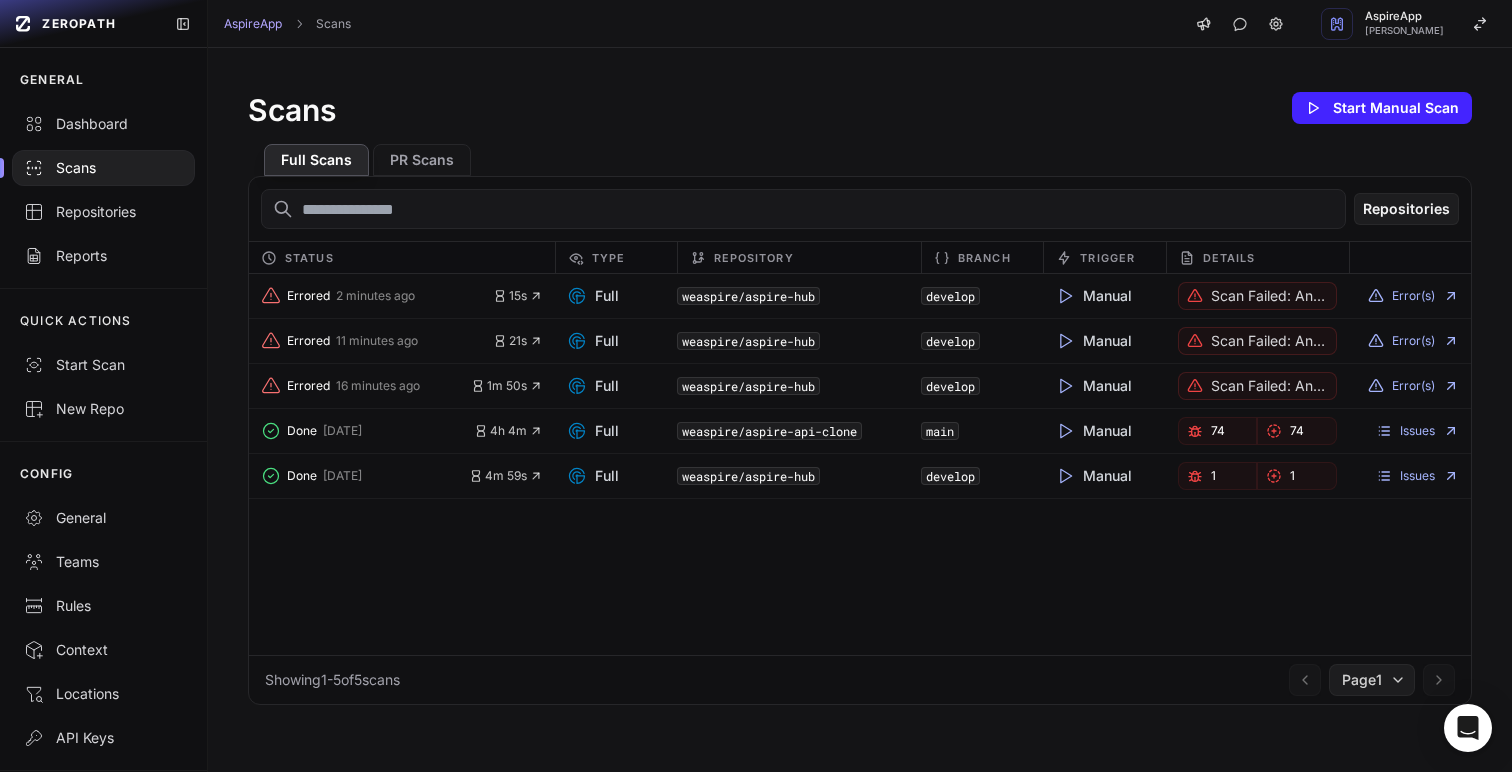scroll, scrollTop: 0, scrollLeft: 0, axis: both 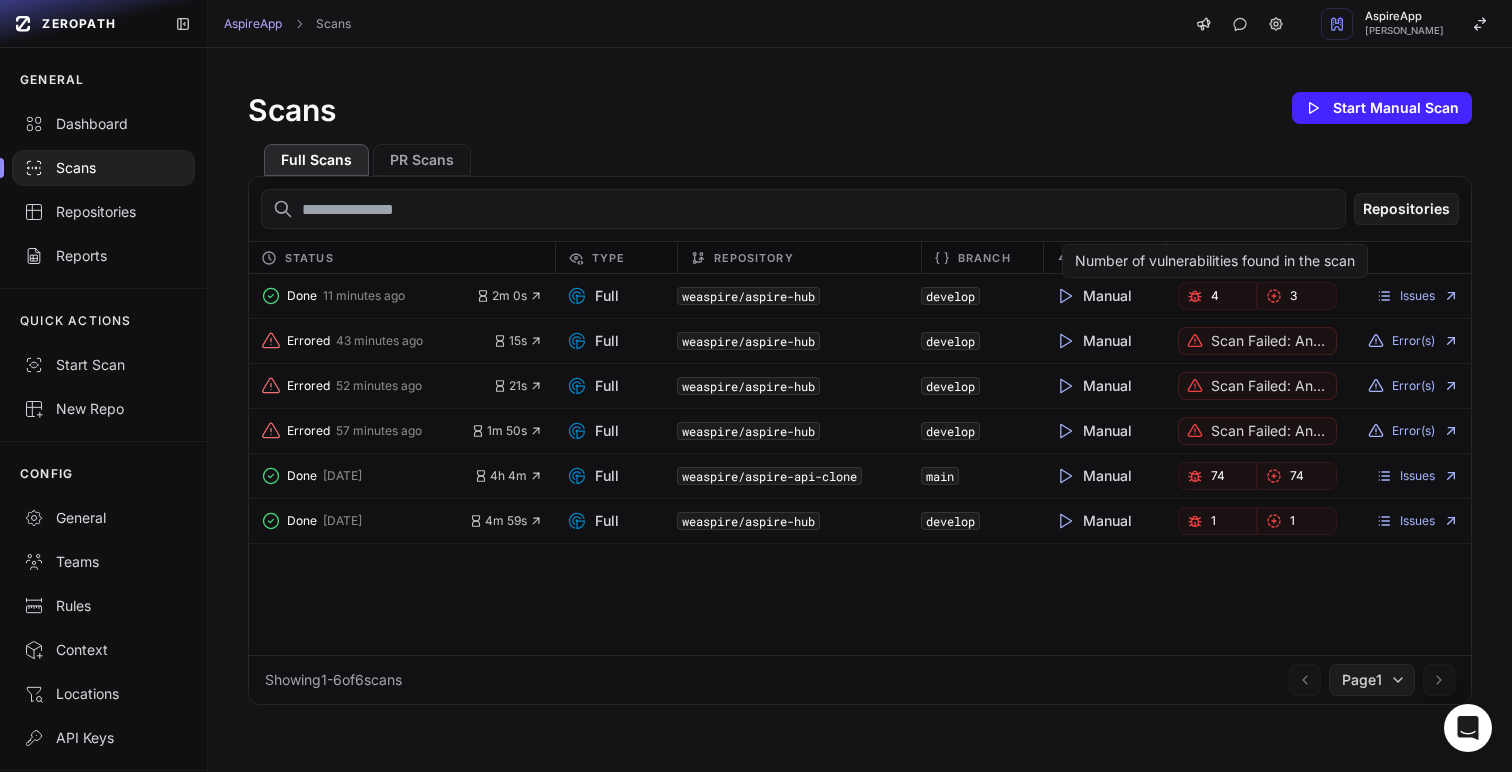 click on "4" at bounding box center [1218, 296] 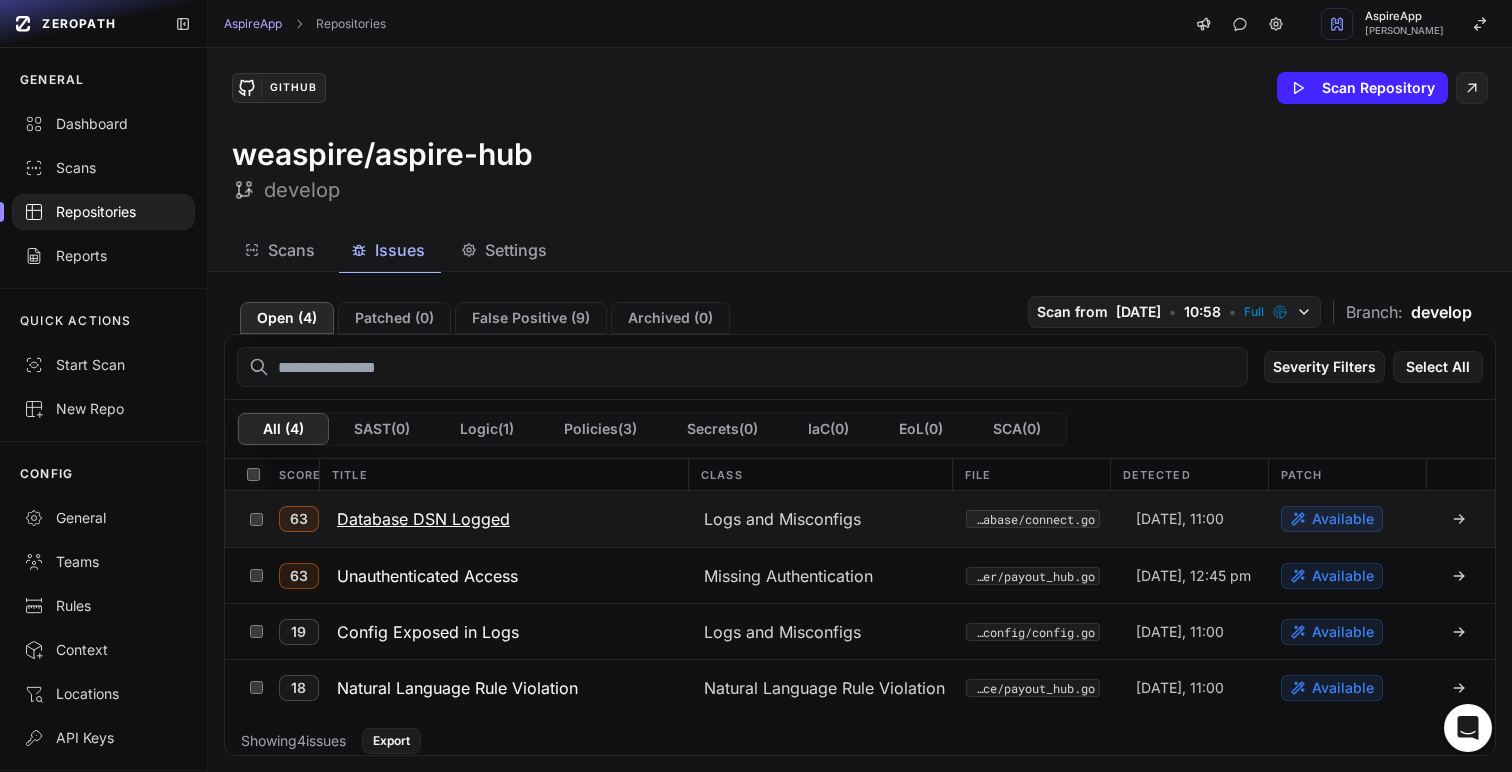 click on "Database DSN Logged" at bounding box center [423, 519] 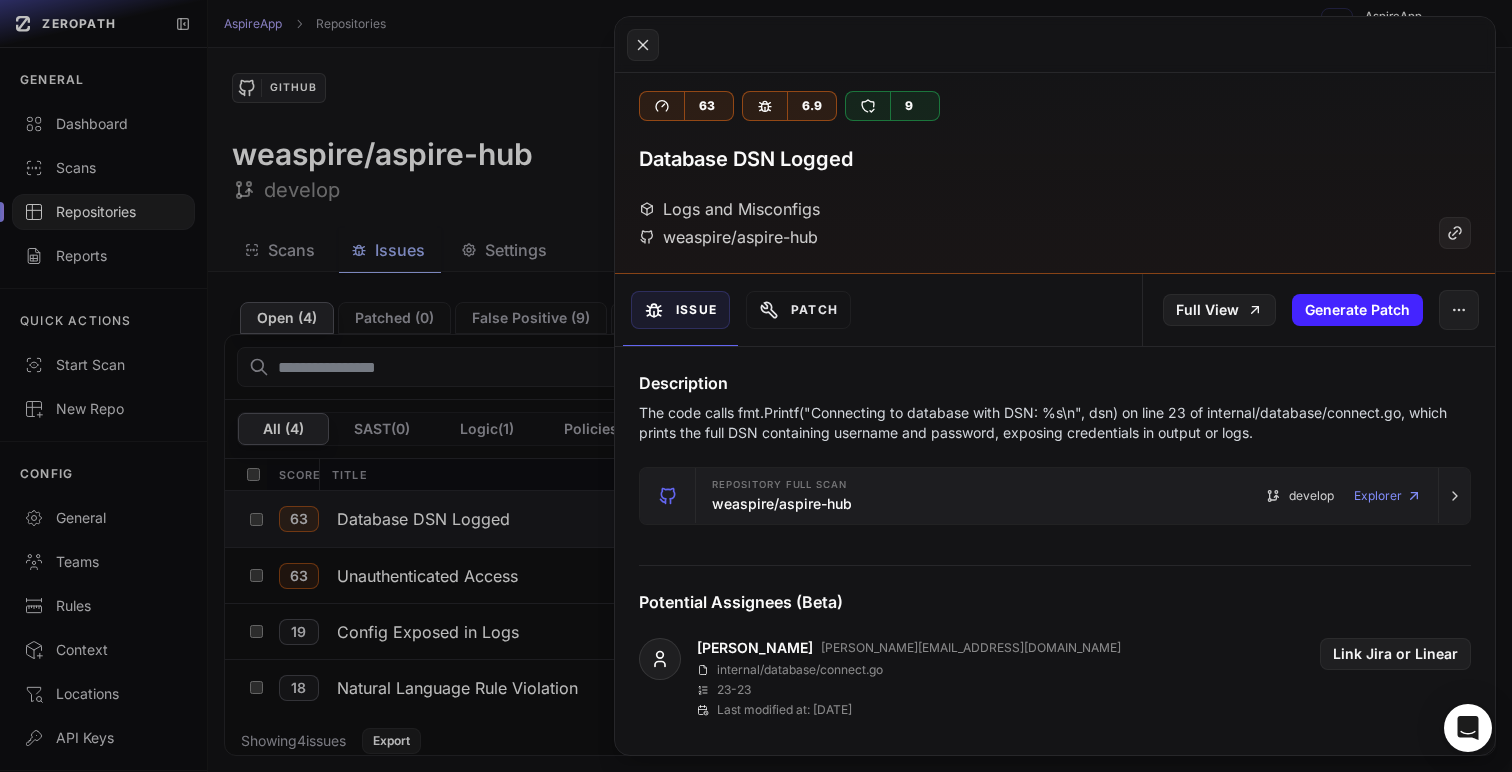 scroll, scrollTop: 0, scrollLeft: 0, axis: both 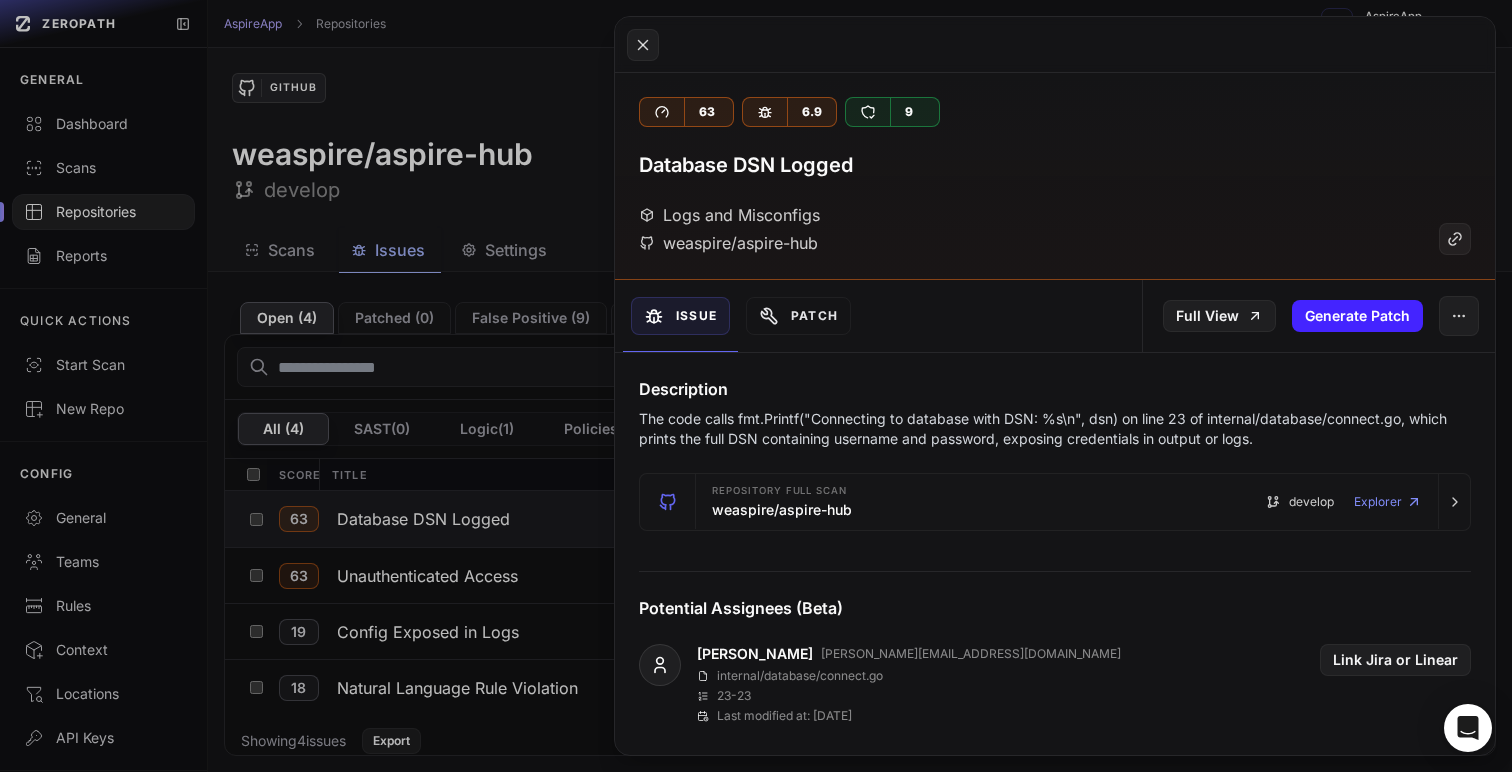 click 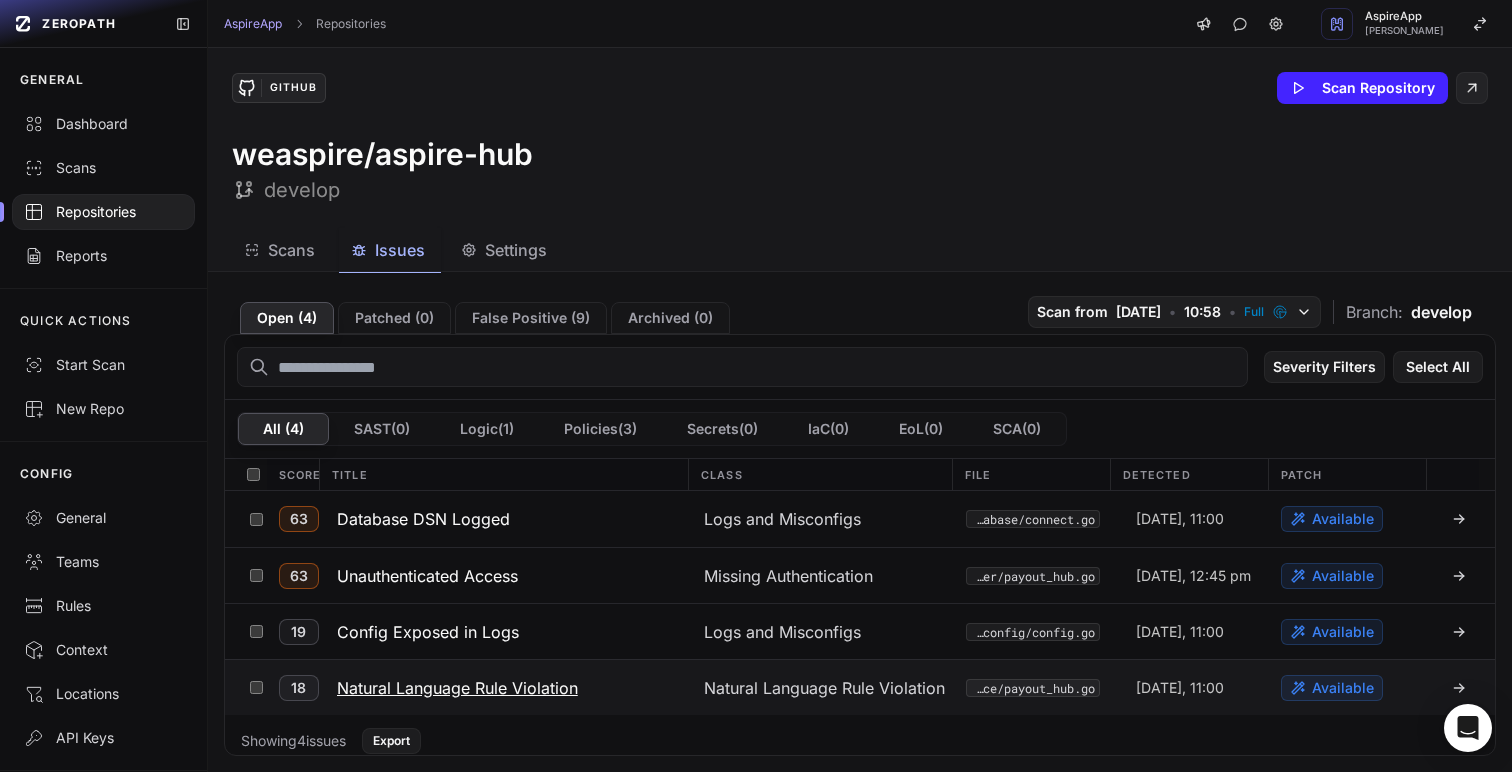 click on "Natural Language Rule Violation" at bounding box center [457, 688] 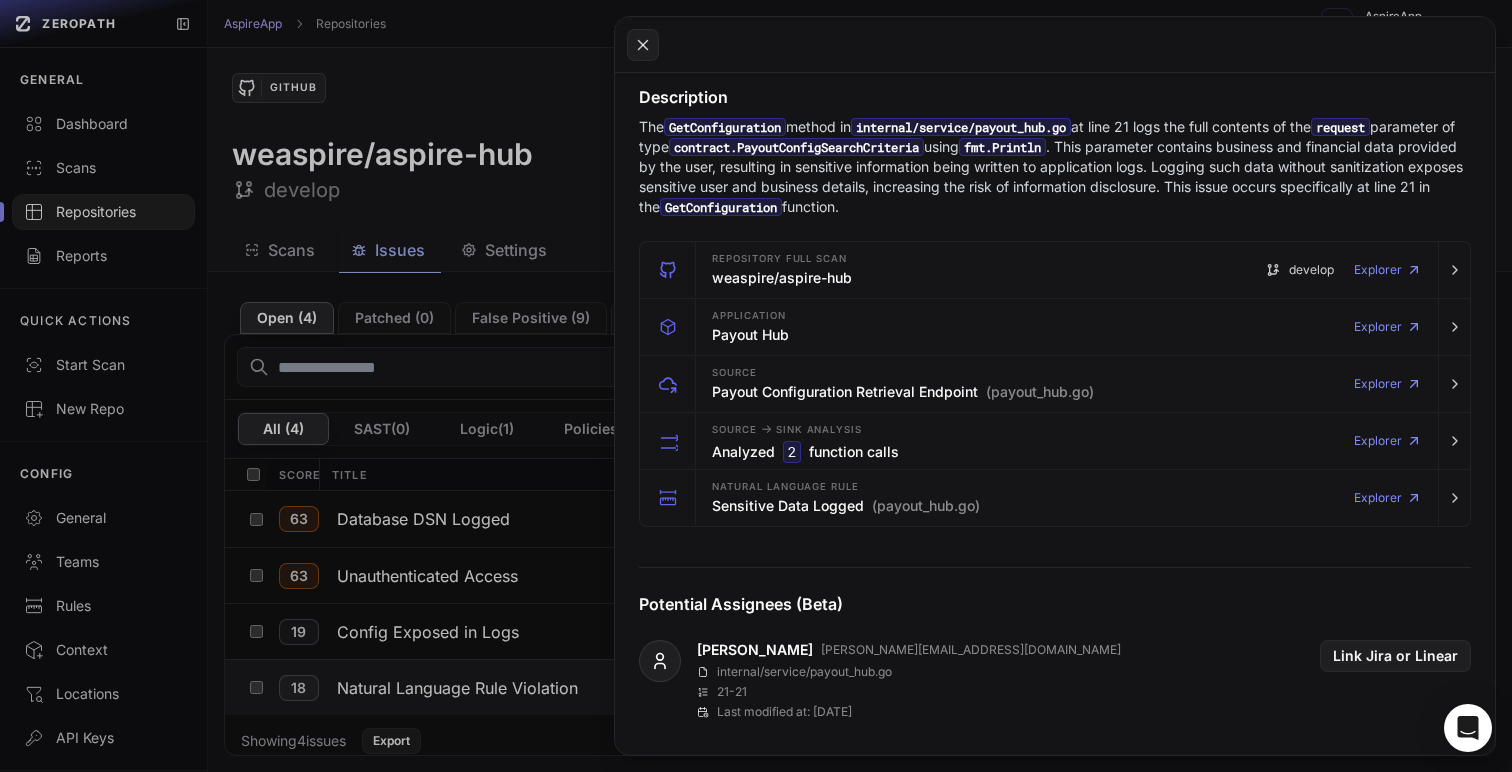scroll, scrollTop: 0, scrollLeft: 0, axis: both 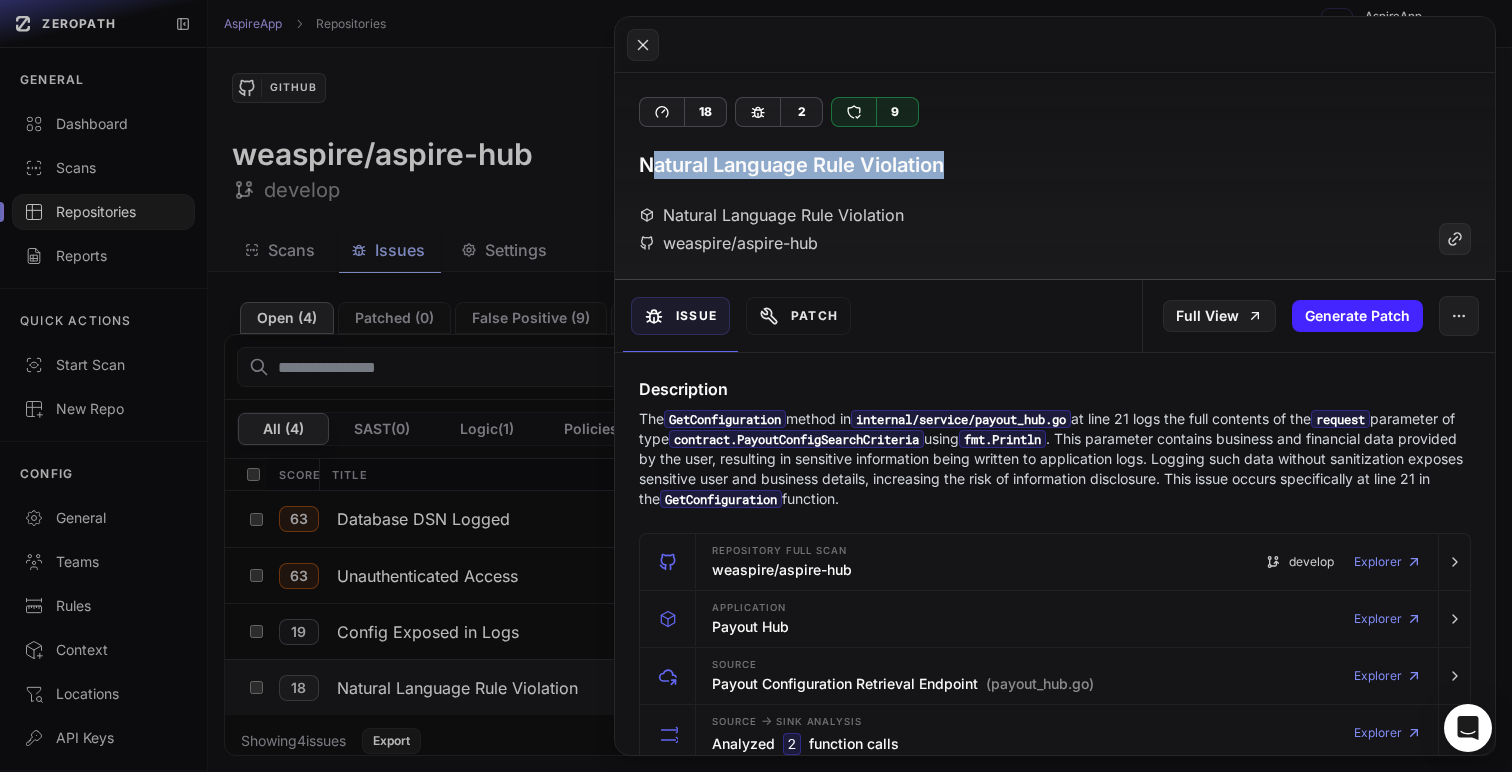 drag, startPoint x: 965, startPoint y: 157, endPoint x: 647, endPoint y: 160, distance: 318.01416 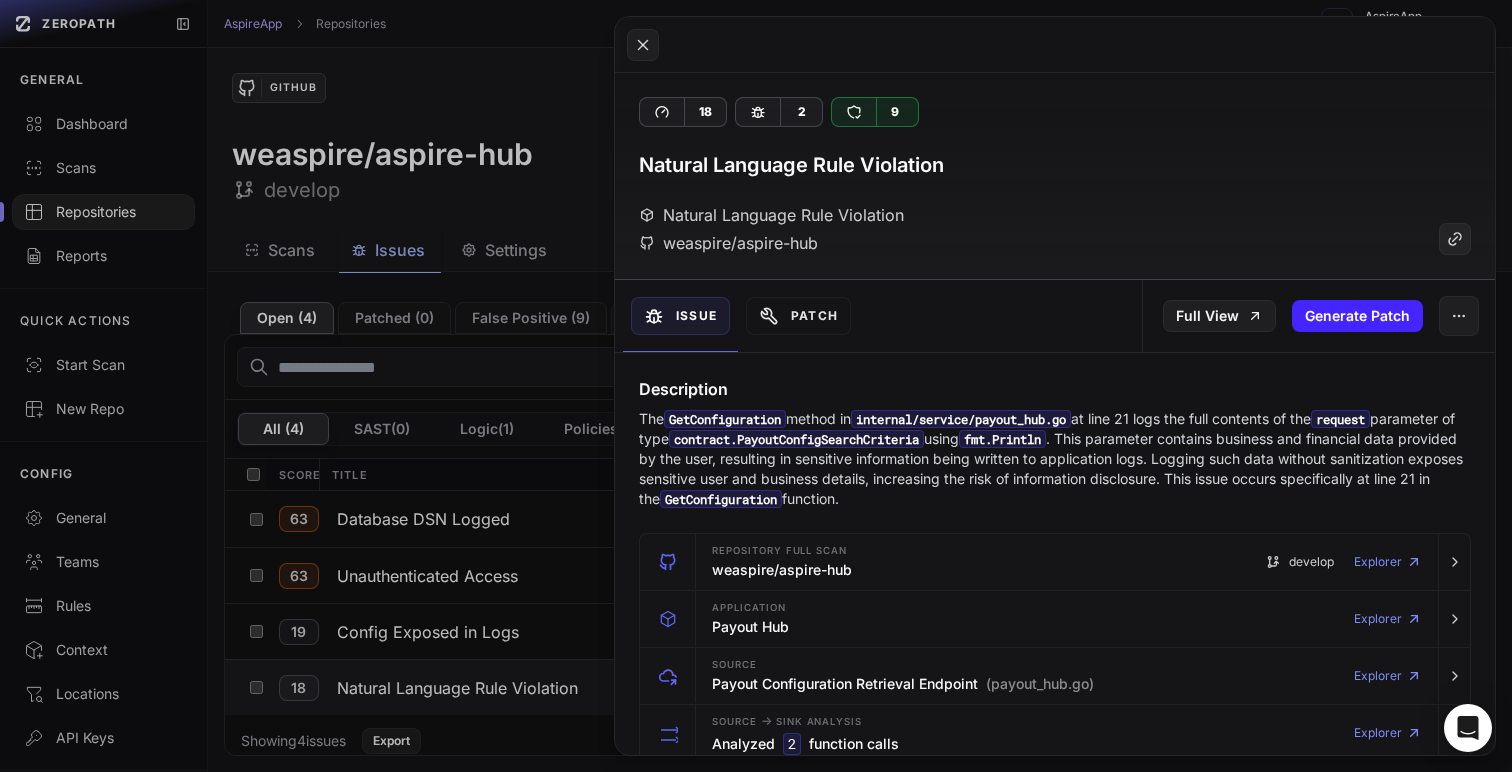 click on "Natural Language Rule Violation" at bounding box center (771, 215) 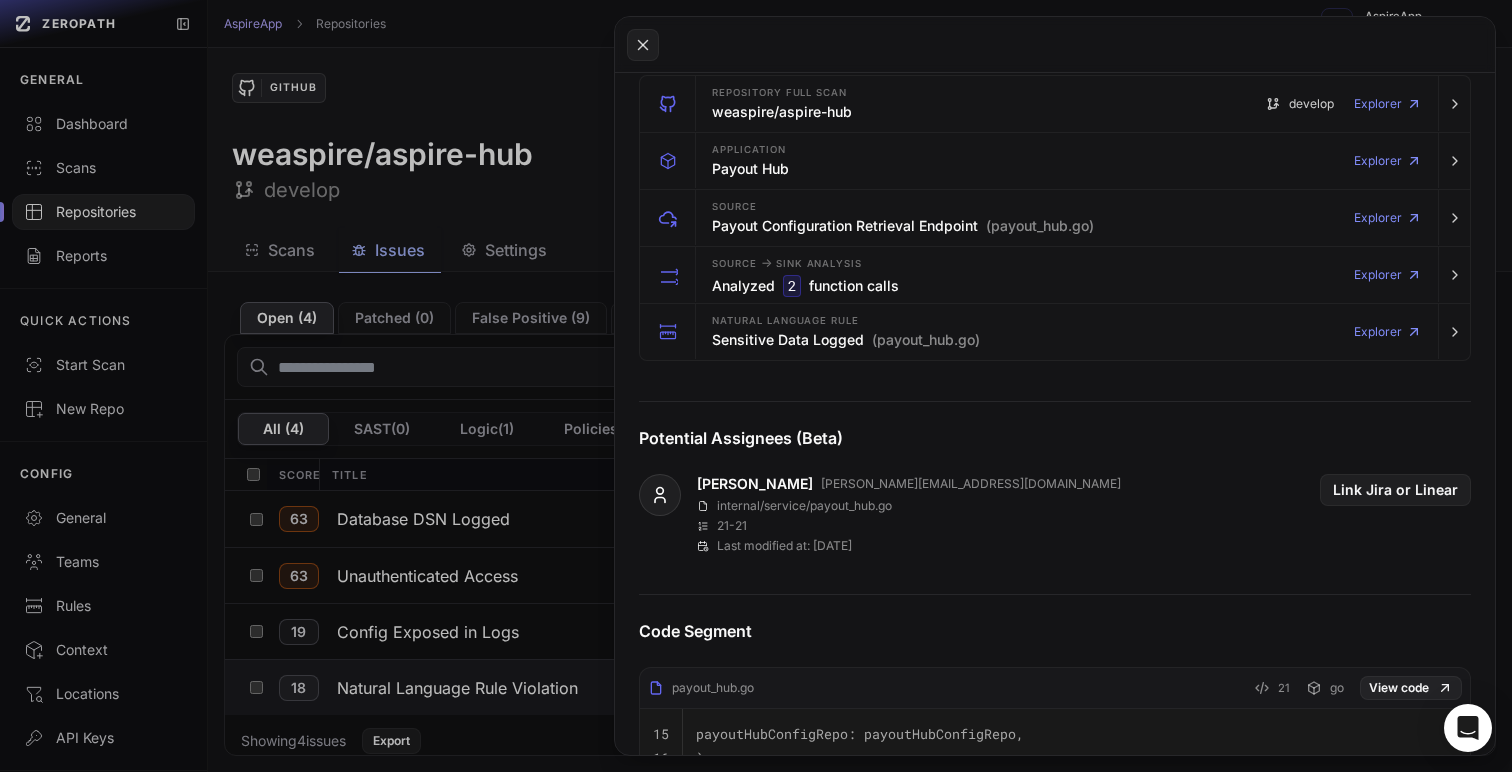scroll, scrollTop: 461, scrollLeft: 0, axis: vertical 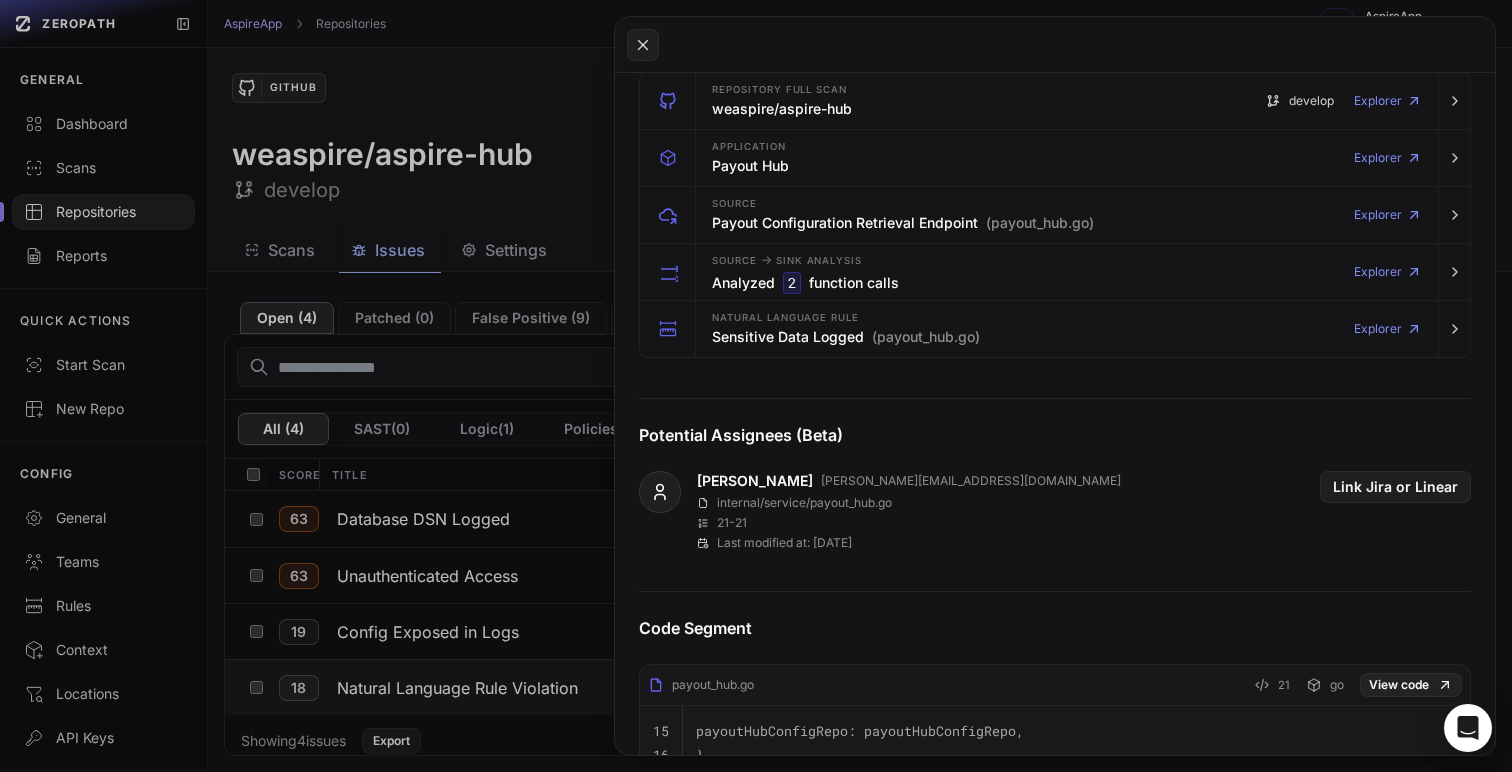 click 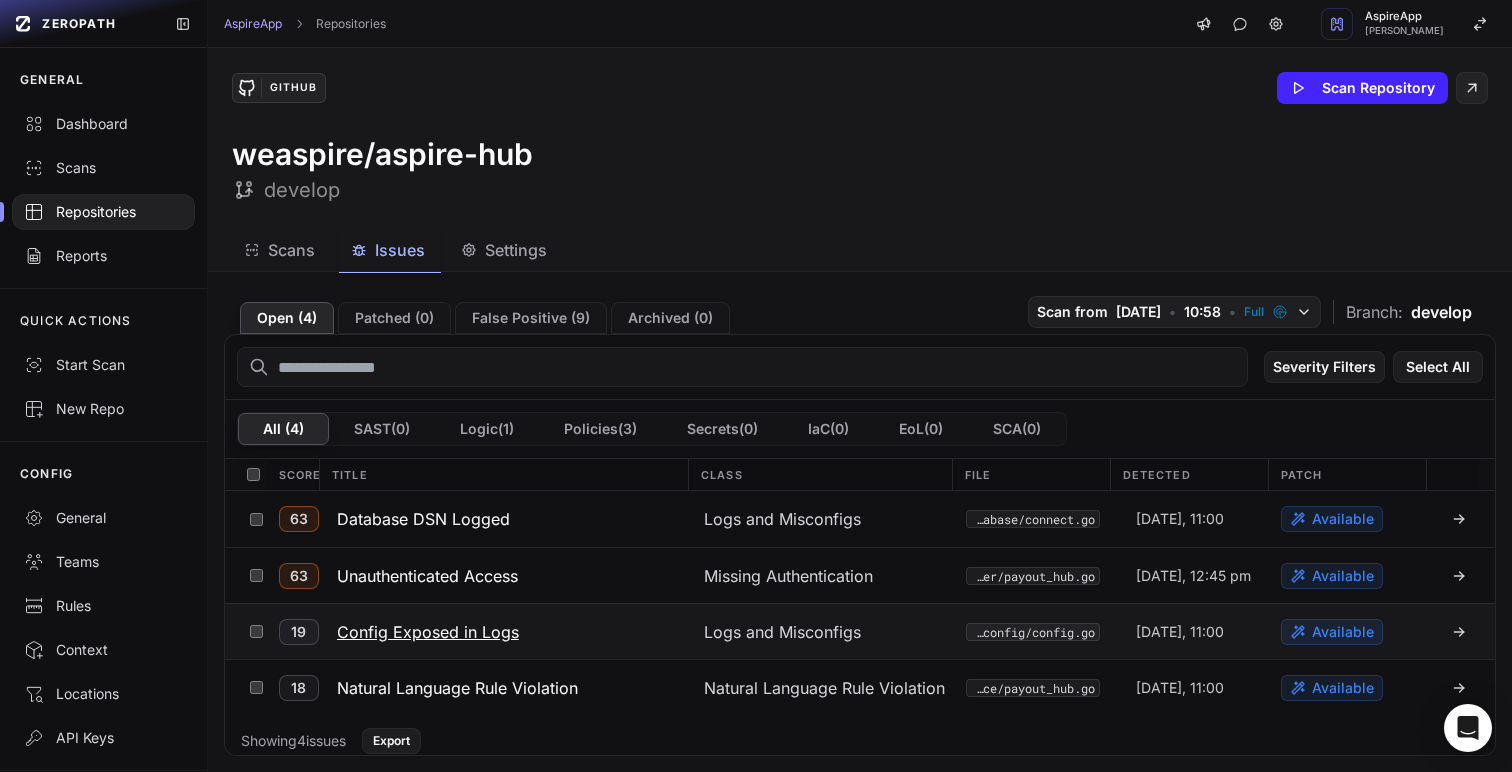 click on "Config Exposed in Logs" 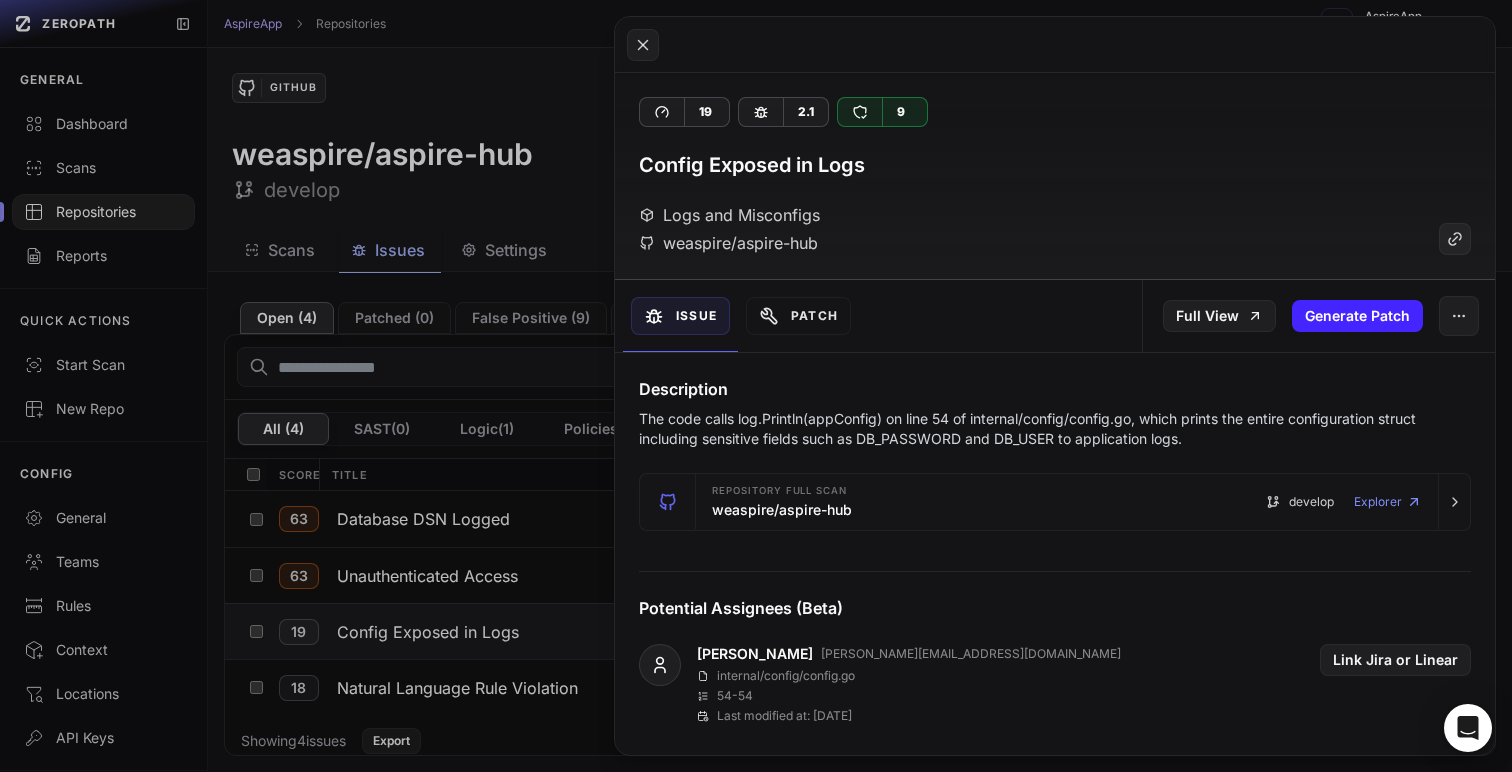 click 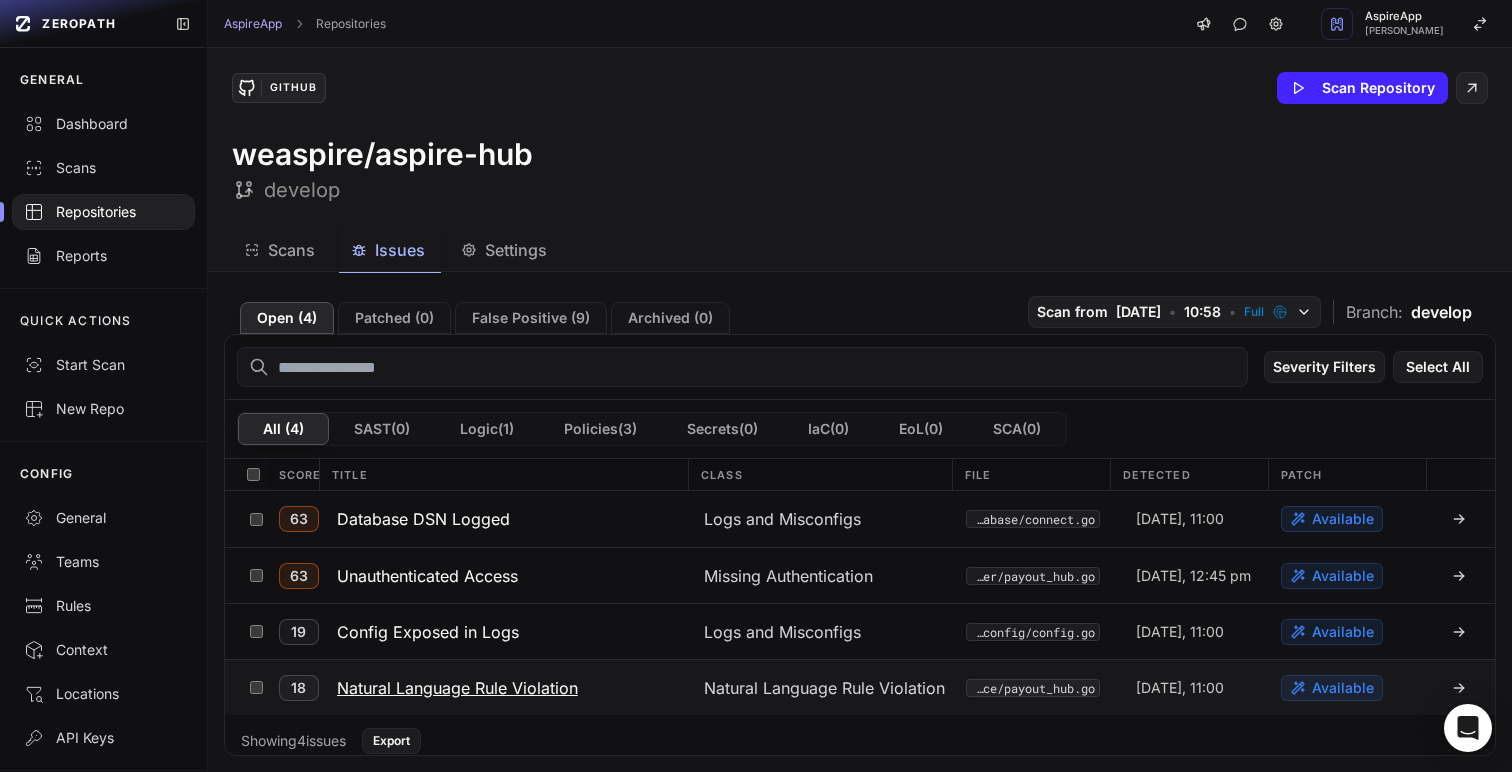 click on "Natural Language Rule Violation" at bounding box center [457, 688] 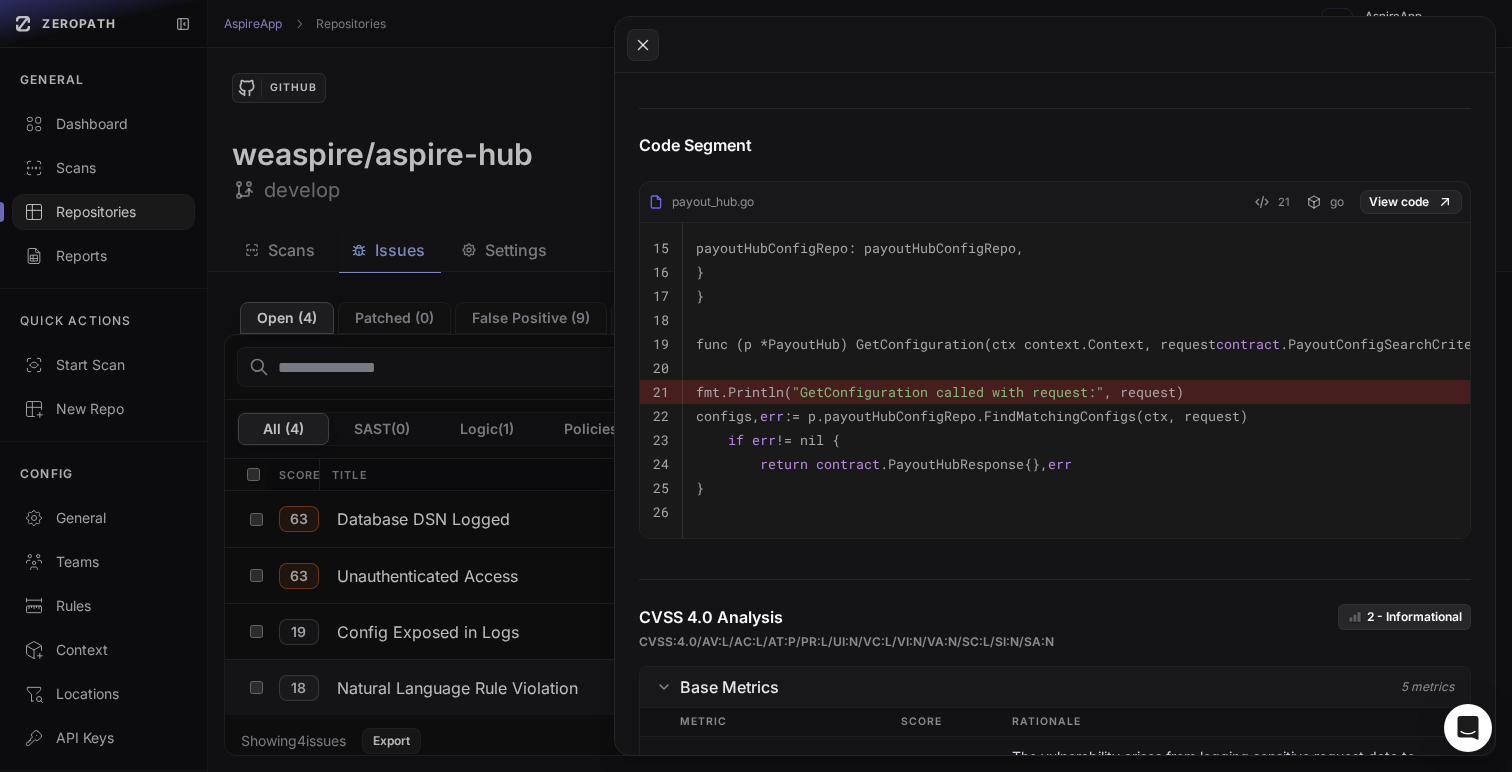 scroll, scrollTop: 1000, scrollLeft: 0, axis: vertical 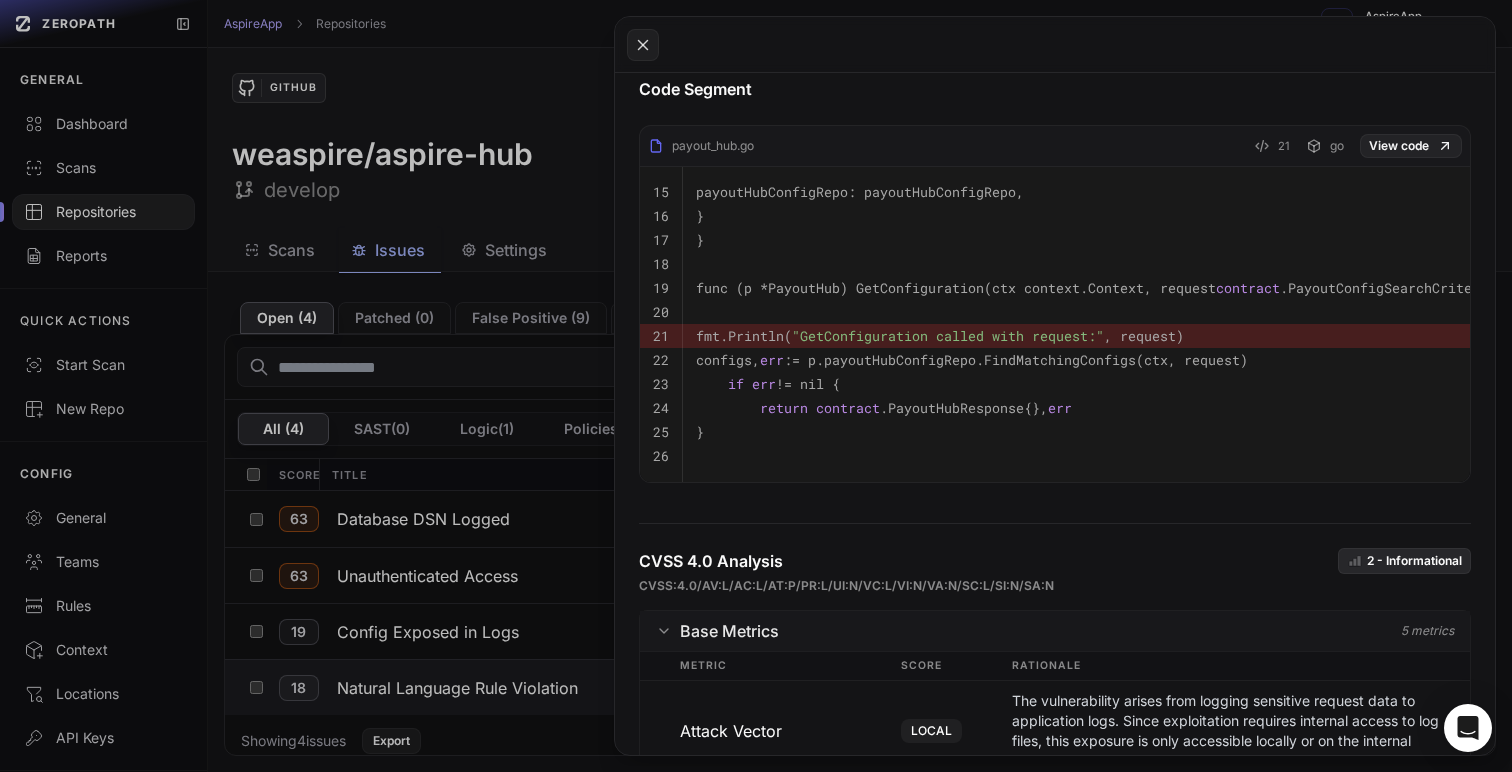 click 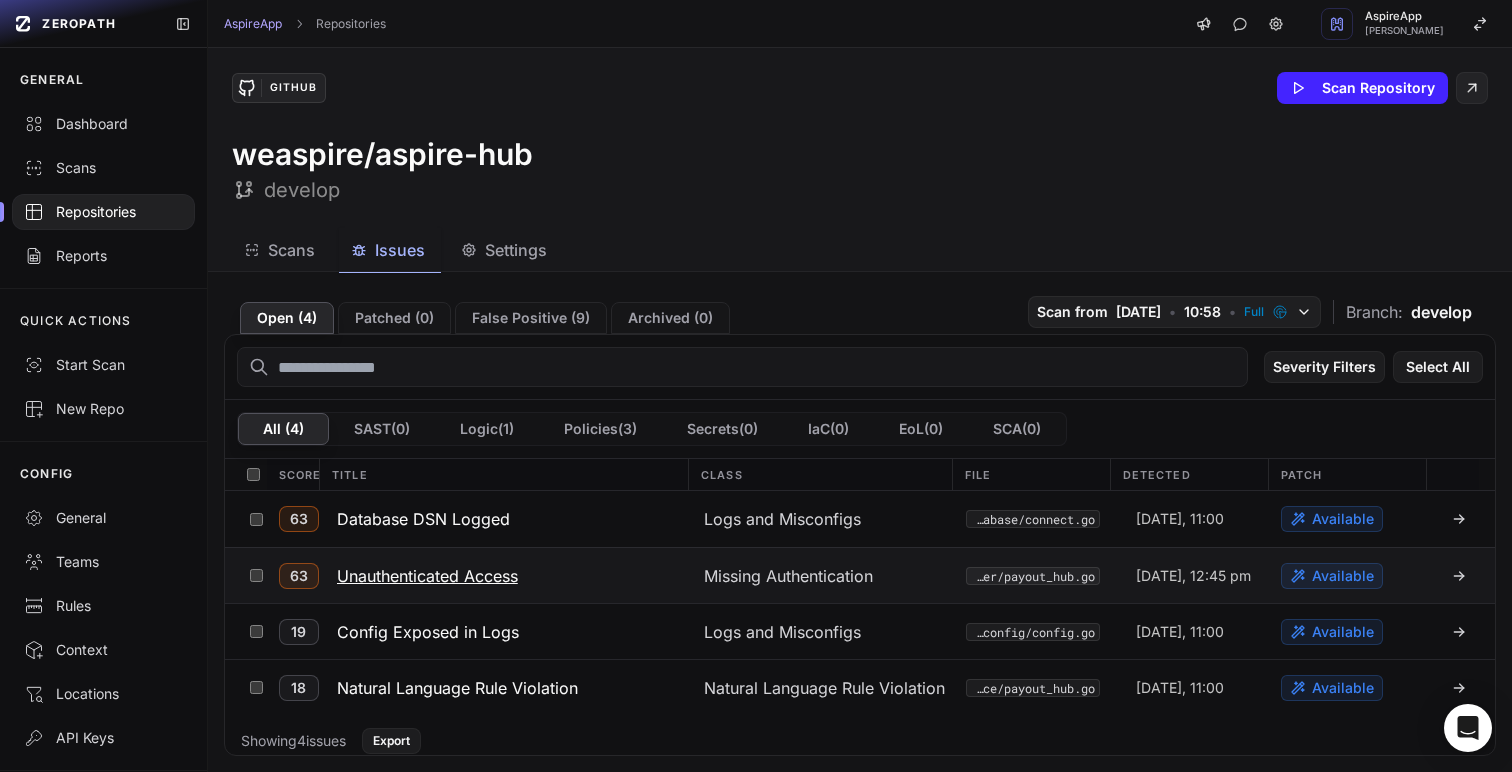 click on "Unauthenticated Access" at bounding box center [427, 576] 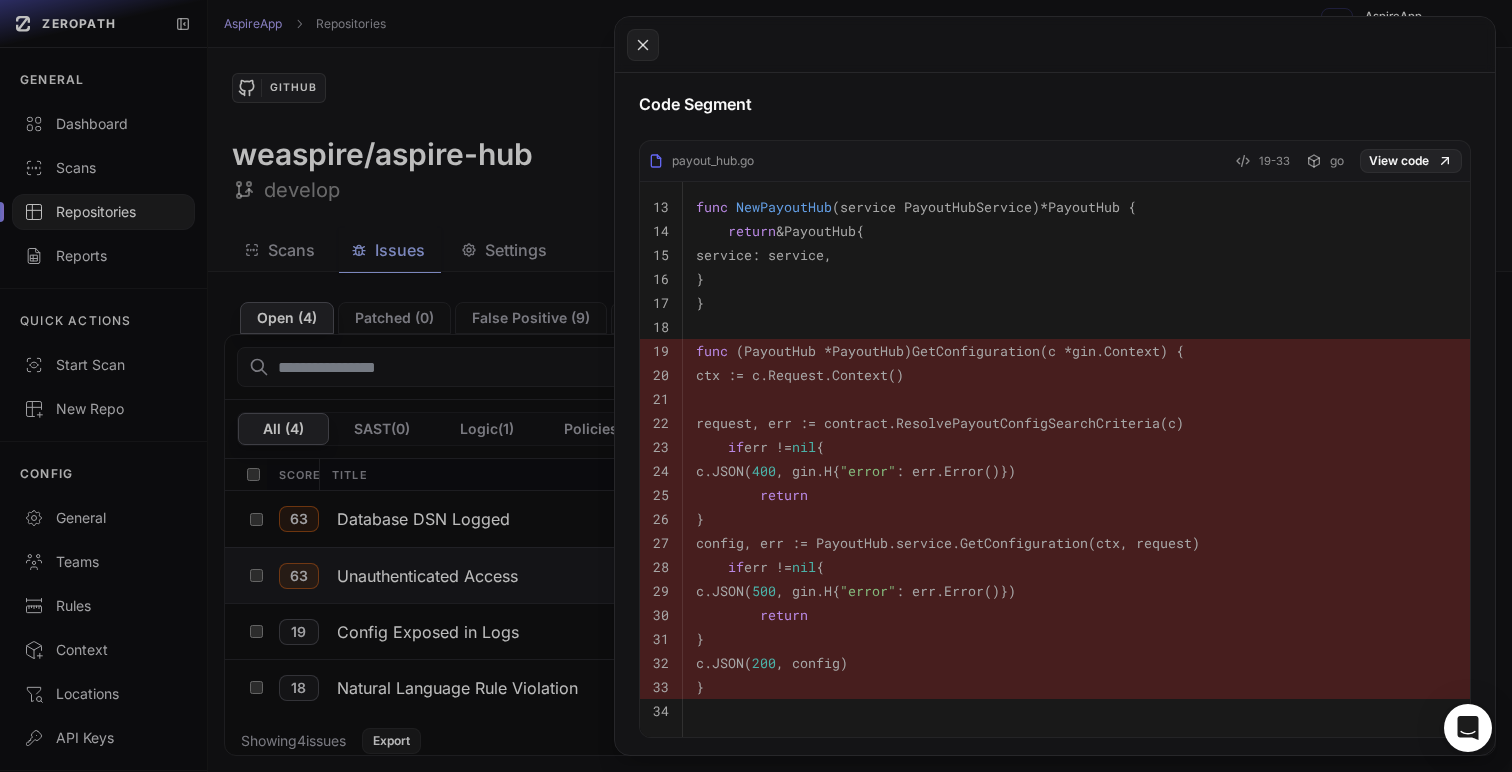scroll, scrollTop: 934, scrollLeft: 0, axis: vertical 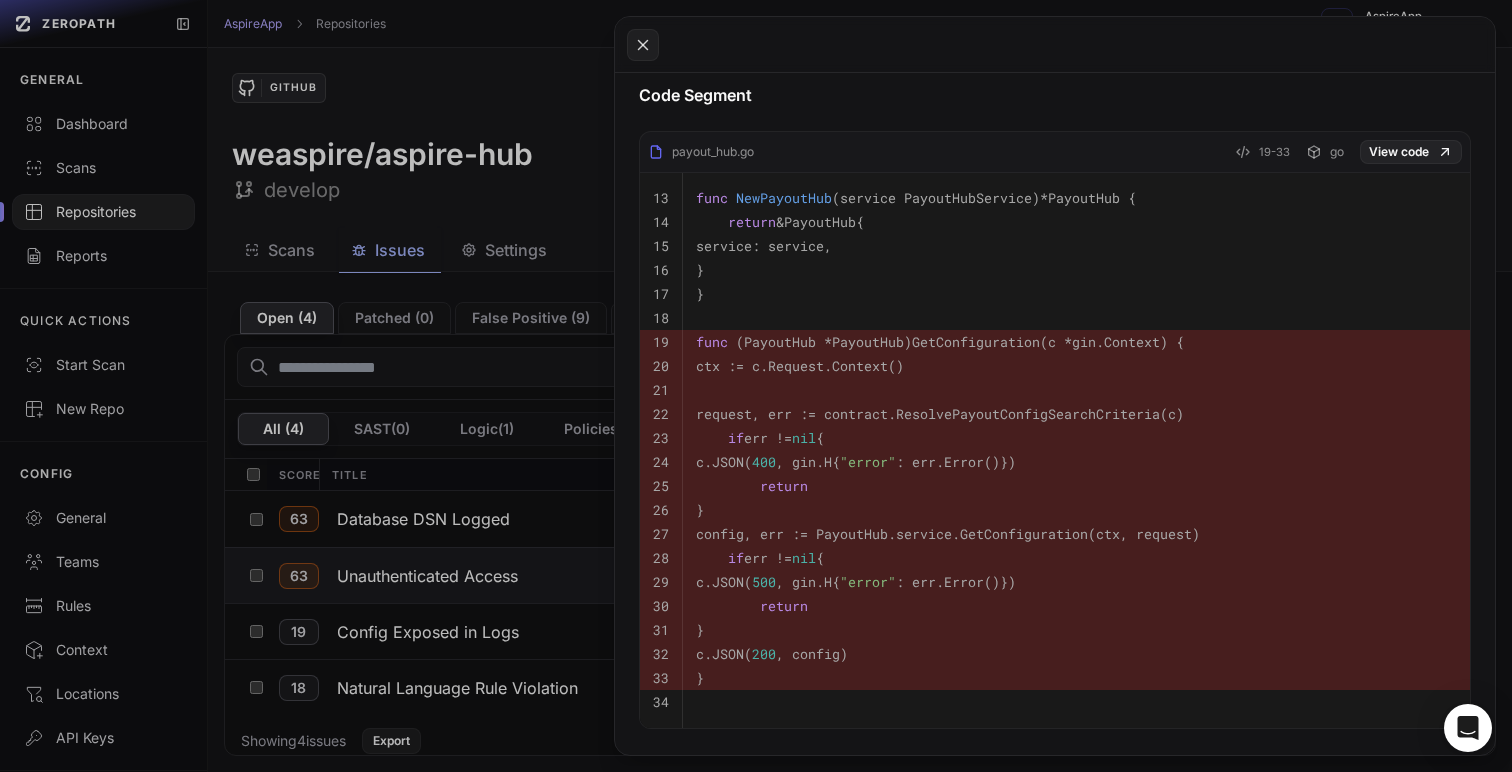 click 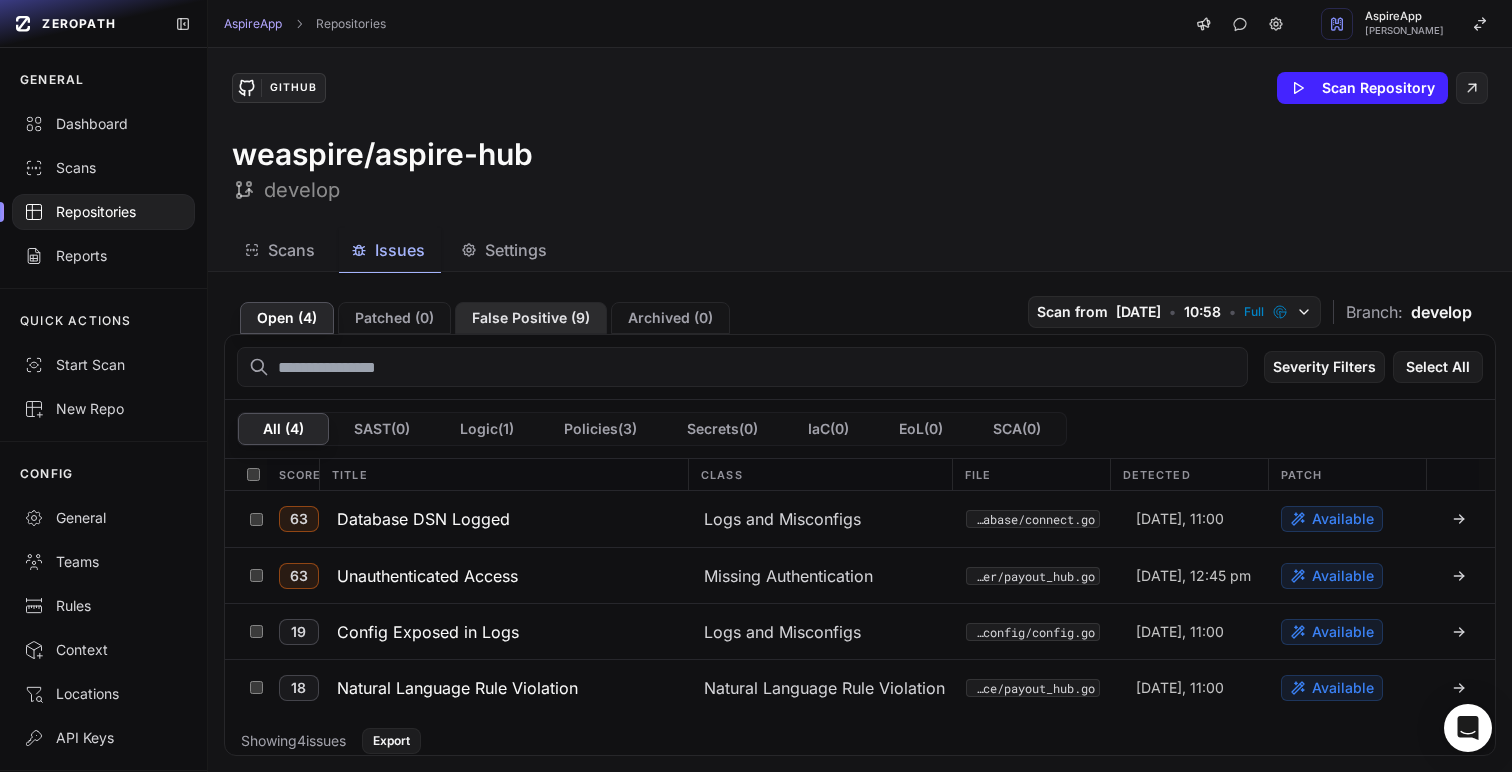 click on "False Positive ( 9 )" at bounding box center [531, 318] 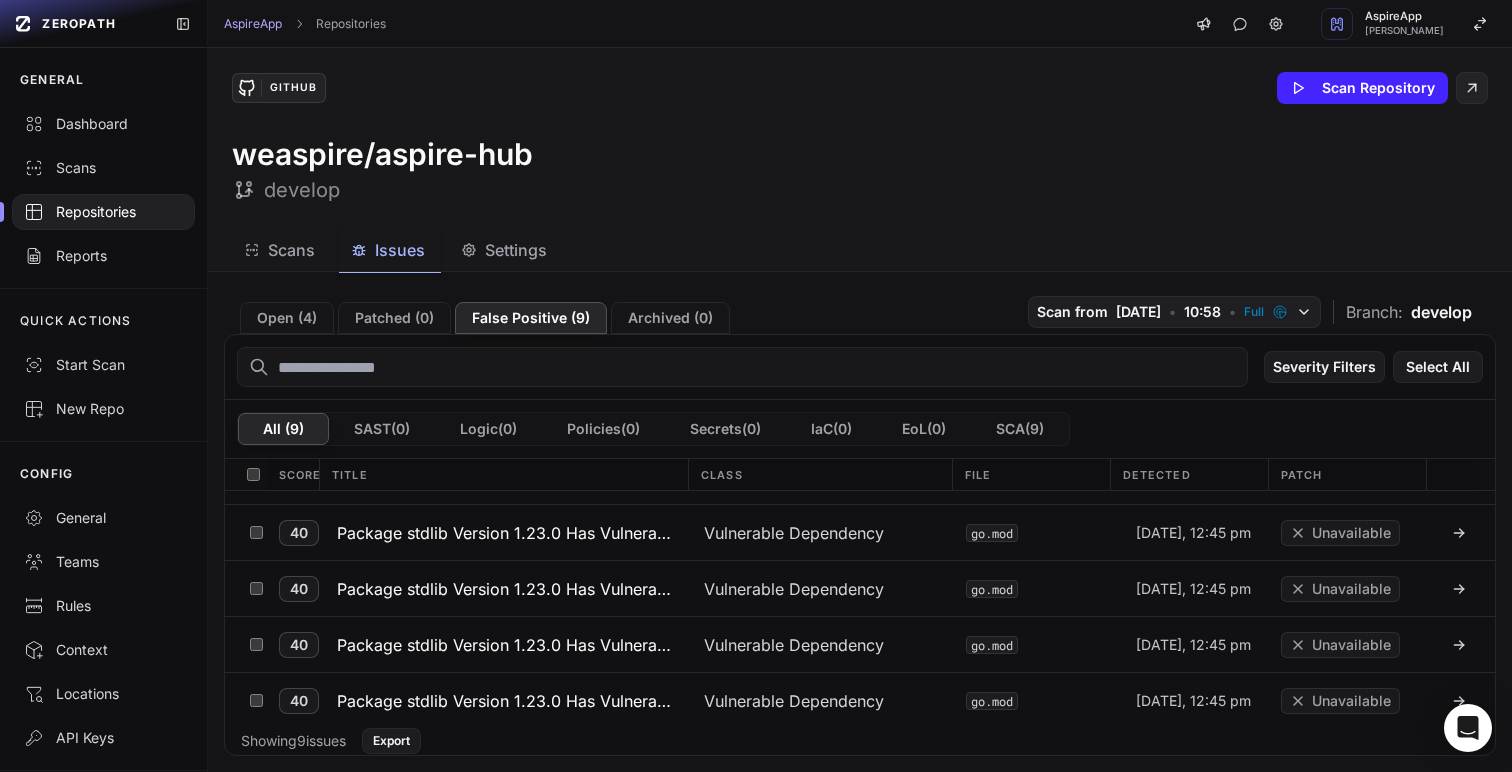 scroll, scrollTop: 0, scrollLeft: 0, axis: both 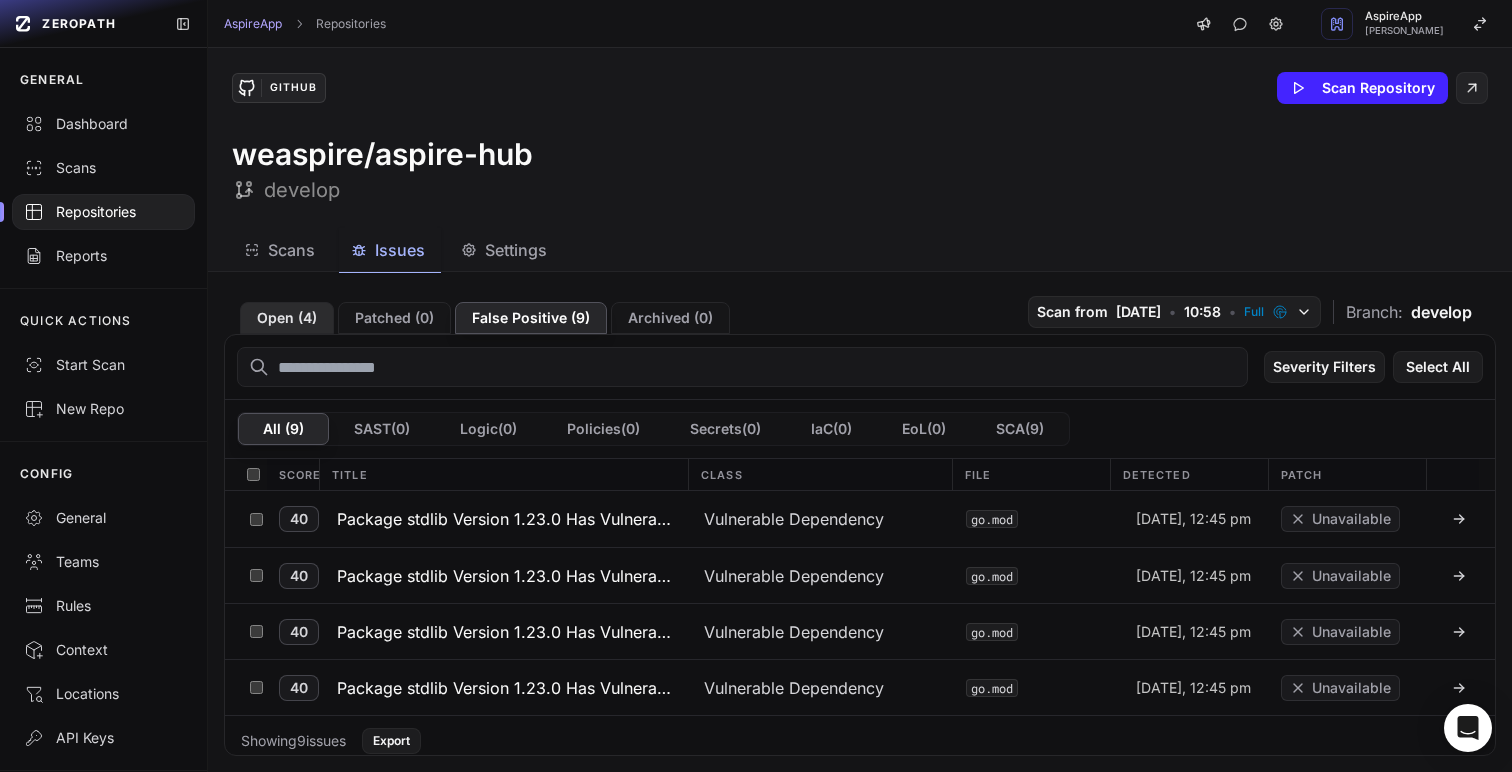 click on "Open ( 4 )" at bounding box center (287, 318) 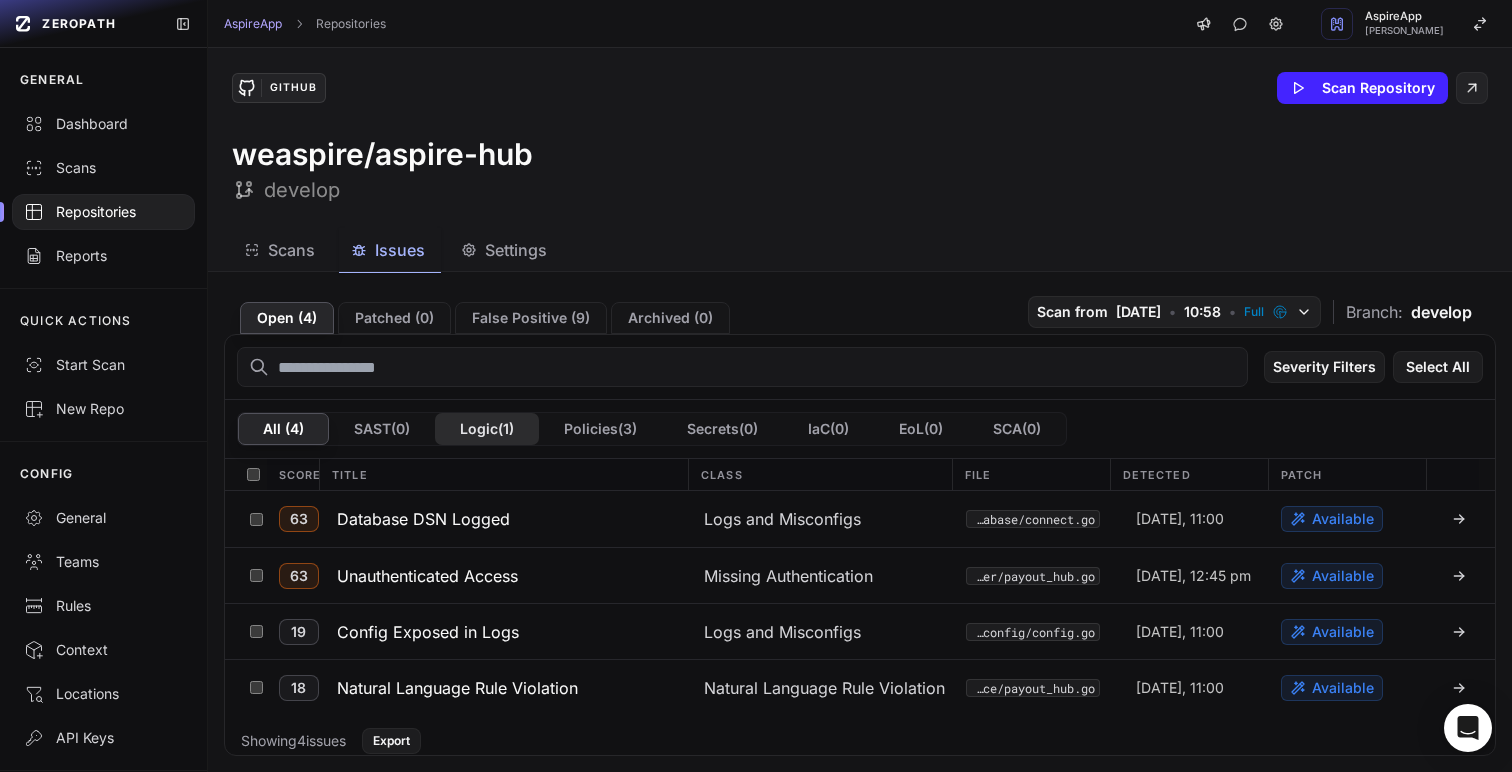 click on "Logic  ( 1 )" at bounding box center (487, 429) 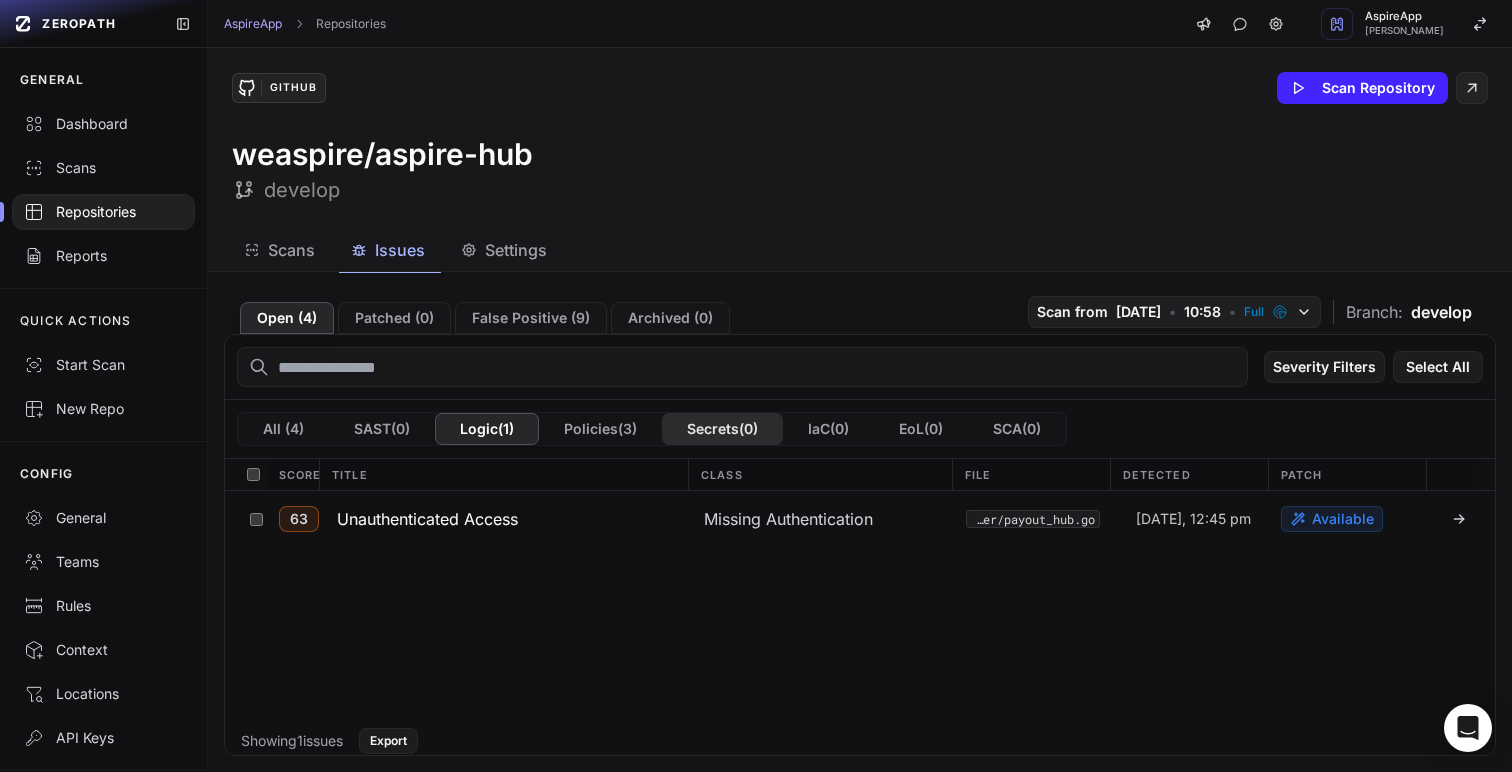click on "Secrets  ( 0 )" at bounding box center (722, 429) 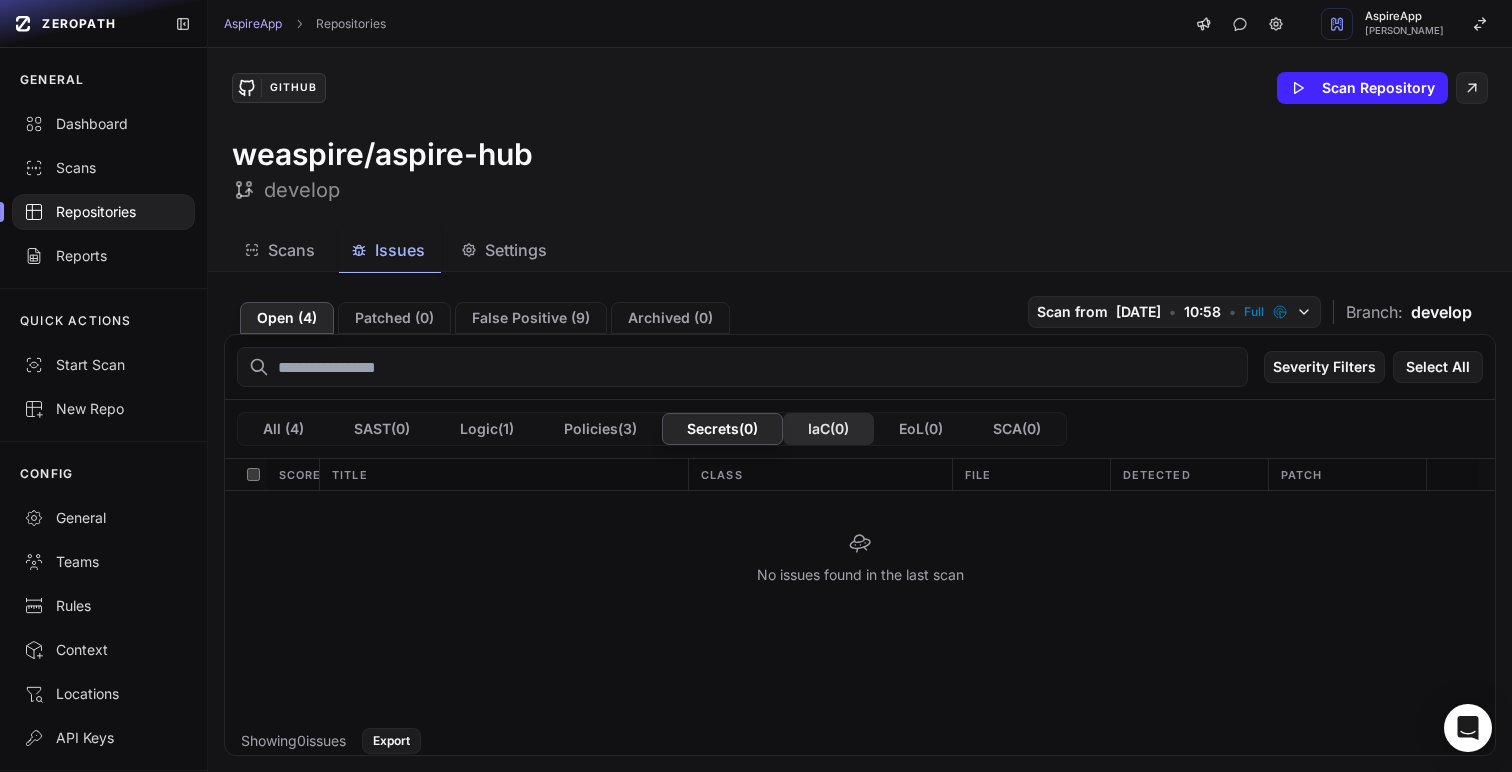 click on "IaC  ( 0 )" at bounding box center [828, 429] 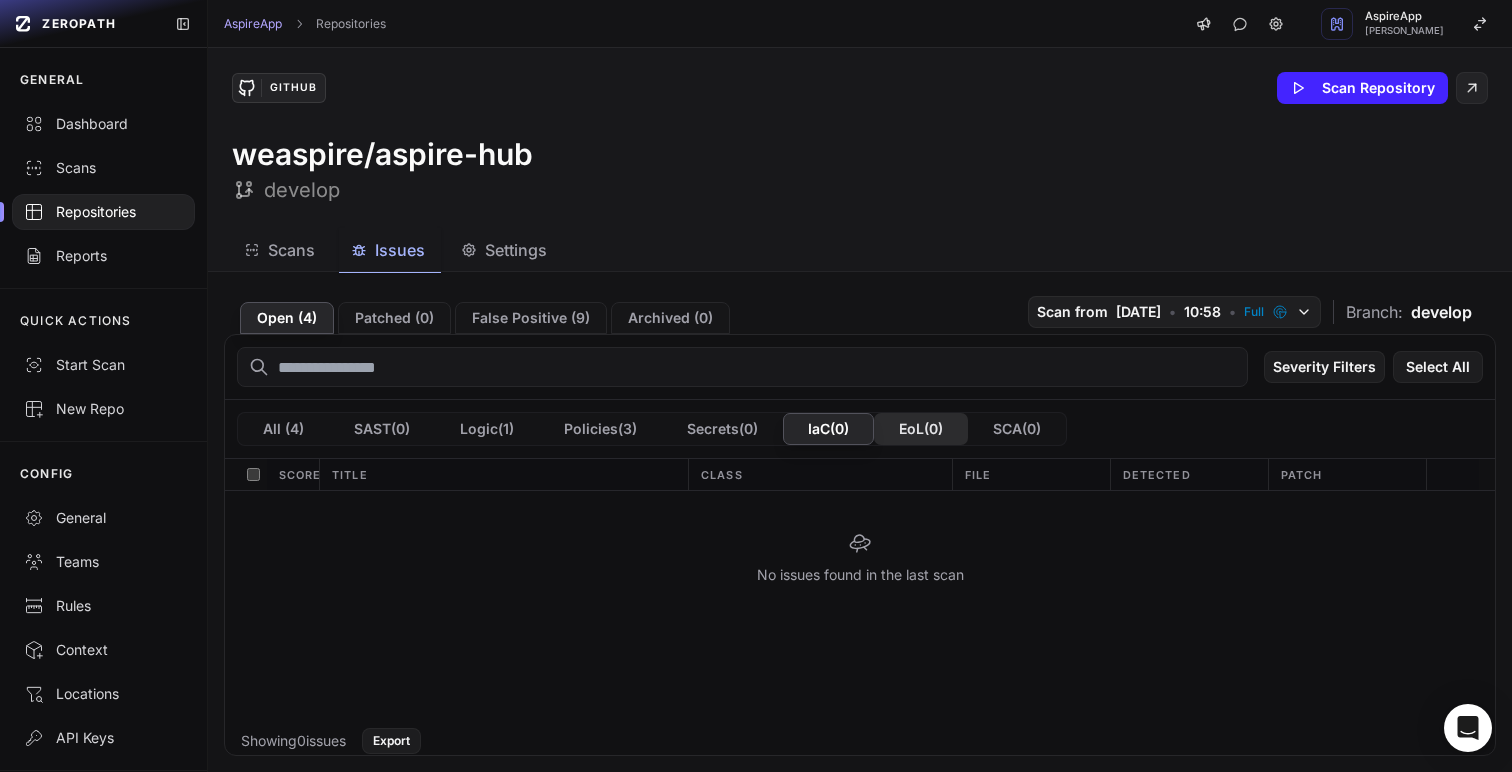 click on "EoL  ( 0 )" at bounding box center [921, 429] 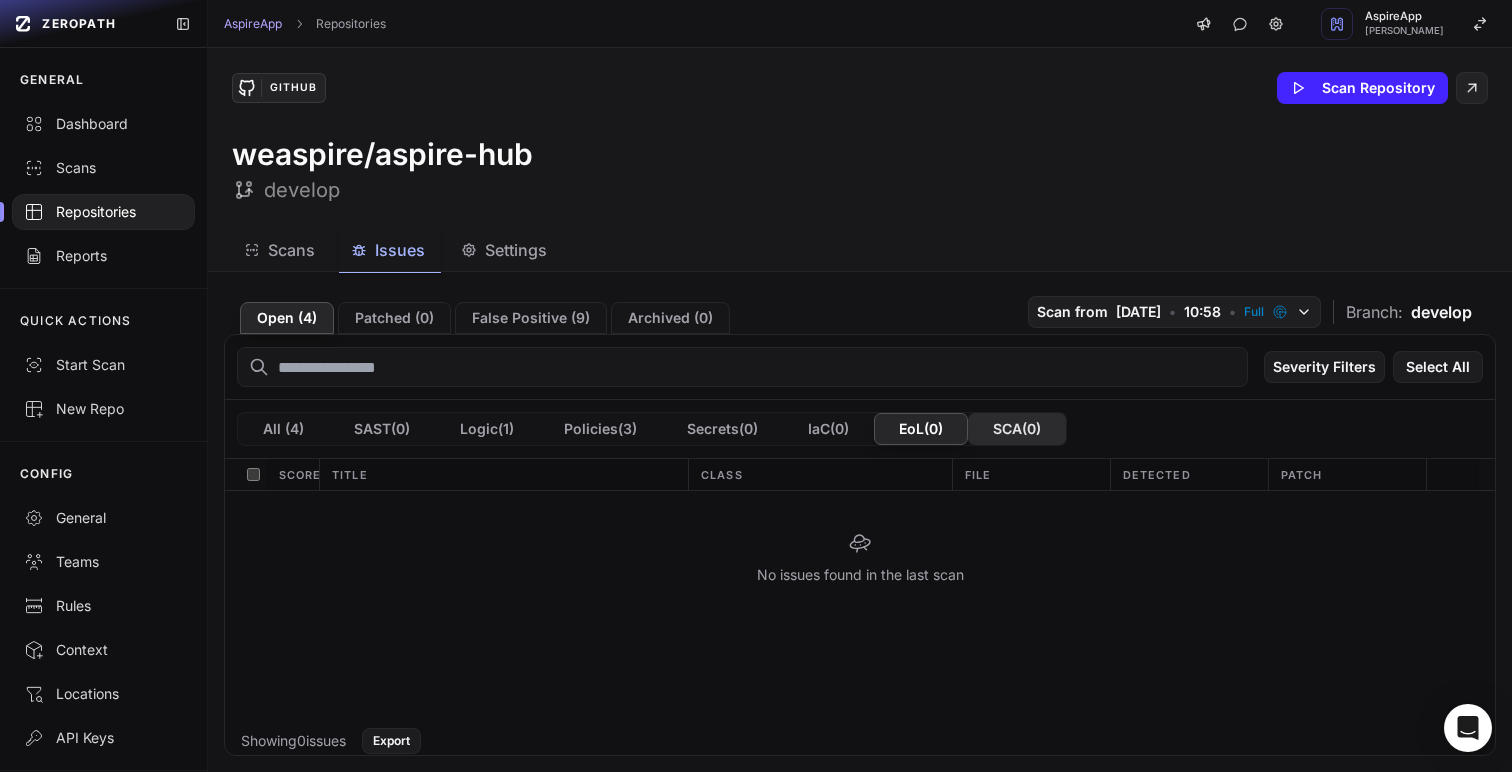 click on "SCA  ( 0 )" at bounding box center (1017, 429) 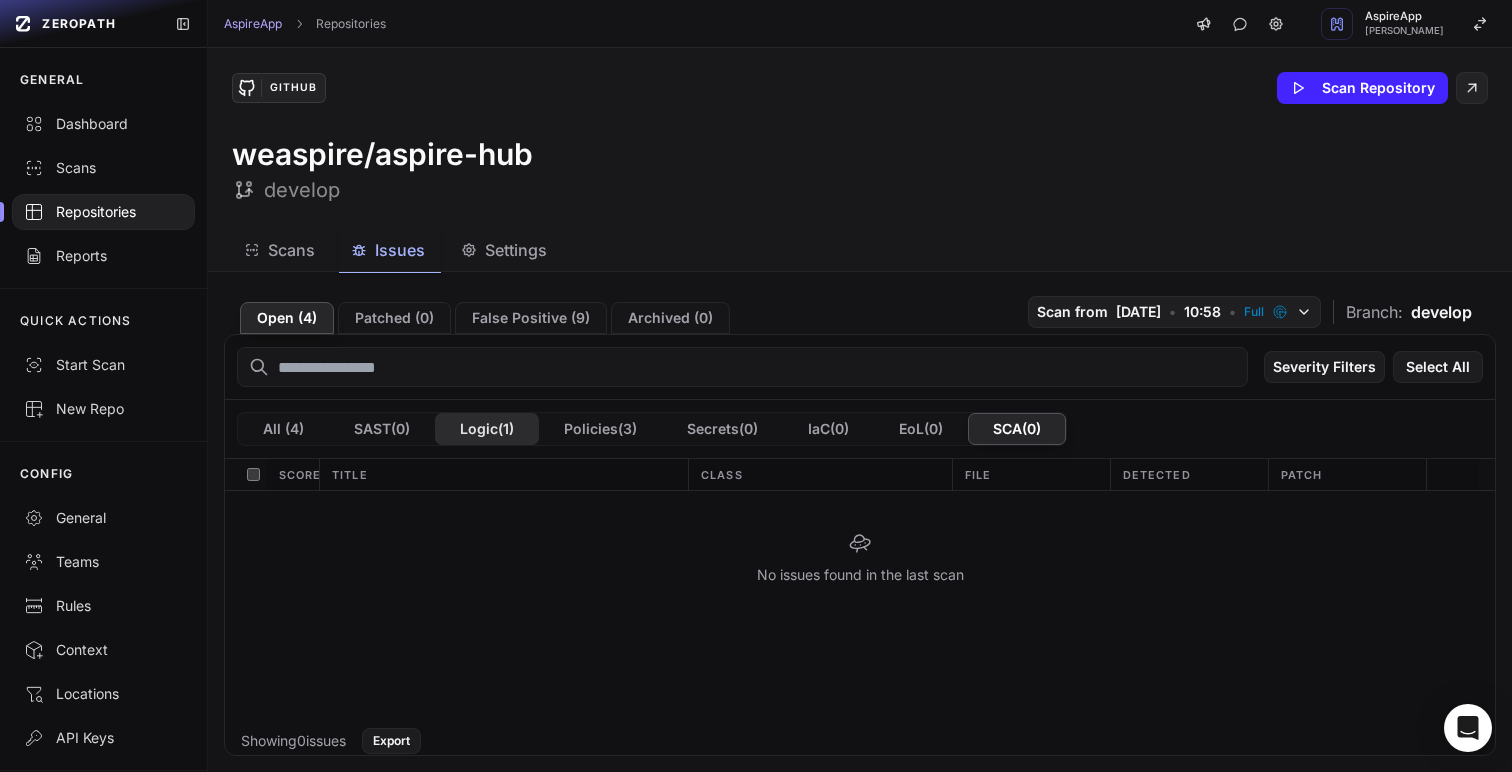 click on "Logic  ( 1 )" at bounding box center (487, 429) 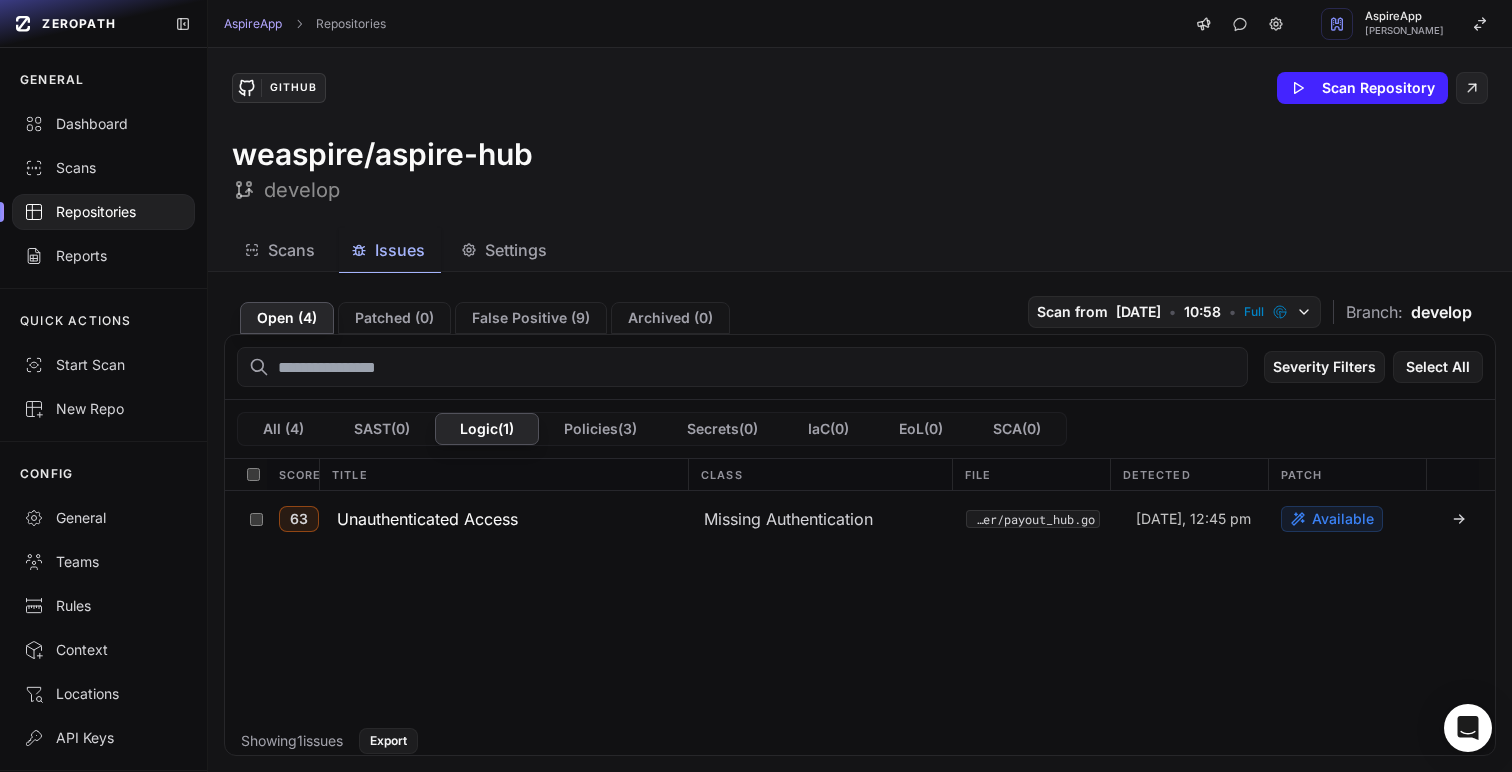 click on "All ( 4 )   SAST  ( 0 )
Logic  ( 1 )
Policies  ( 3 )
Secrets  ( 0 )
IaC  ( 0 )
EoL  ( 0 )
SCA  ( 0 )" at bounding box center (652, 429) 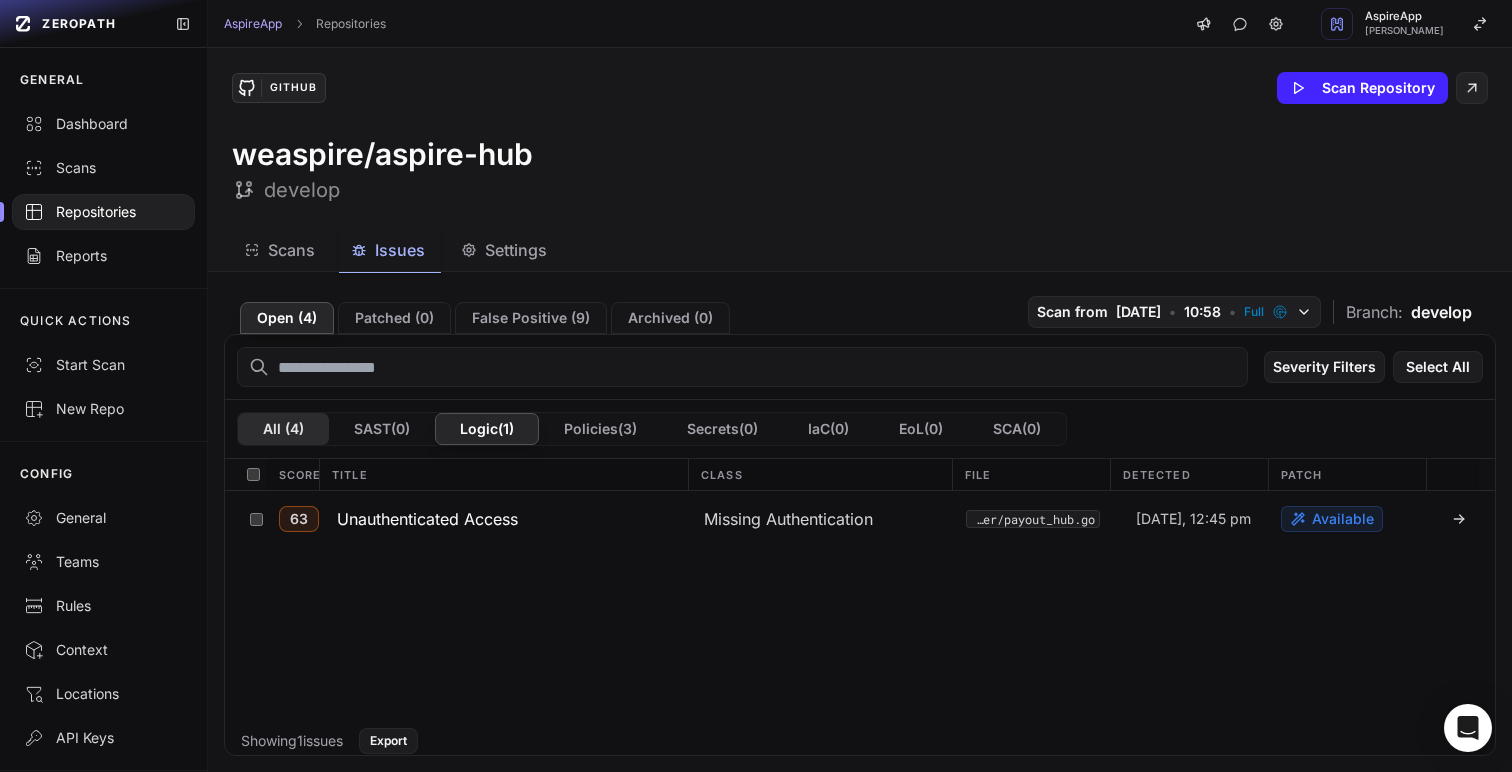 click on "All ( 4 )" at bounding box center [283, 429] 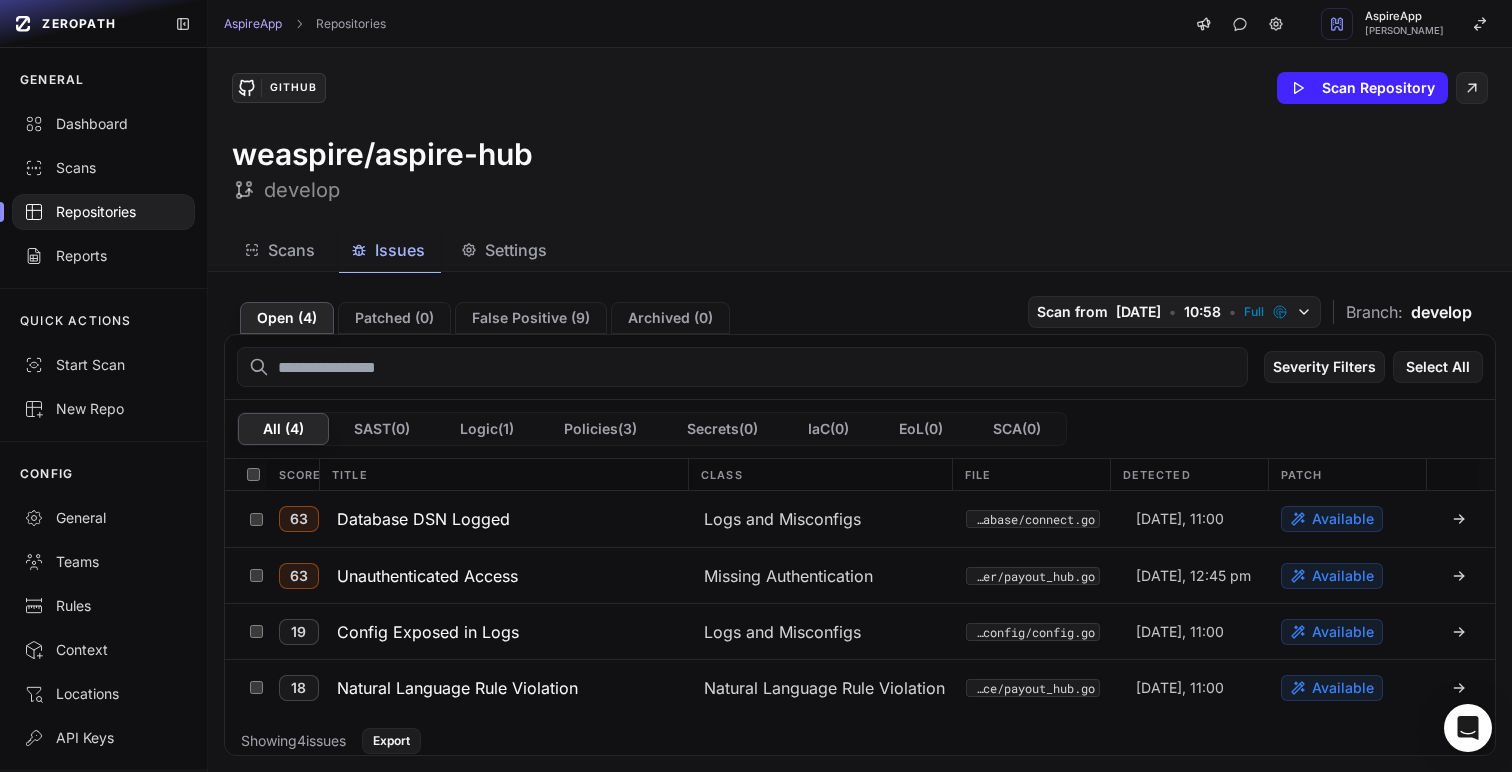 click on "Scans" at bounding box center [291, 250] 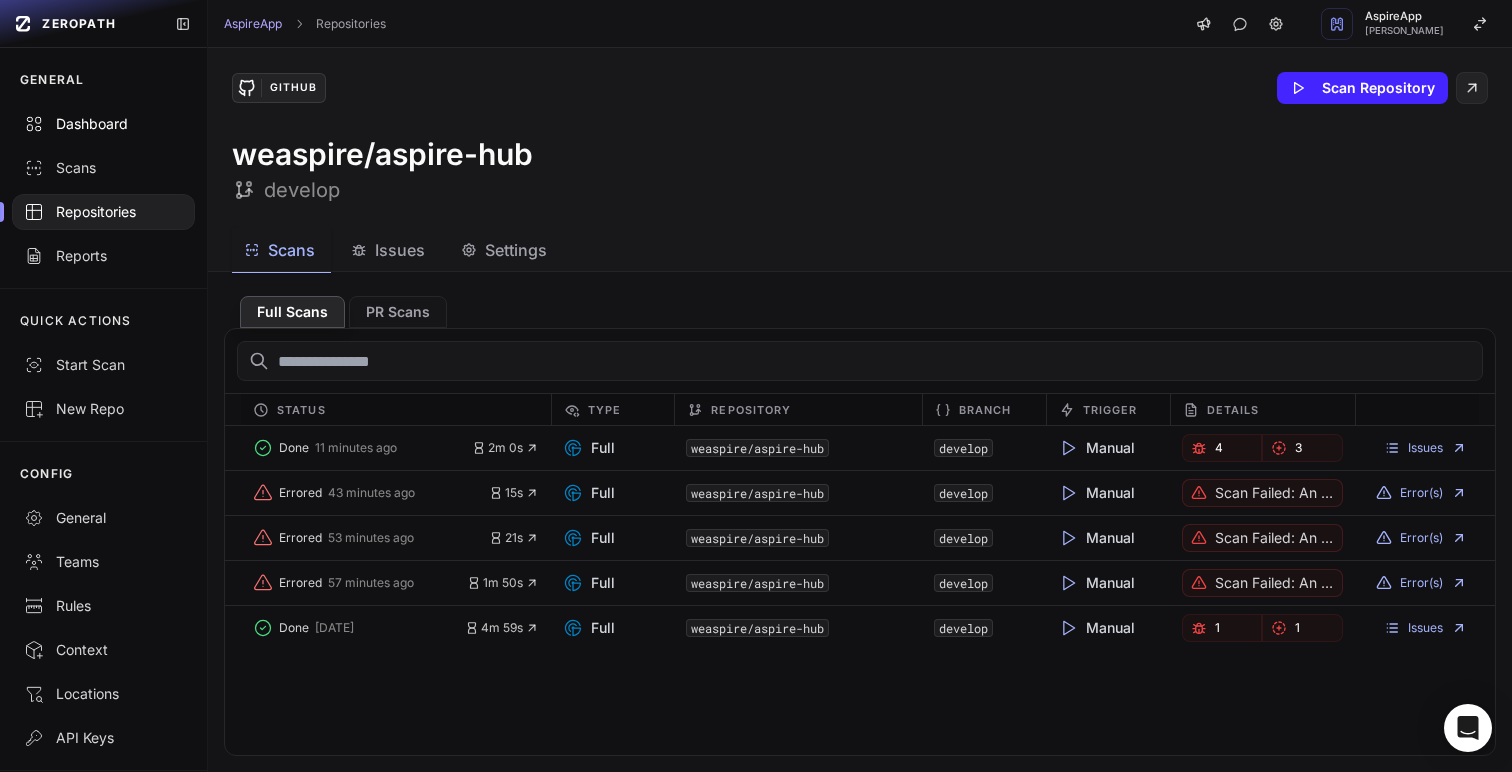 click on "Dashboard" at bounding box center [103, 124] 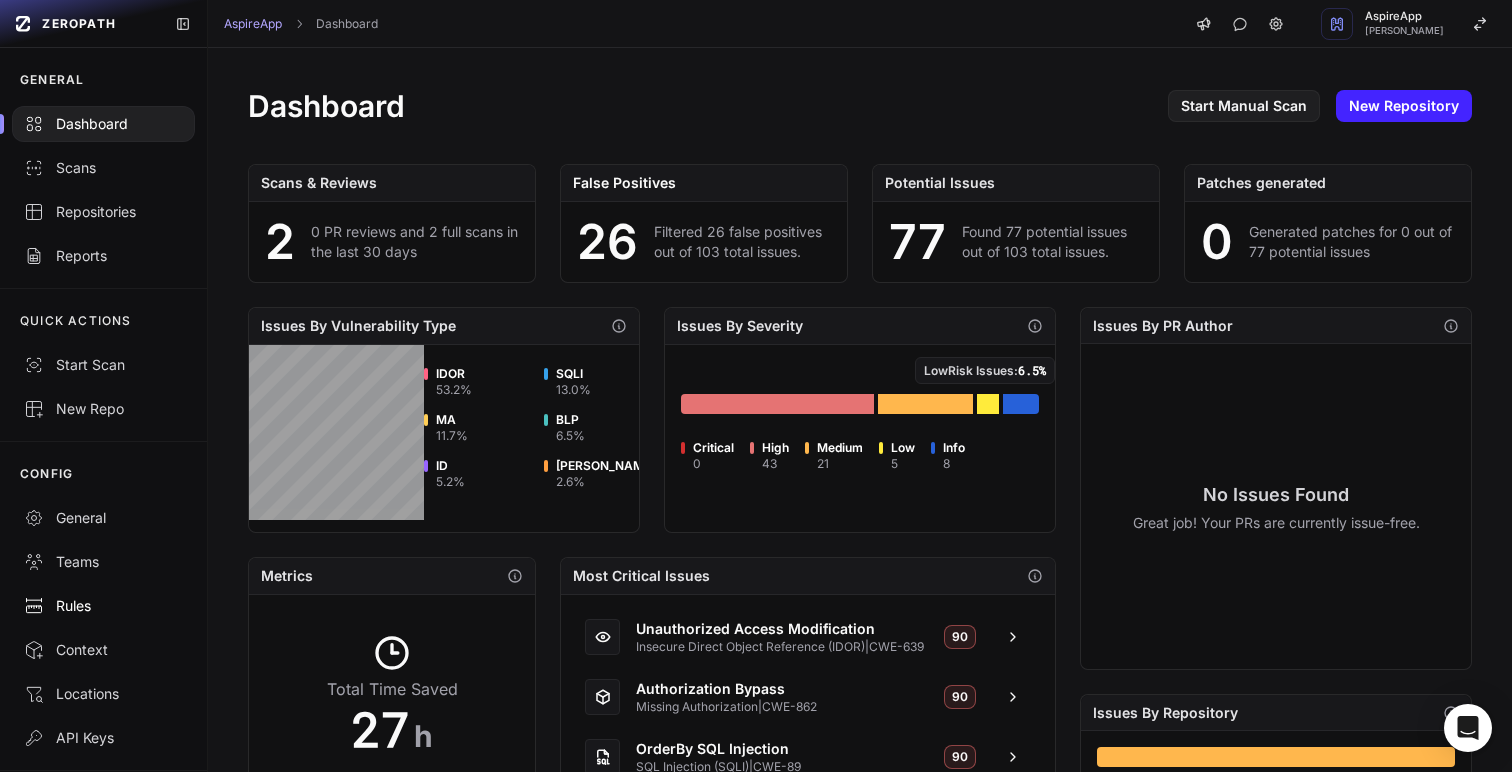 click on "Rules" at bounding box center [103, 606] 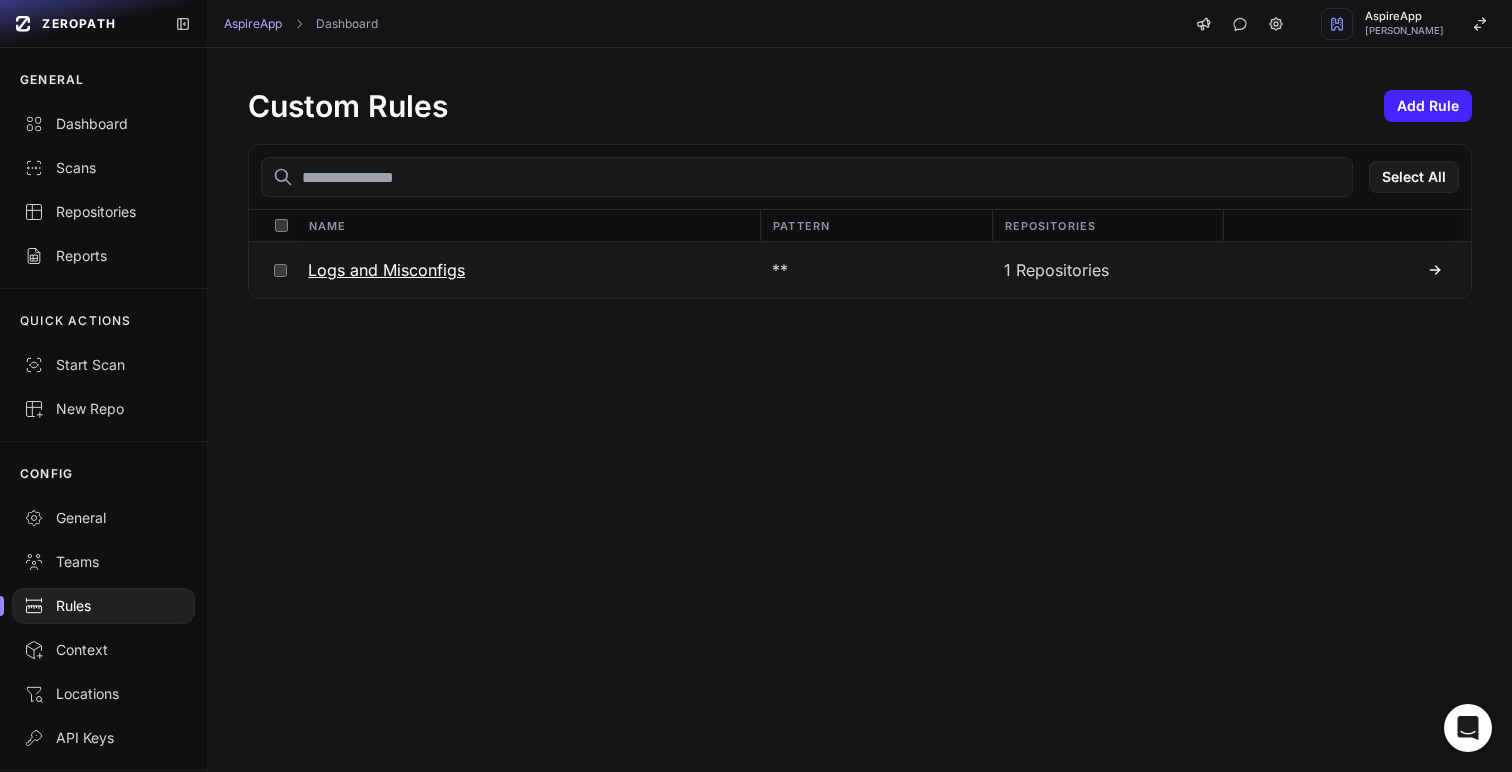 click on "Logs and Misconfigs" at bounding box center (386, 270) 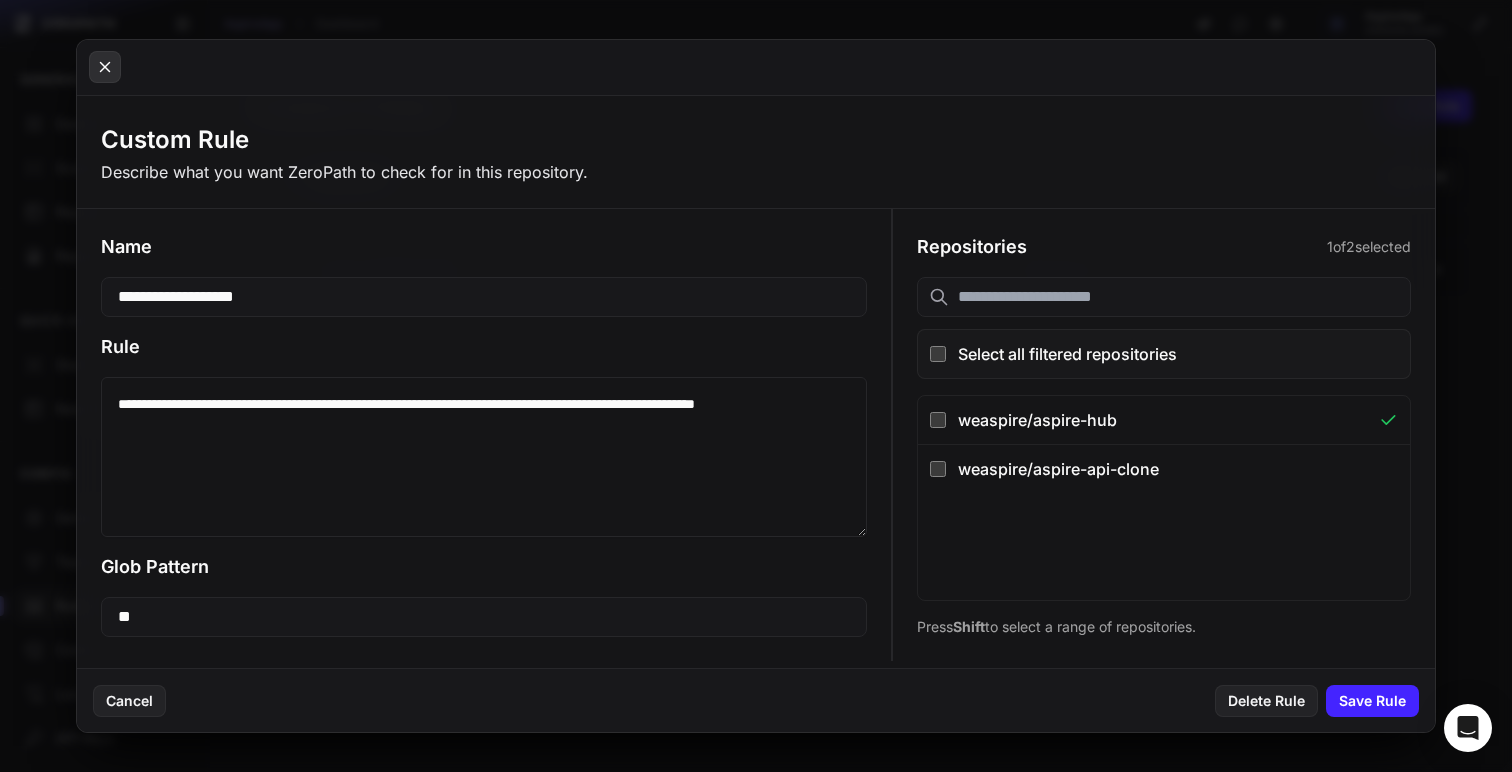 click 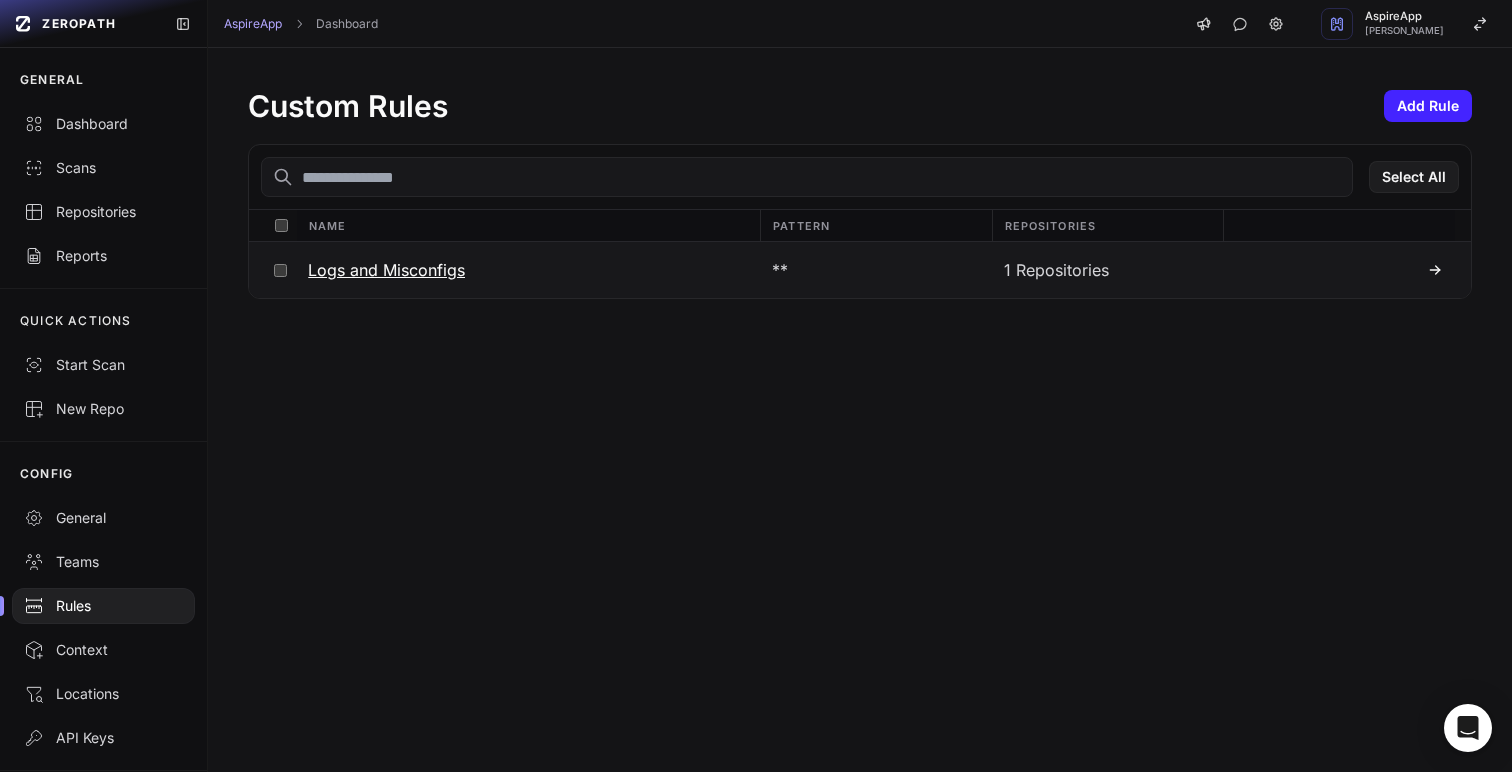 click on "Logs and Misconfigs" at bounding box center [527, 270] 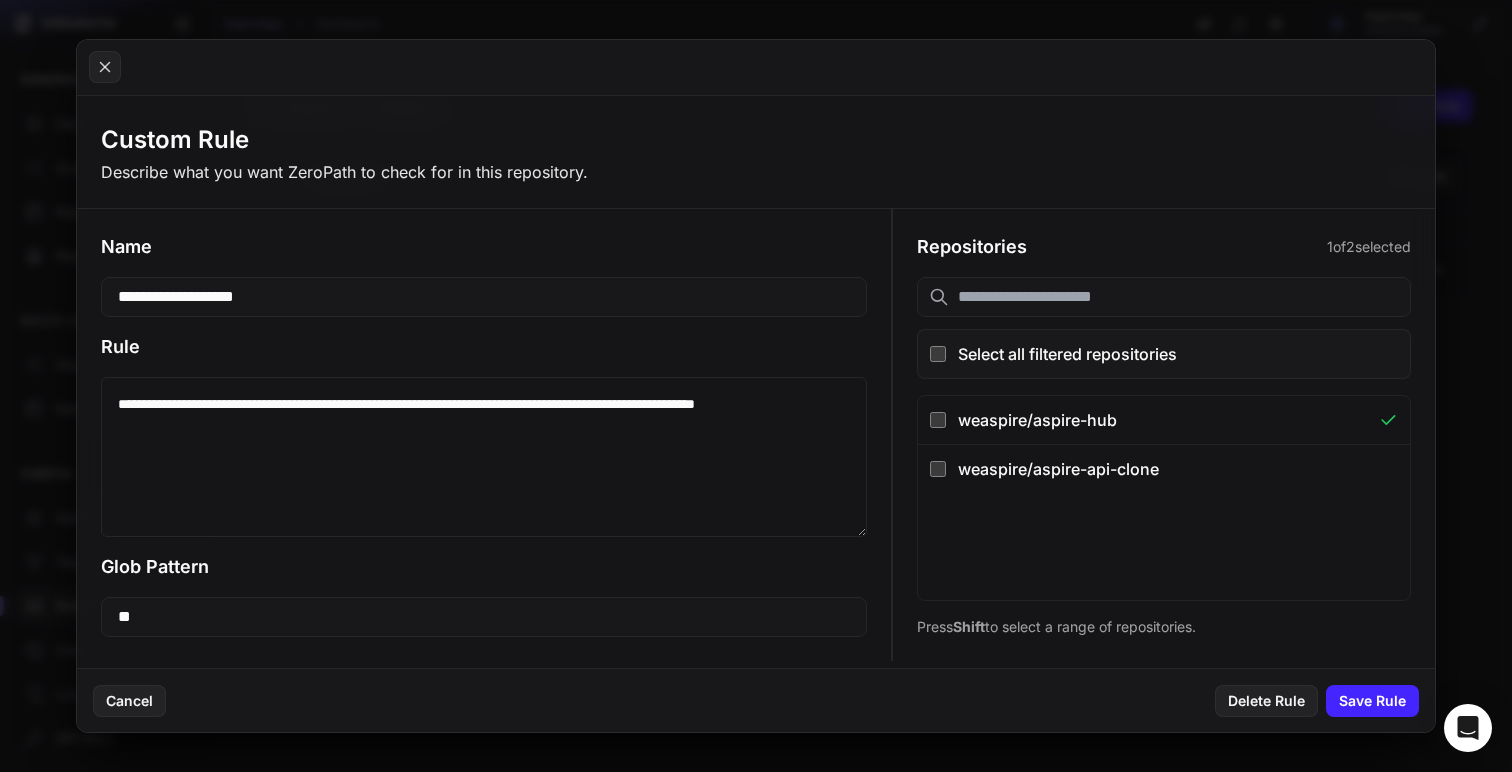 click at bounding box center [756, 386] 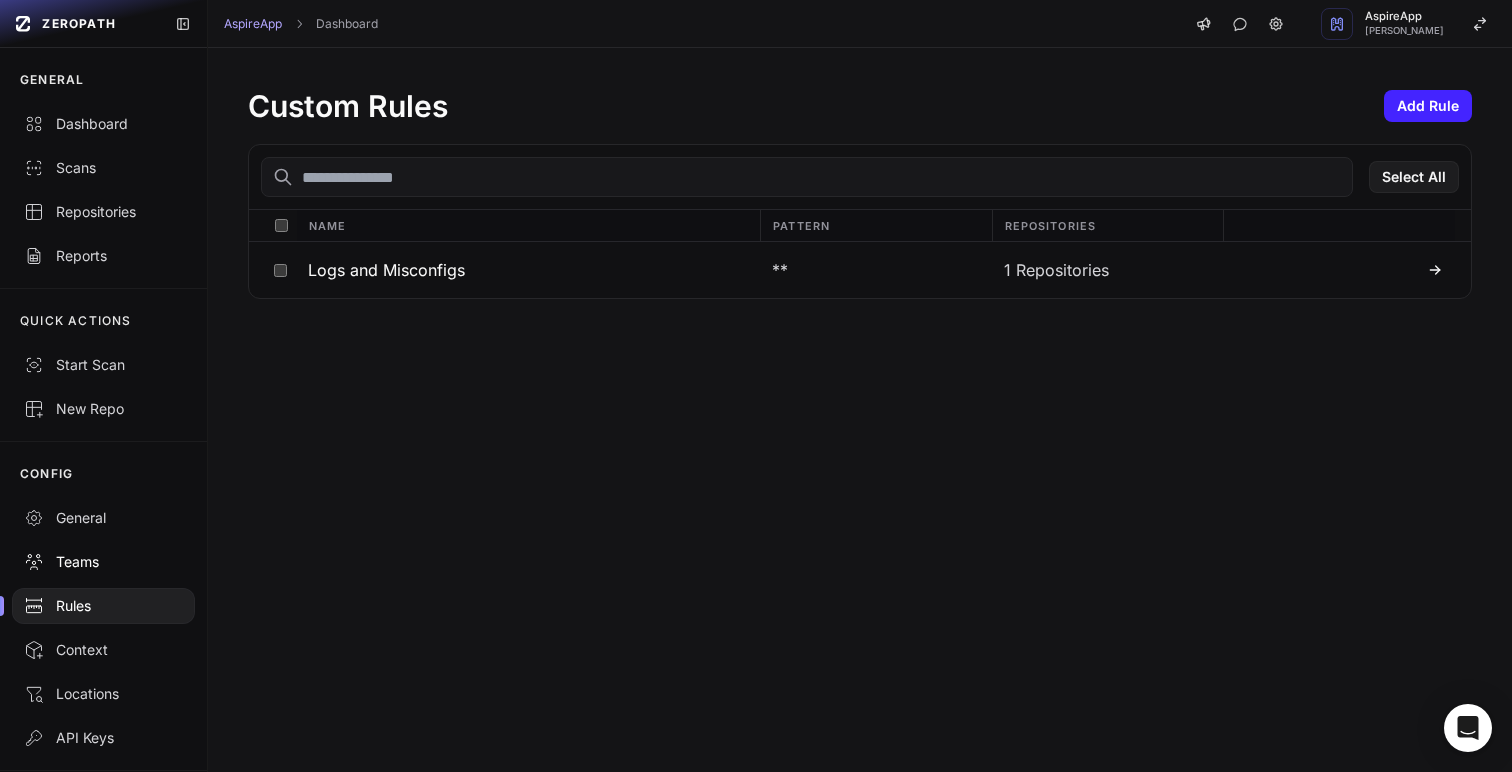 click on "Teams" at bounding box center (103, 562) 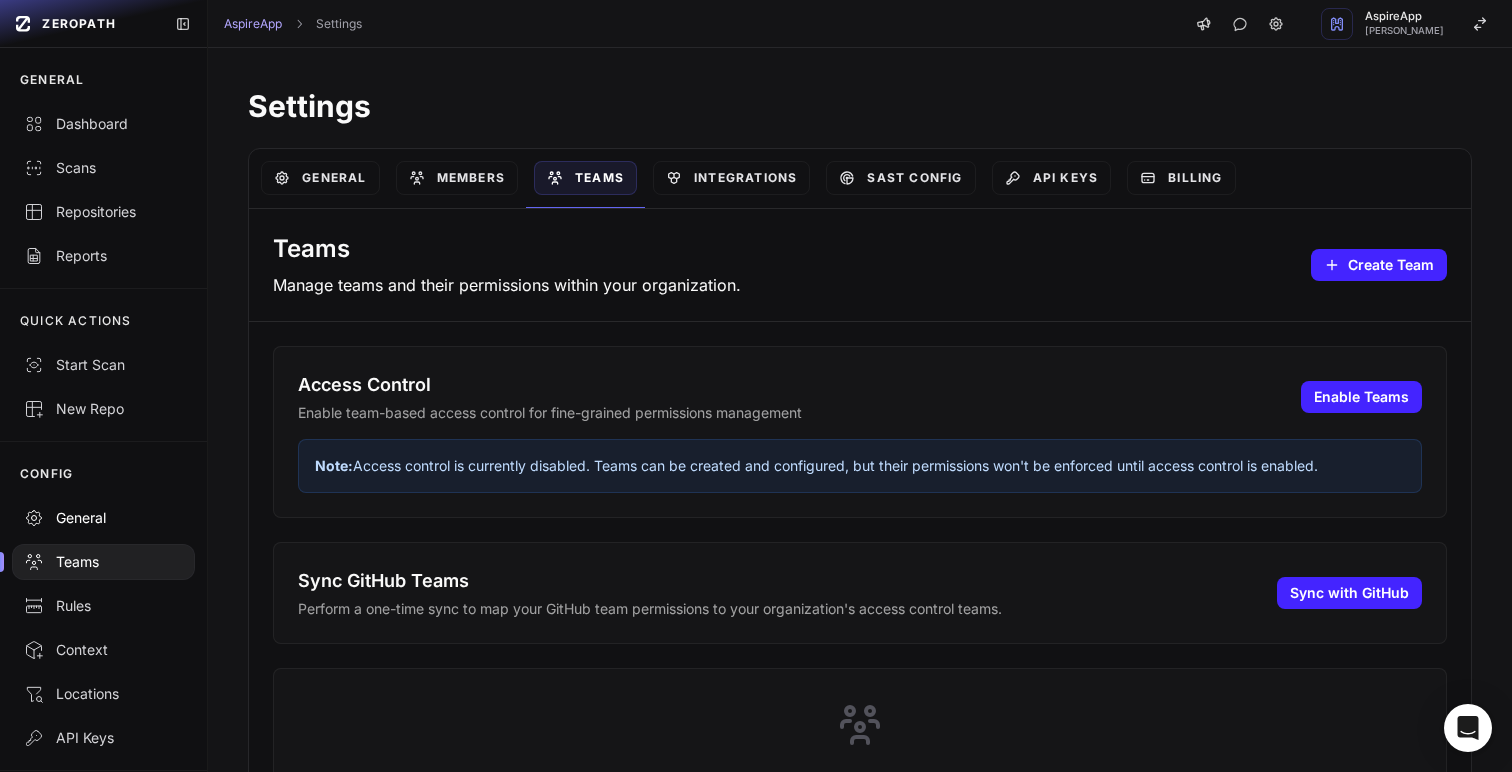 click on "General" at bounding box center [103, 518] 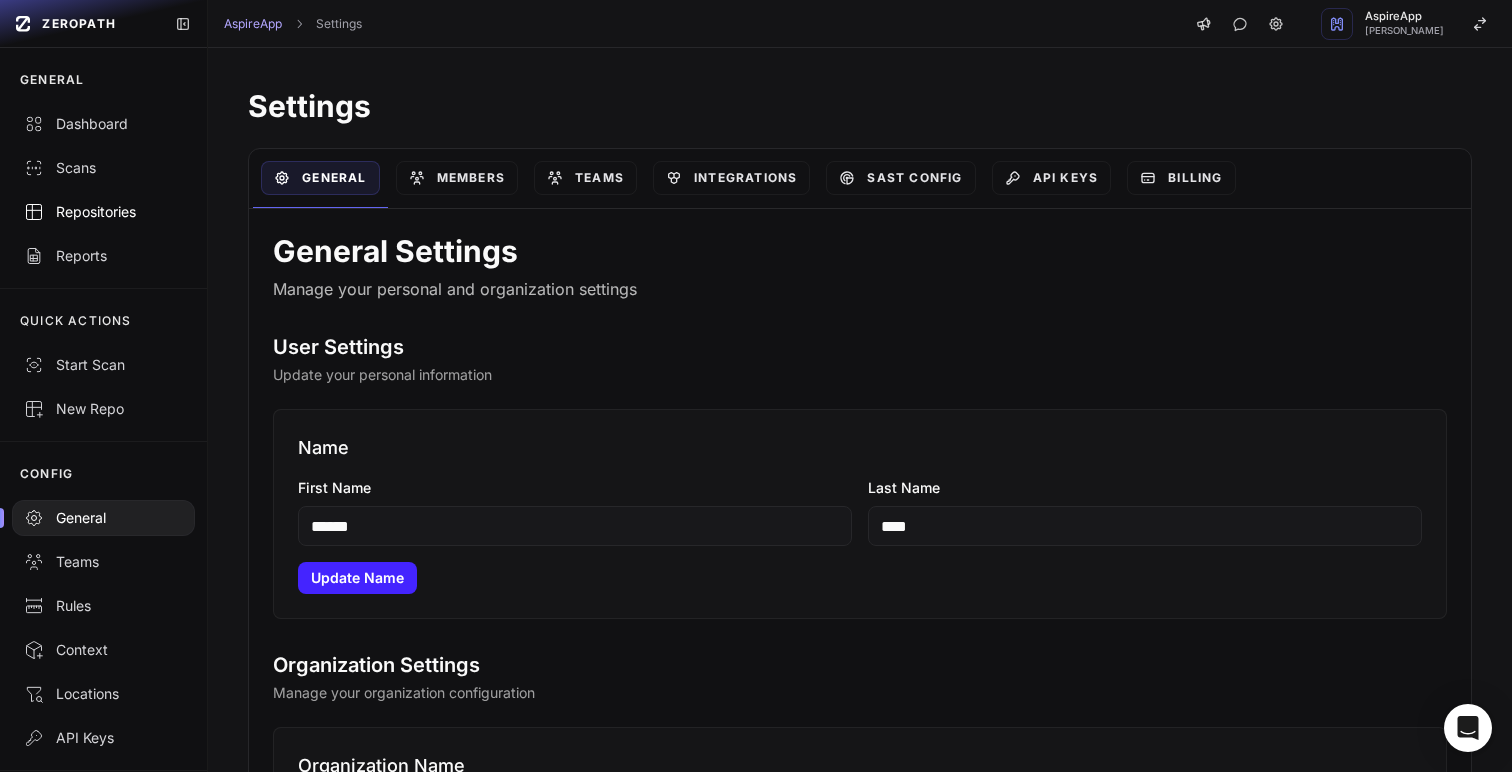 click on "Repositories" at bounding box center [103, 212] 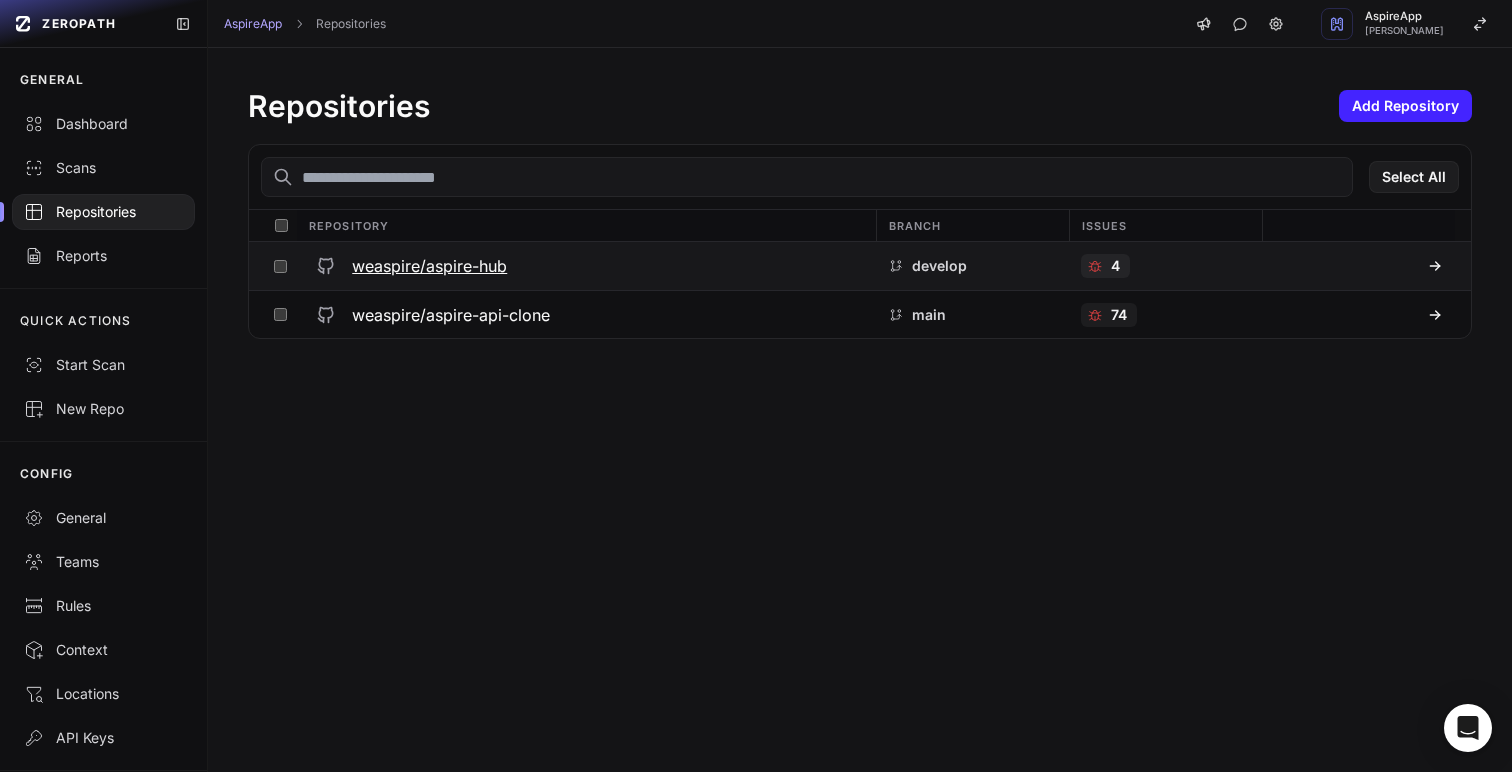 click on "weaspire/aspire-hub" at bounding box center (429, 266) 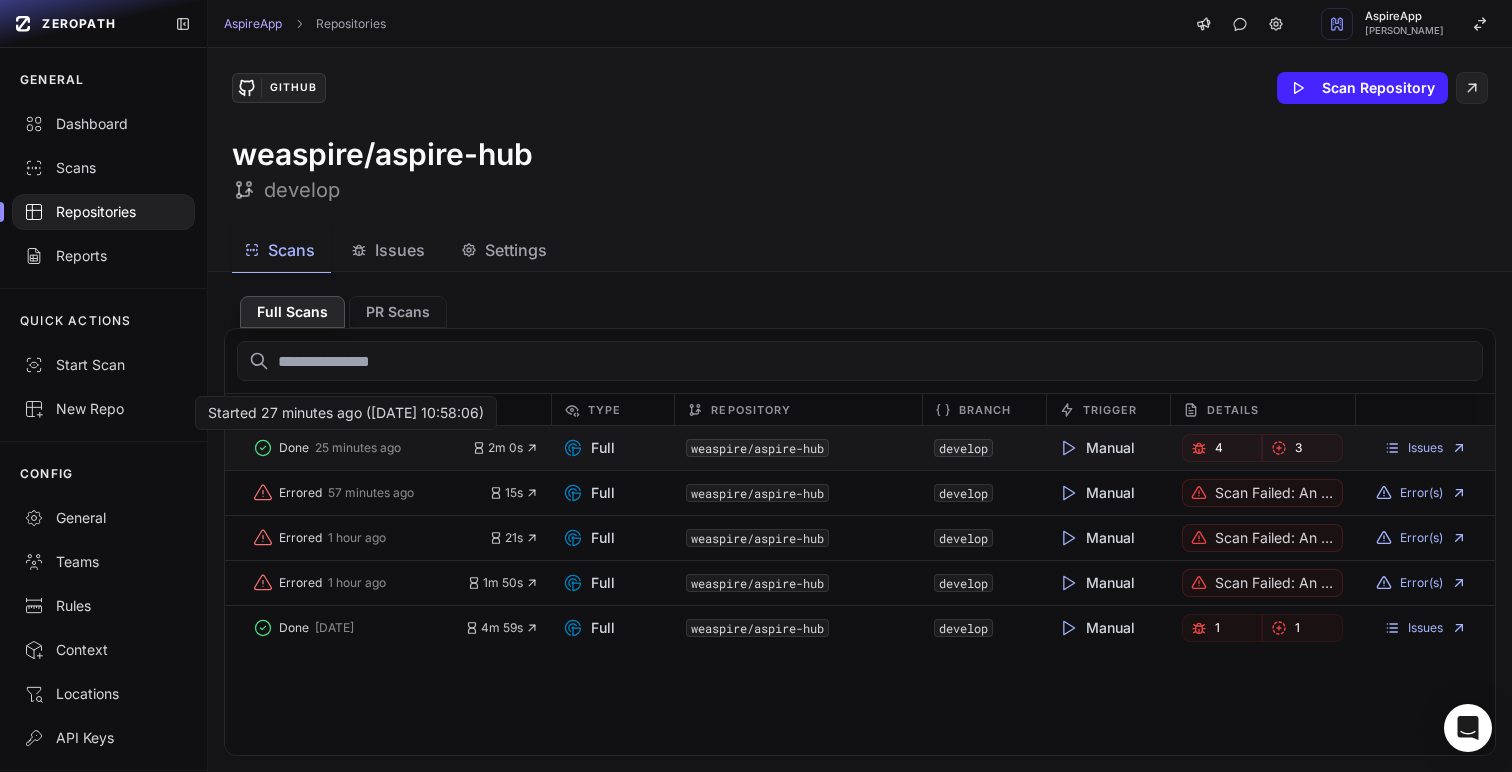 click on "Done" at bounding box center (294, 448) 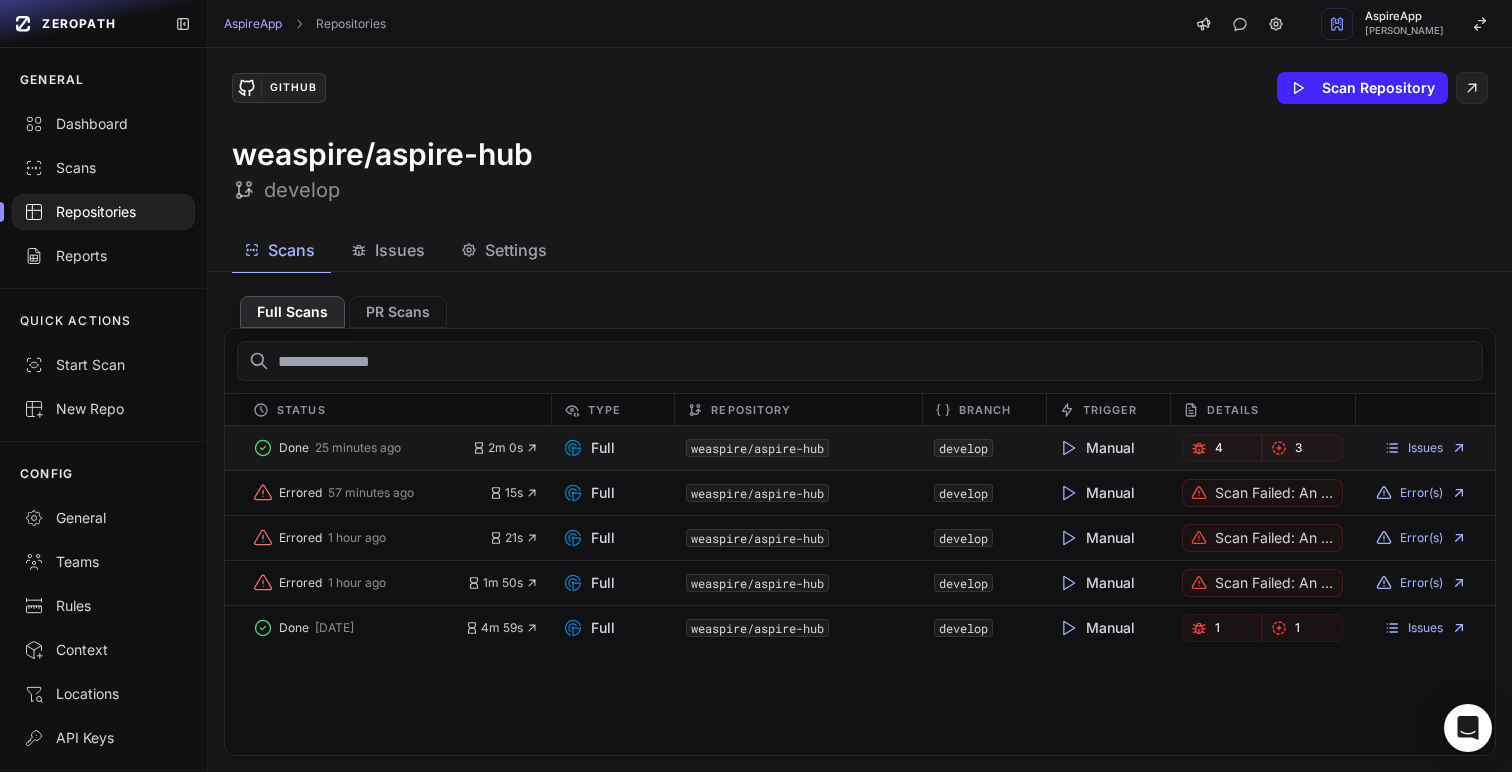 click on "Full" 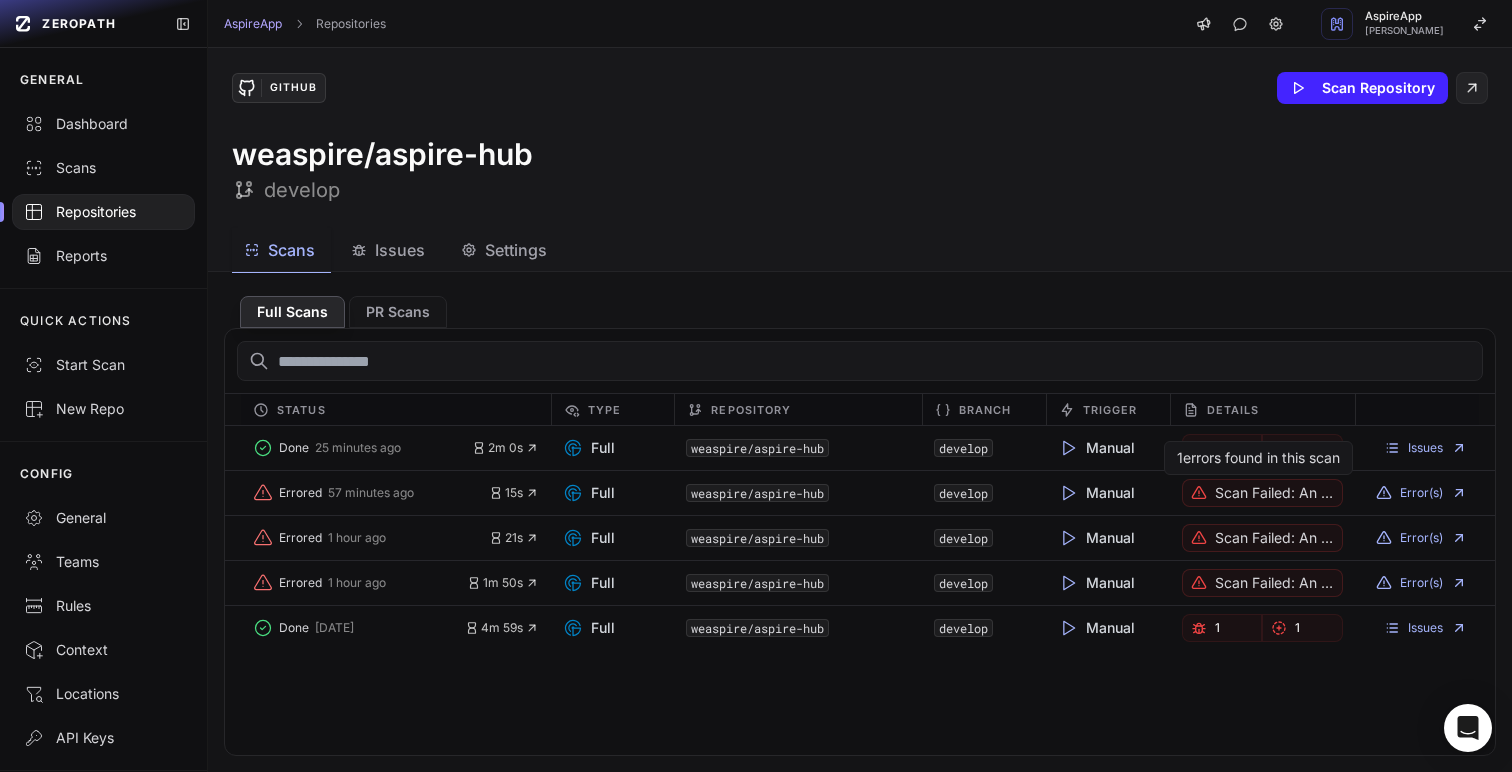 click on "1  errors found in this scan" at bounding box center (1258, 458) 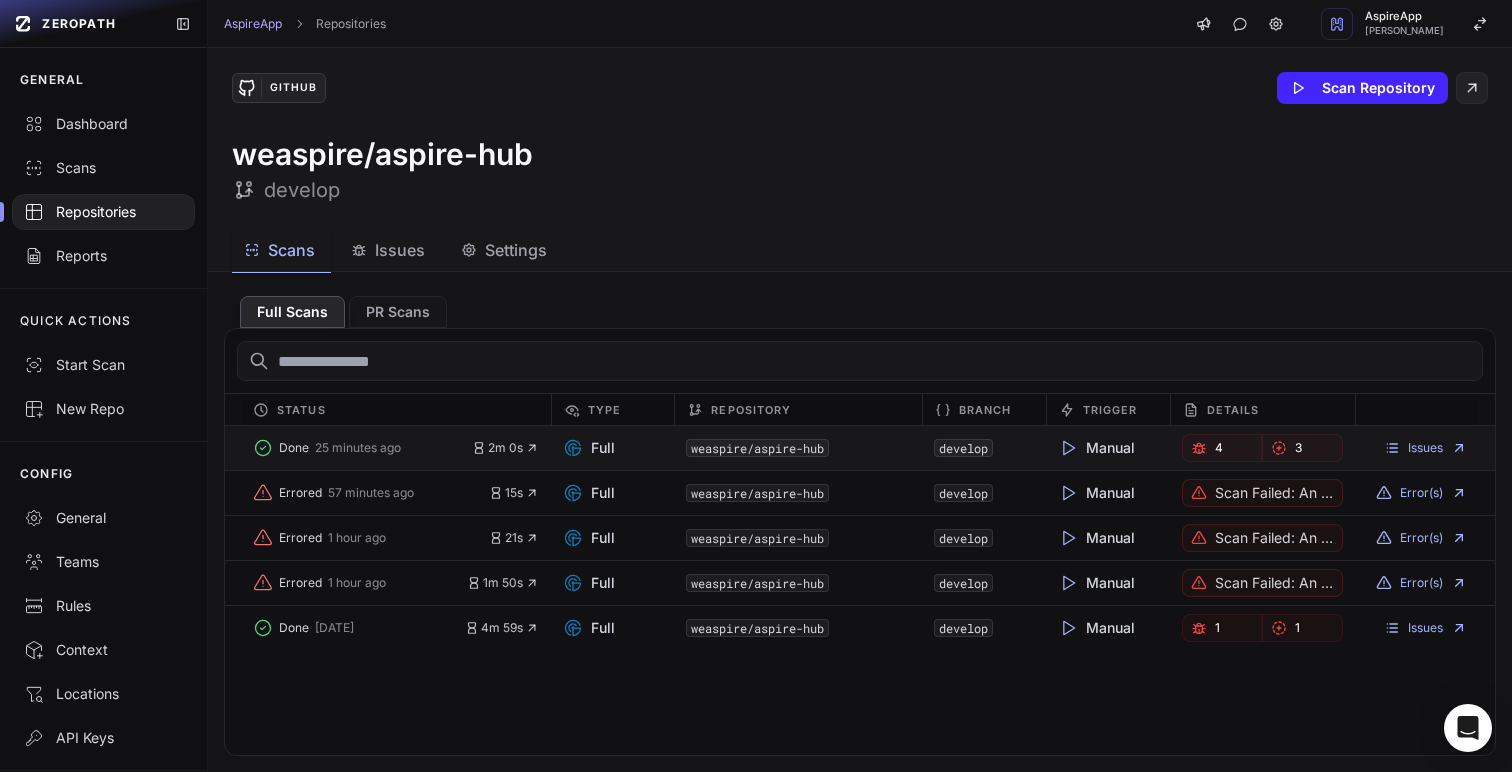 click on "4" at bounding box center [1222, 448] 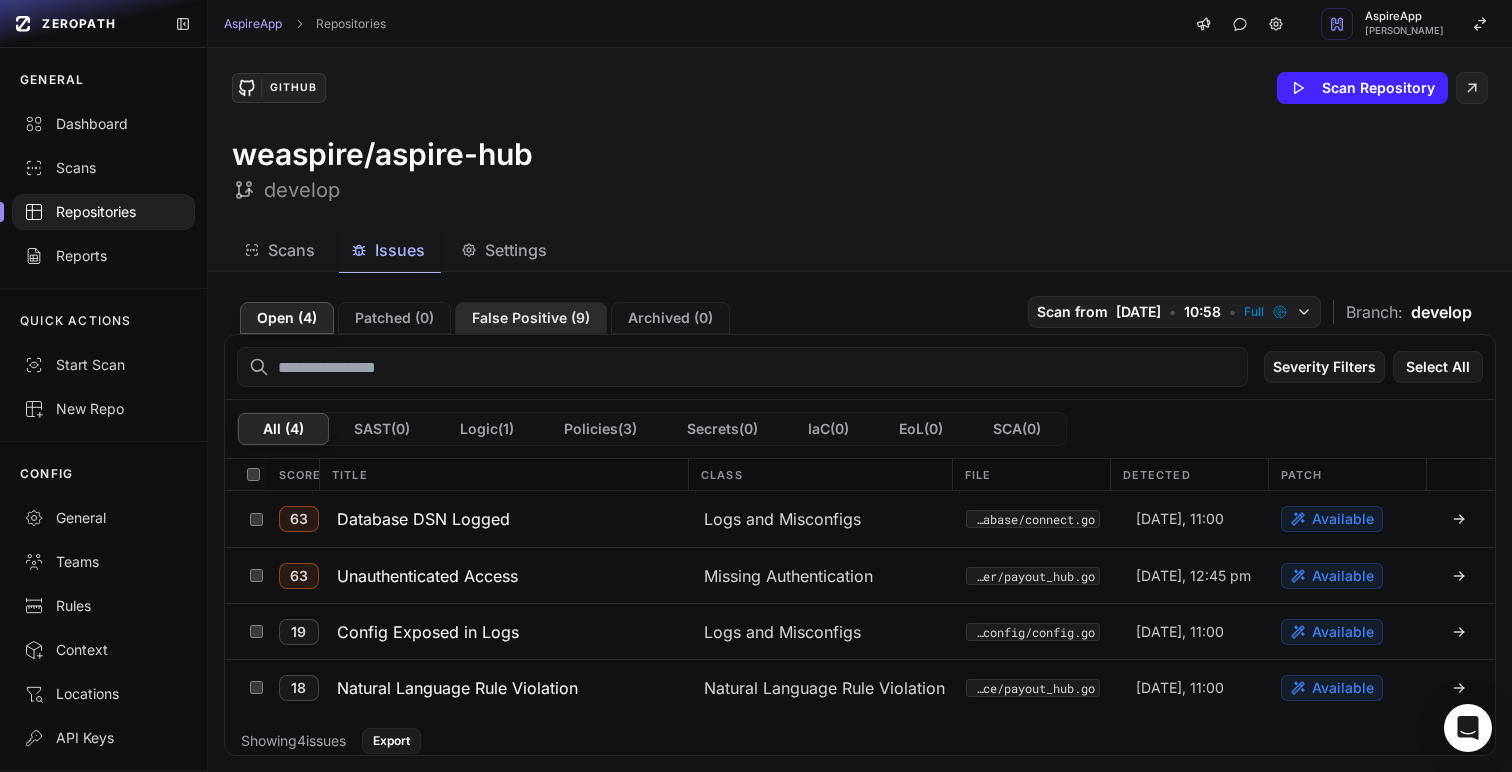 click on "False Positive ( 9 )" at bounding box center (531, 318) 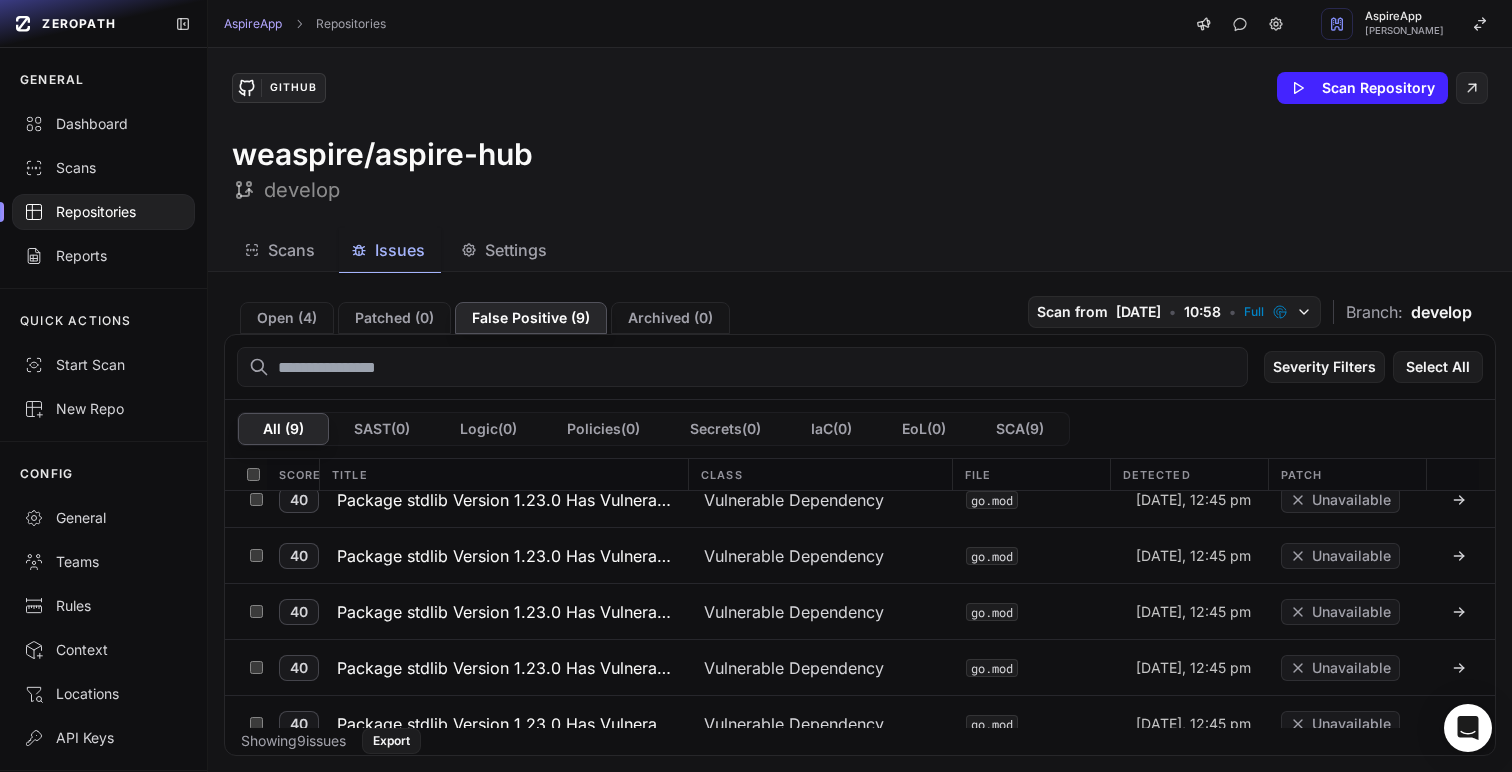 scroll, scrollTop: 267, scrollLeft: 0, axis: vertical 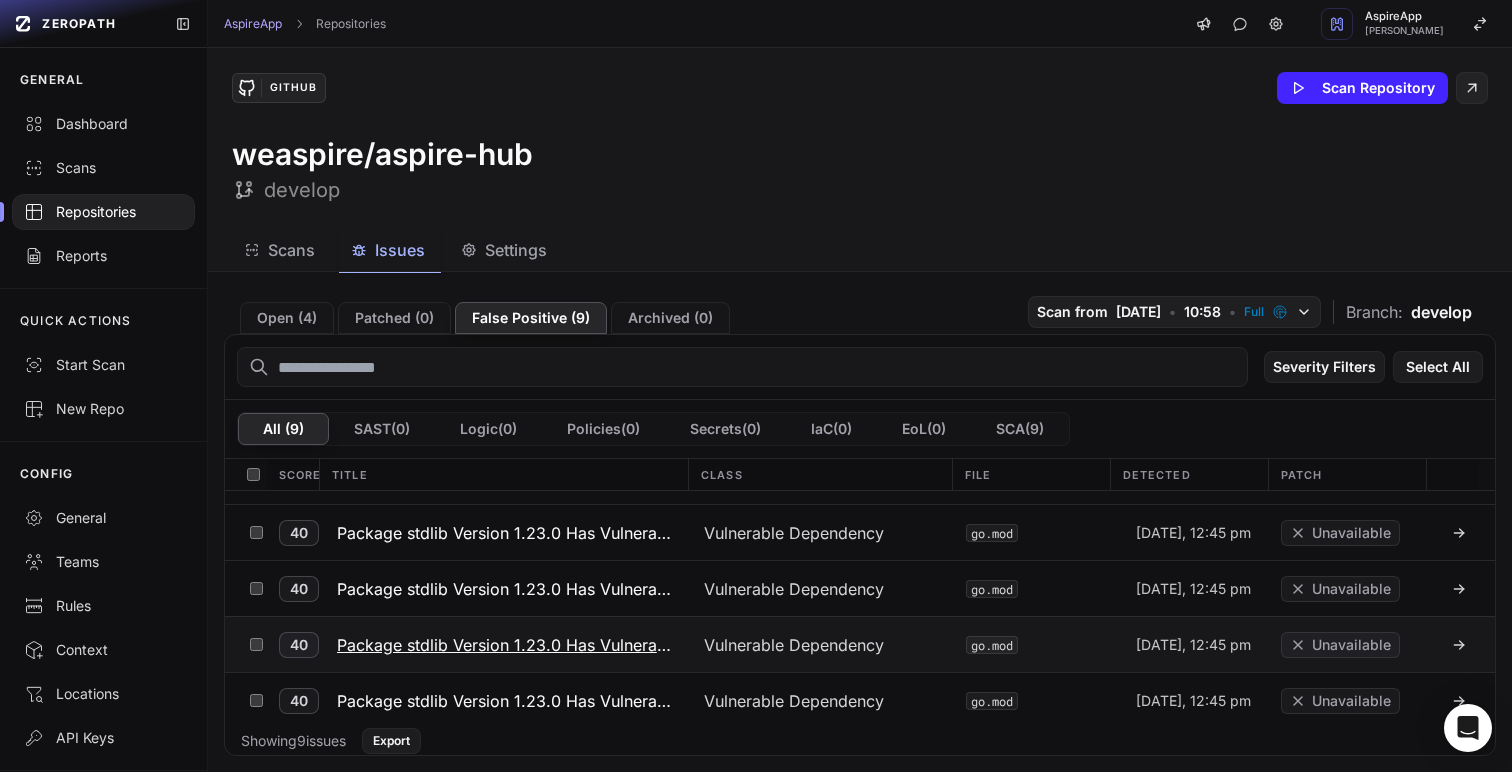 click on "Vulnerable Dependency" 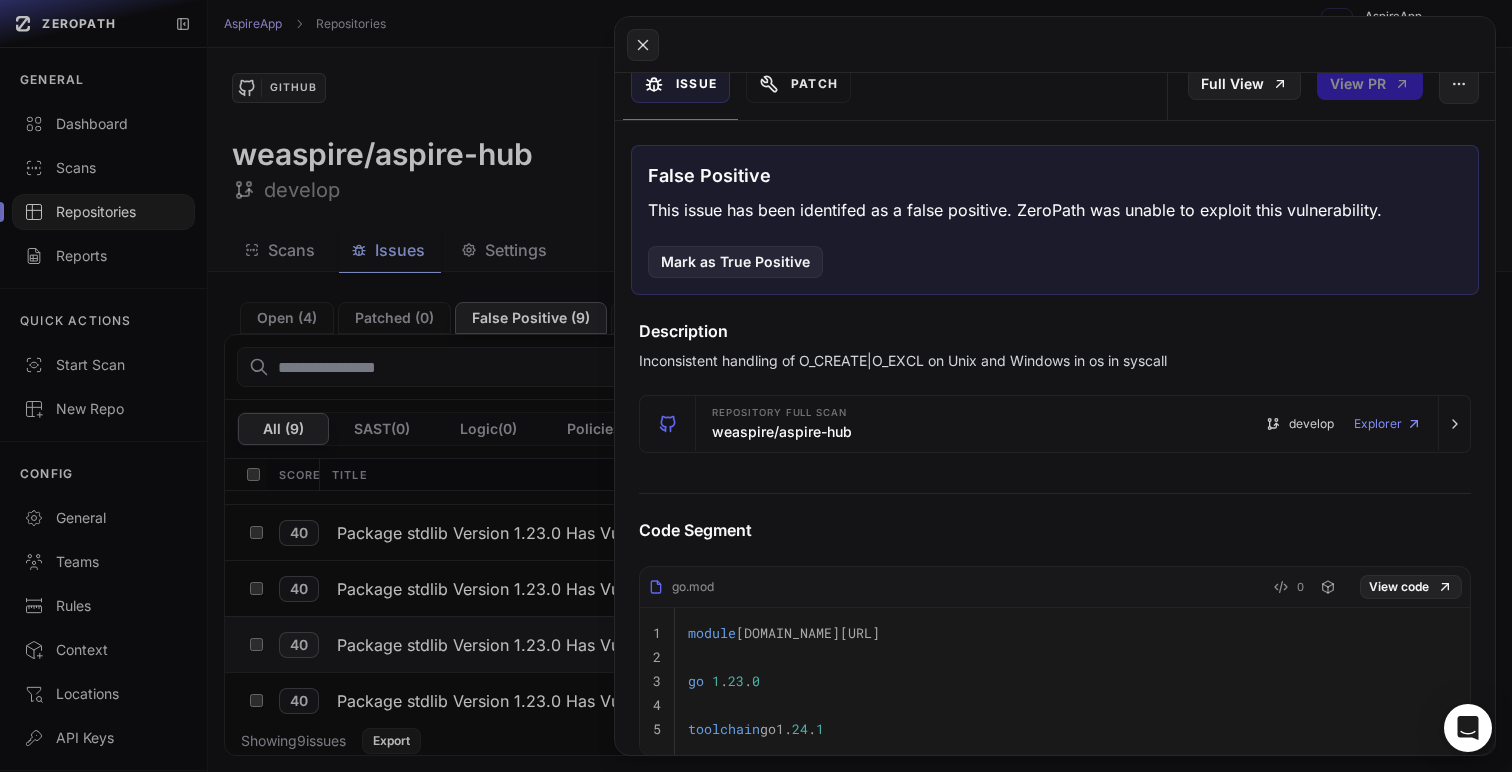 scroll, scrollTop: 0, scrollLeft: 0, axis: both 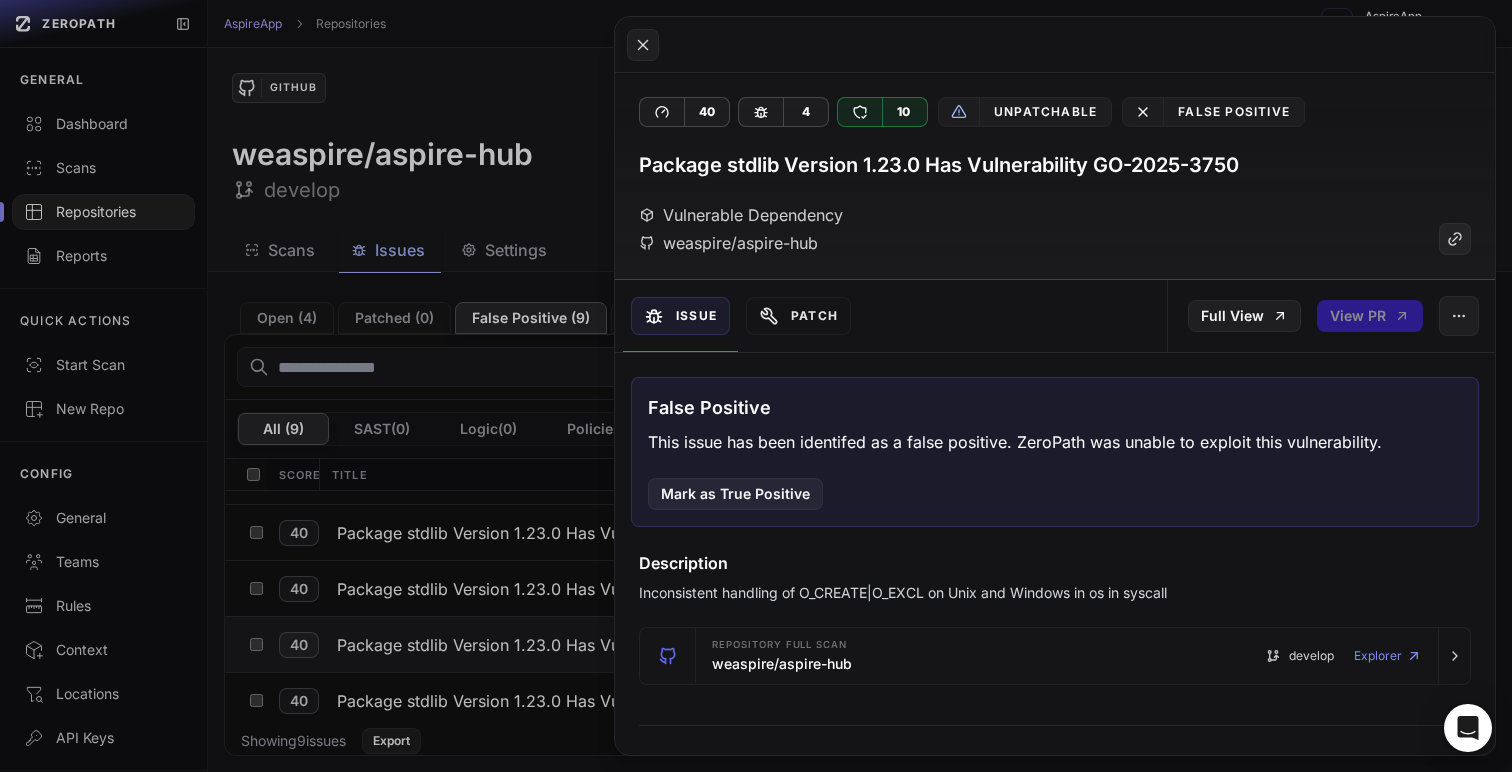 click 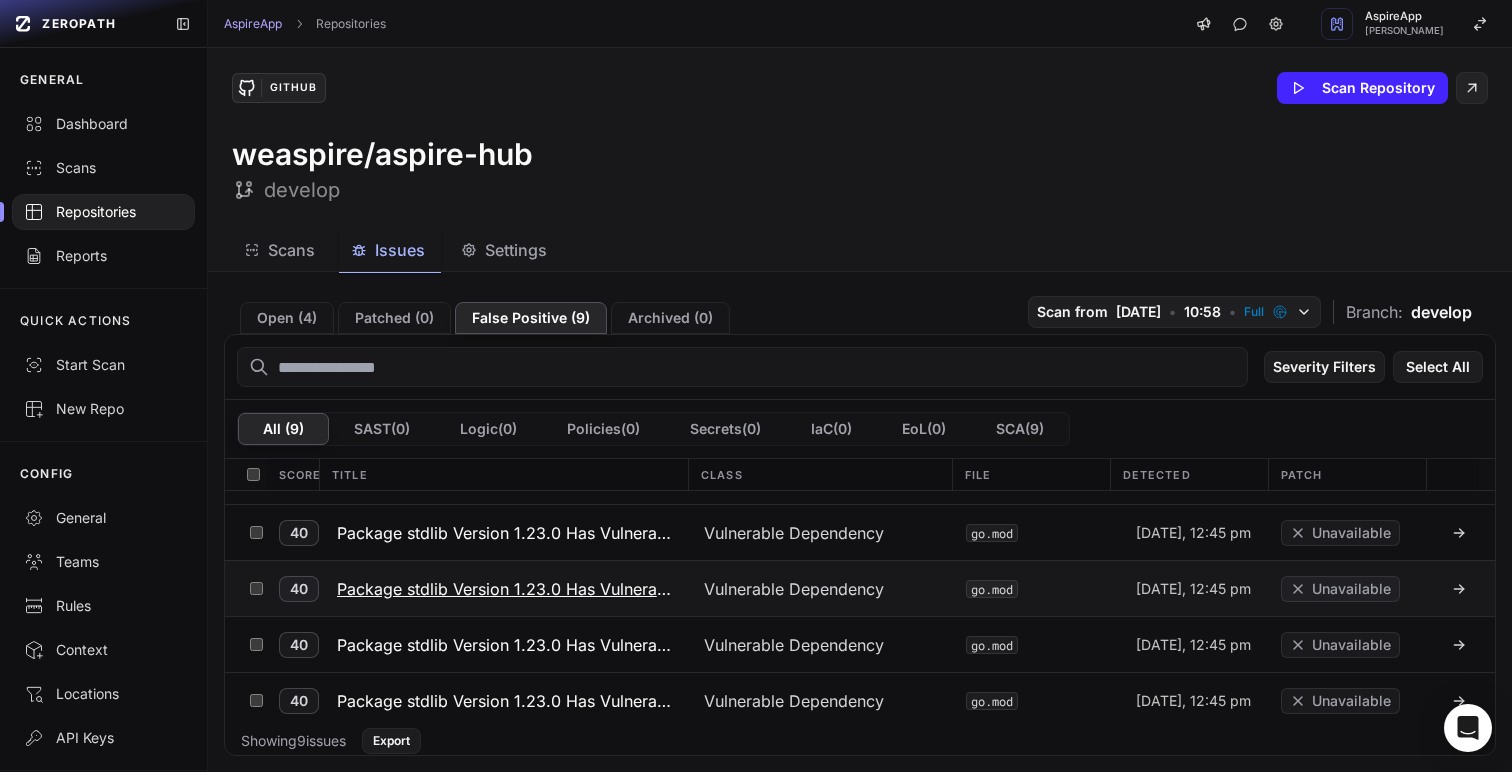 scroll, scrollTop: 0, scrollLeft: 0, axis: both 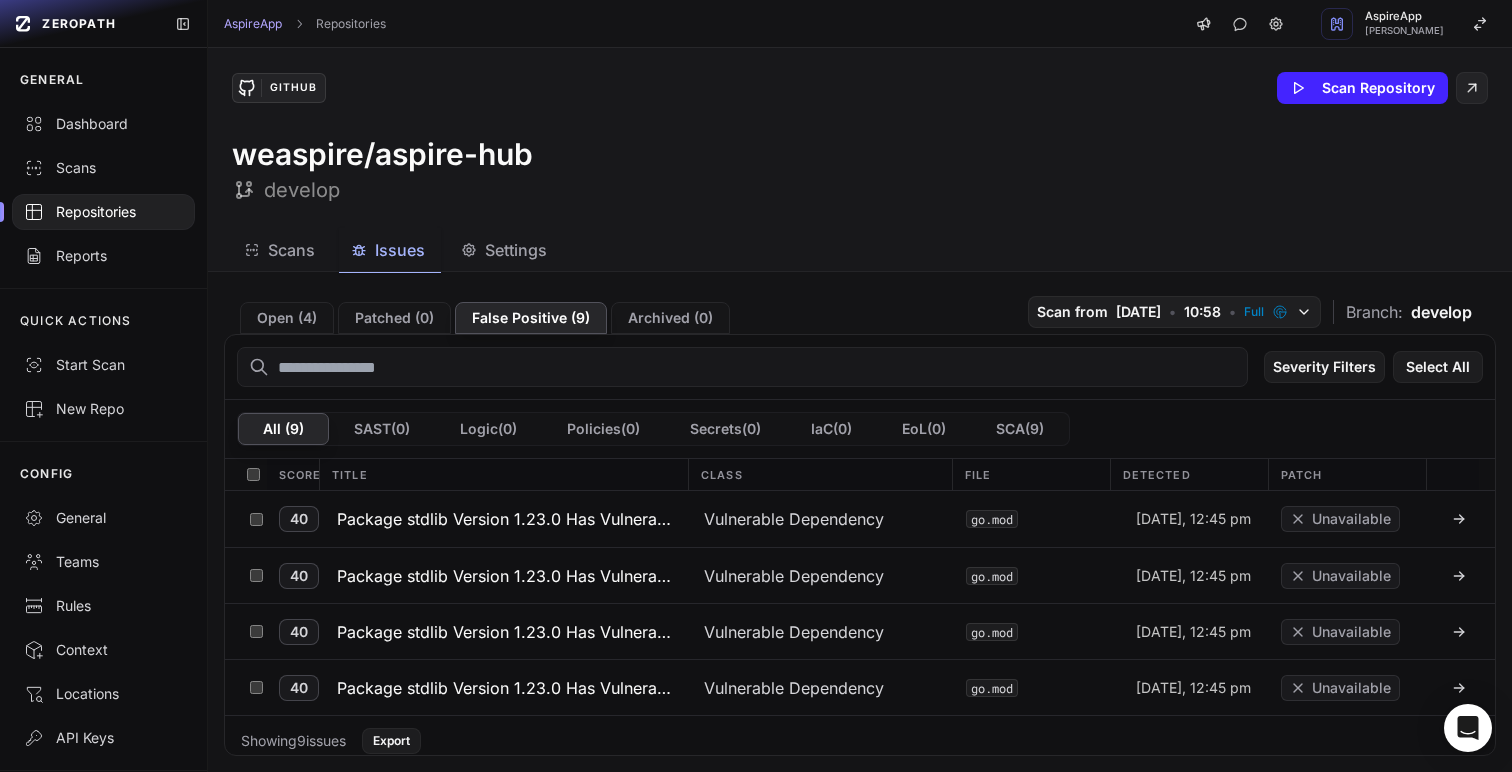 click on "Settings" 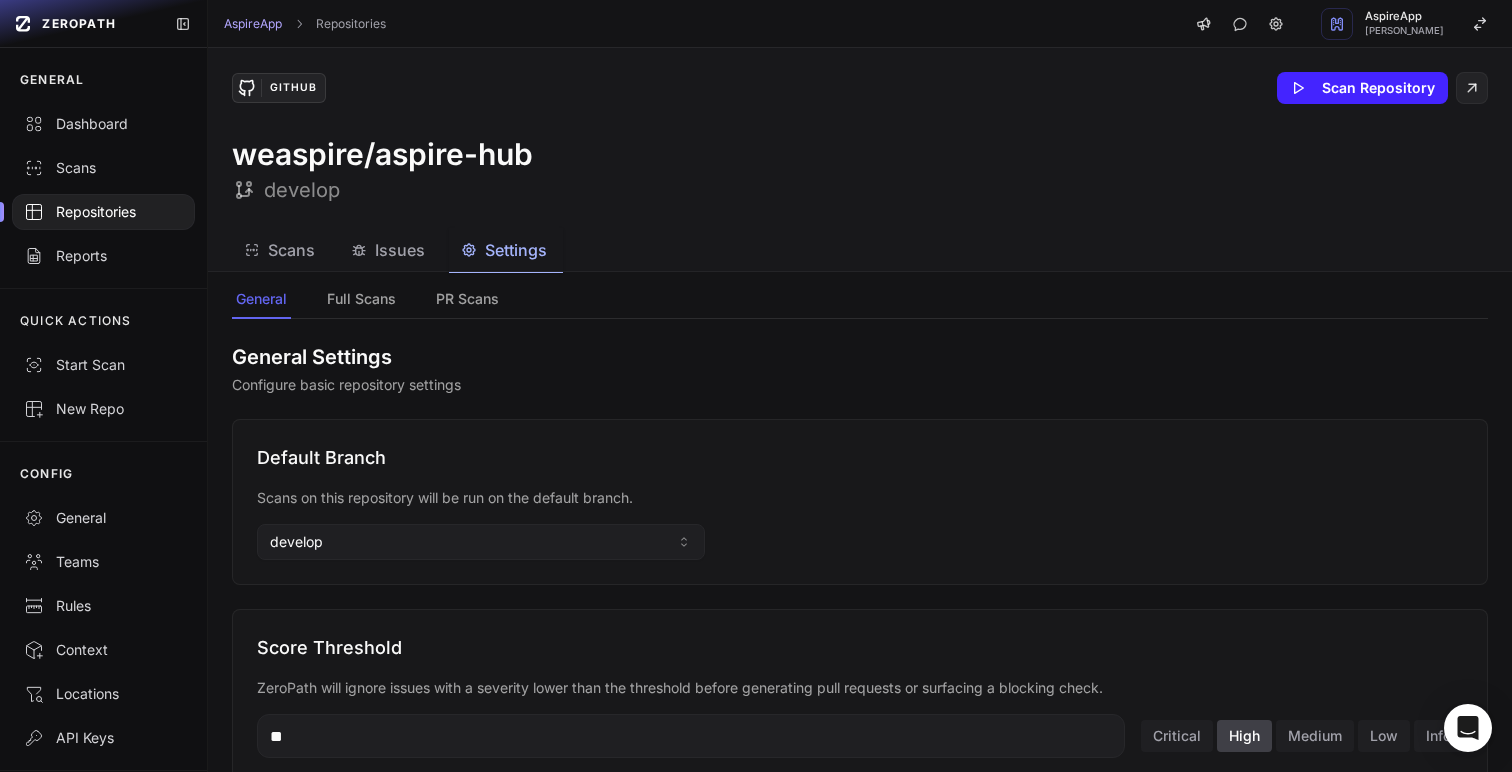 scroll, scrollTop: 0, scrollLeft: 0, axis: both 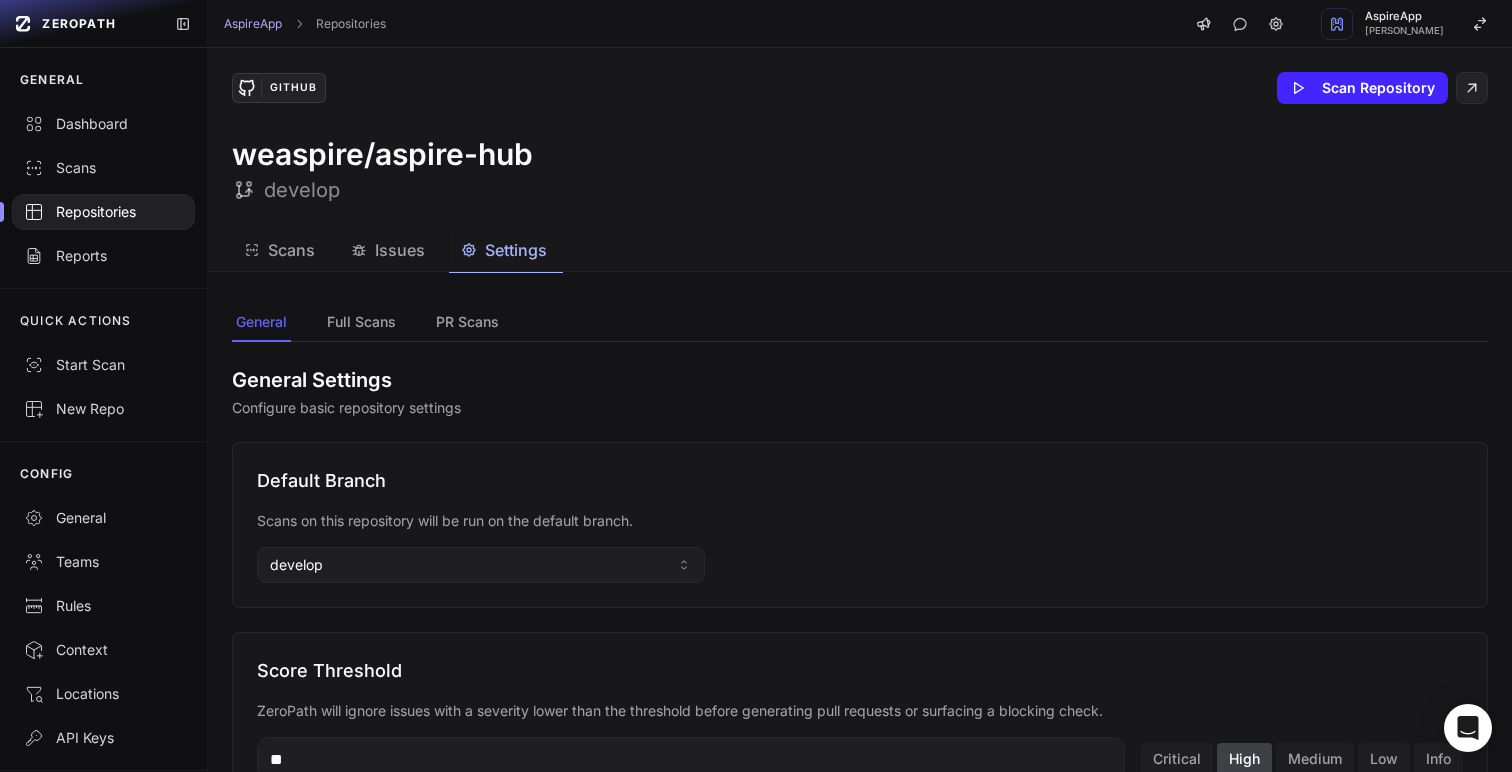 click on "General   Full Scans   PR Scans" at bounding box center (860, 323) 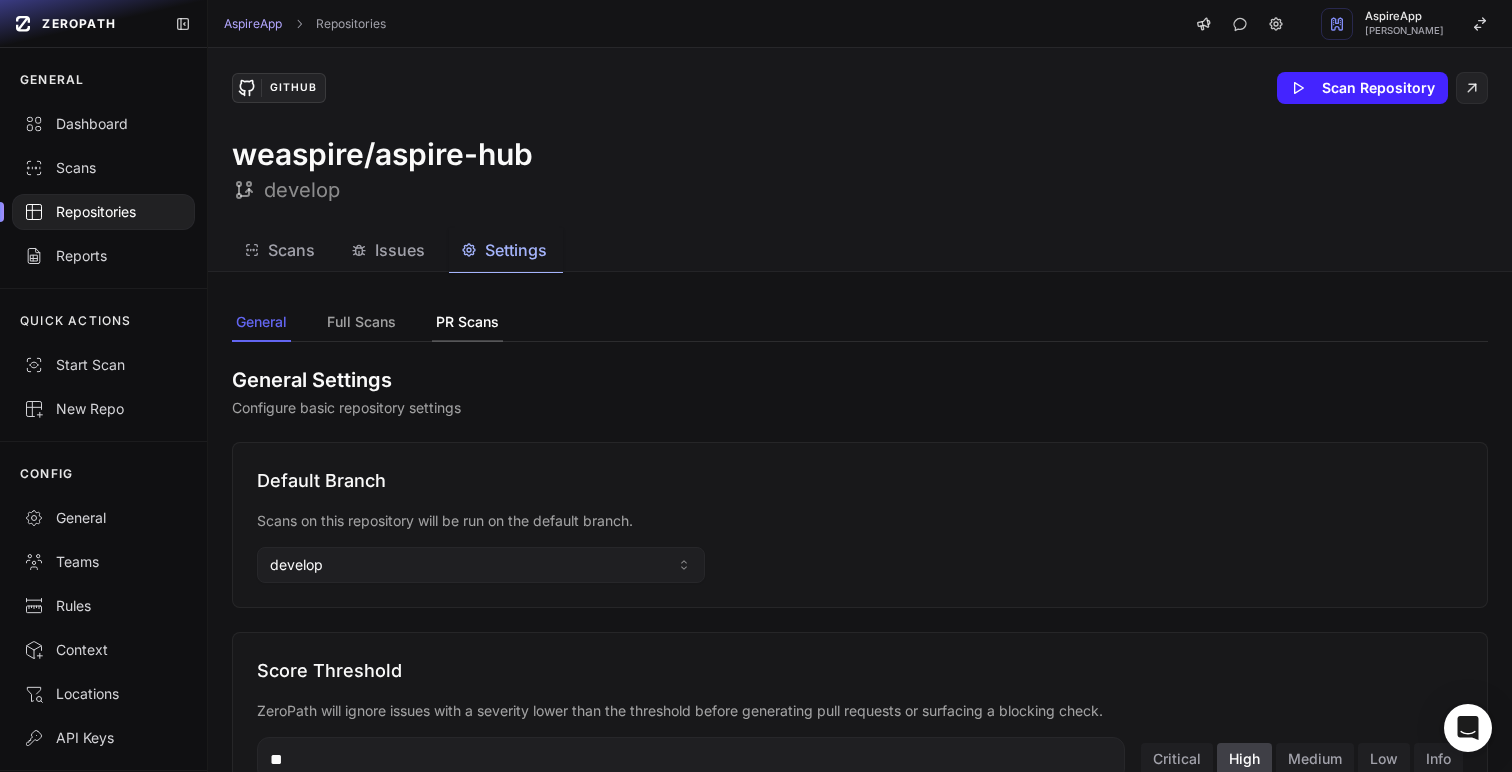 click on "PR Scans" 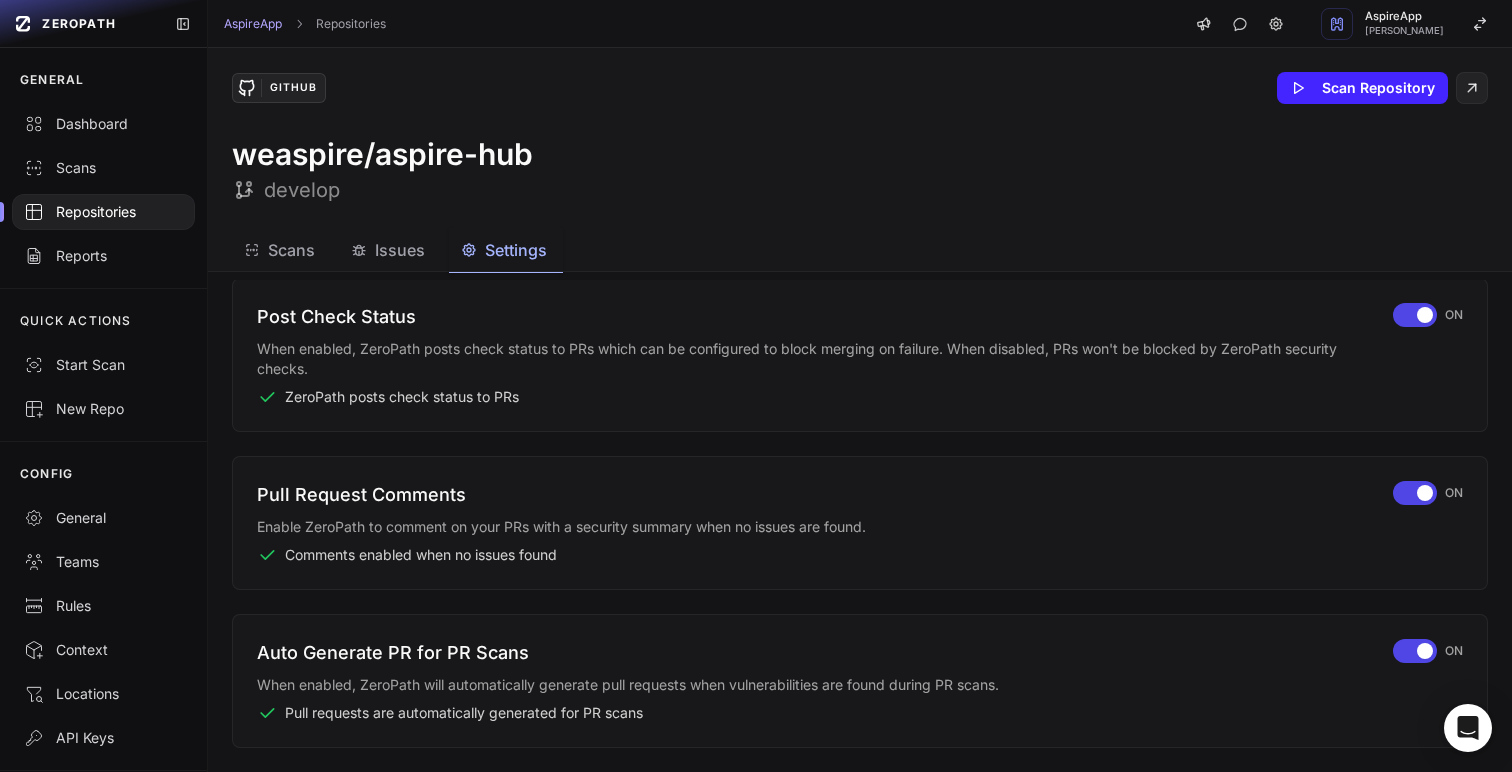 scroll, scrollTop: 0, scrollLeft: 0, axis: both 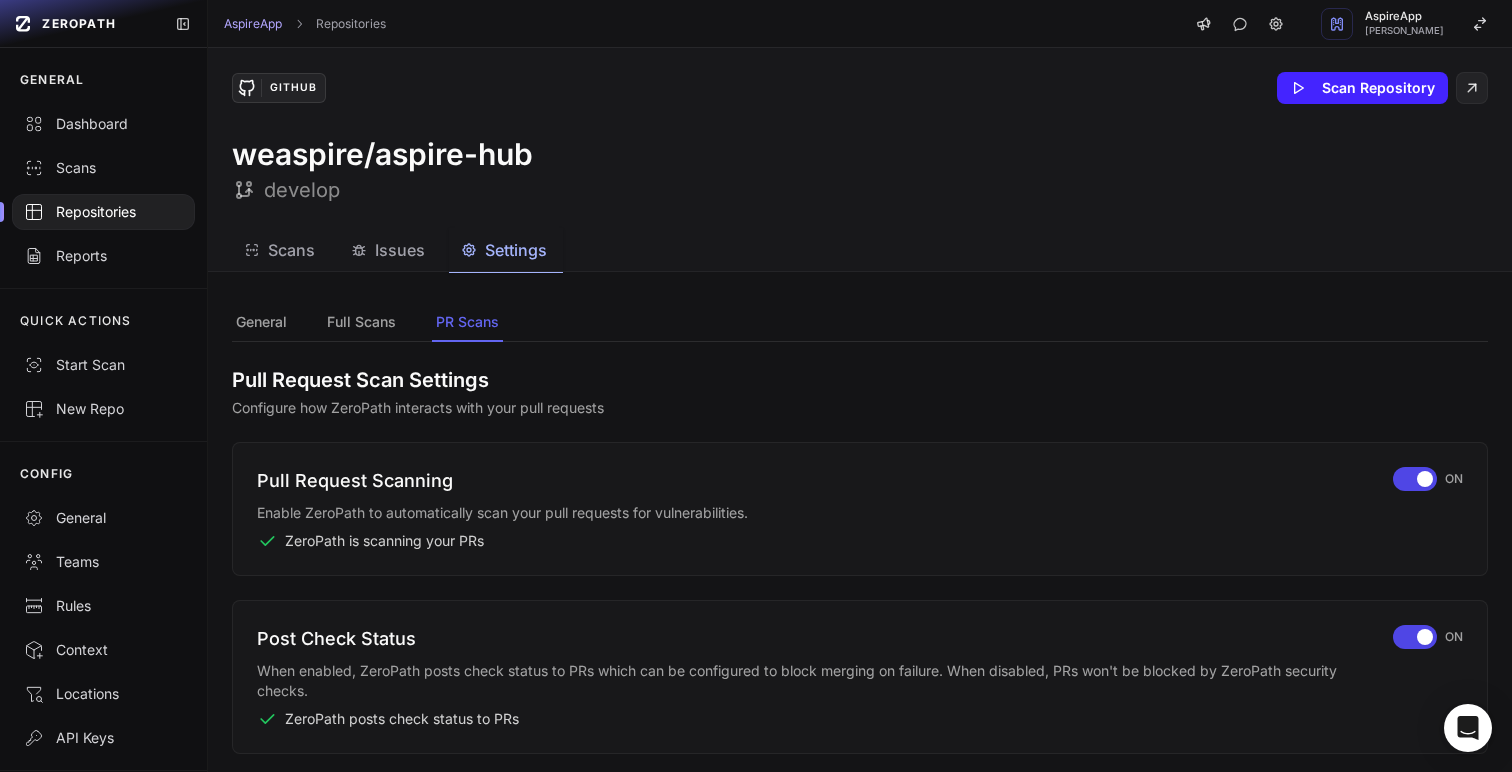 click on "Repositories" at bounding box center [103, 212] 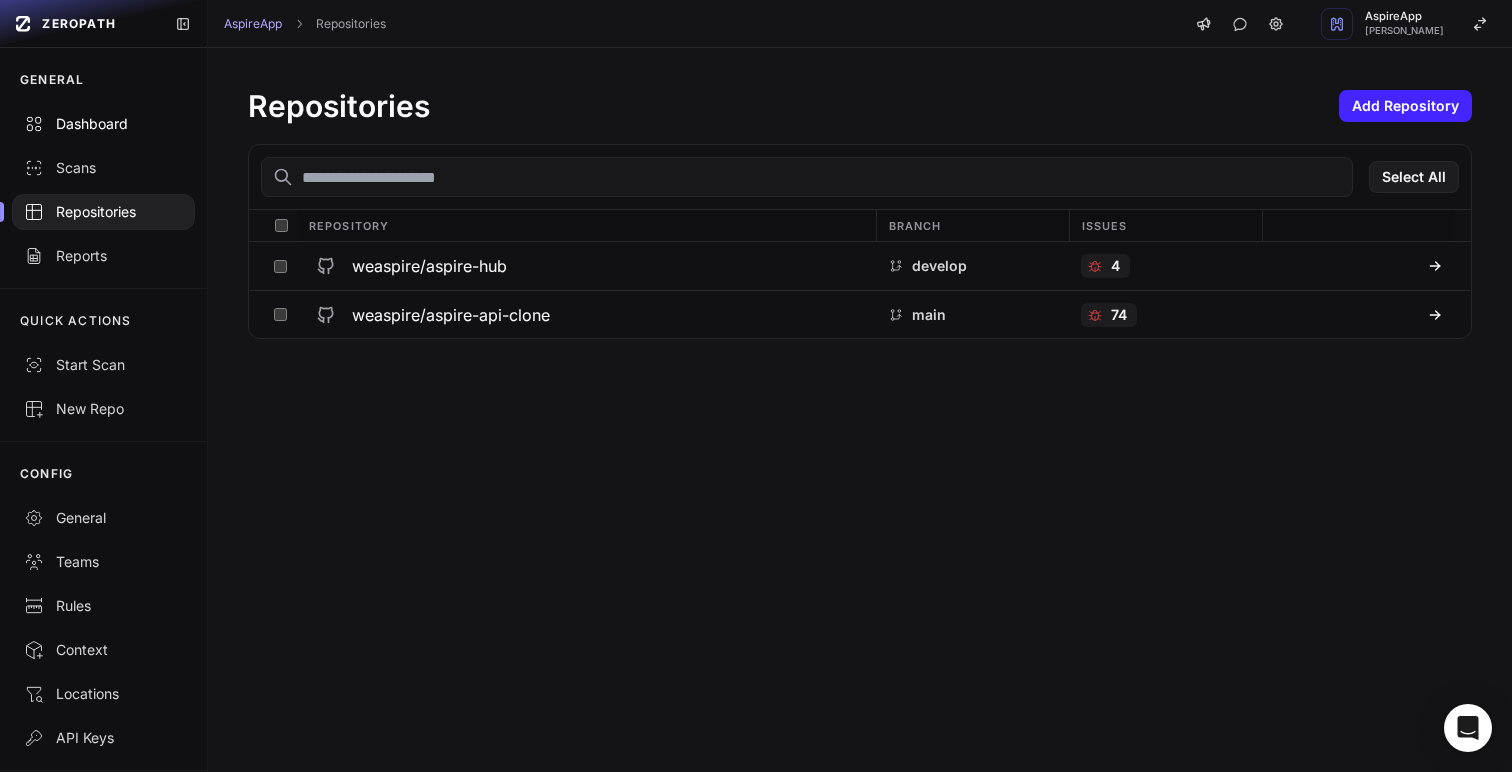 click on "Dashboard" at bounding box center (103, 124) 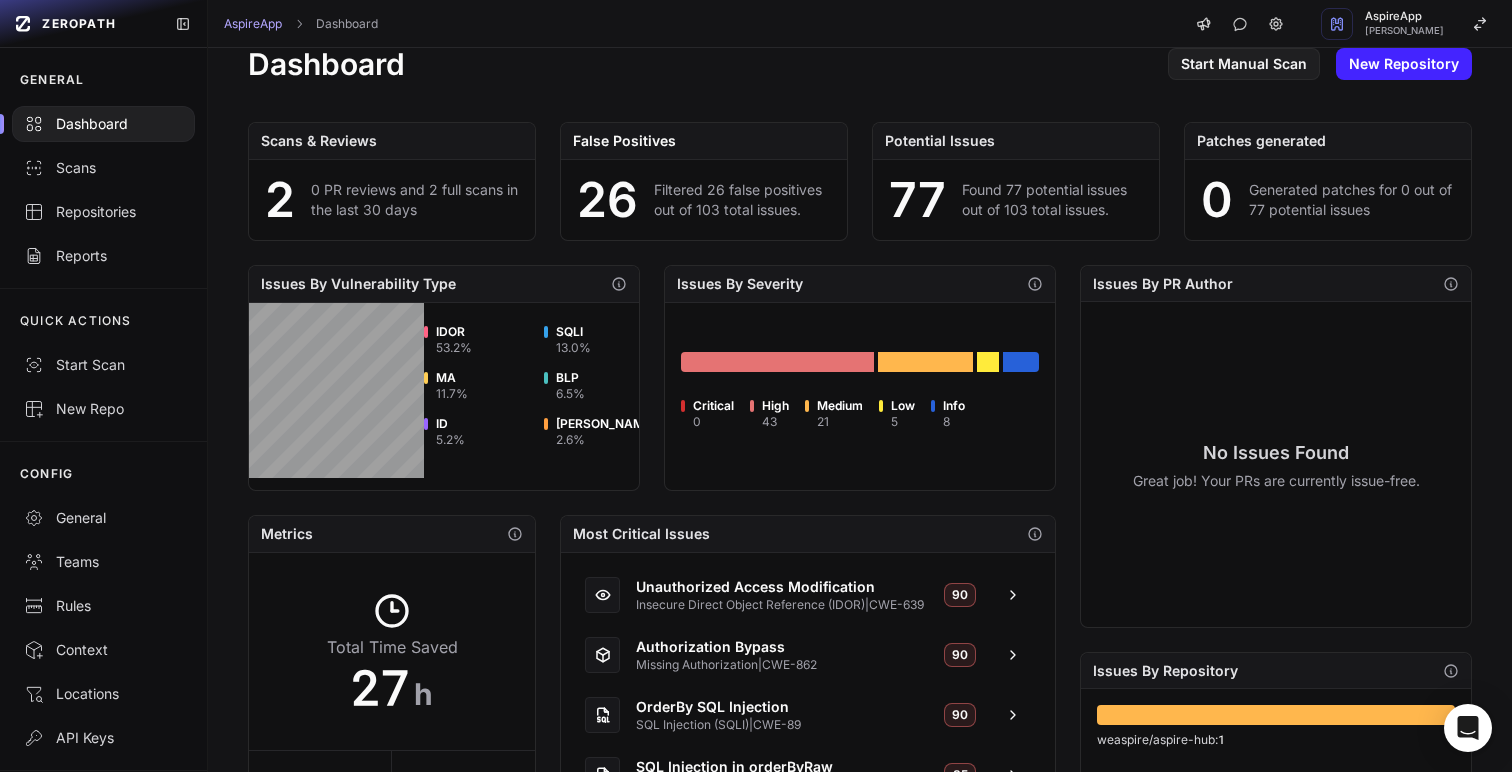 scroll, scrollTop: 0, scrollLeft: 0, axis: both 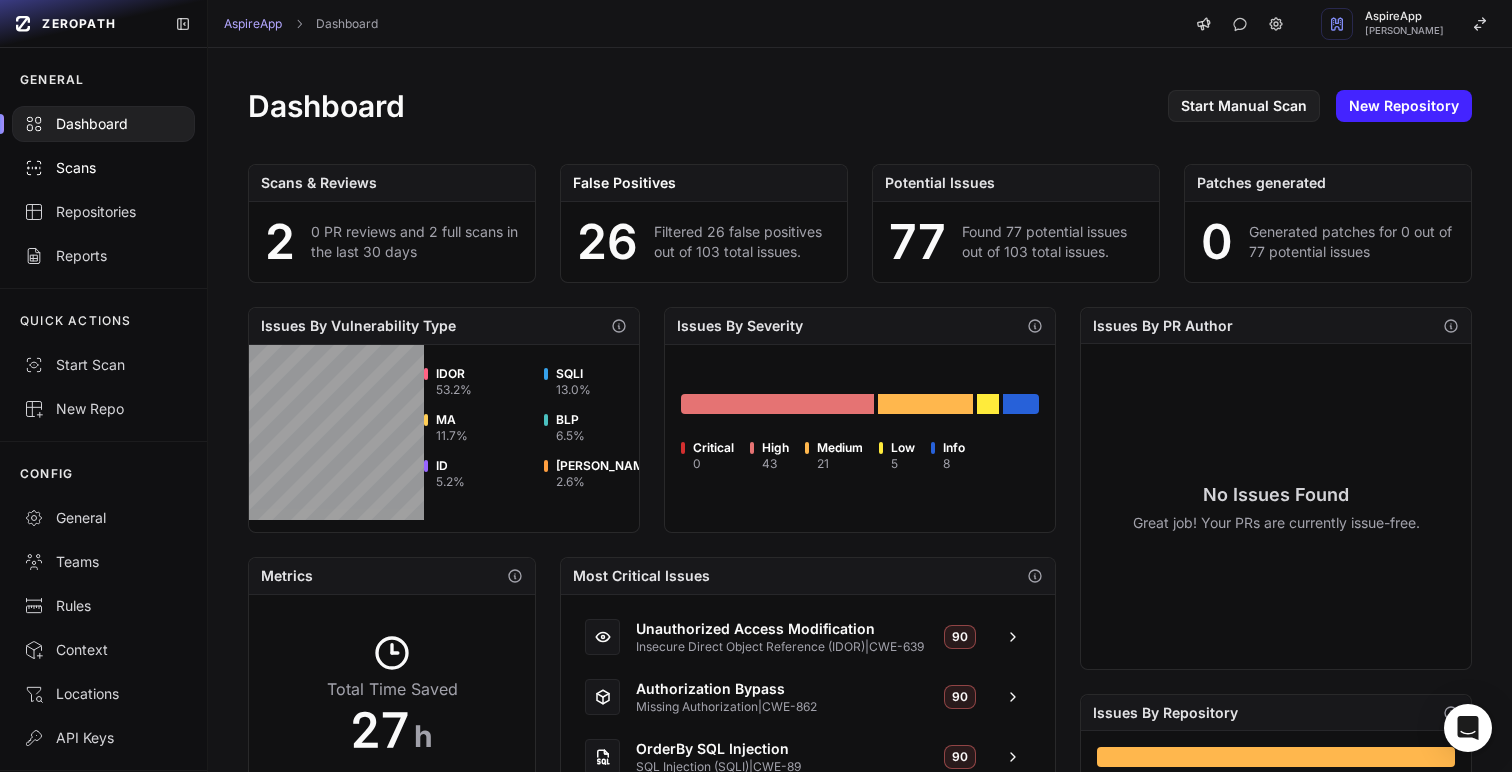 click on "Scans" at bounding box center (103, 168) 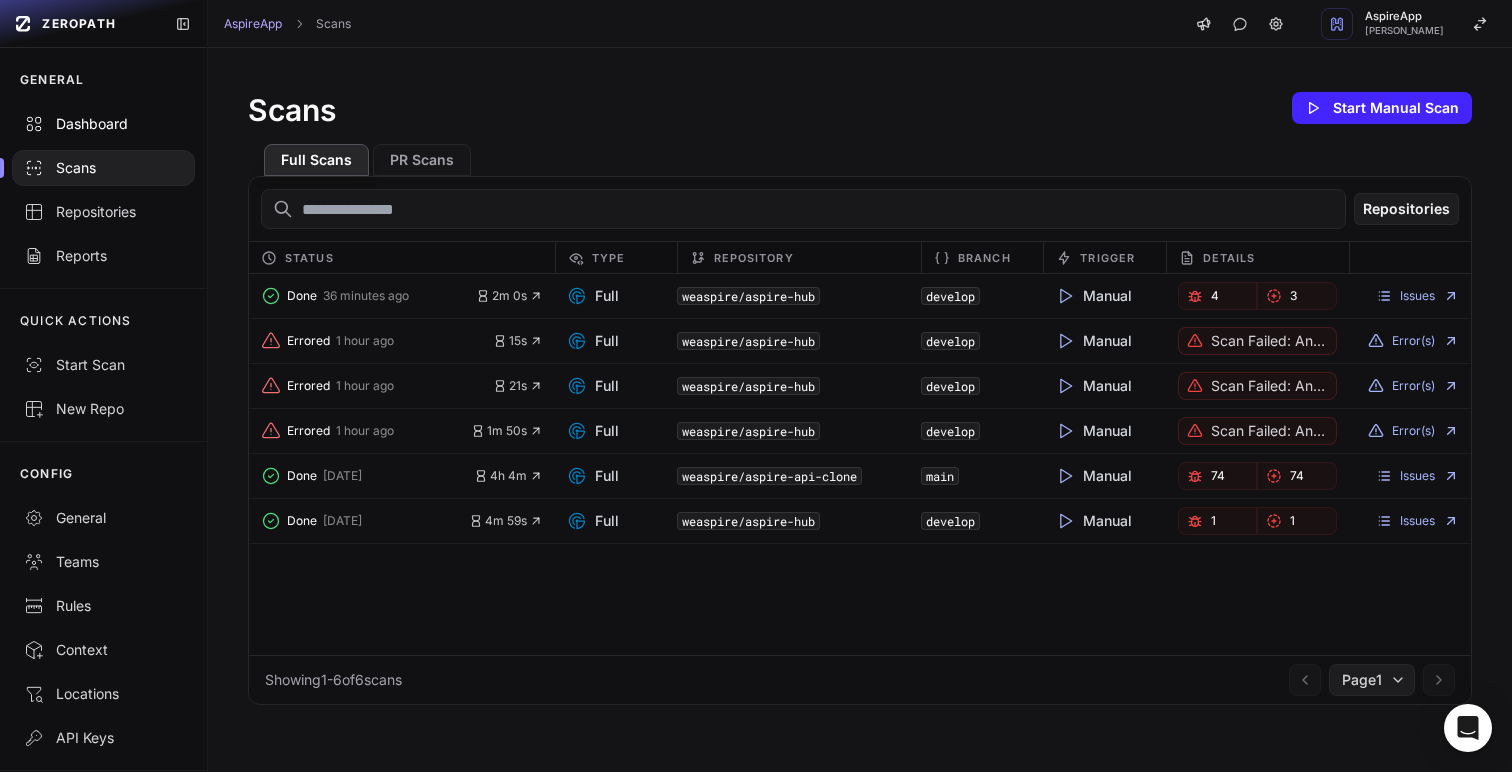 click on "Dashboard" at bounding box center [103, 124] 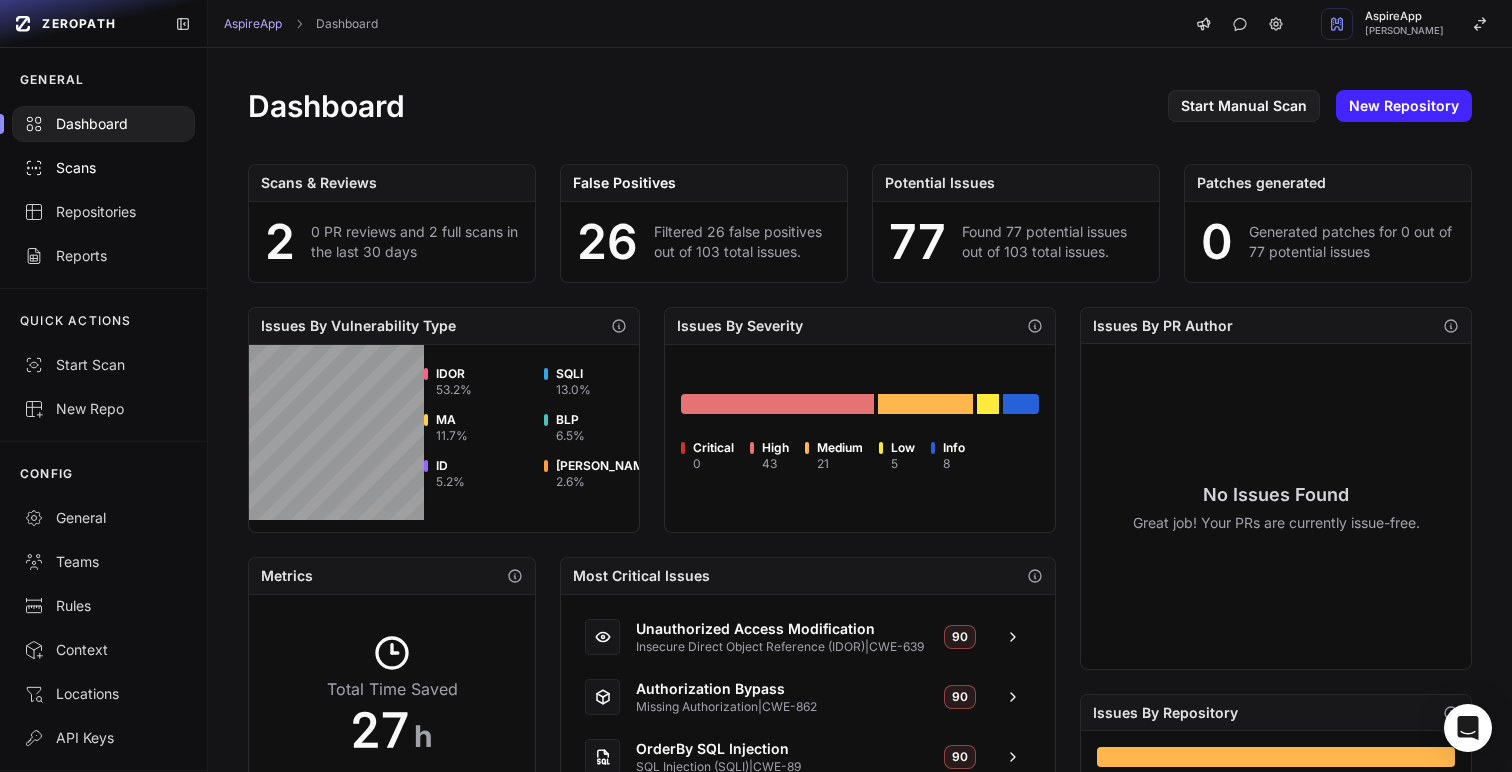 click on "Scans" at bounding box center (103, 168) 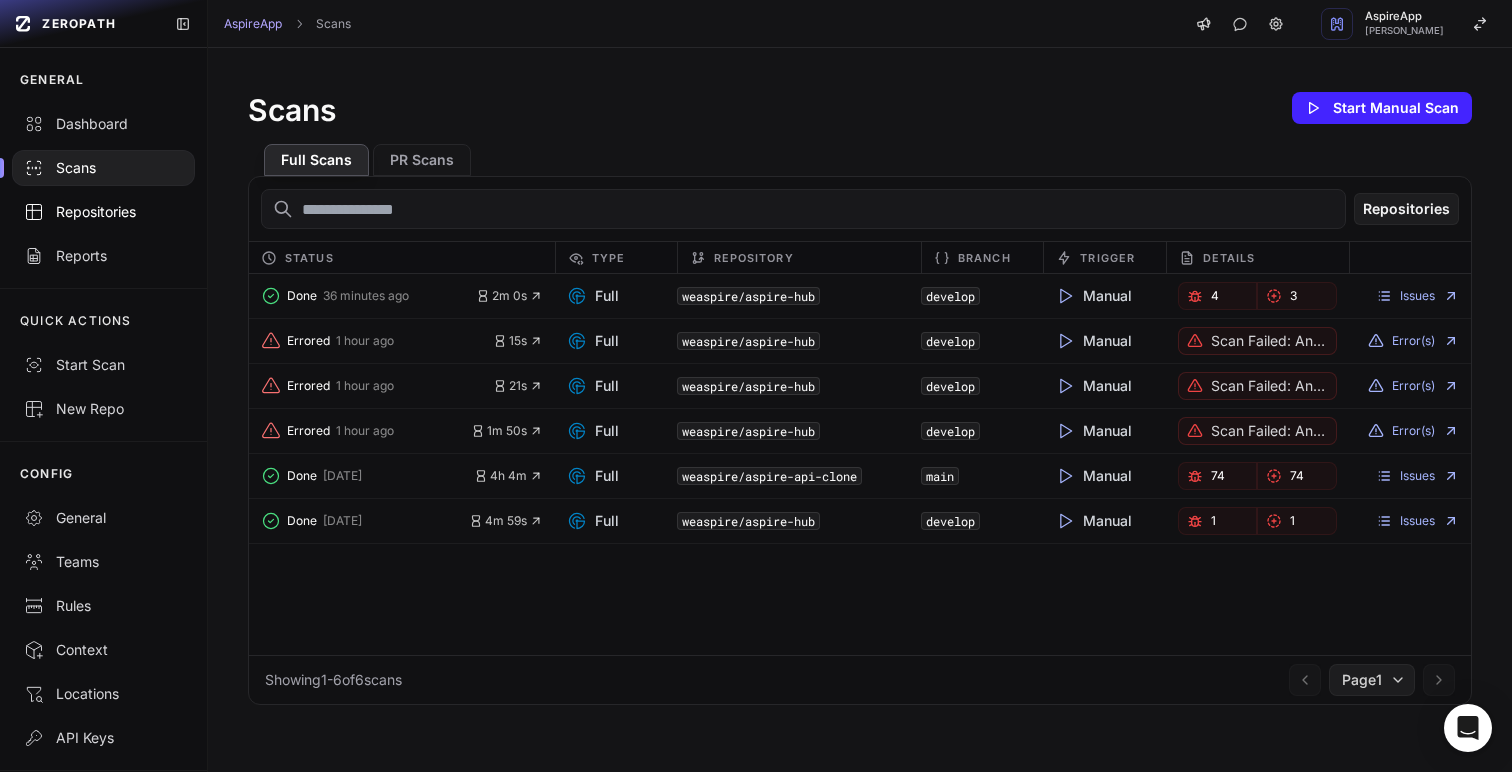 click on "Repositories" at bounding box center [103, 212] 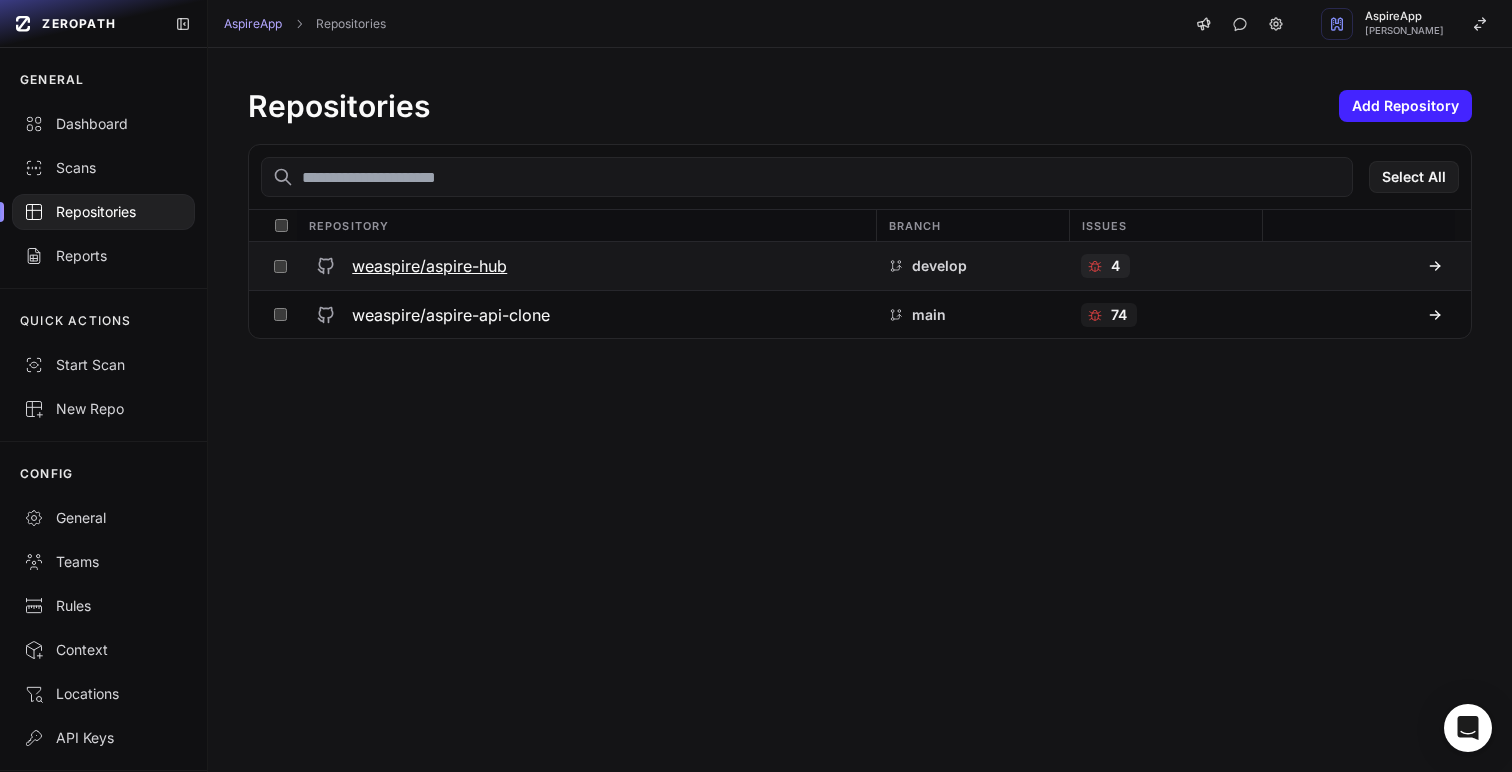 click on "weaspire/aspire-hub" at bounding box center (429, 266) 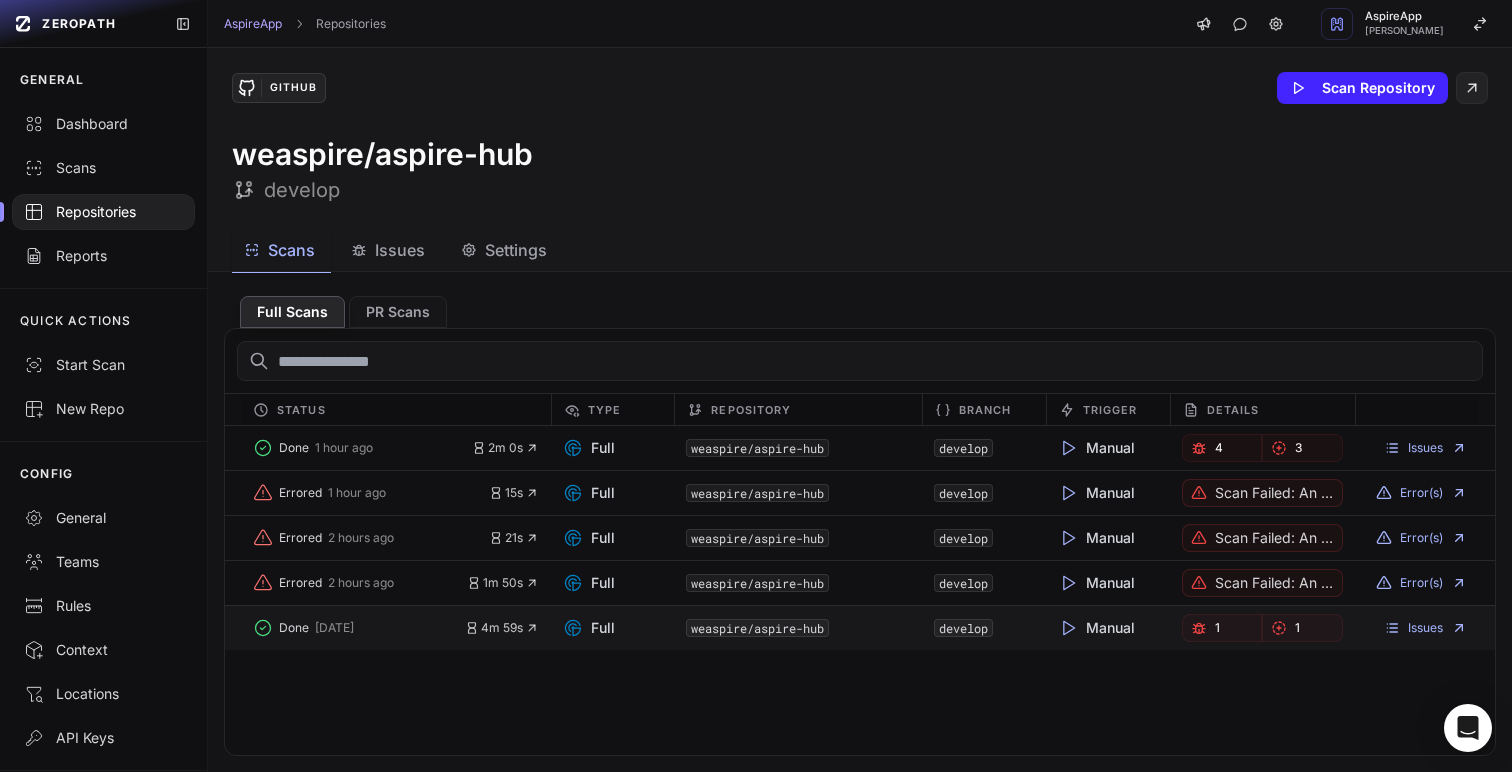click on "weaspire/aspire-hub" 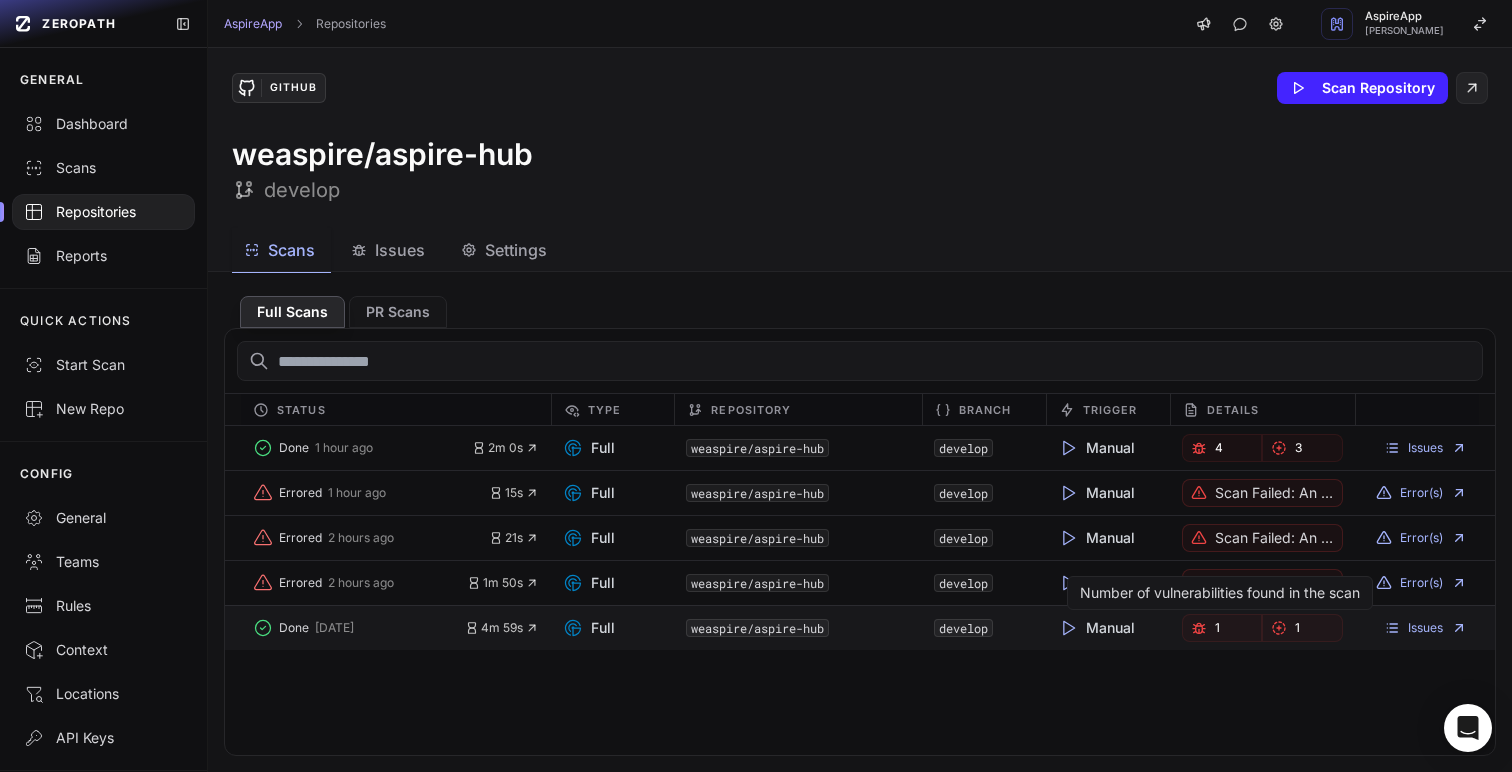 click on "1" at bounding box center (1217, 628) 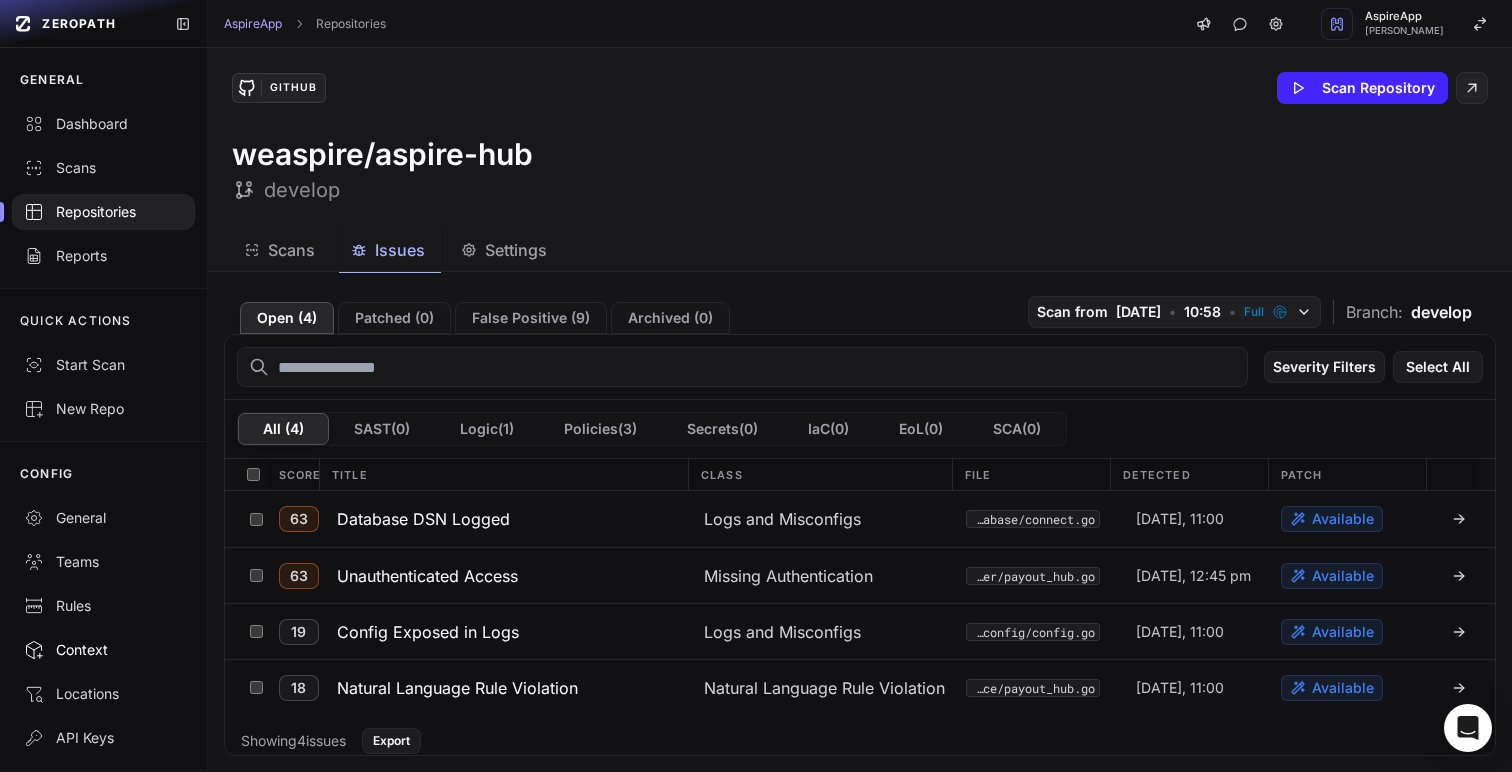 scroll, scrollTop: 63, scrollLeft: 0, axis: vertical 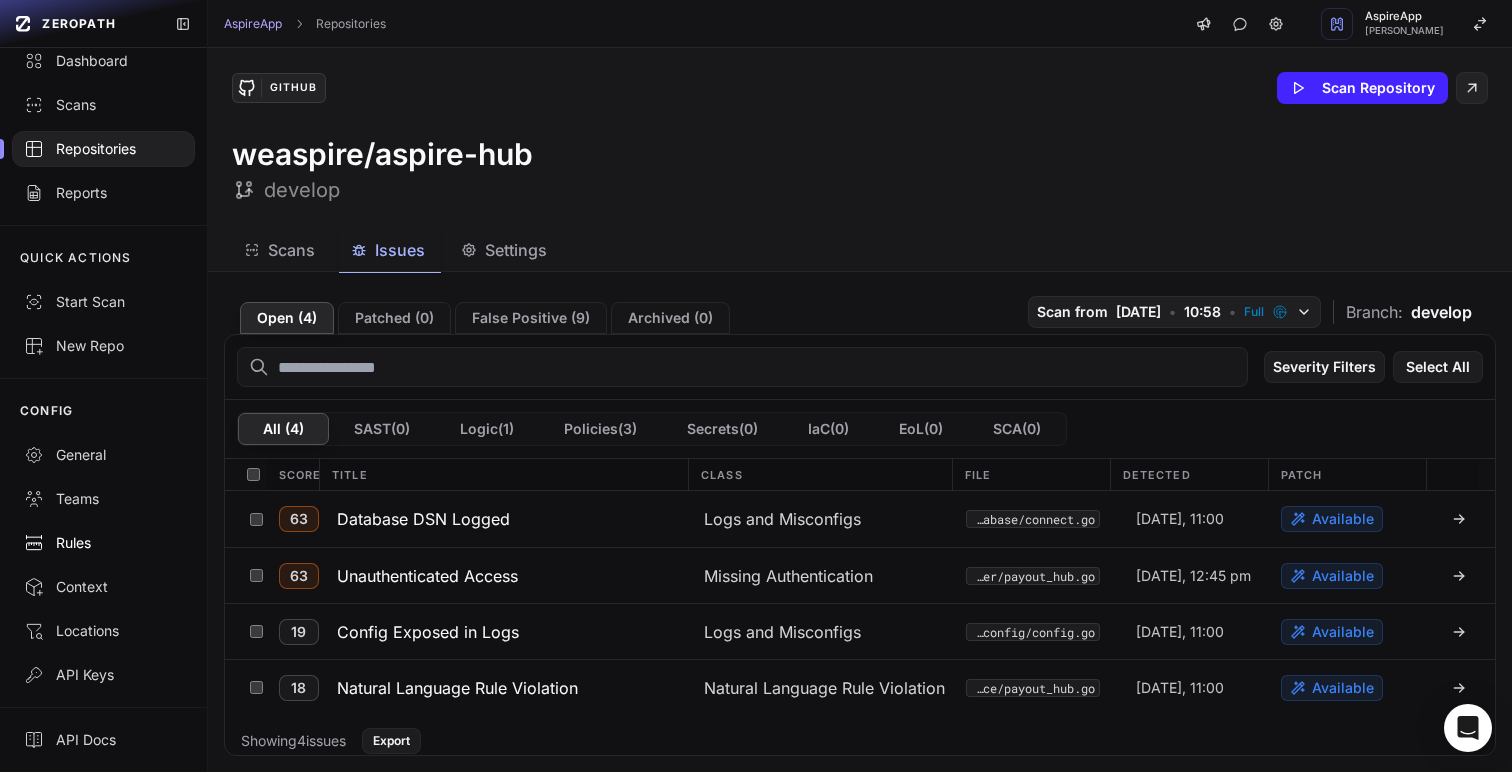 click on "Rules" at bounding box center [103, 543] 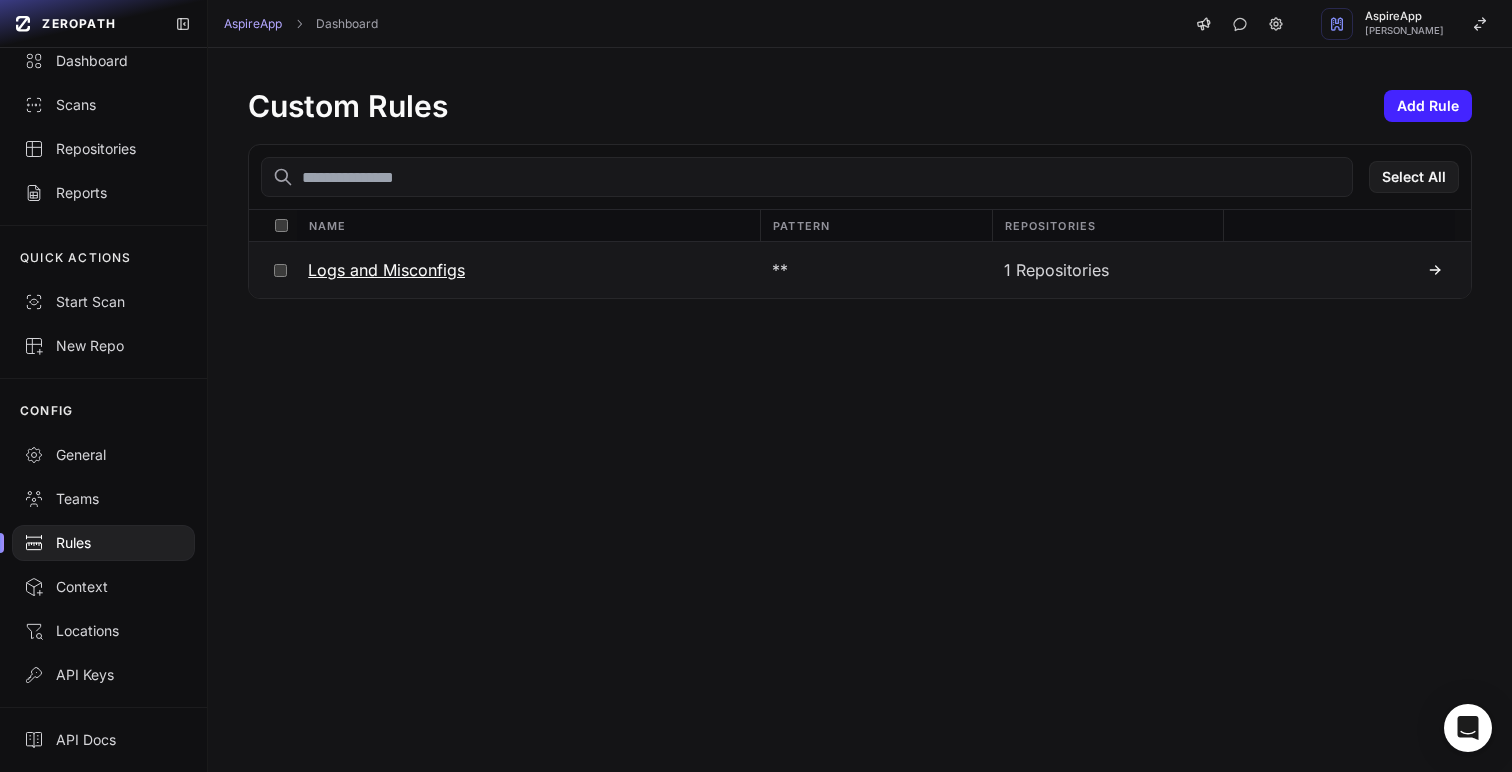 click on "Logs and Misconfigs" at bounding box center (527, 270) 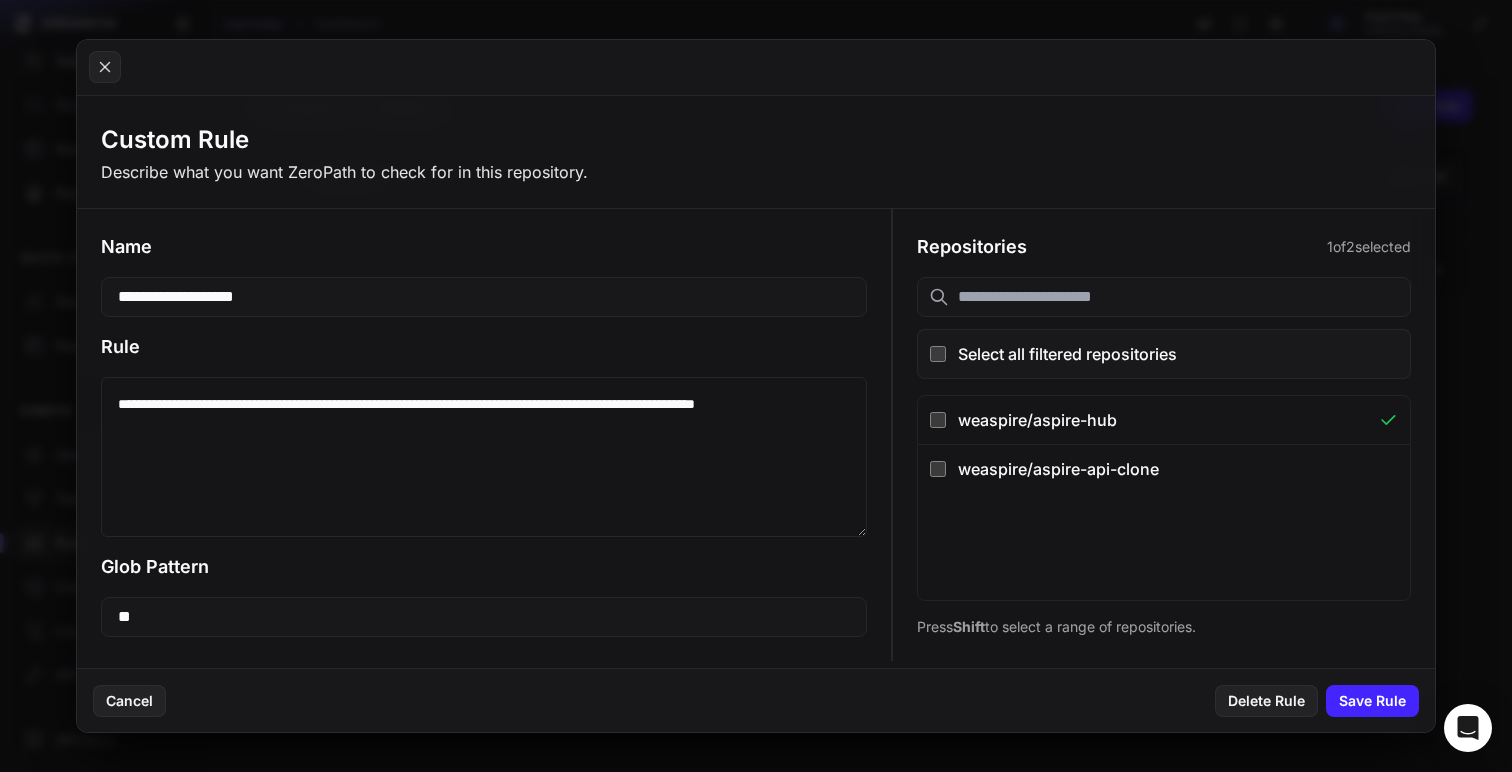 drag, startPoint x: 719, startPoint y: 403, endPoint x: 764, endPoint y: 403, distance: 45 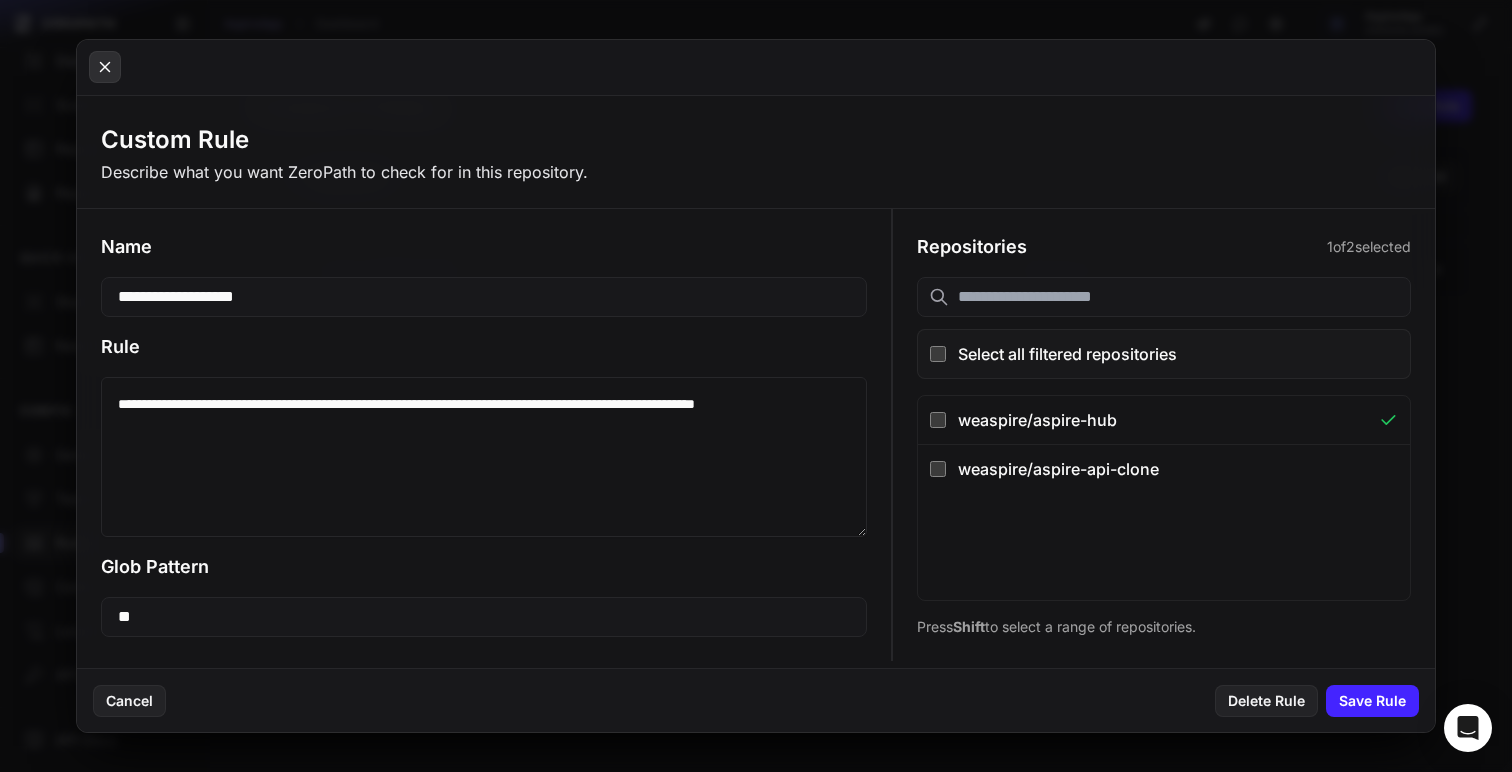 click 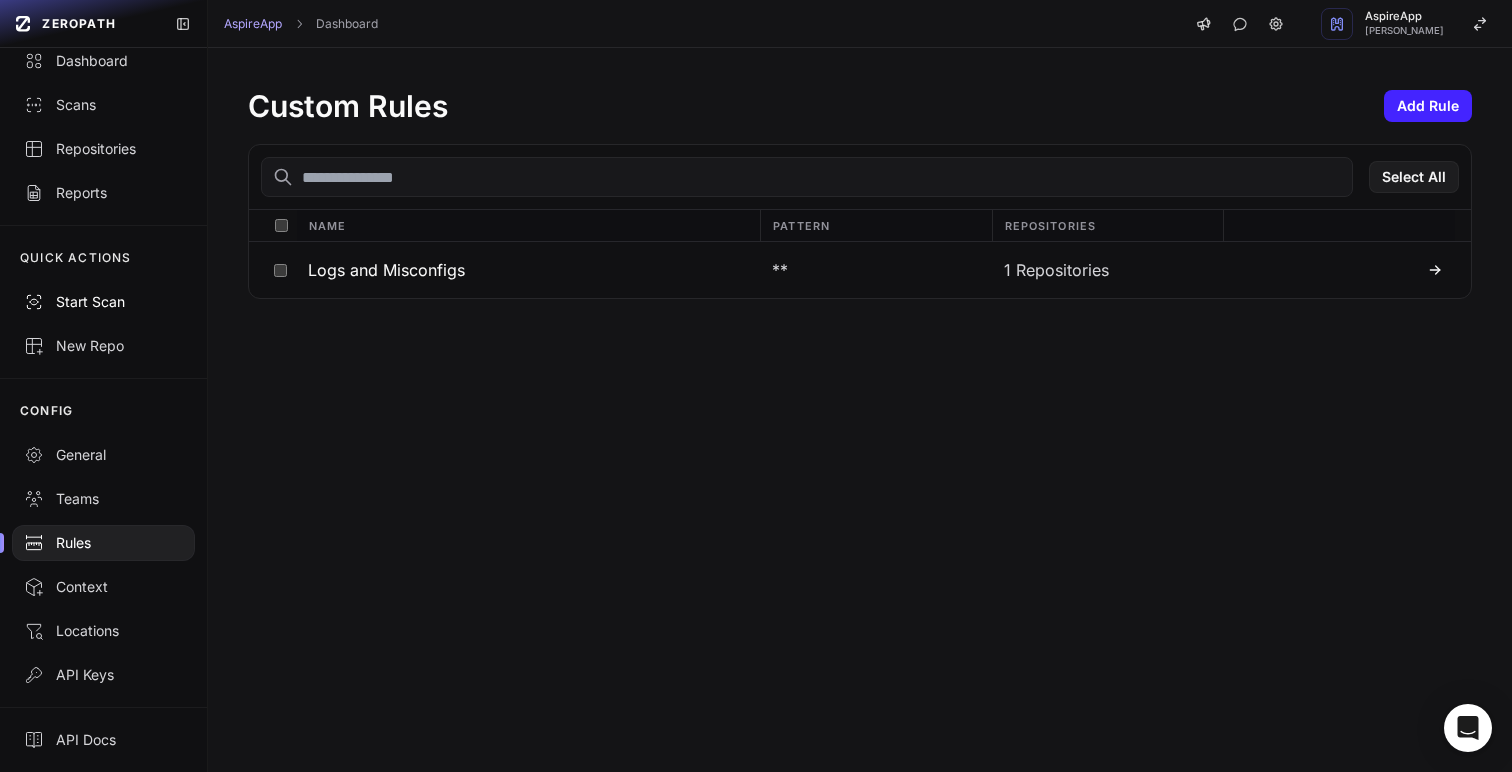scroll, scrollTop: 0, scrollLeft: 0, axis: both 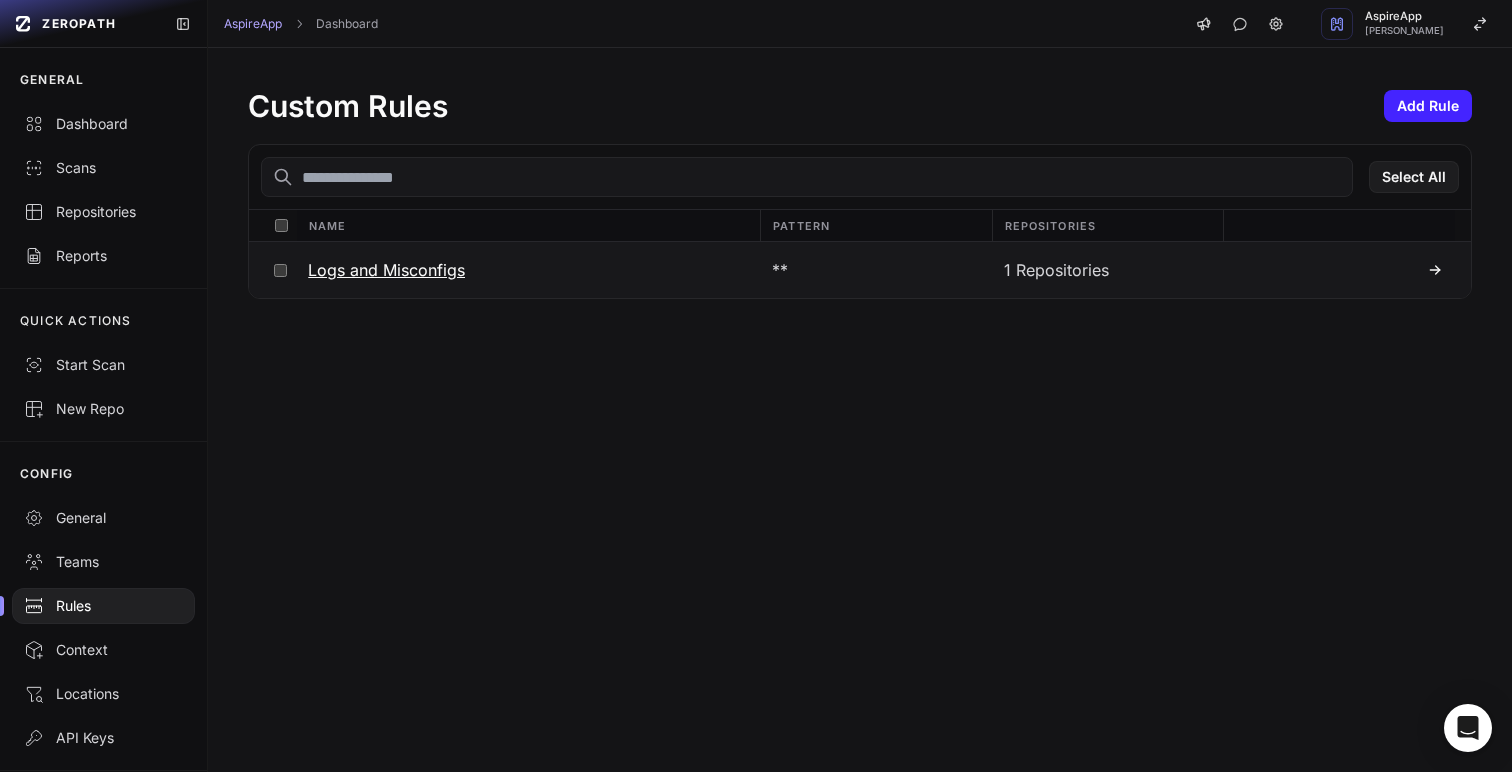 click on "Logs and Misconfigs" at bounding box center [527, 270] 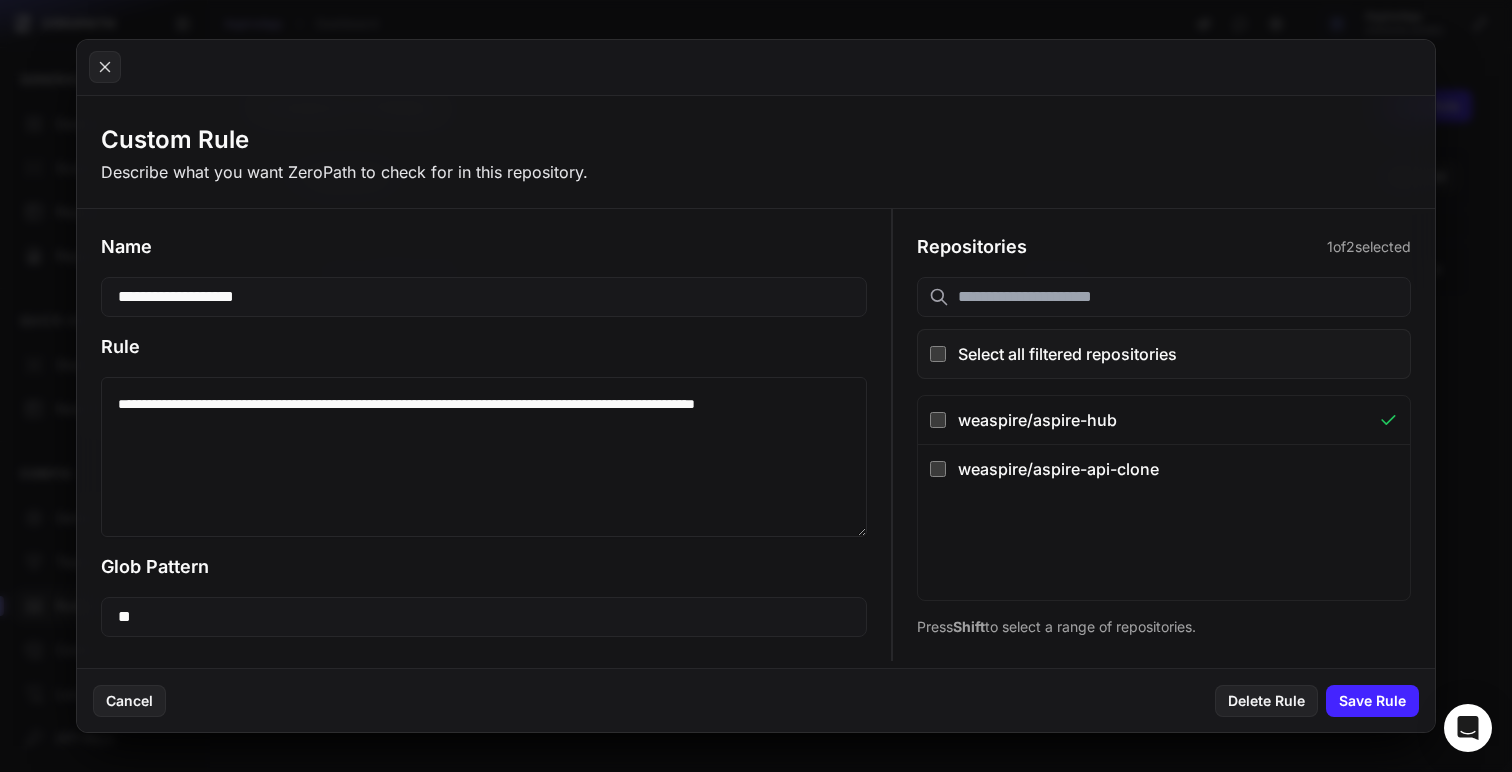 drag, startPoint x: 179, startPoint y: 430, endPoint x: 79, endPoint y: 382, distance: 110.92339 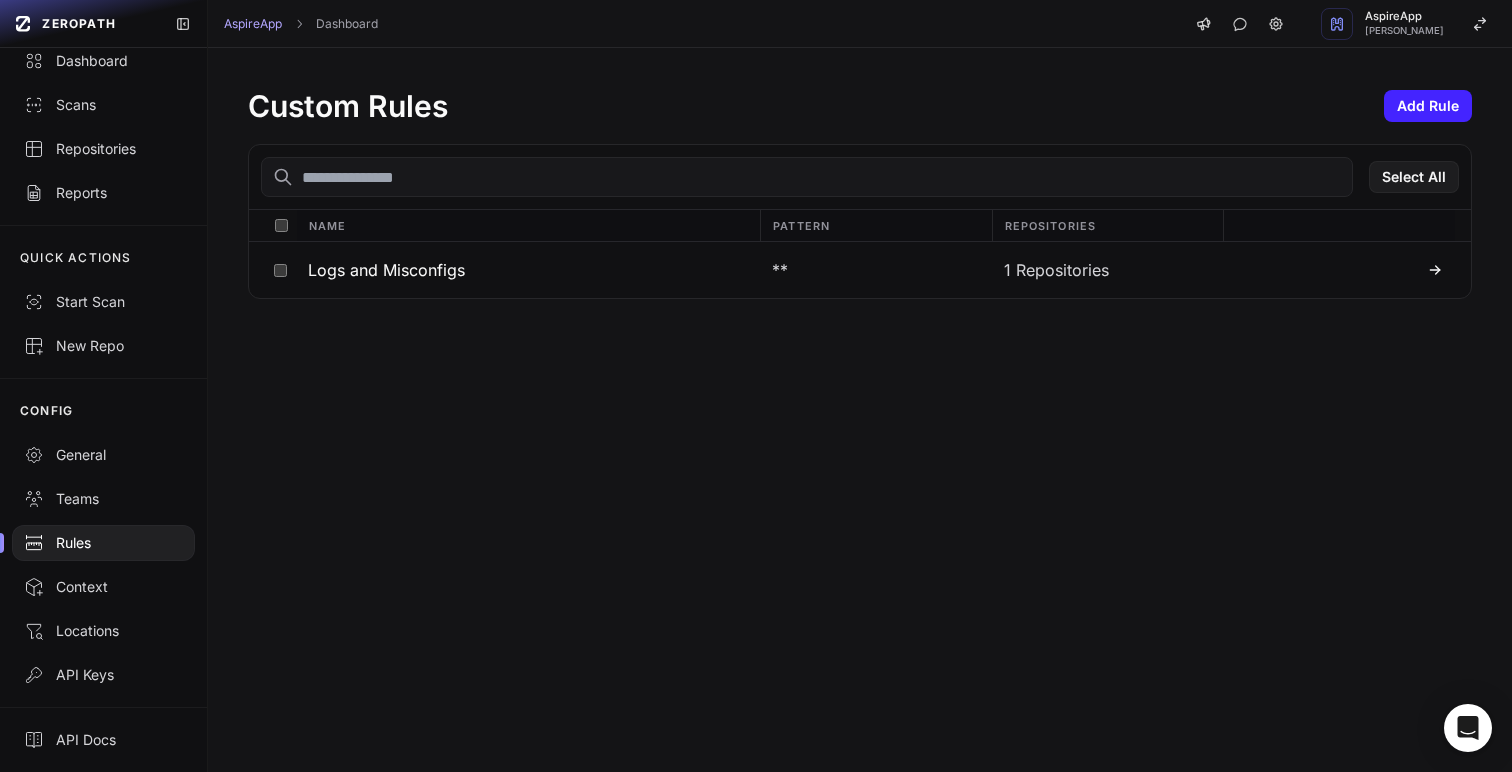 scroll, scrollTop: 0, scrollLeft: 0, axis: both 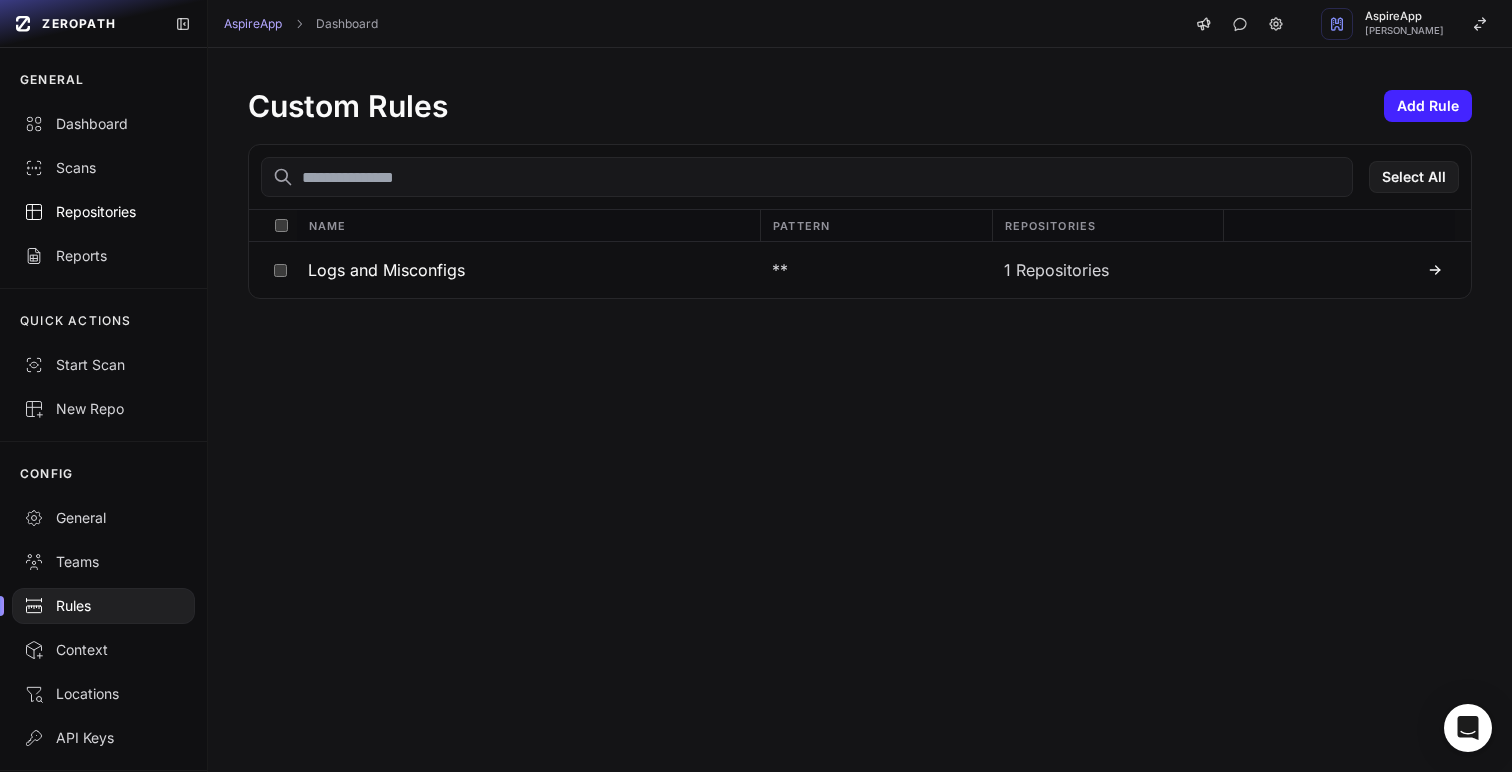 click on "Repositories" at bounding box center [103, 212] 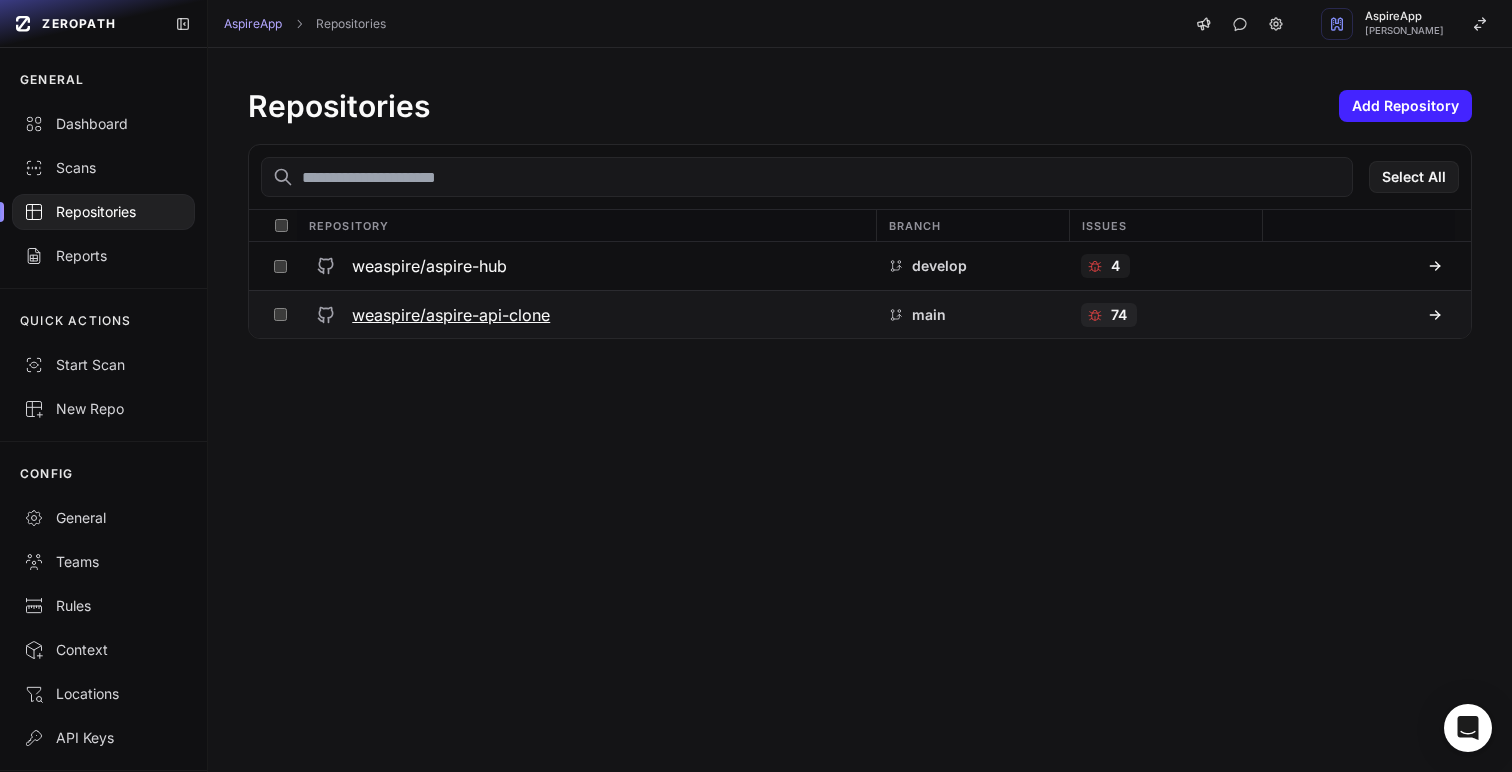click on "weaspire/aspire-api-clone" at bounding box center (451, 315) 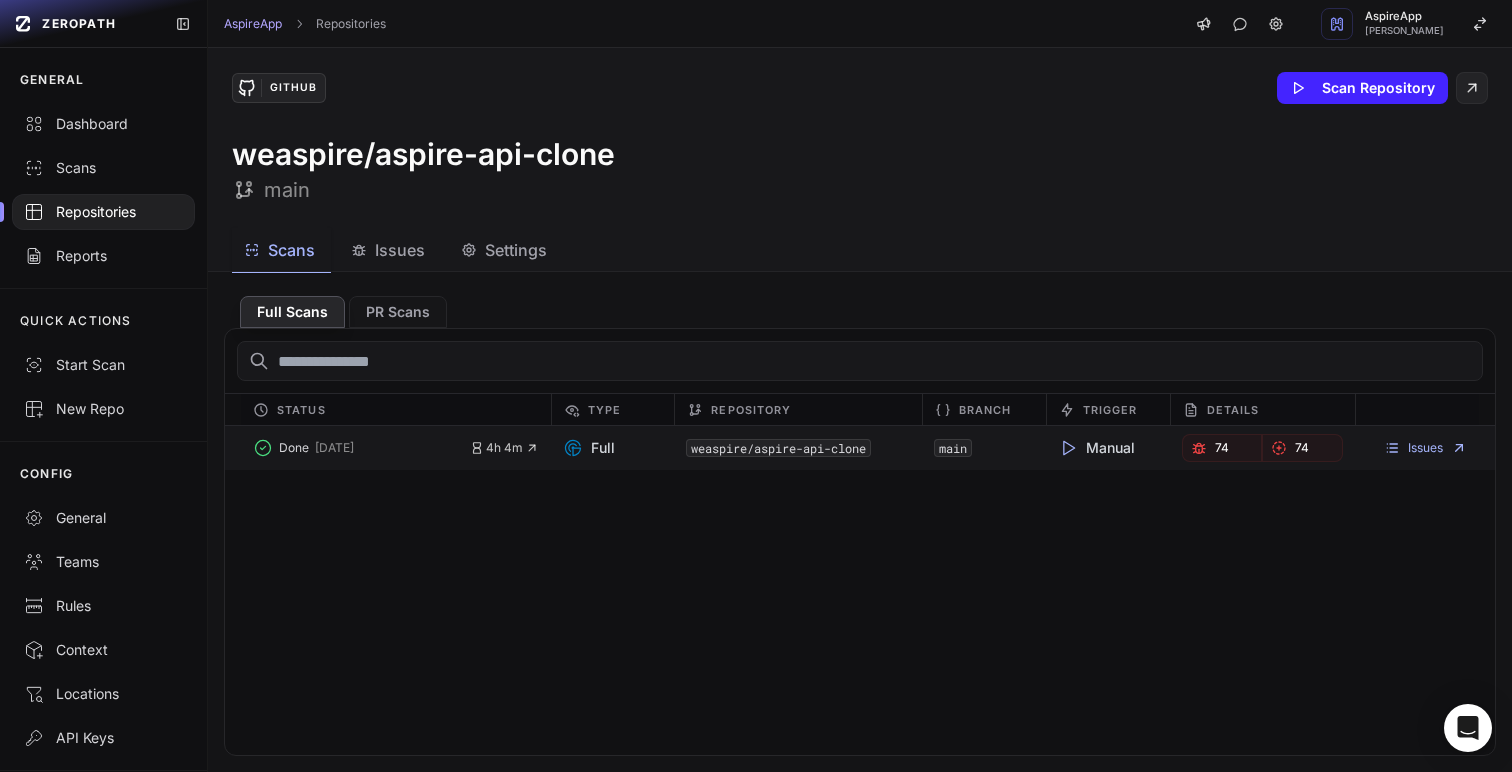 click on "Full" 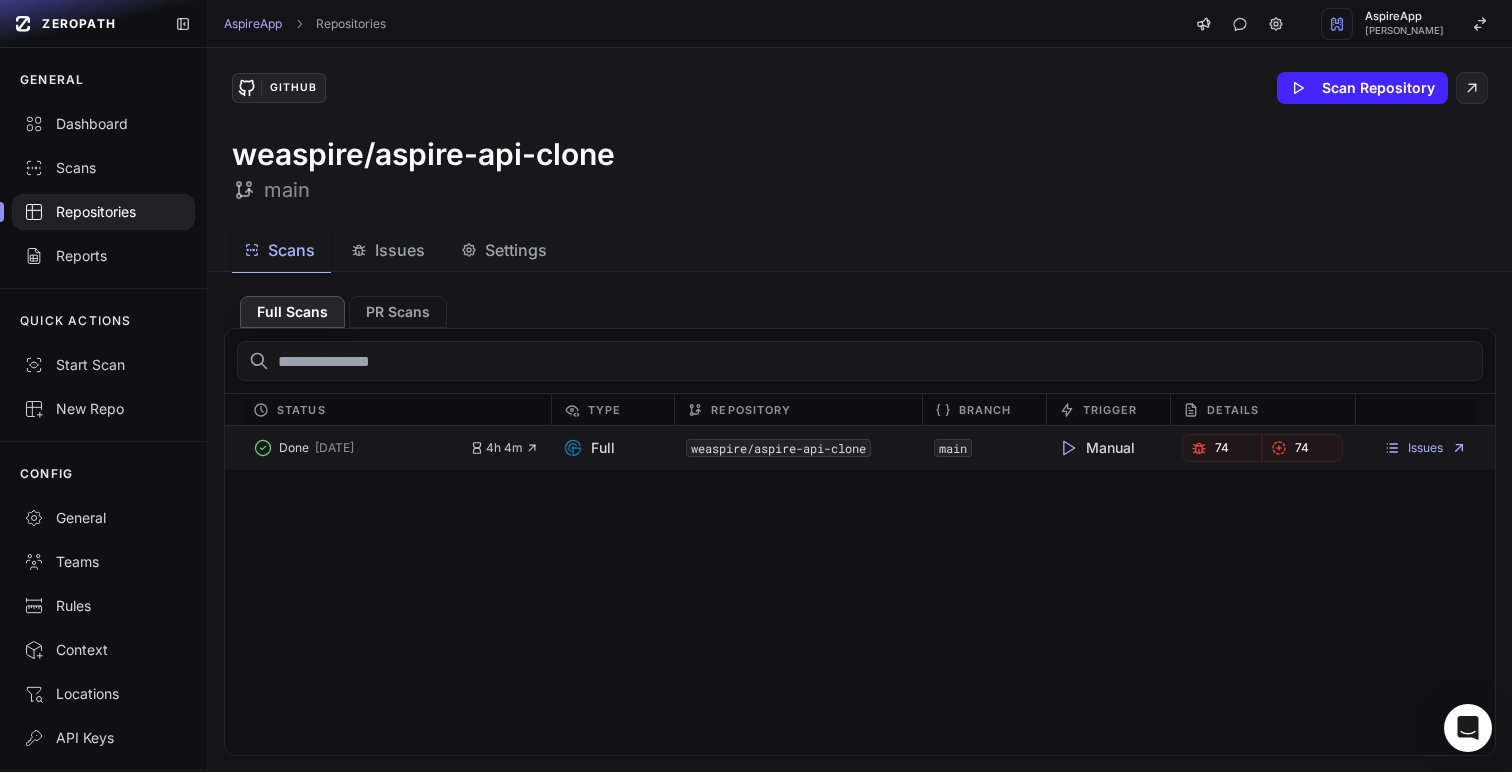 click 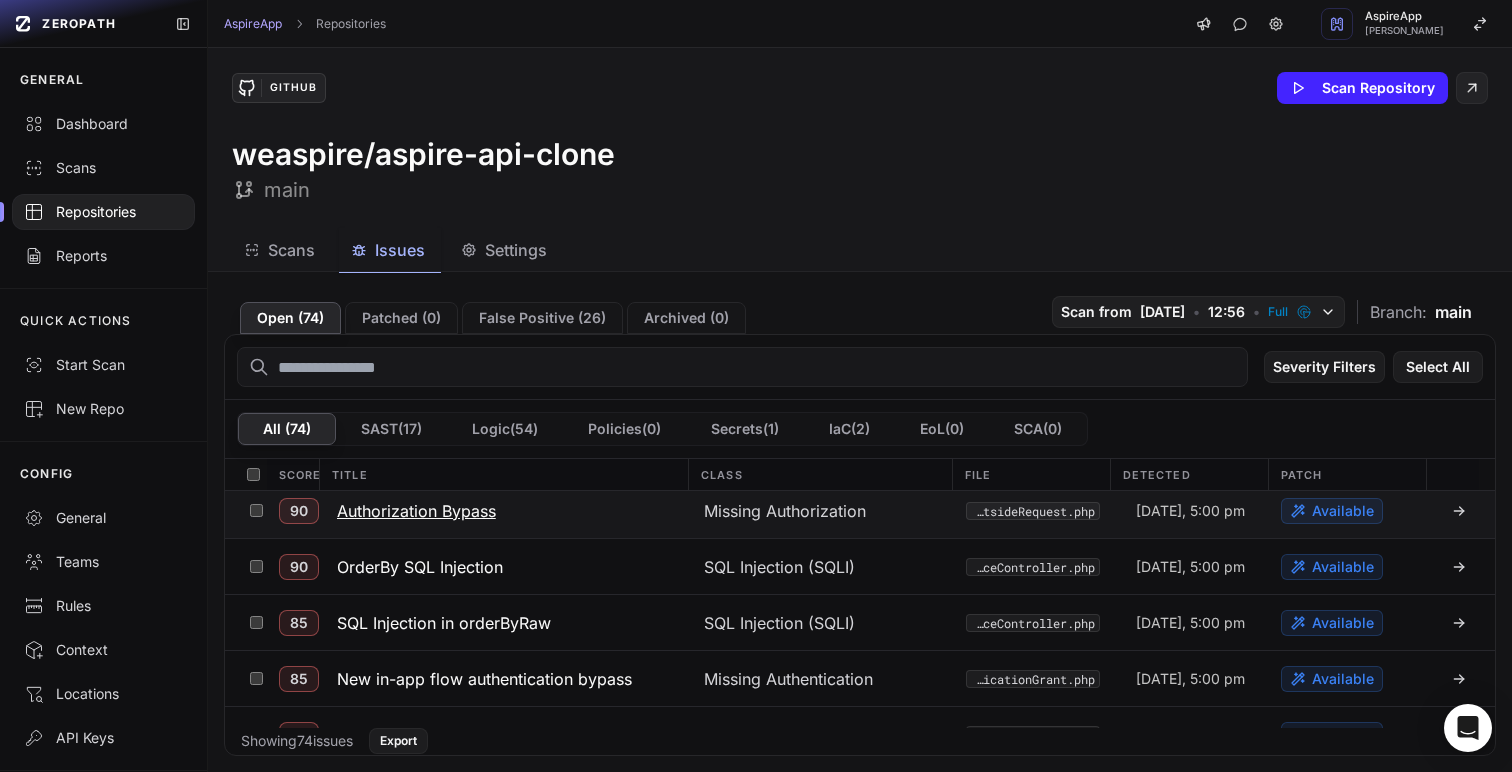scroll, scrollTop: 0, scrollLeft: 0, axis: both 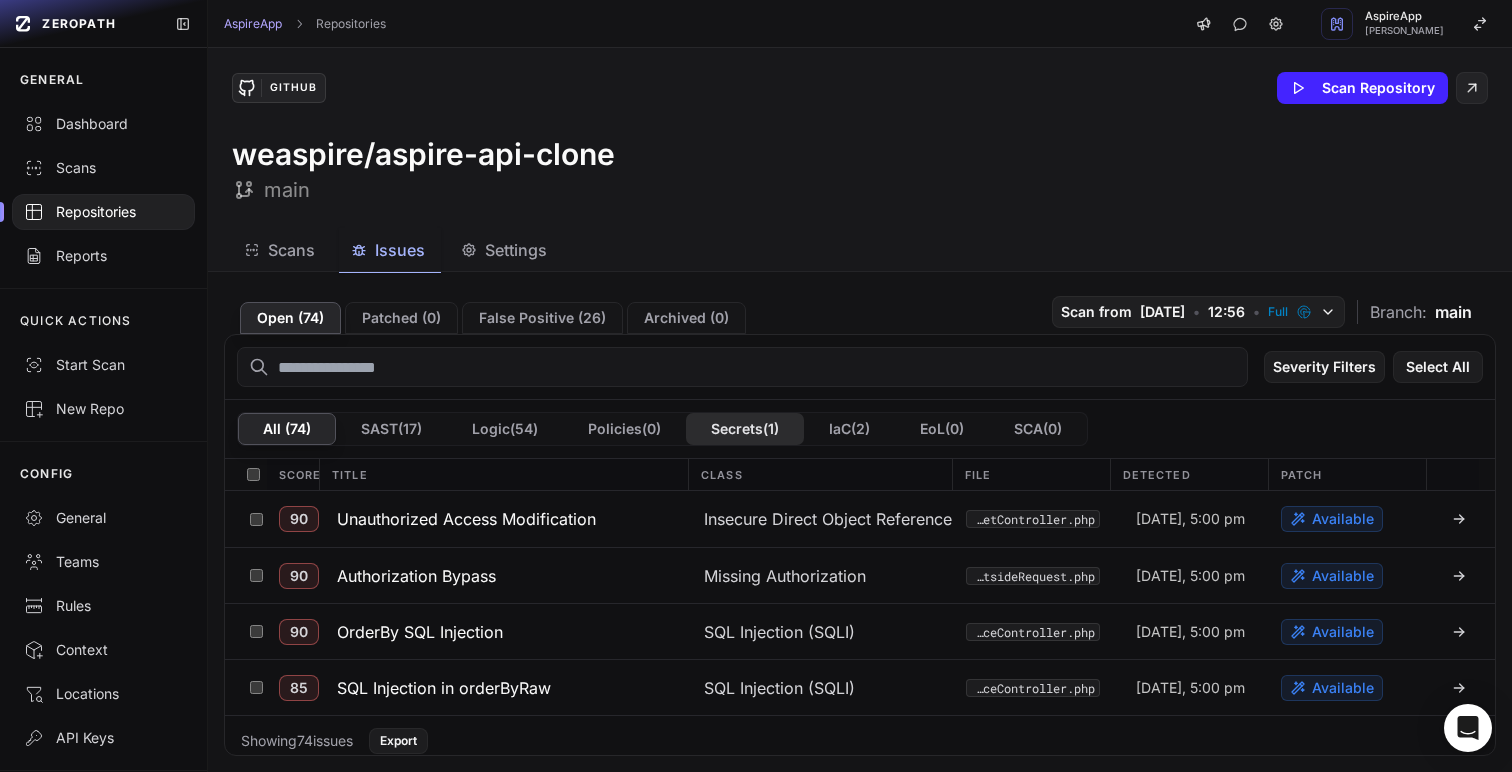 click on "Secrets  ( 1 )" at bounding box center [745, 429] 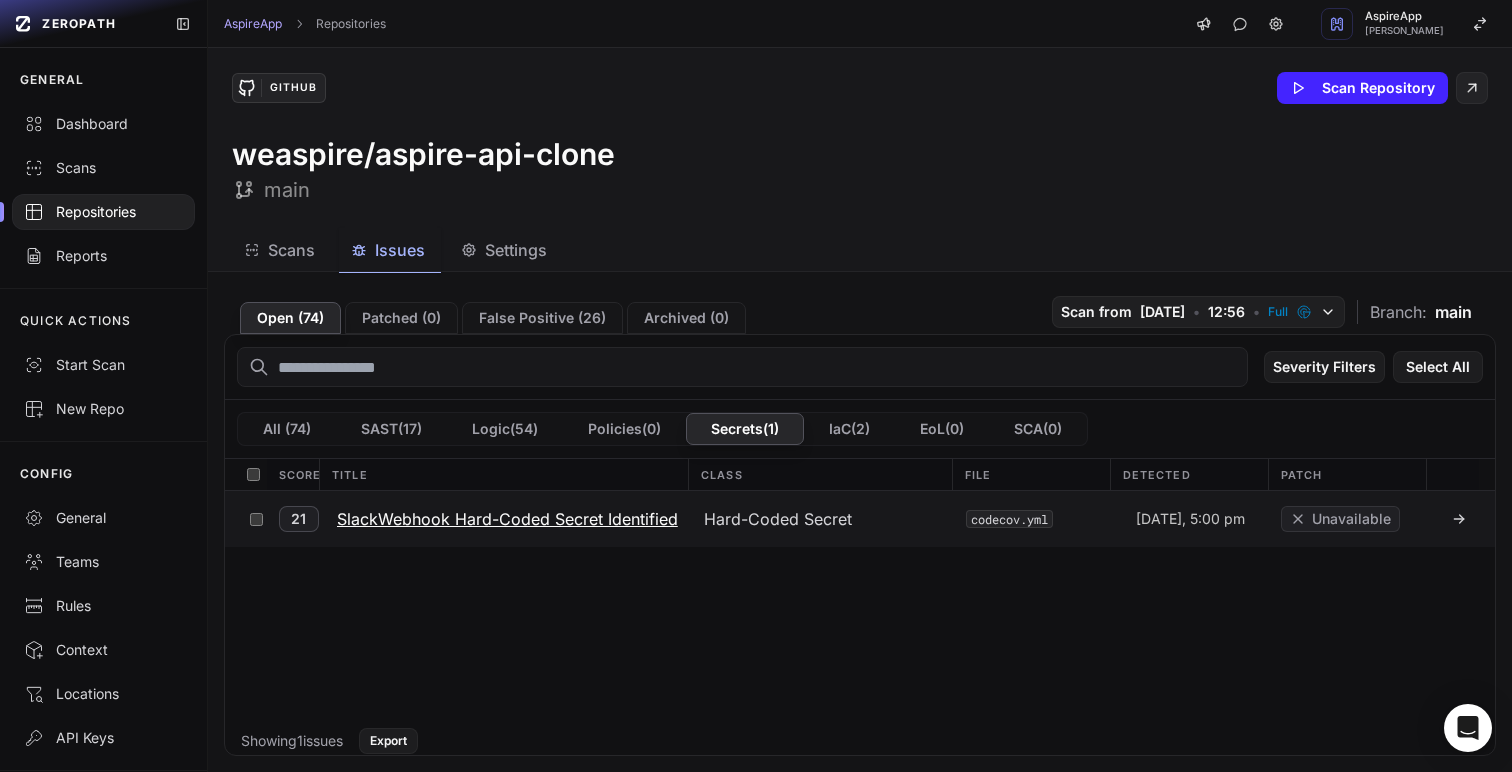 click on "SlackWebhook Hard-Coded Secret Identified" at bounding box center [507, 519] 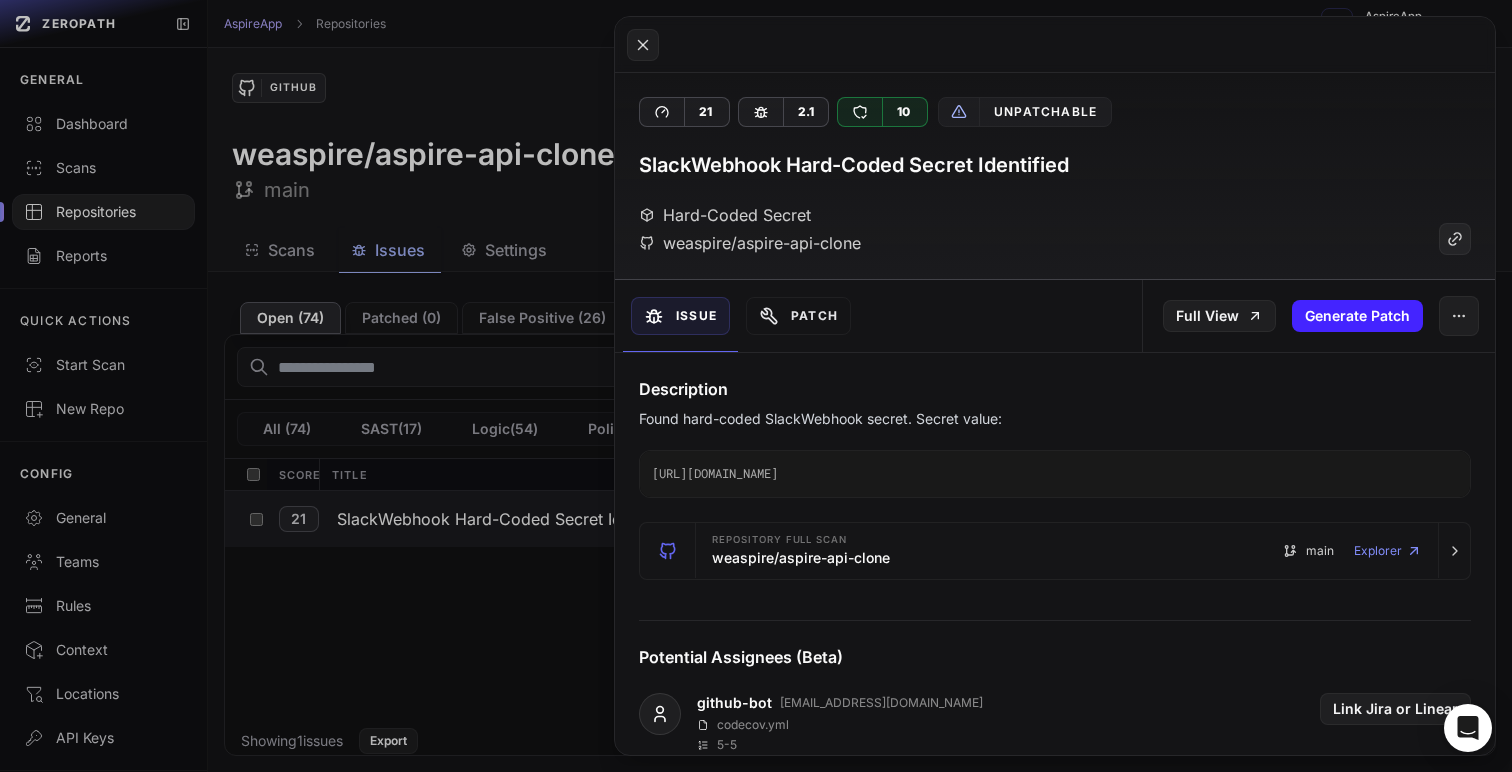 drag, startPoint x: 1271, startPoint y: 476, endPoint x: 635, endPoint y: 472, distance: 636.0126 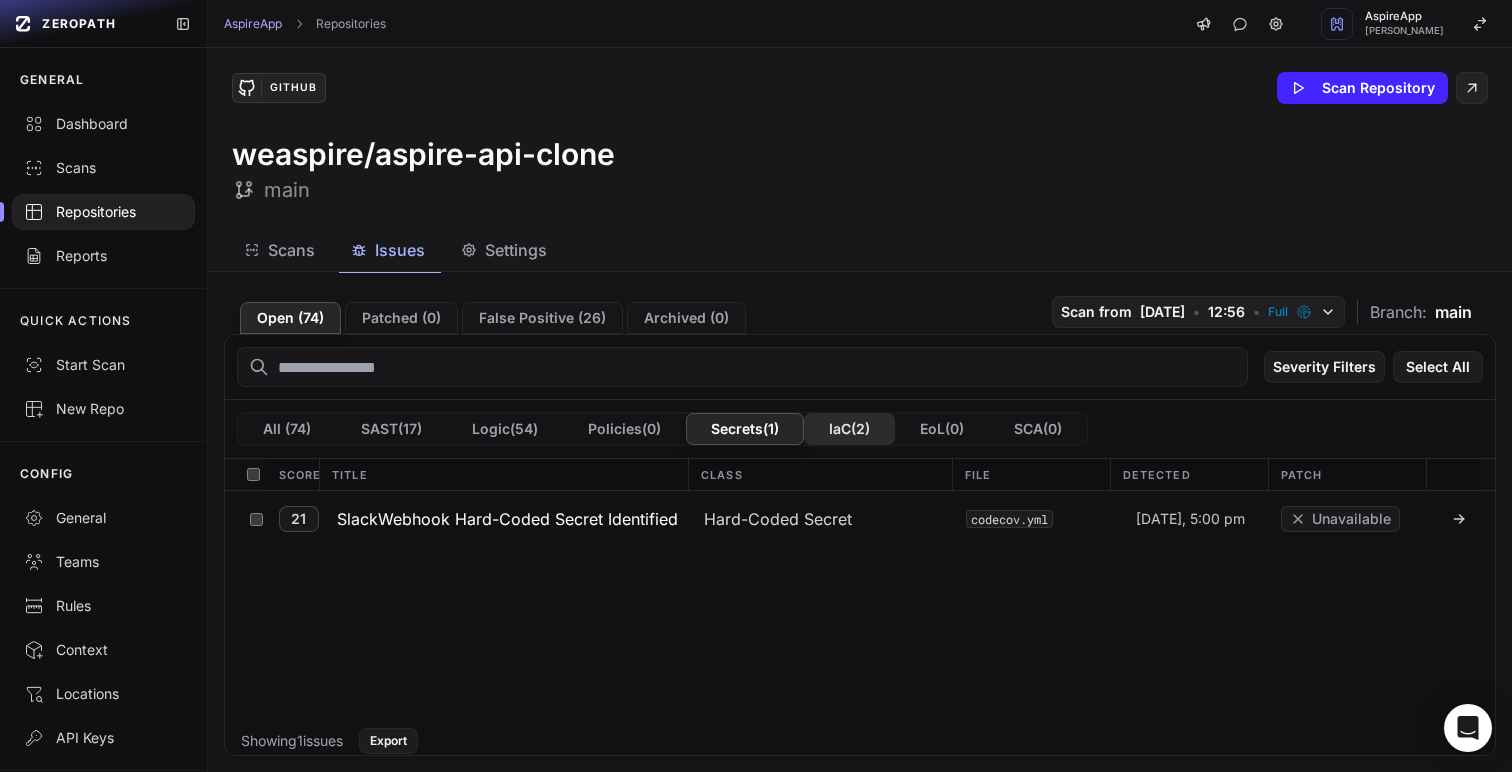 click on "IaC  ( 2 )" at bounding box center [849, 429] 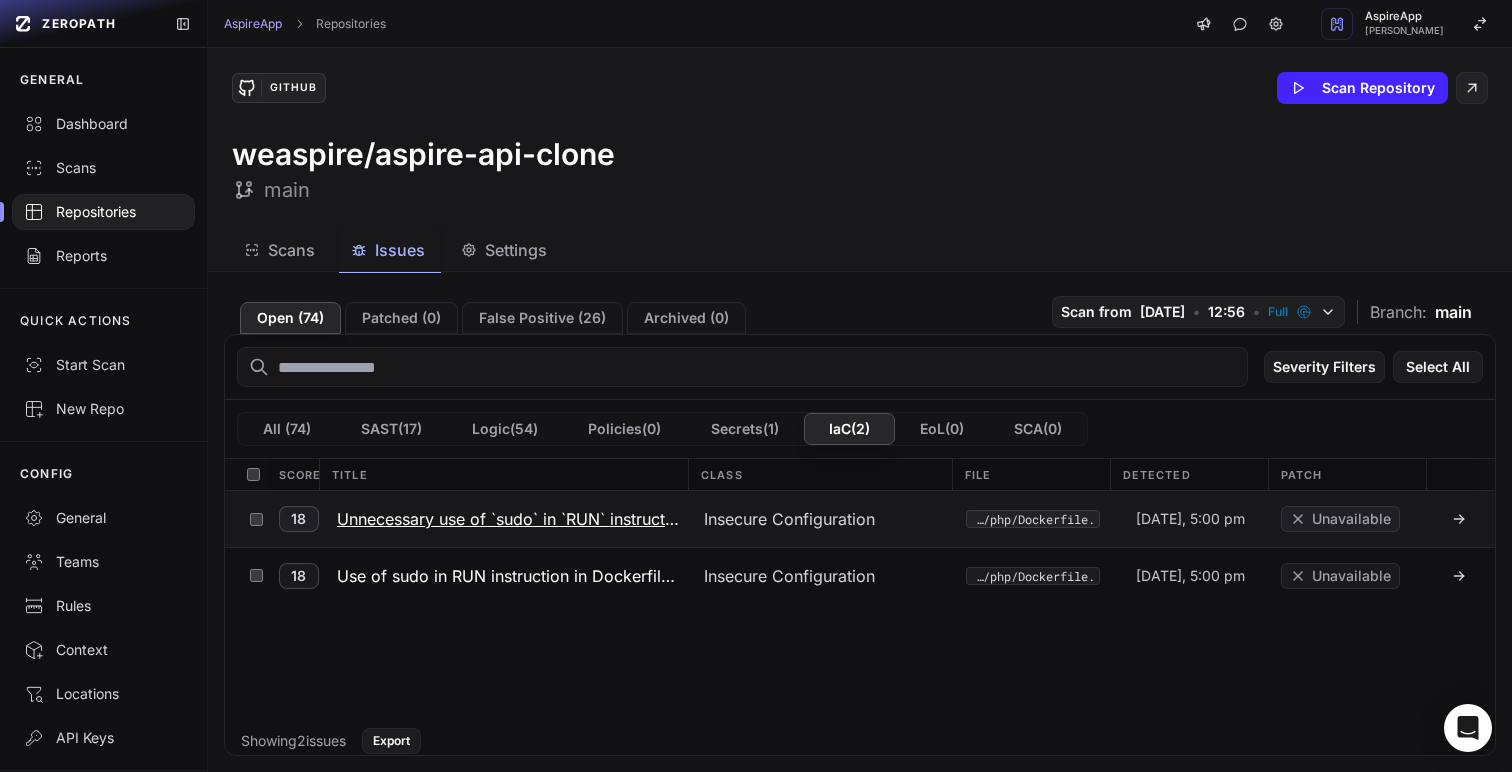 click on "Unnecessary use of `sudo` in `RUN` instruction in `.devcontainer/php/Dockerfile` on line 7" at bounding box center (508, 519) 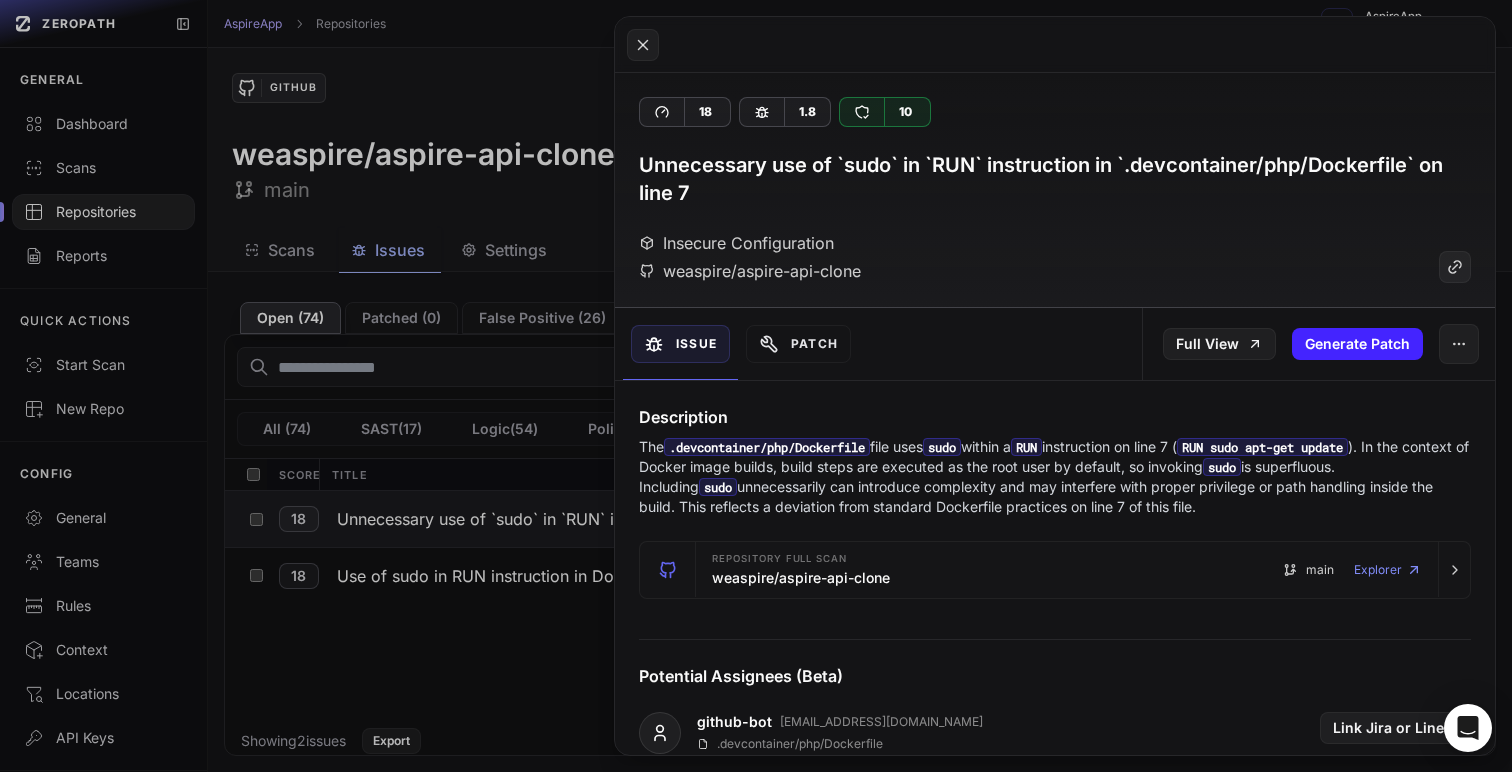 click 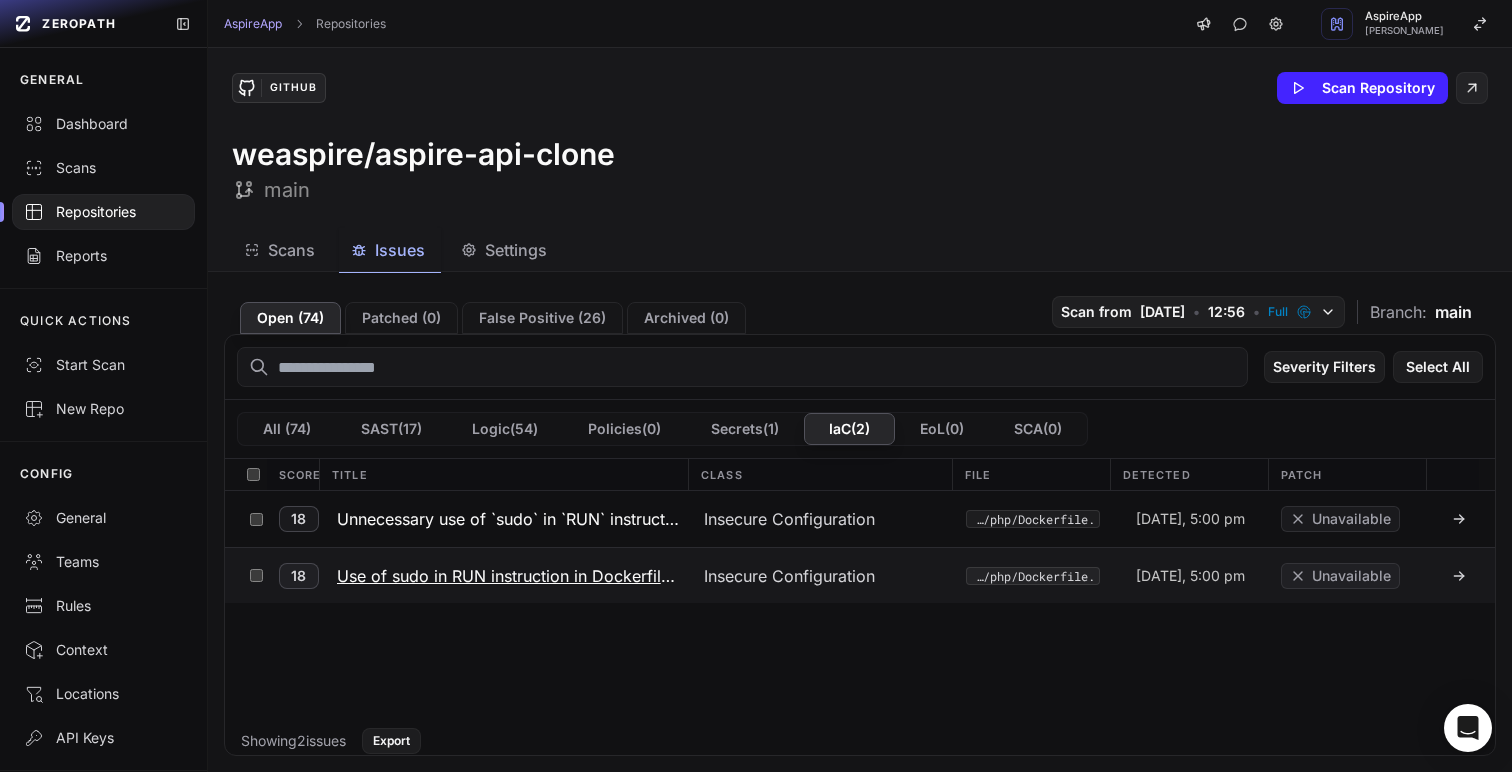 click on "Use of sudo in RUN instruction in Dockerfile at line 6" at bounding box center (508, 576) 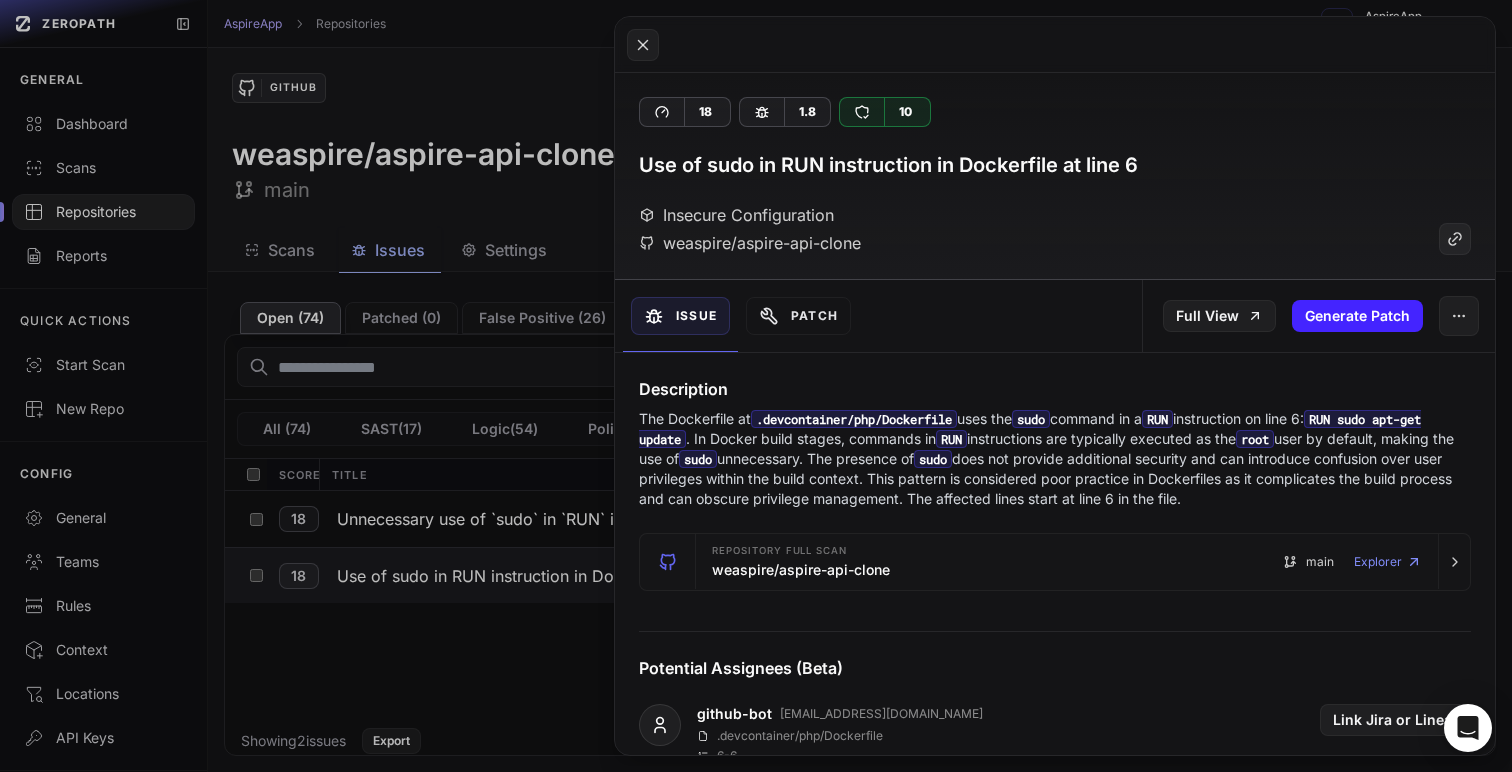 click 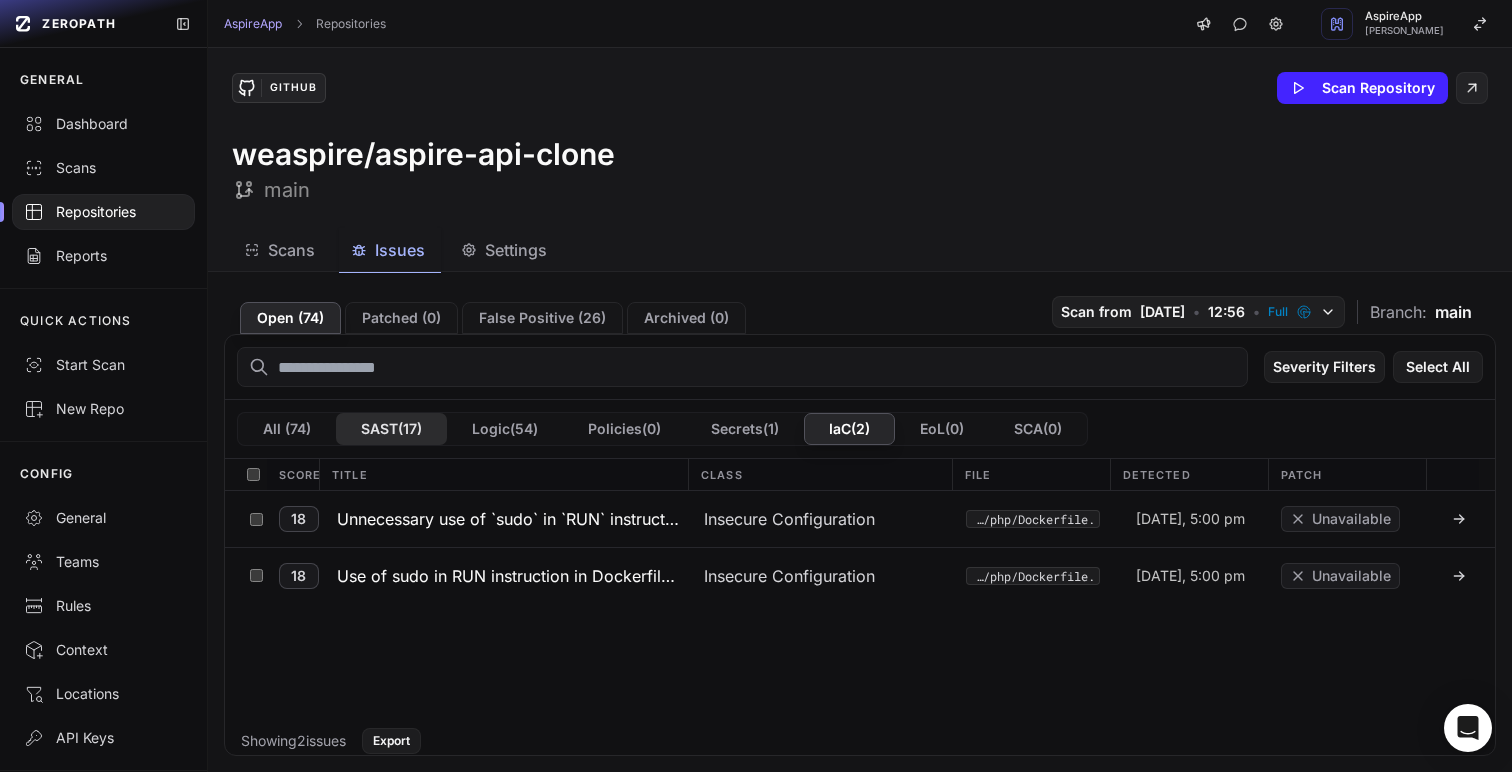 click on "SAST  ( 17 )" at bounding box center (391, 429) 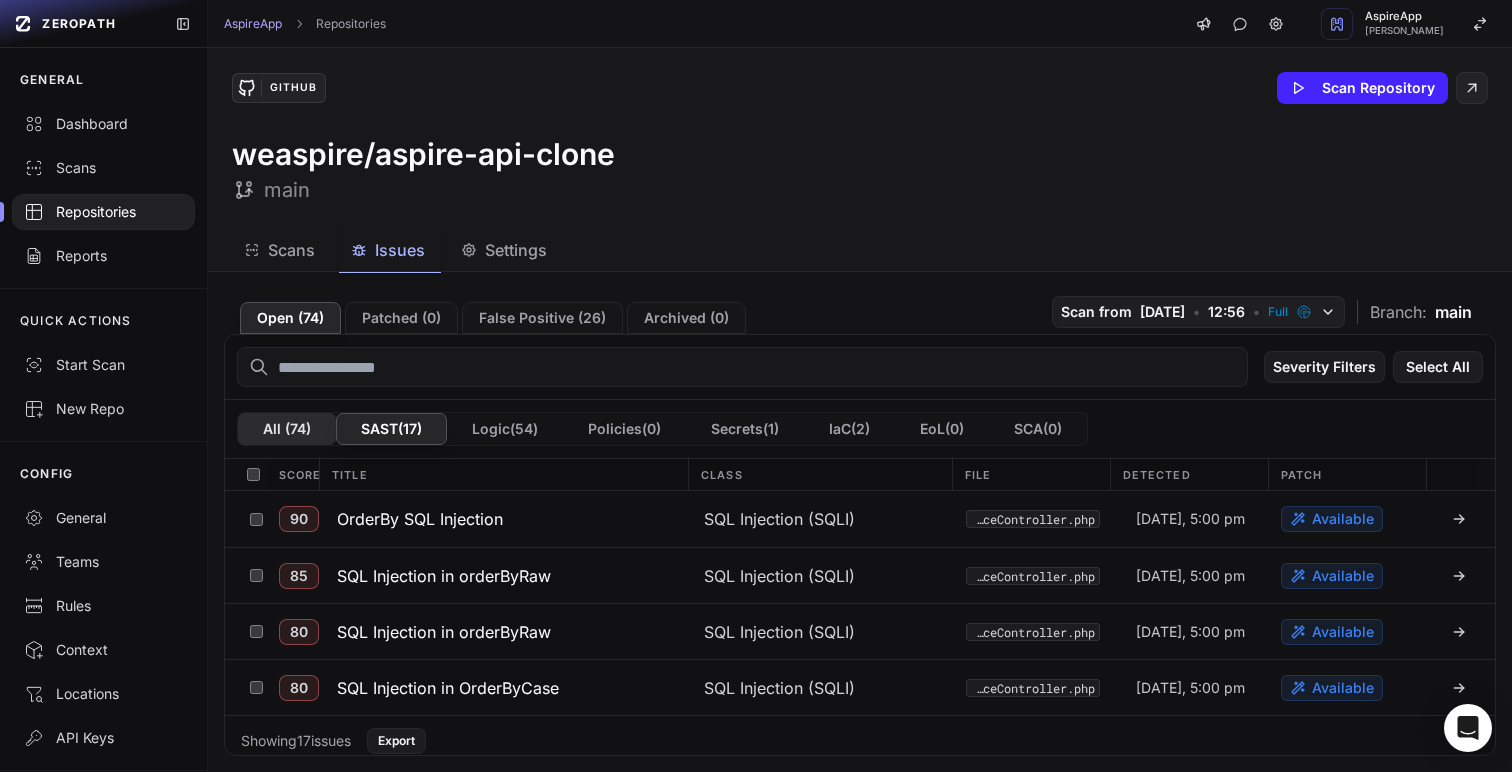 click on "All ( 74 )" at bounding box center (287, 429) 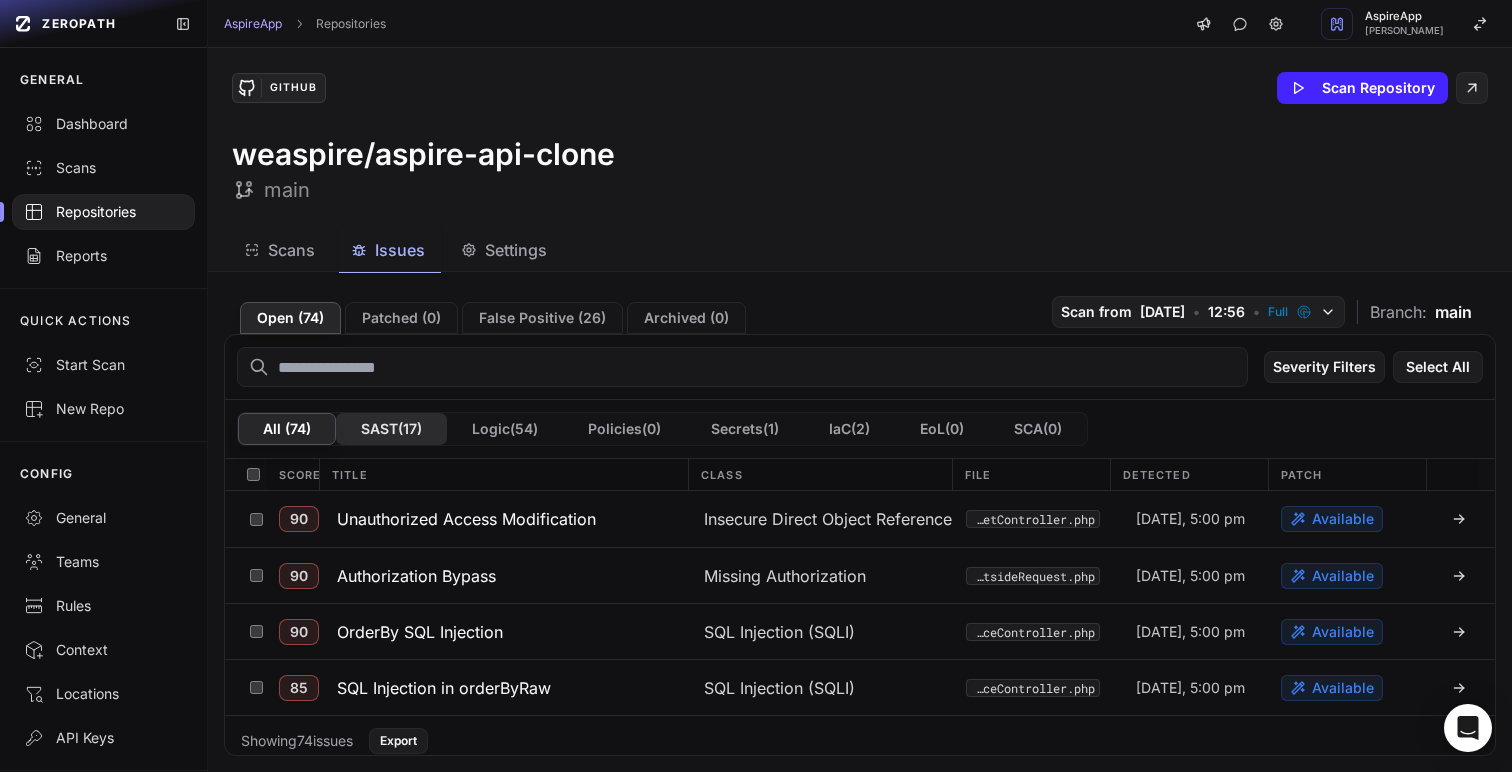 click on "SAST  ( 17 )" at bounding box center [391, 429] 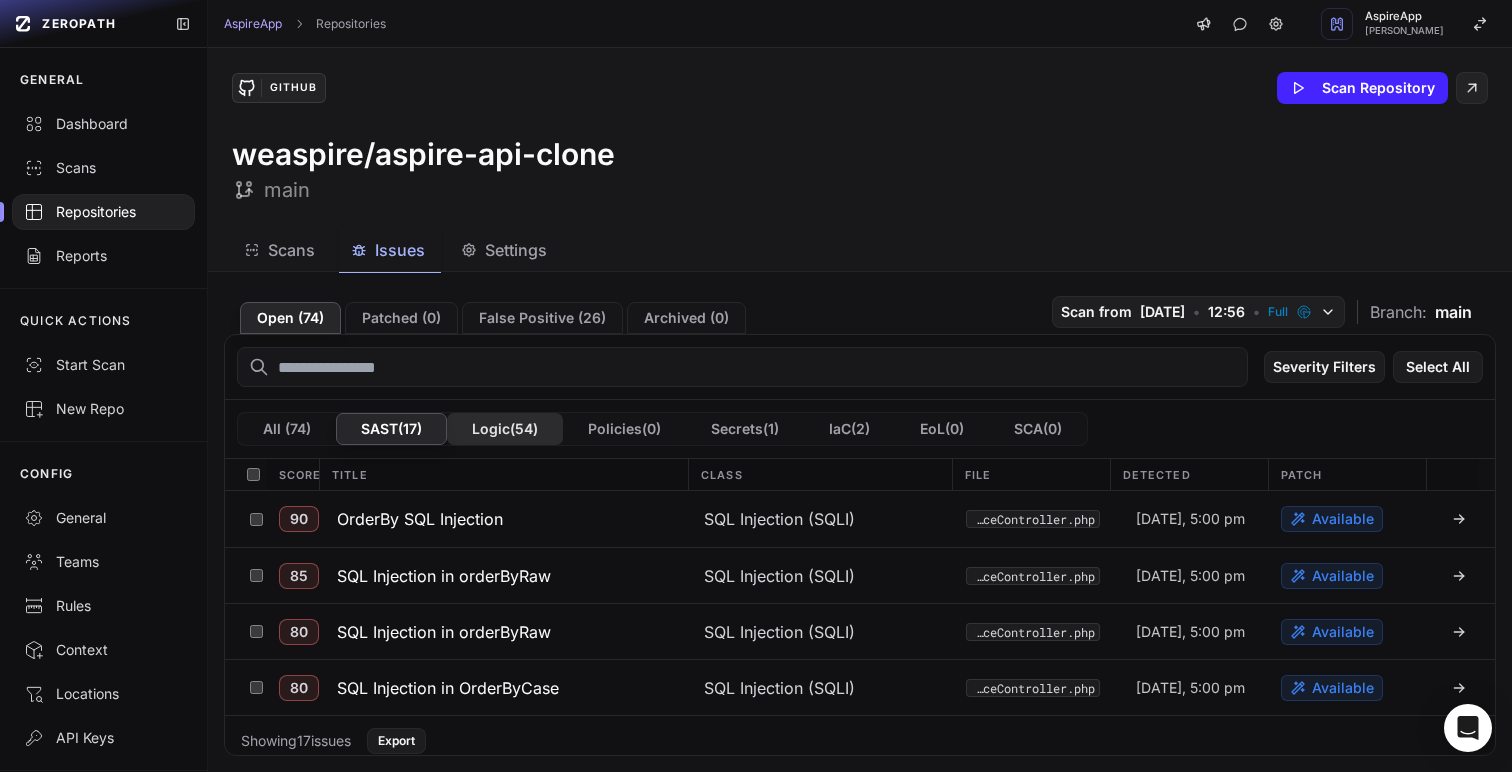 click on "Logic  ( 54 )" at bounding box center [505, 429] 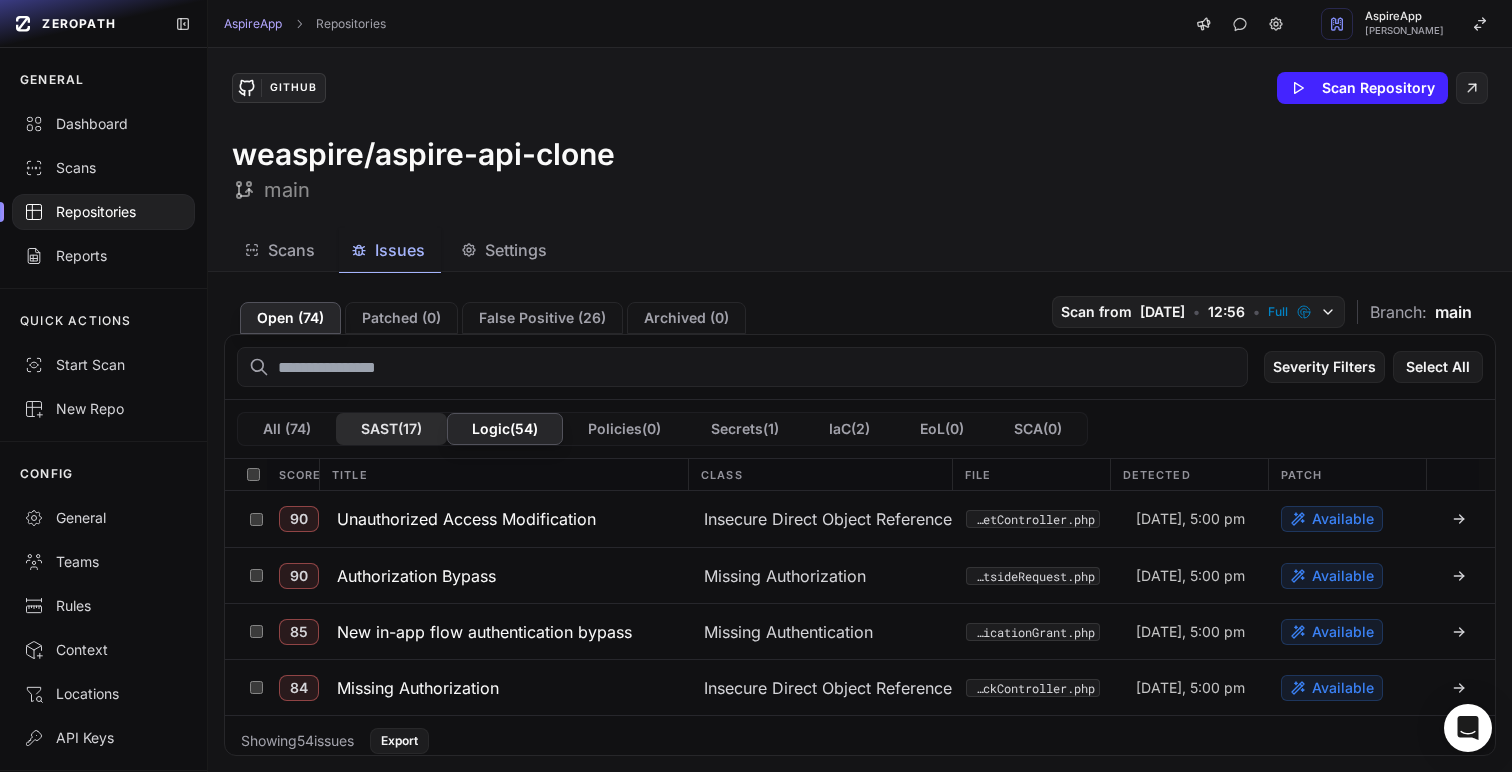 click on "SAST  ( 17 )" at bounding box center (391, 429) 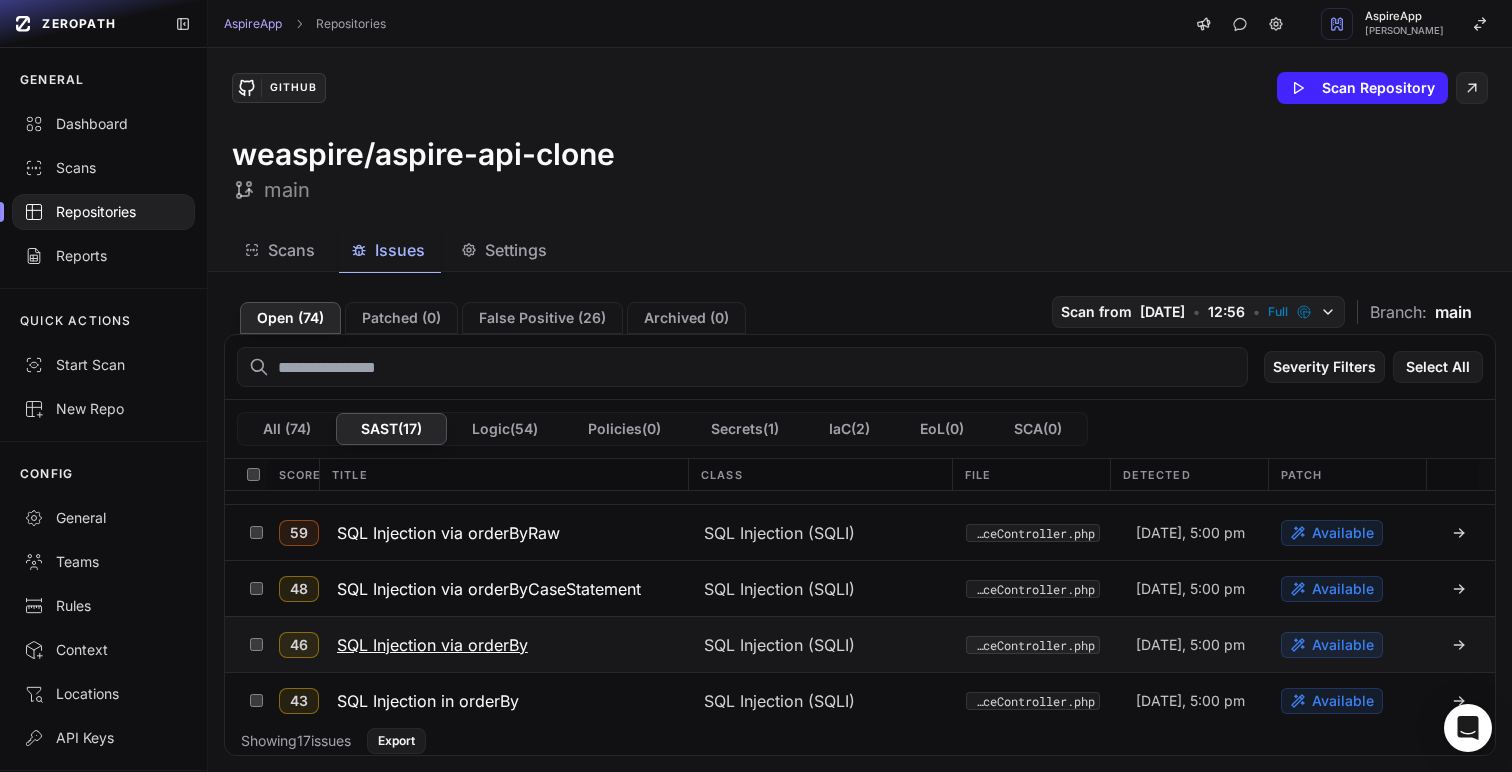 scroll, scrollTop: 0, scrollLeft: 0, axis: both 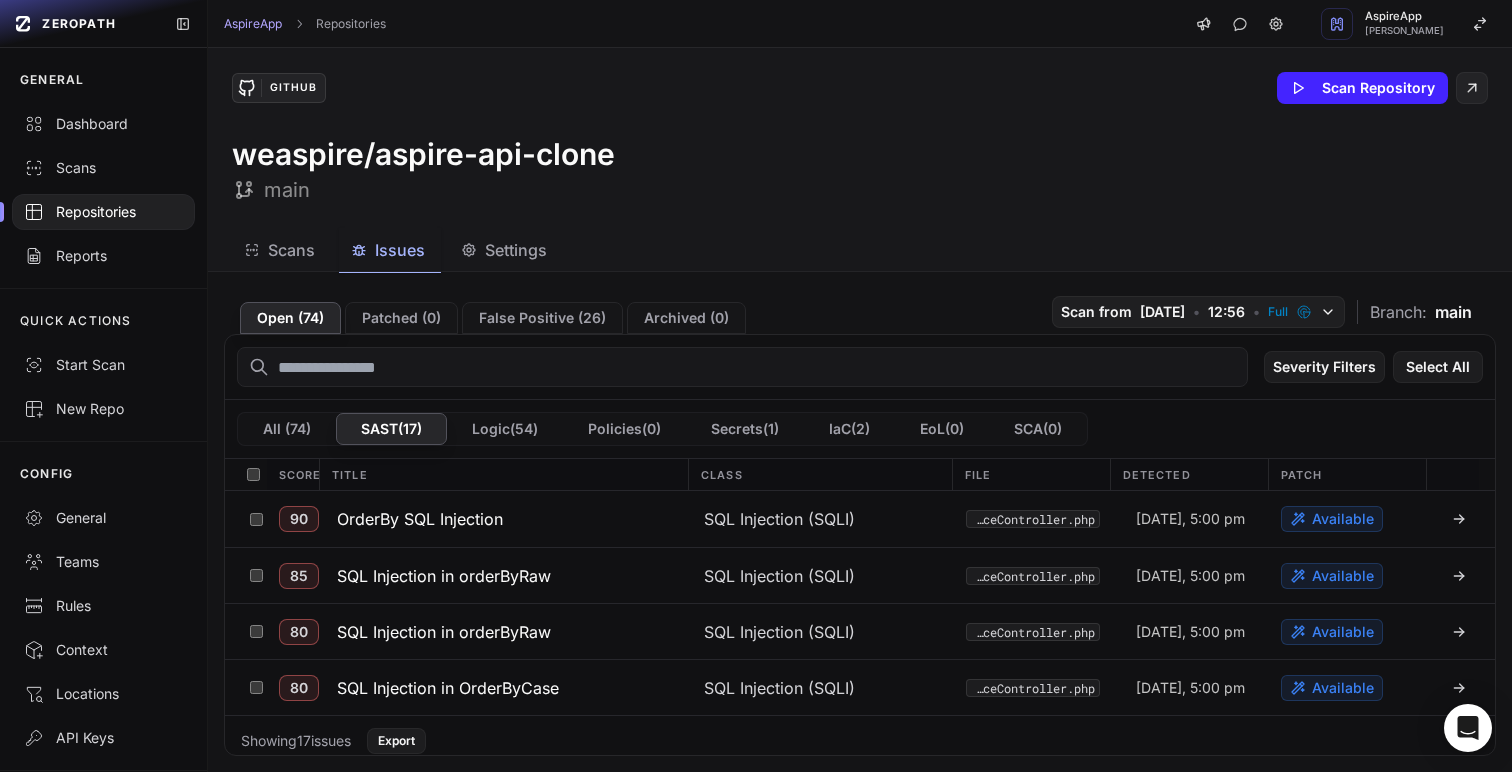 click on "Scans     Issues     Settings" at bounding box center (836, 250) 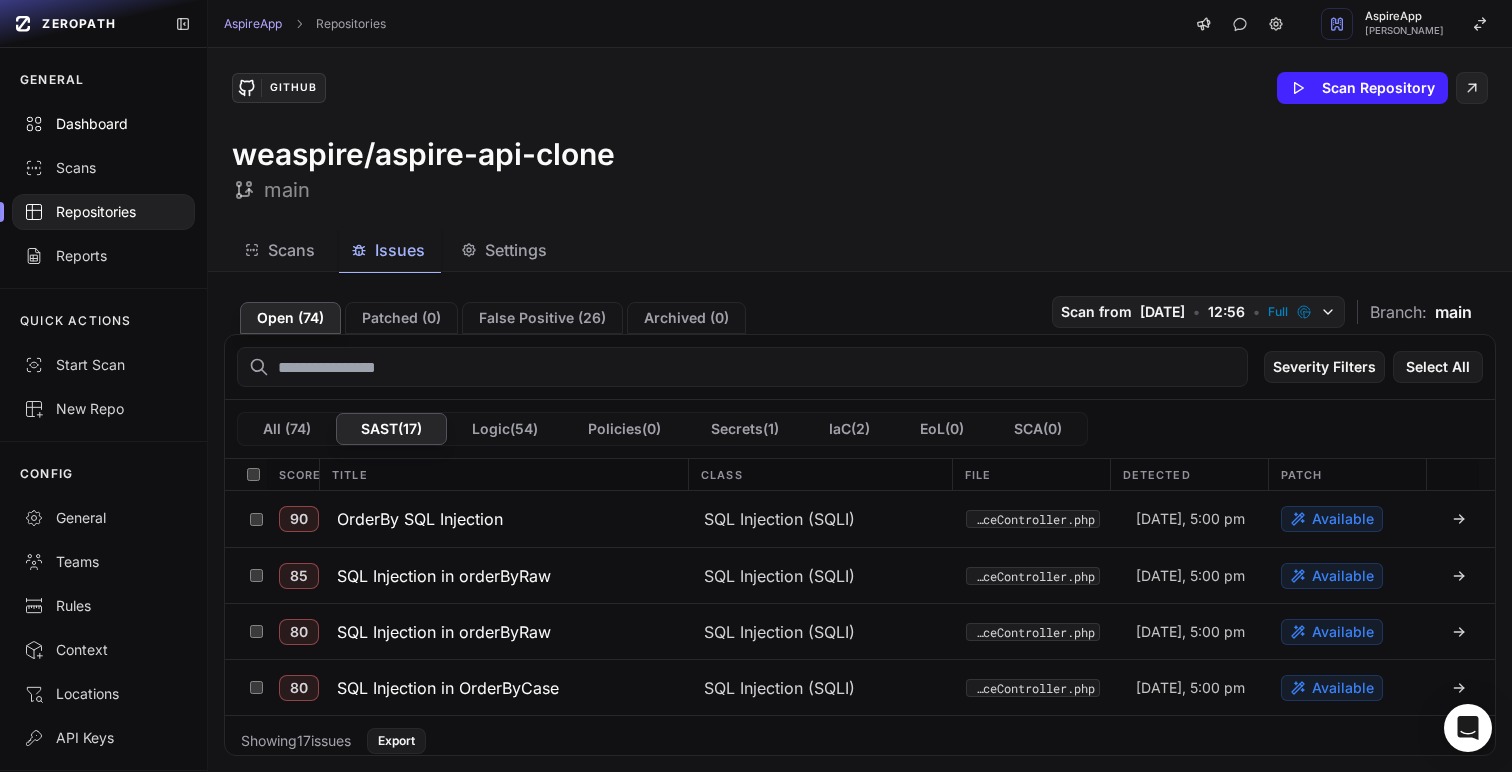 click on "Dashboard" at bounding box center (103, 124) 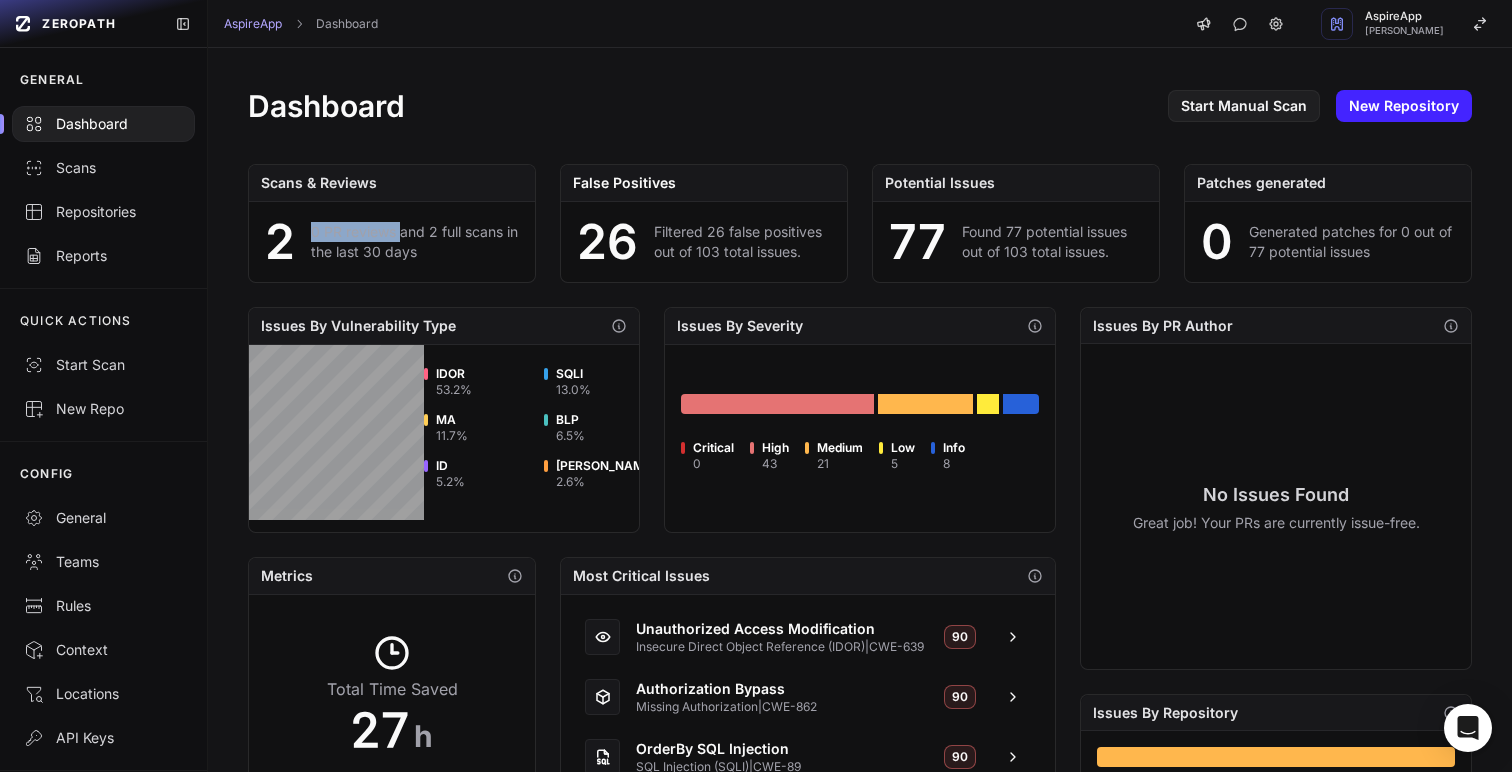 drag, startPoint x: 311, startPoint y: 228, endPoint x: 400, endPoint y: 226, distance: 89.02247 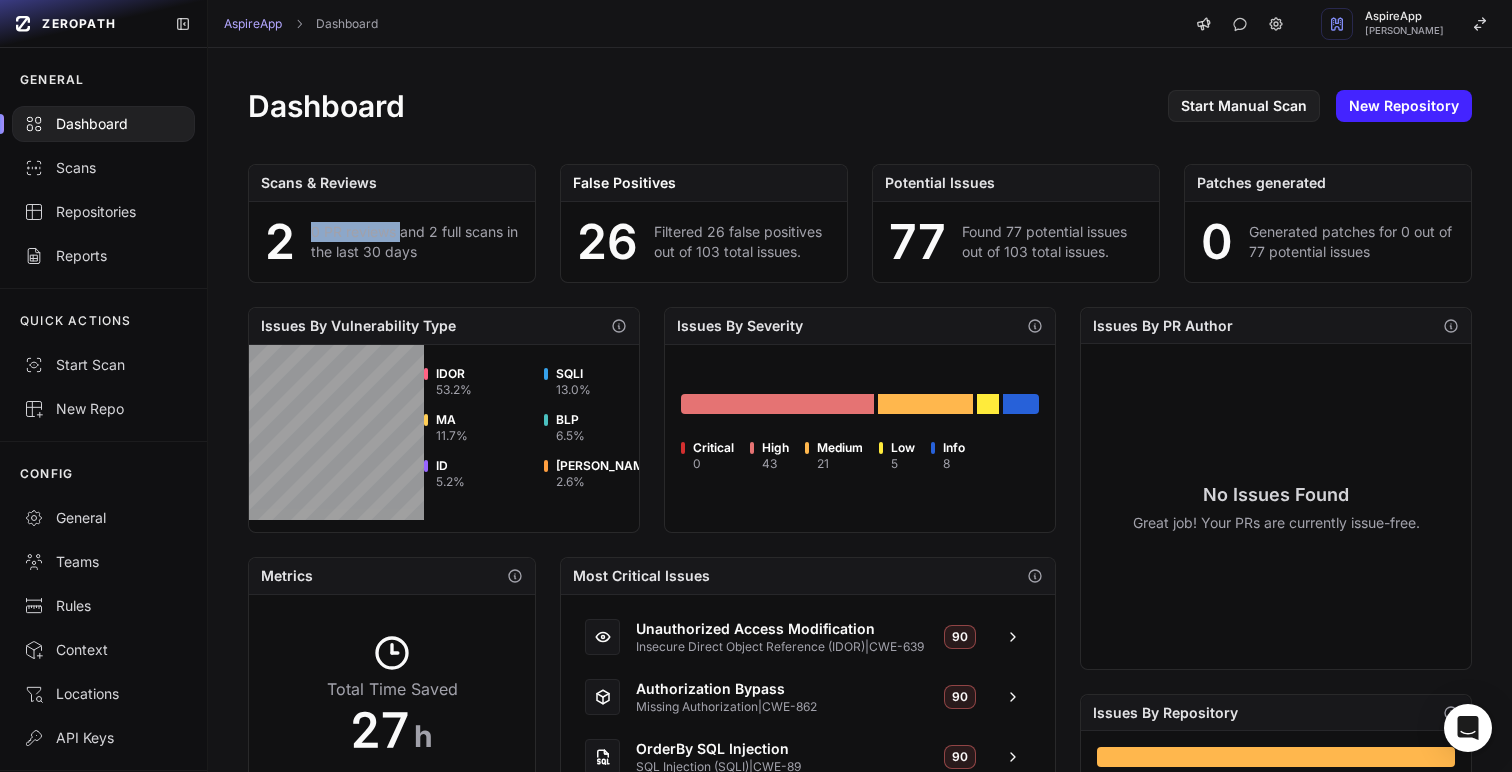 click on "0 PR reviews and 2 full scans in the last 30 days" at bounding box center (415, 242) 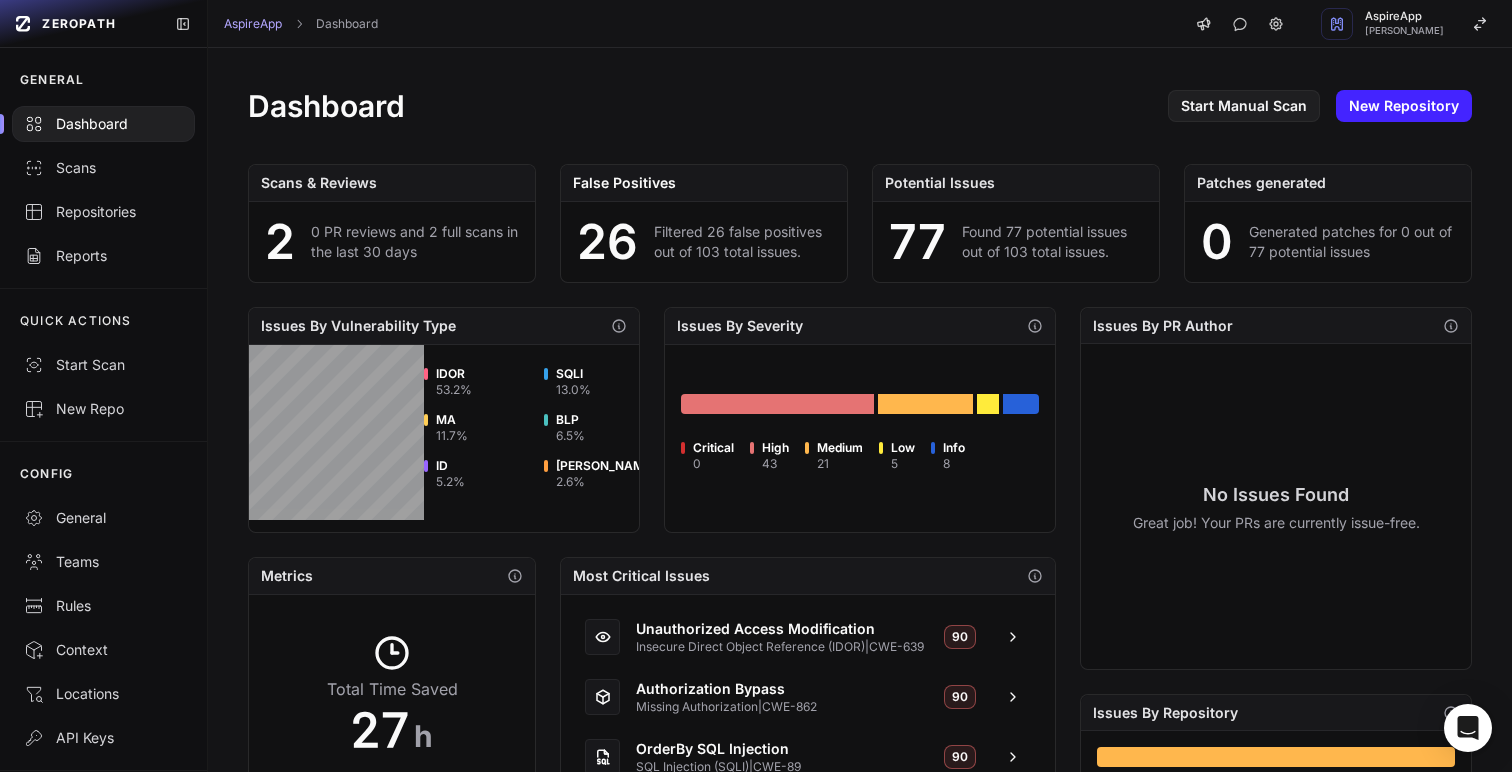 click on "2   0 PR reviews and 2 full scans in the last 30 days" at bounding box center [392, 242] 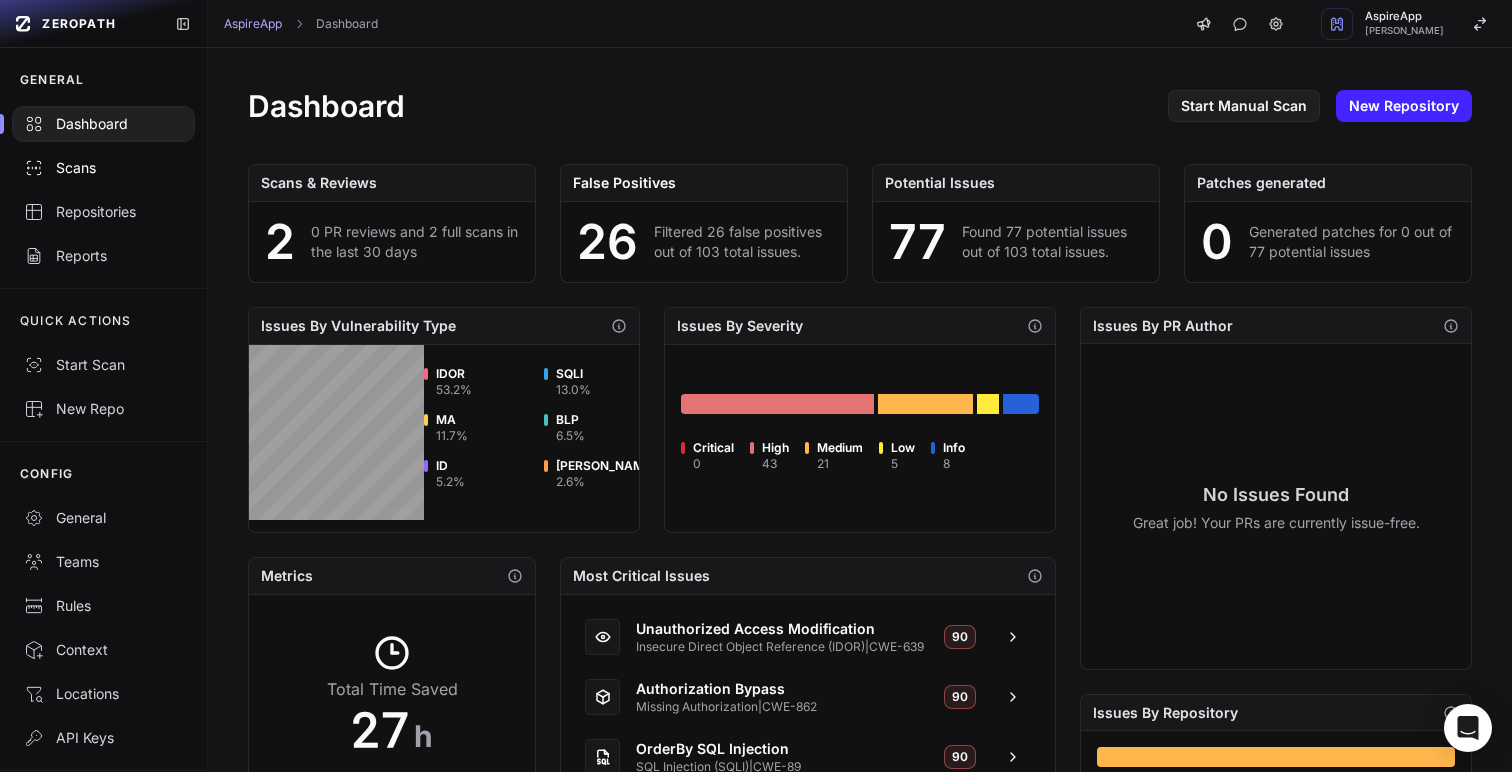 click on "Scans" at bounding box center (103, 168) 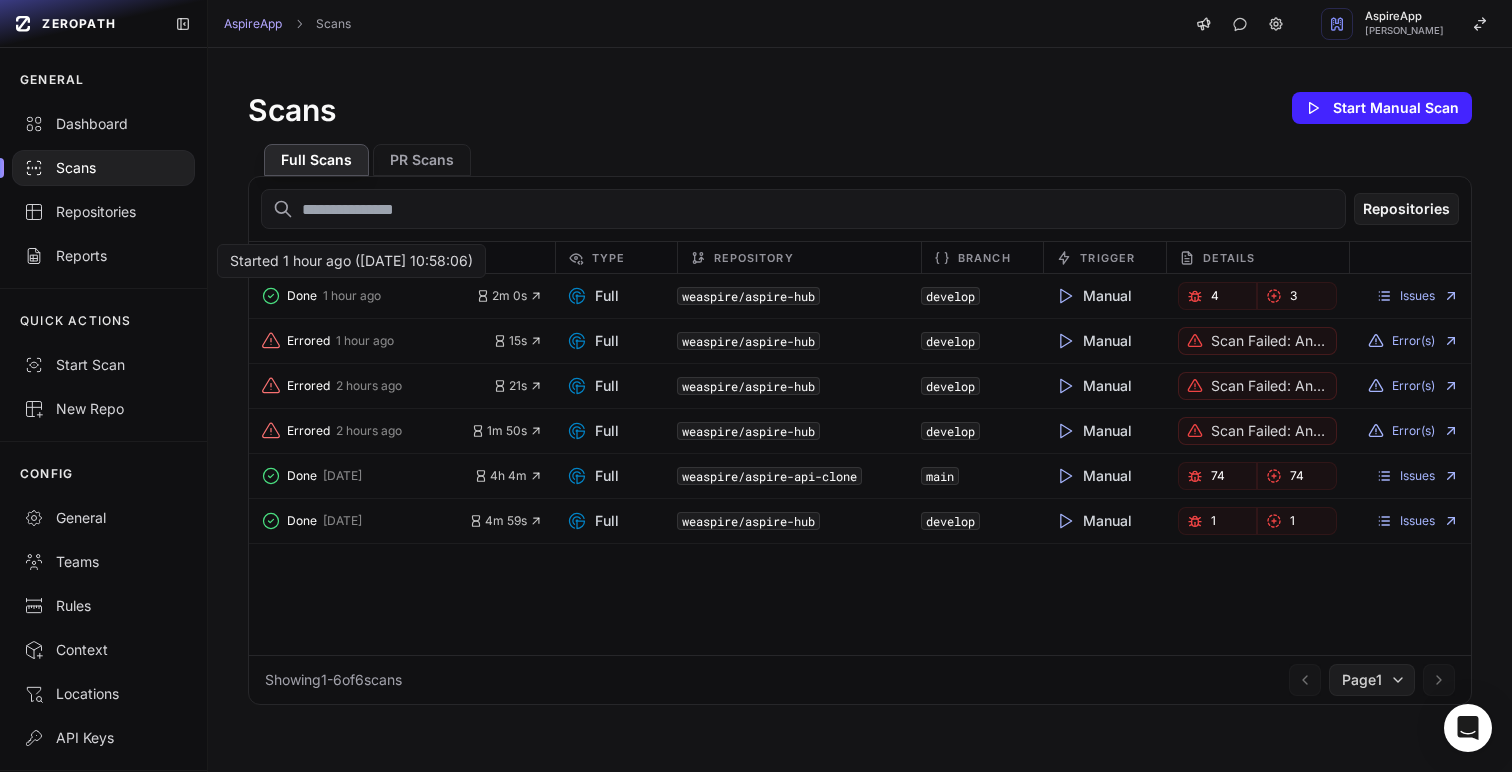 click on "Done   1 hour ago" at bounding box center (368, 296) 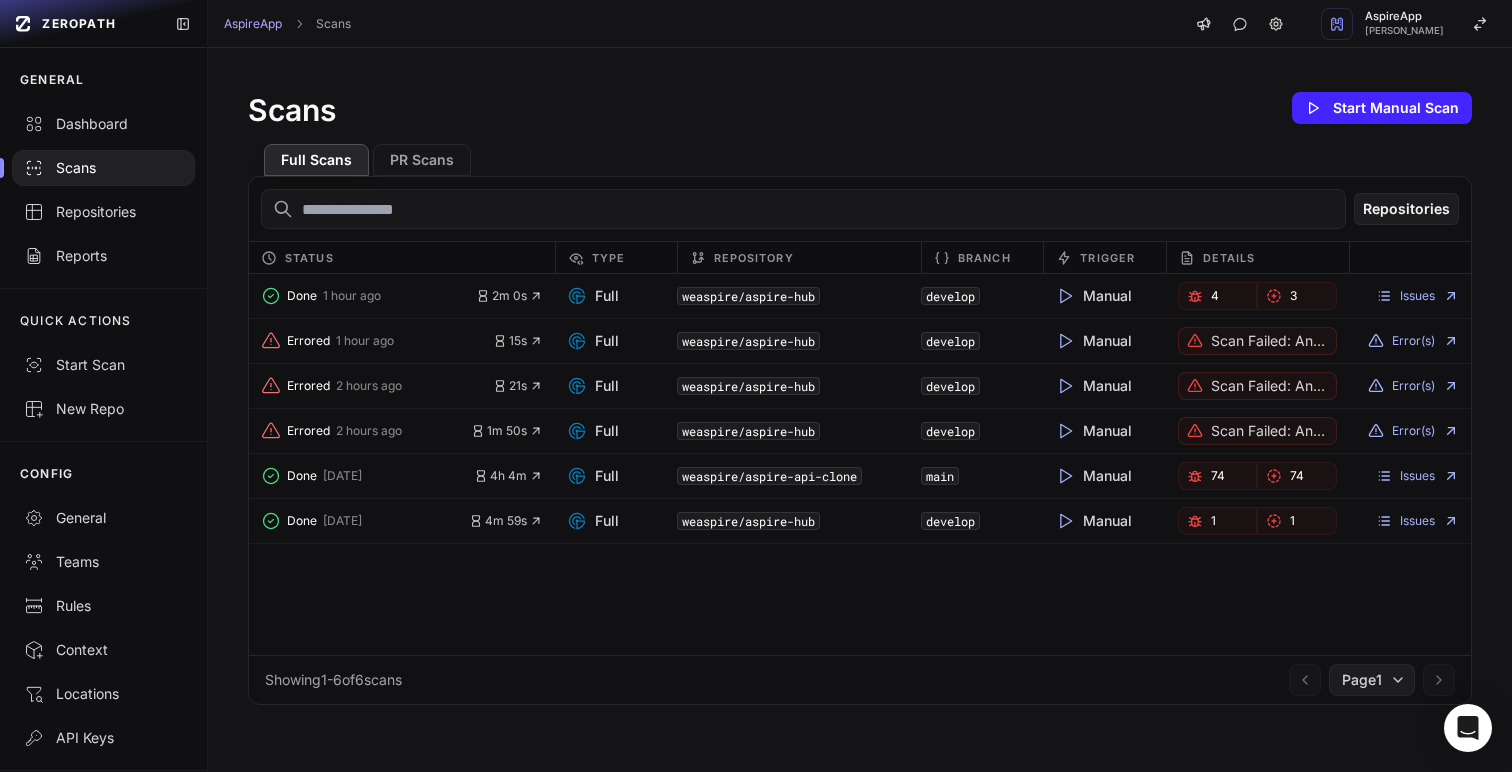 click on "4" at bounding box center [1218, 296] 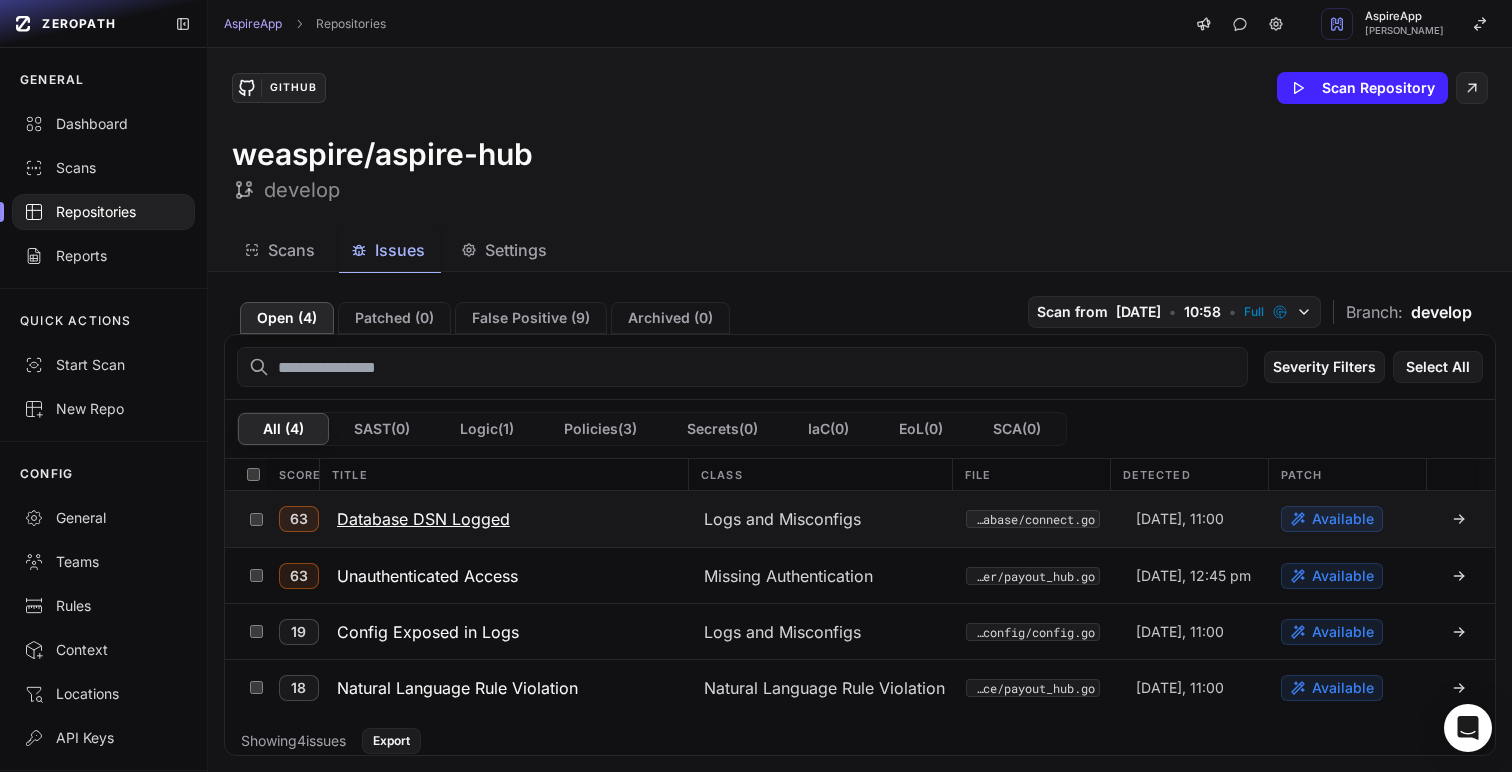 click on "Database DSN Logged" 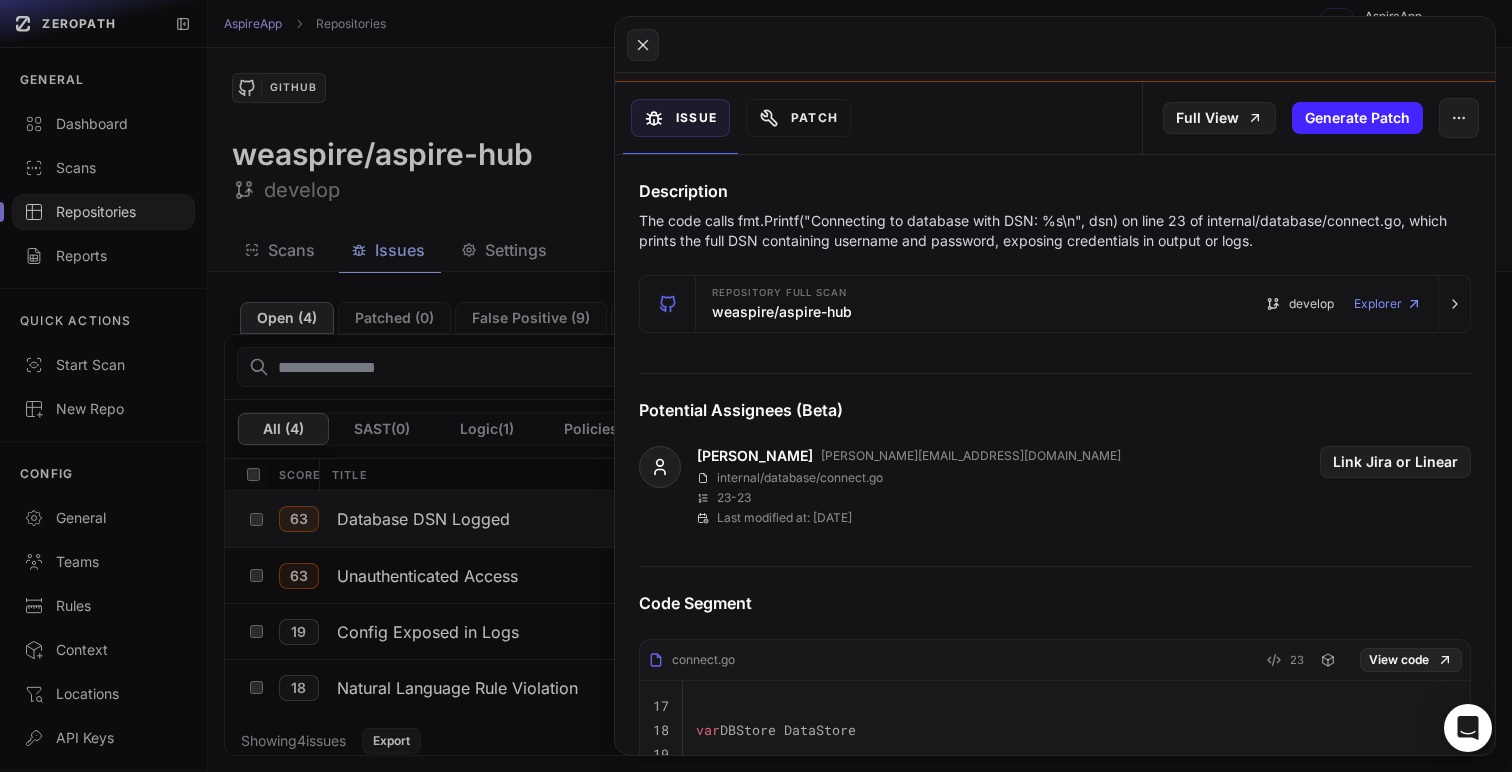 scroll, scrollTop: 183, scrollLeft: 0, axis: vertical 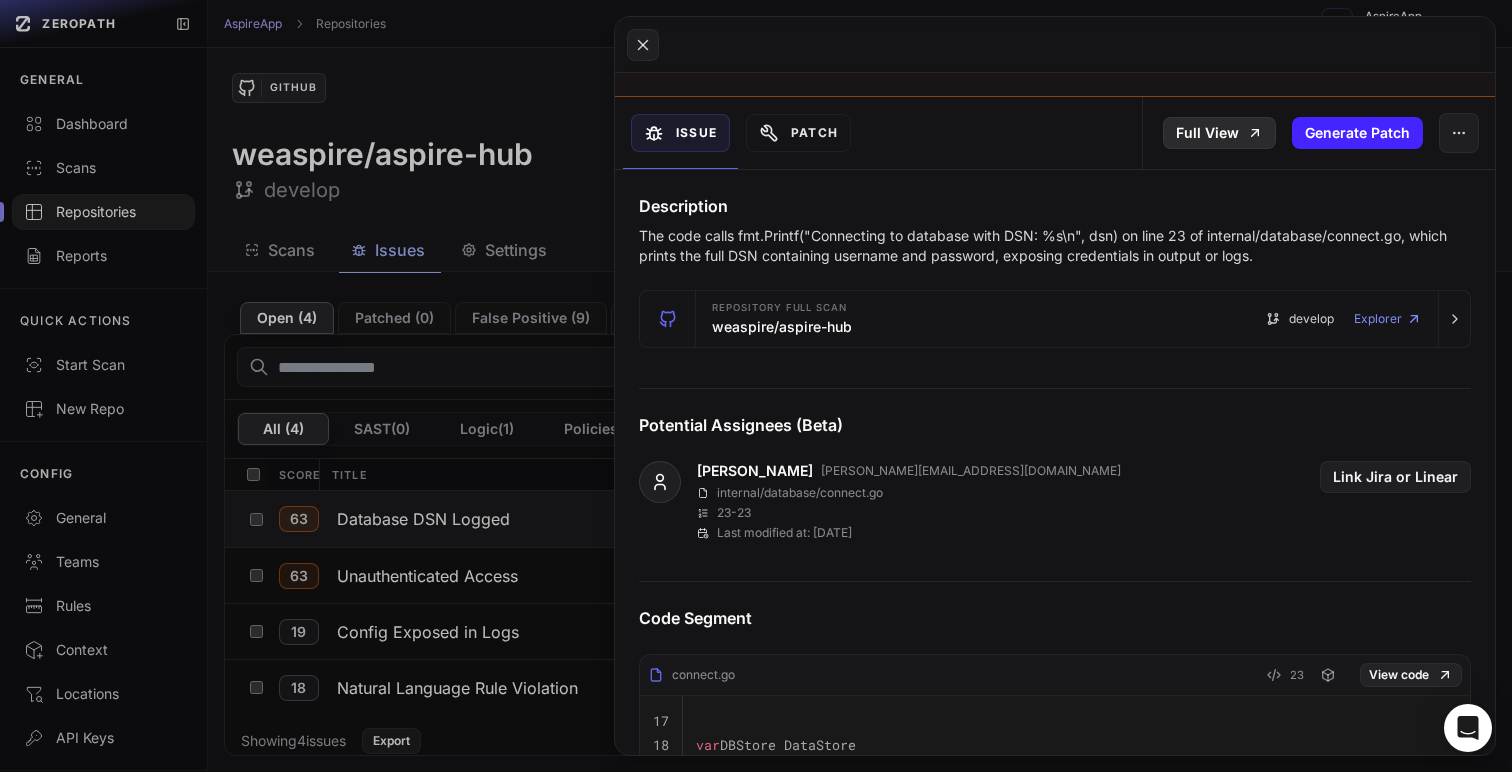 click on "Full View" at bounding box center (1219, 133) 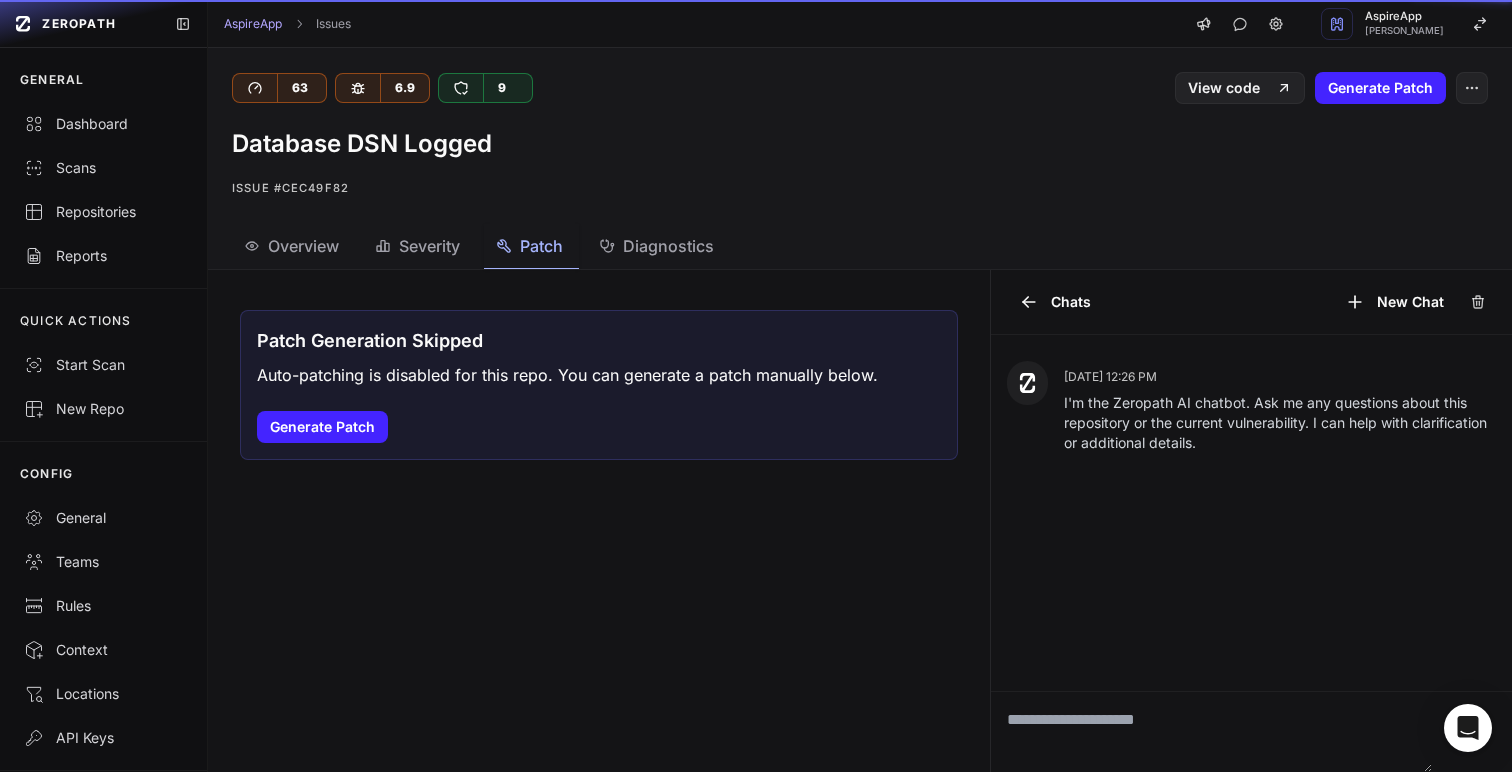 click on "Patch" at bounding box center [541, 246] 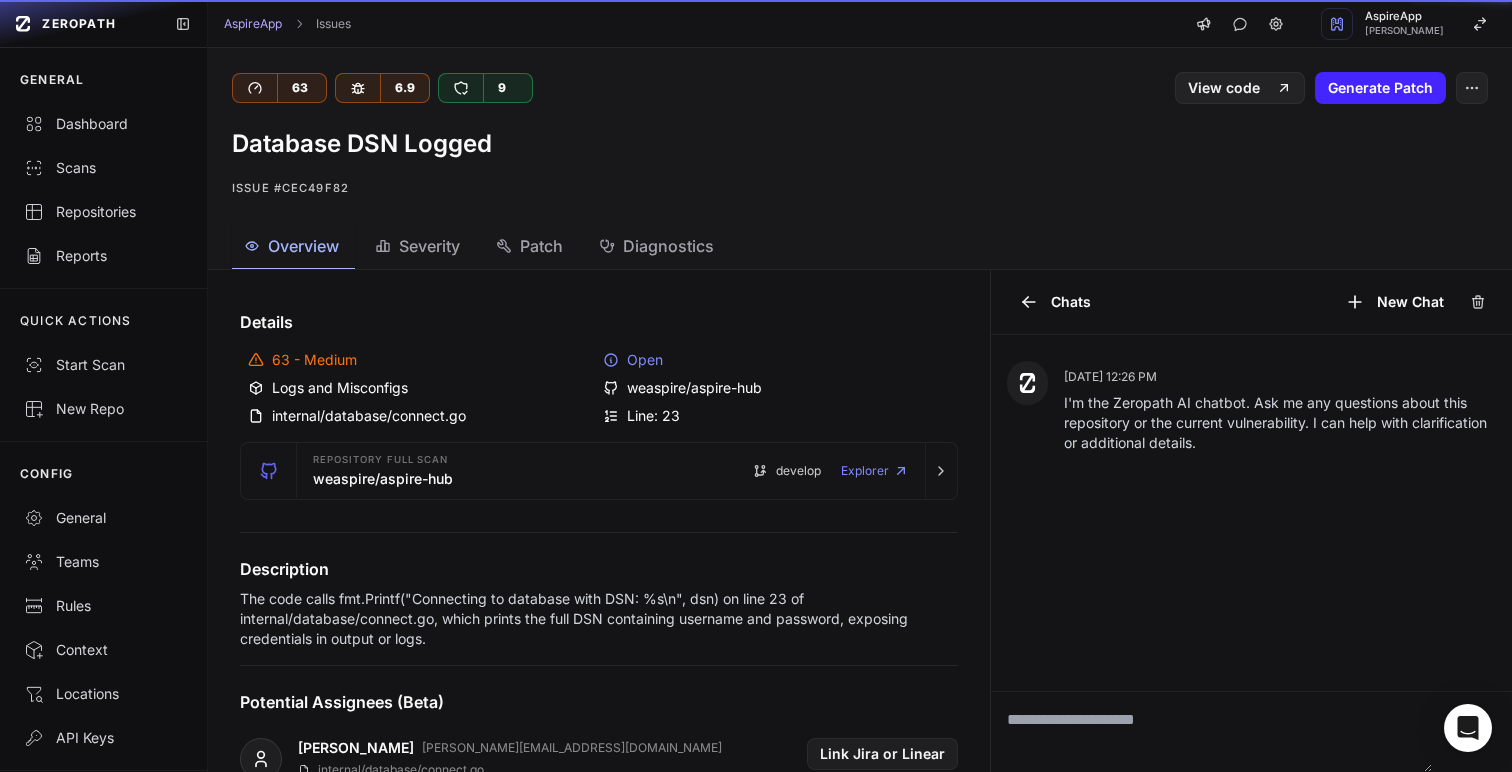 click on "Overview" at bounding box center (303, 246) 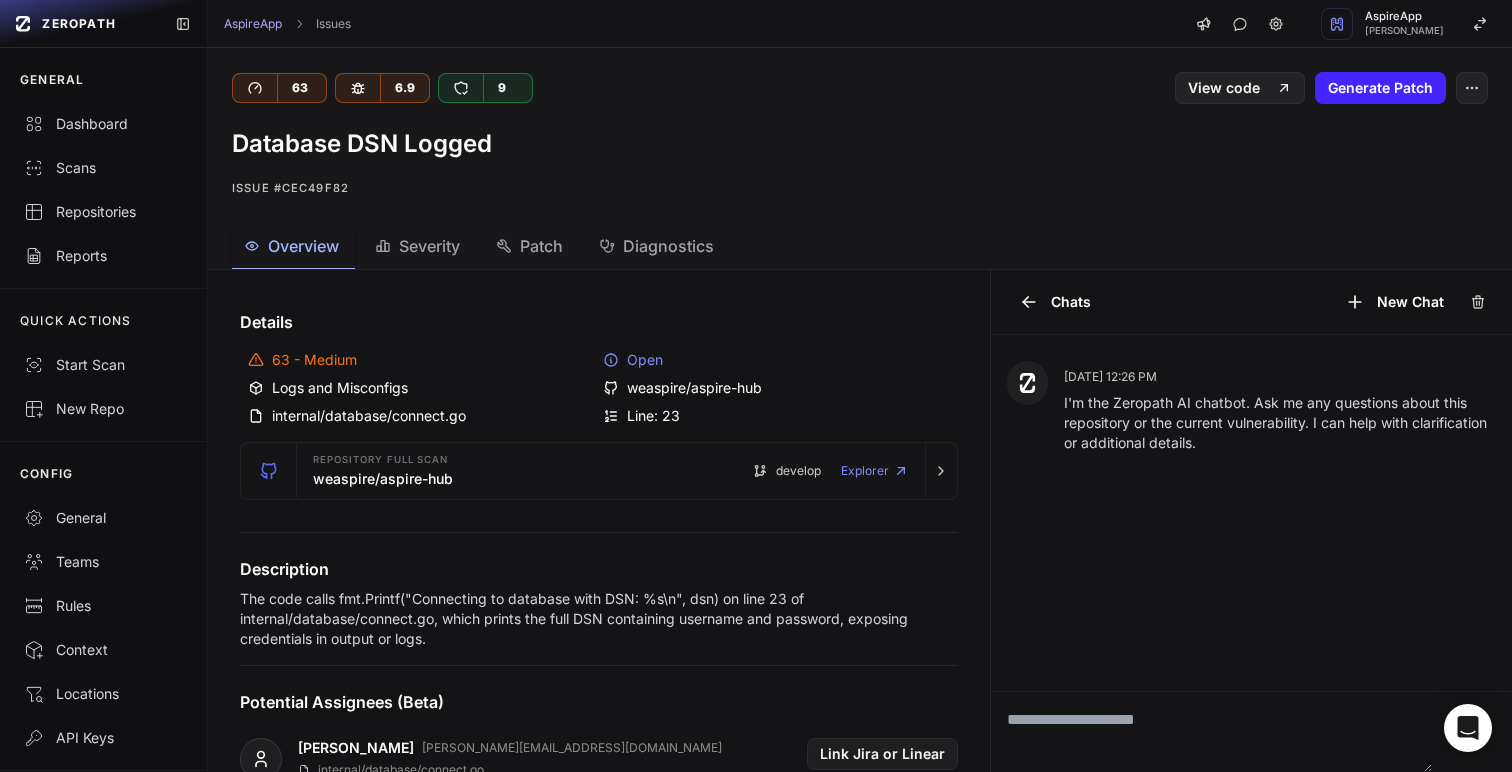click on "Chats
New Chat" at bounding box center (1251, 302) 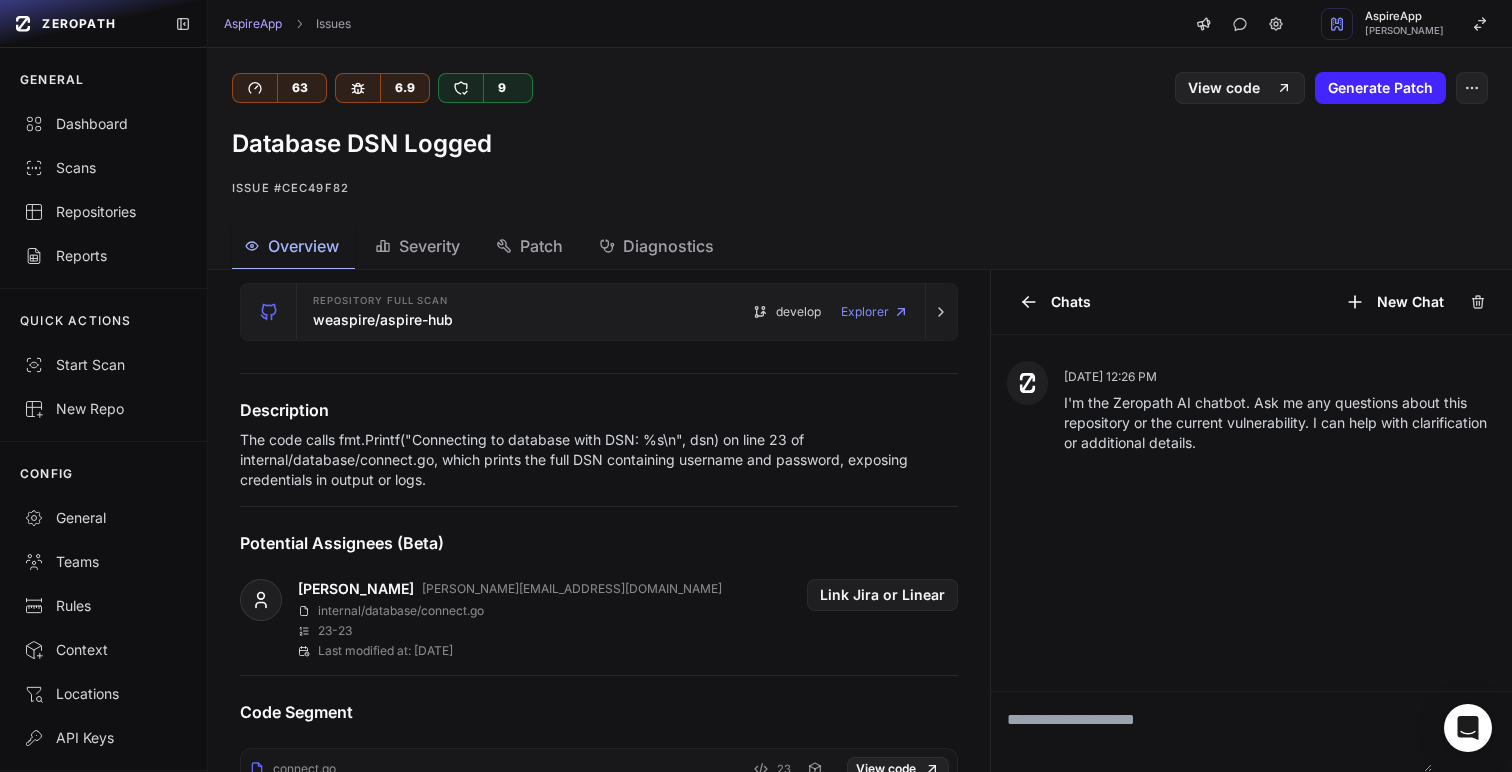 scroll, scrollTop: 516, scrollLeft: 0, axis: vertical 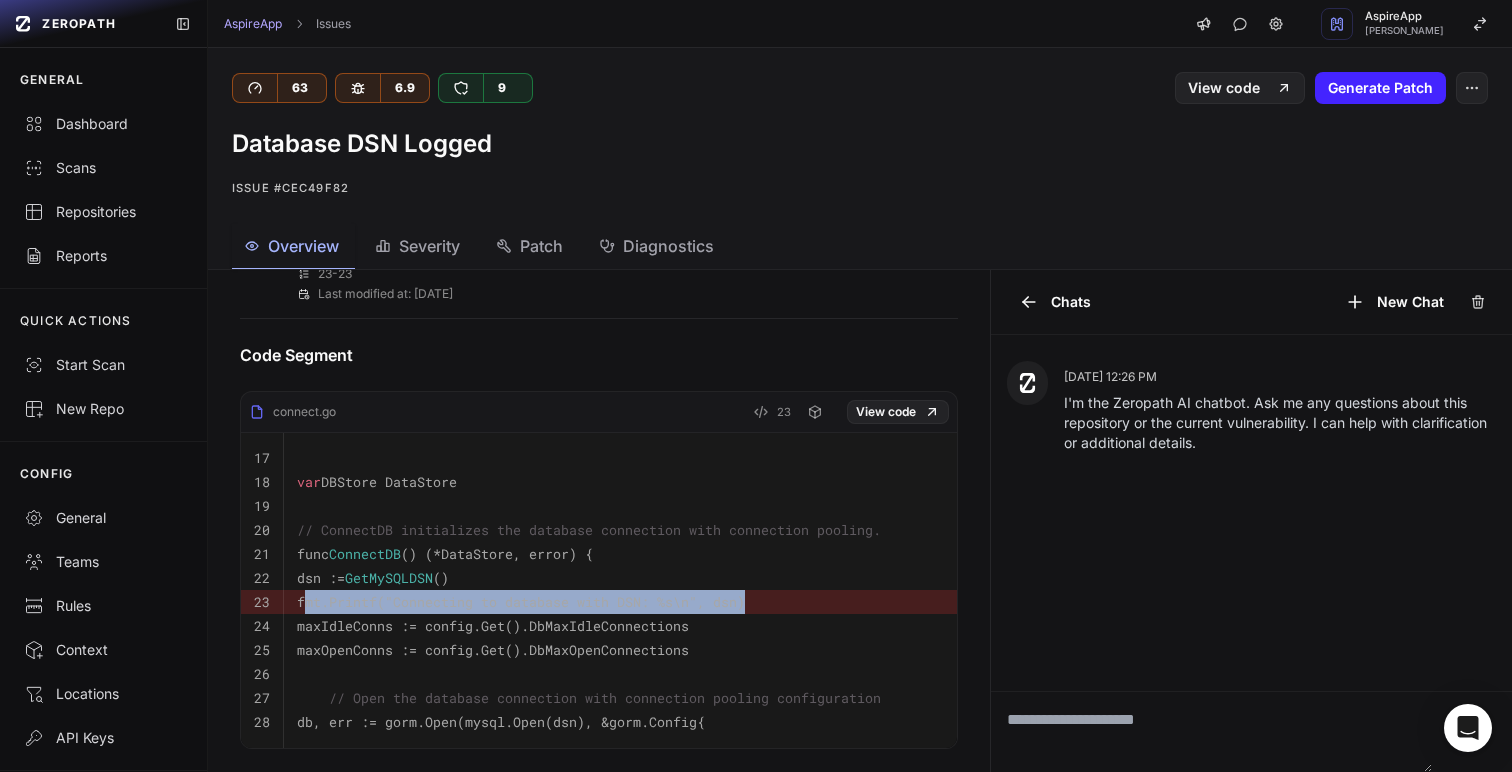 drag, startPoint x: 824, startPoint y: 595, endPoint x: 316, endPoint y: 598, distance: 508.00885 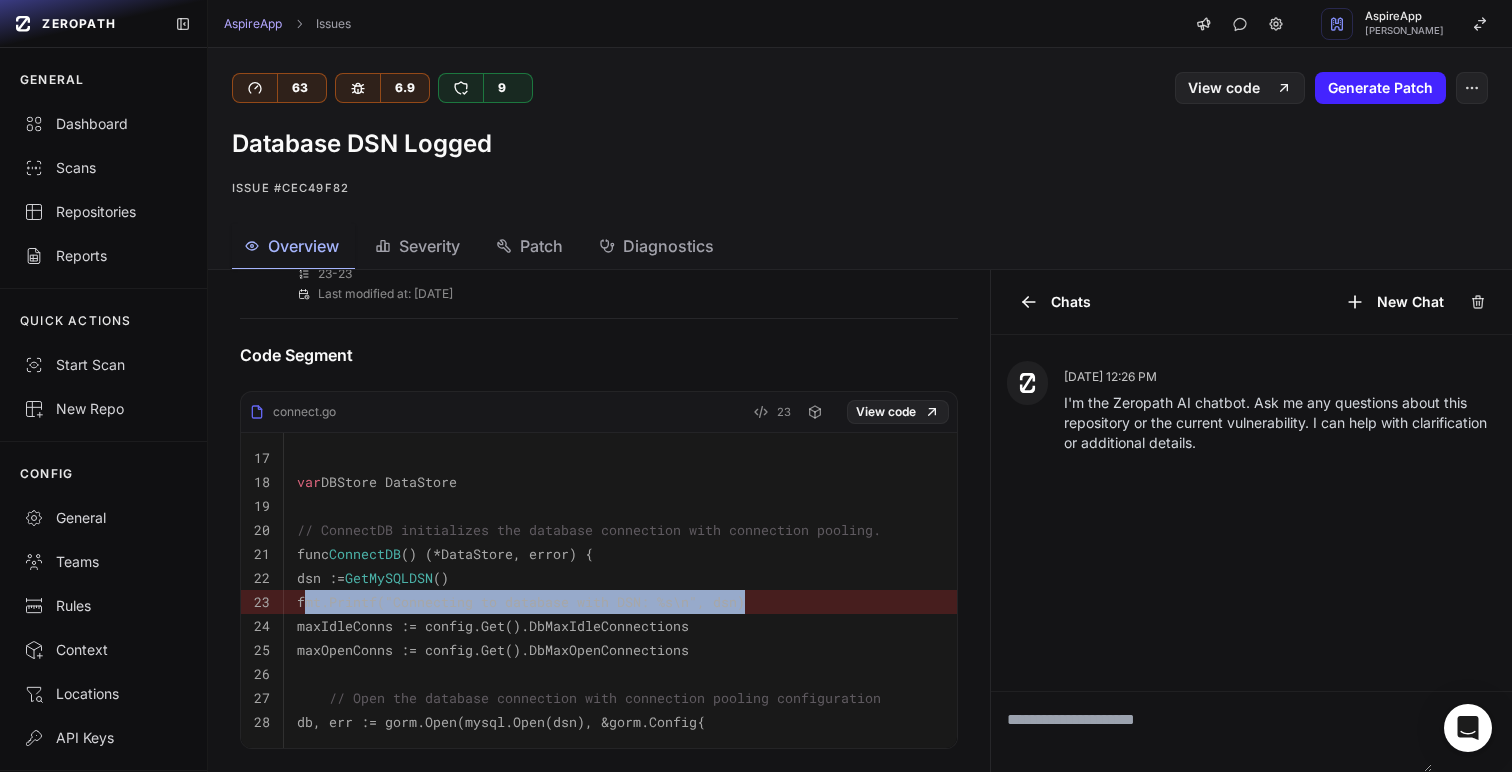 click on "fmt .Printf ( "Connecting to database with DSN: %s\n" , dsn)" at bounding box center [620, 602] 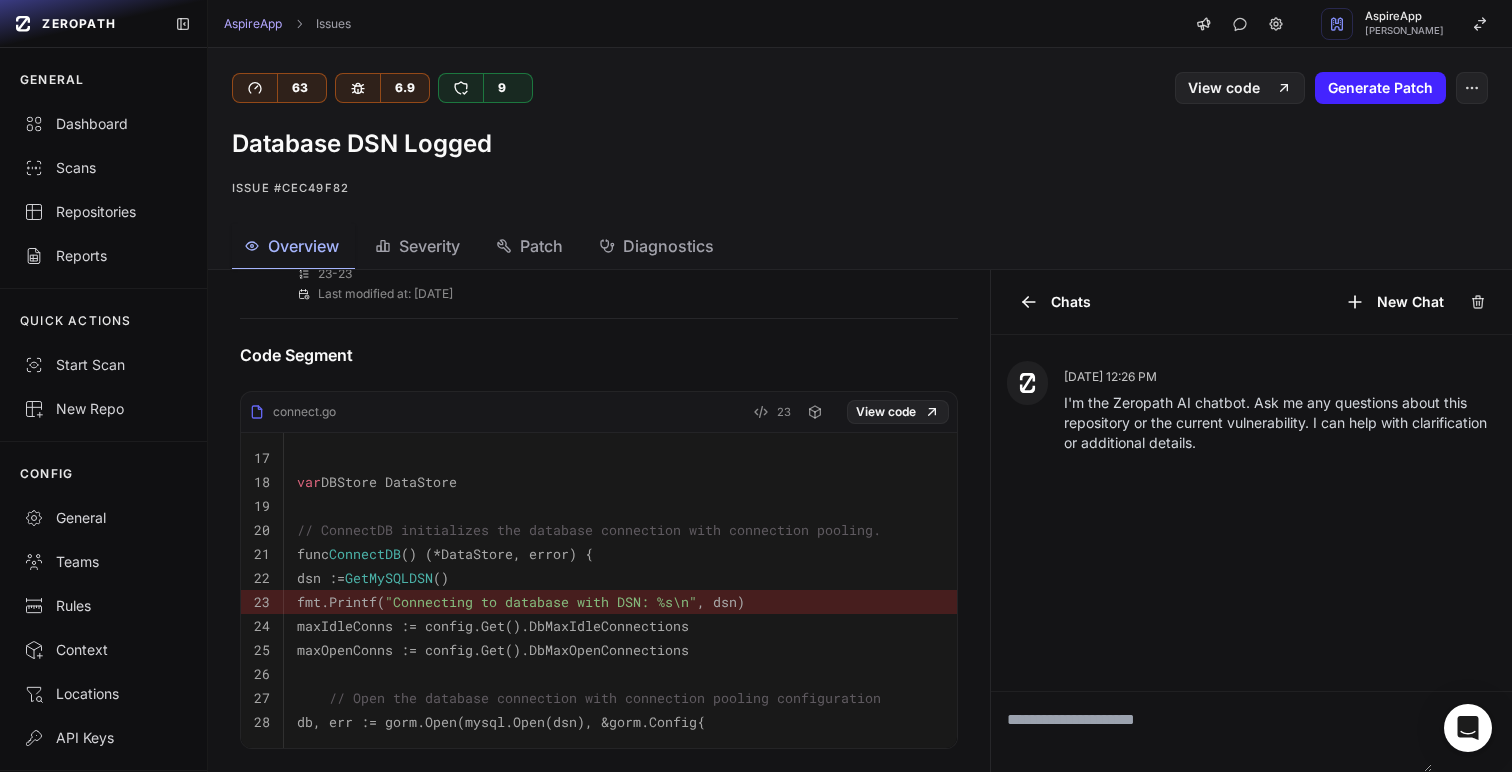 click at bounding box center [1211, 732] 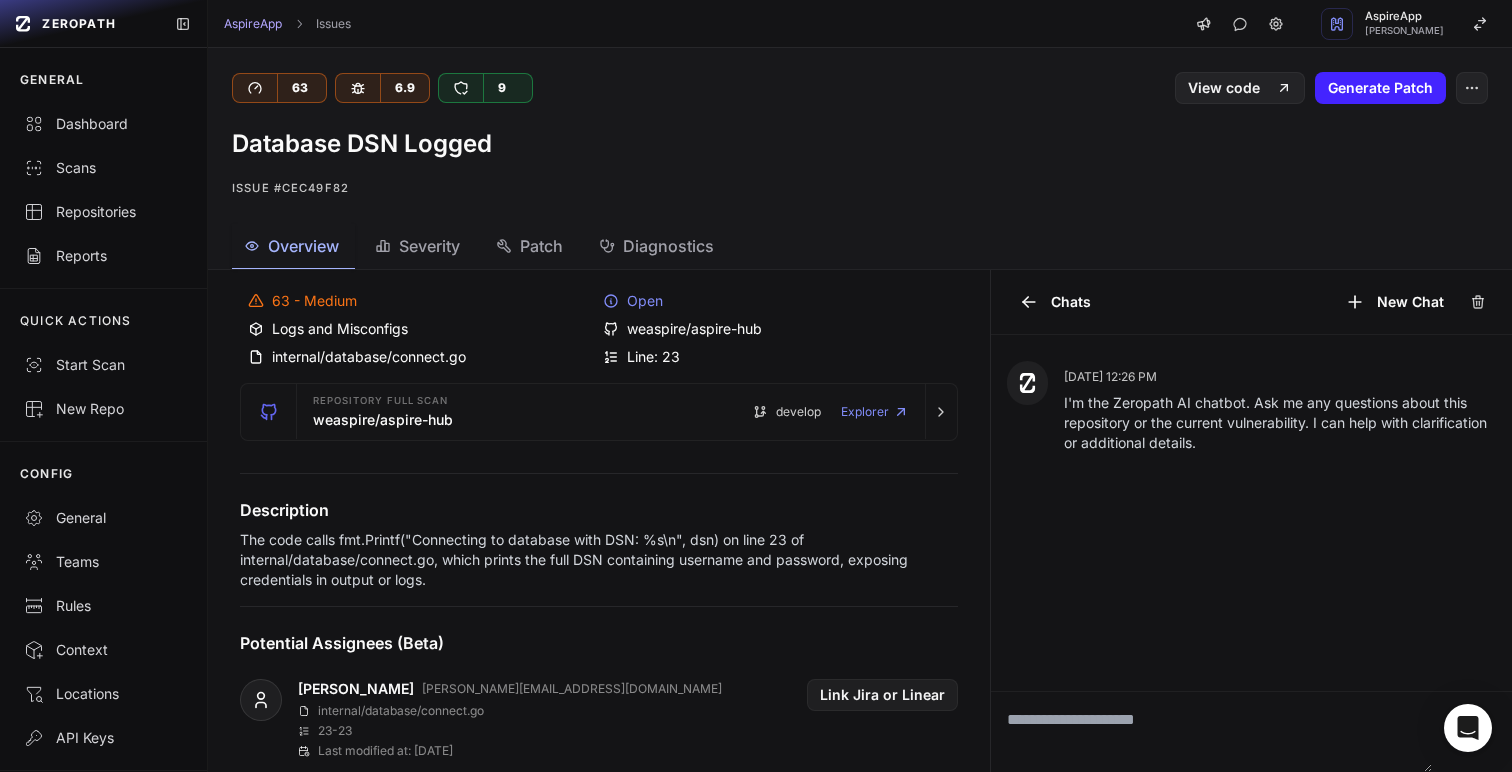 scroll, scrollTop: 0, scrollLeft: 0, axis: both 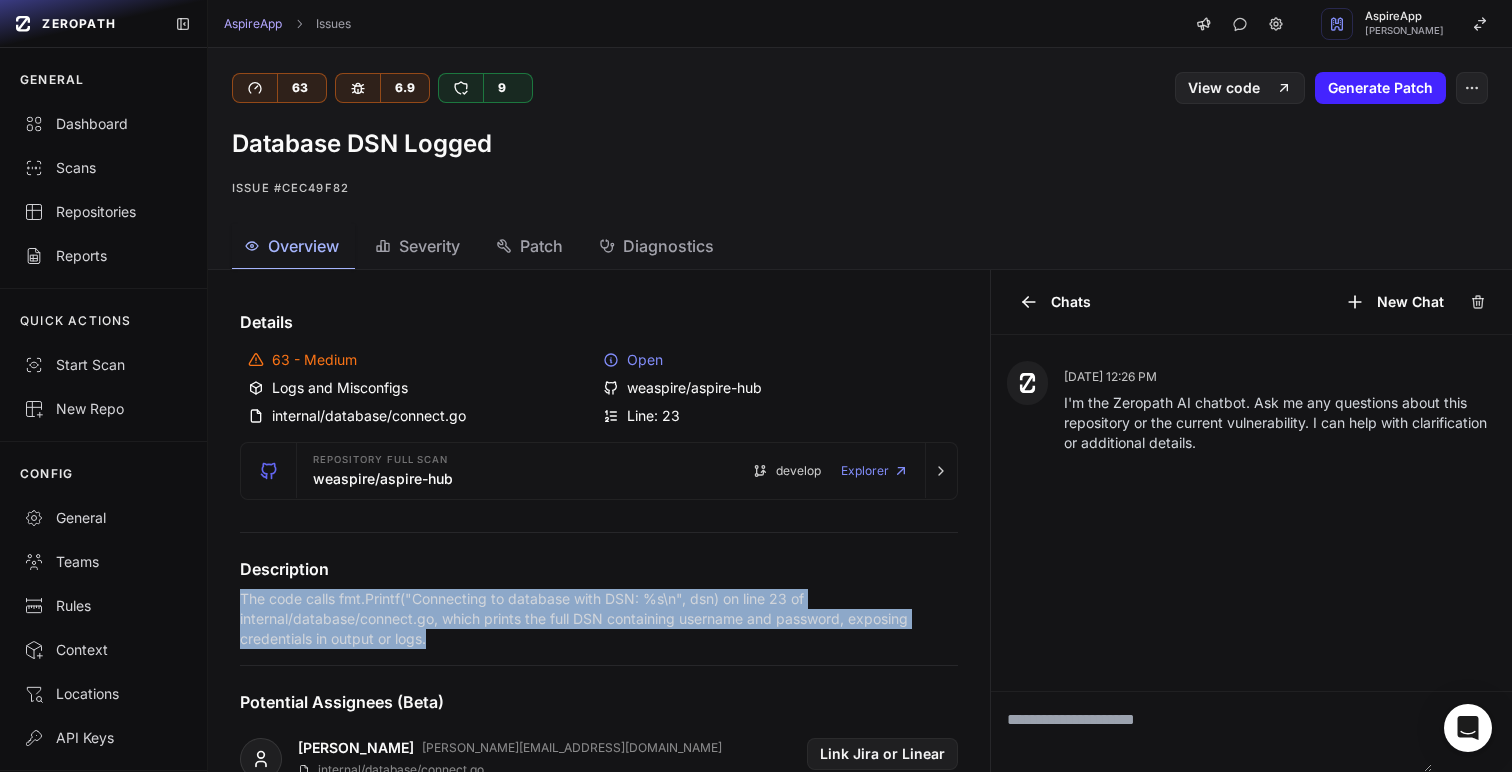 drag, startPoint x: 234, startPoint y: 599, endPoint x: 463, endPoint y: 648, distance: 234.18369 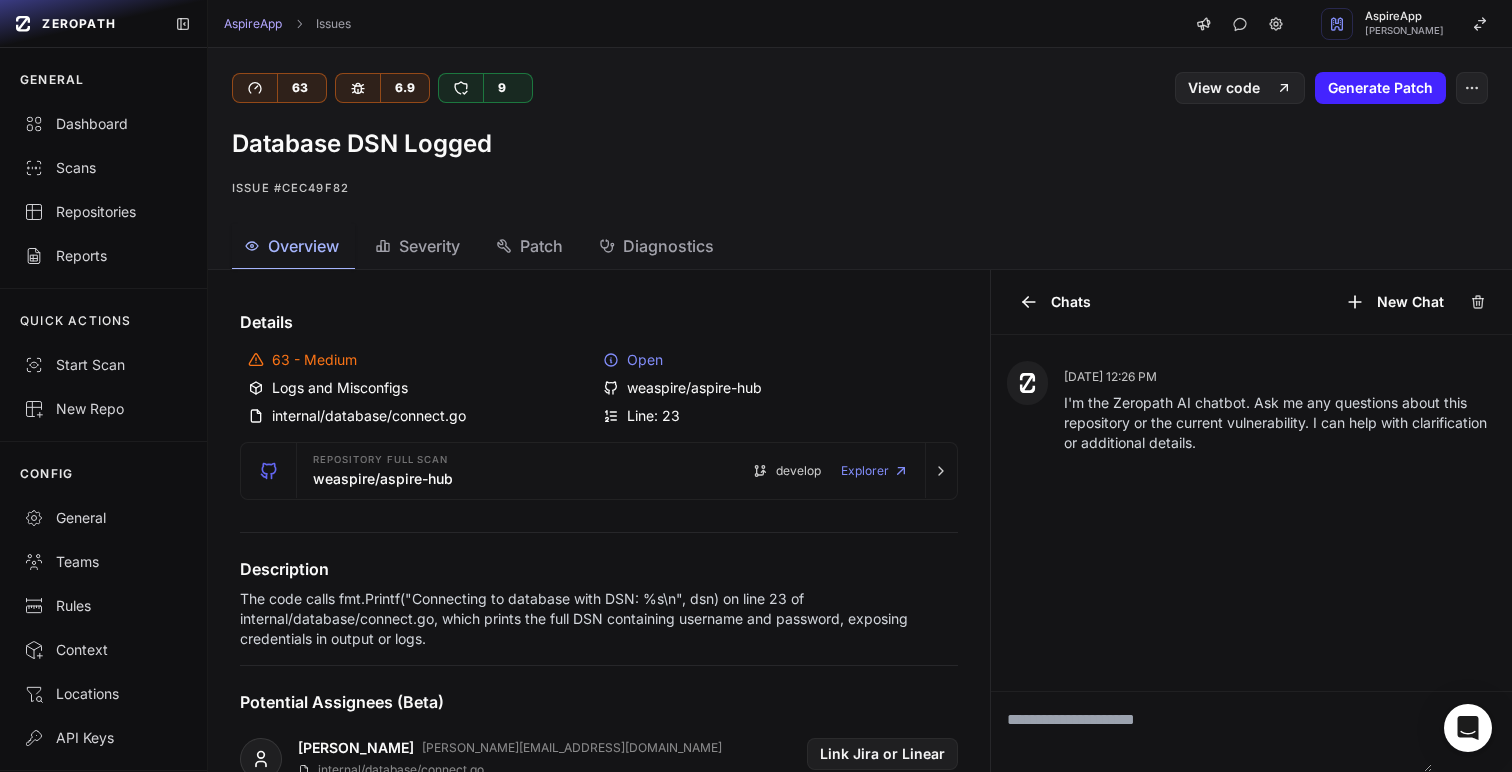 click on "Potential Assignees (Beta)     [PERSON_NAME]   [PERSON_NAME][EMAIL_ADDRESS][DOMAIN_NAME]     internal/database/connect.go     23
-  23     Last modified at: [DATE]   Link Jira or Linear" at bounding box center [599, 733] 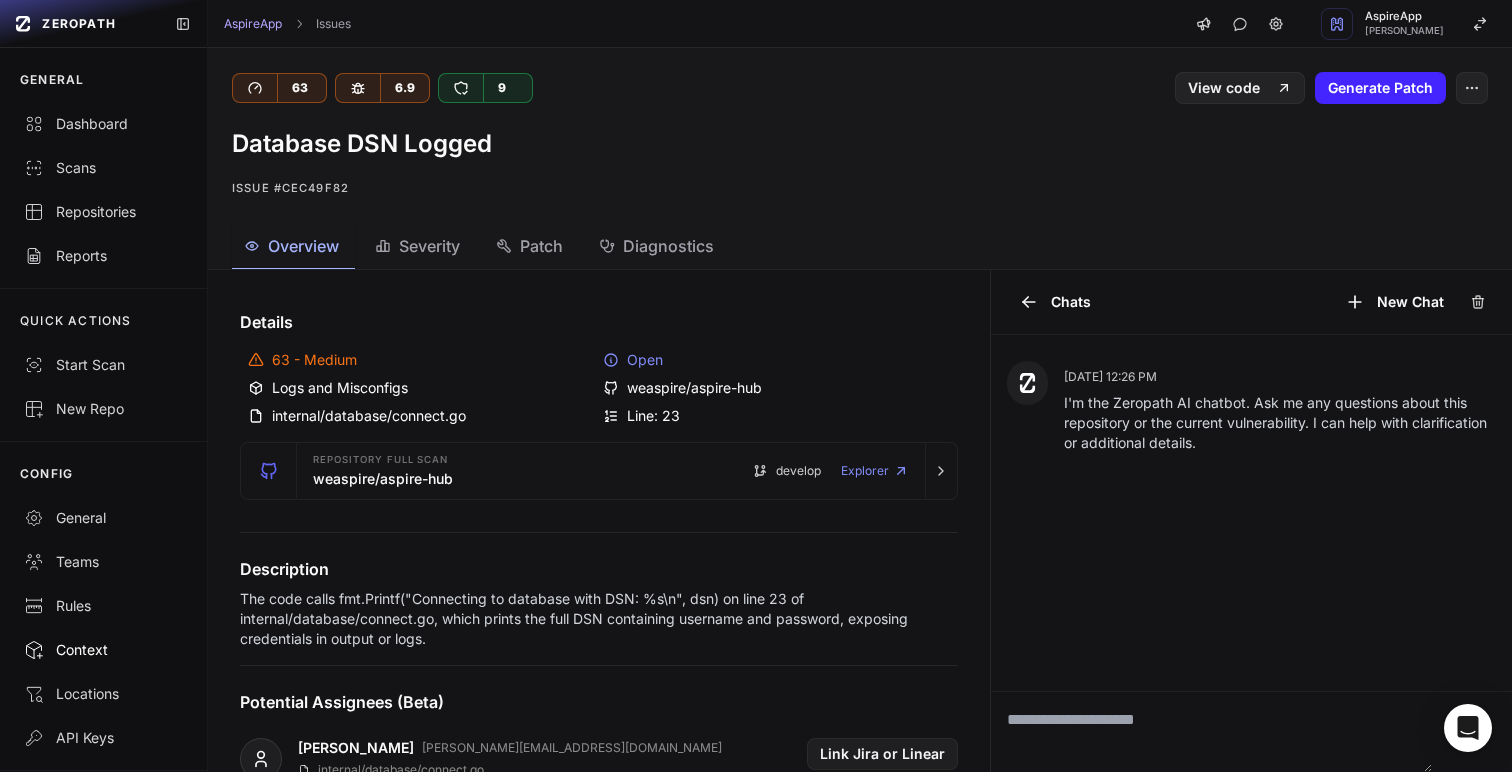scroll, scrollTop: 63, scrollLeft: 0, axis: vertical 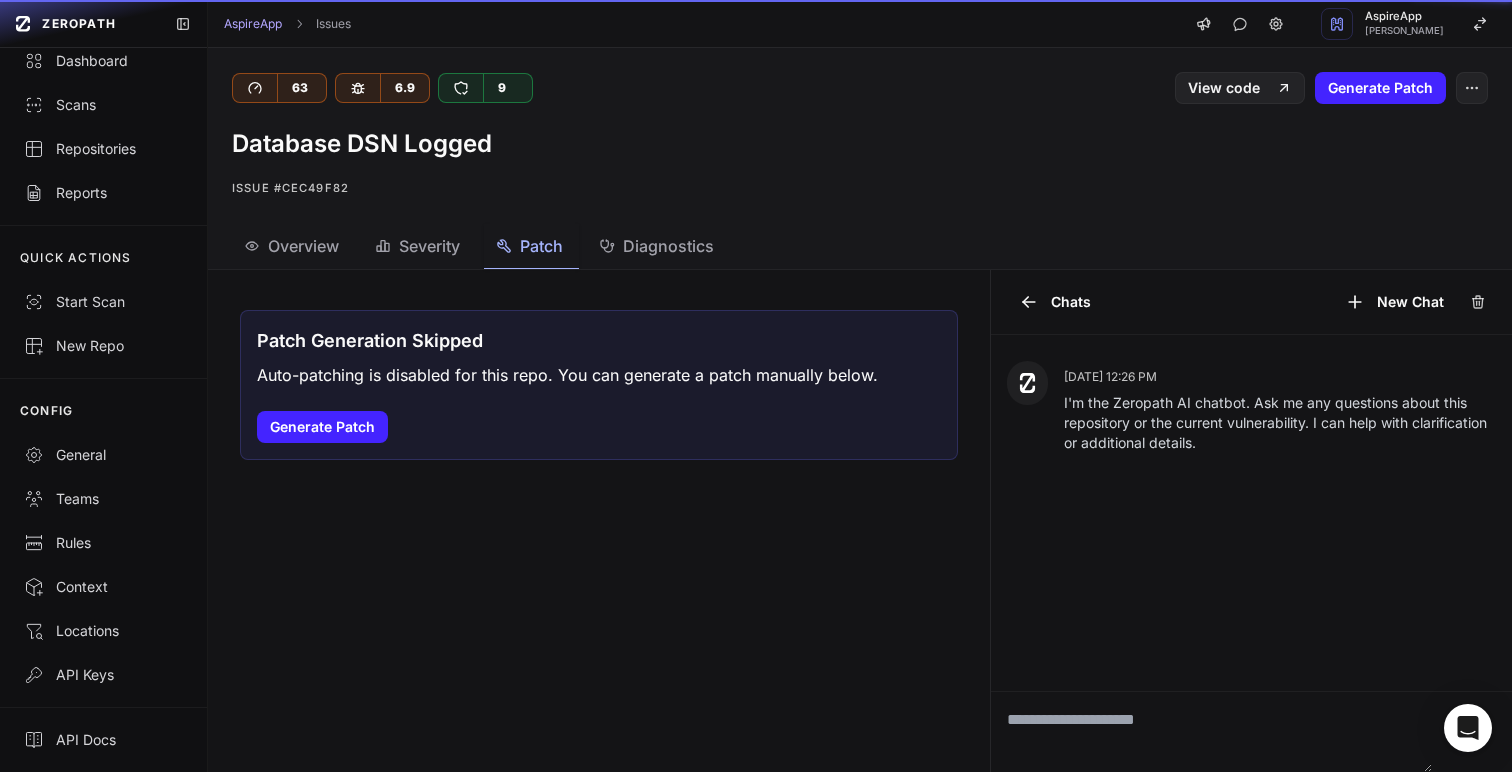 click on "Patch" at bounding box center [541, 246] 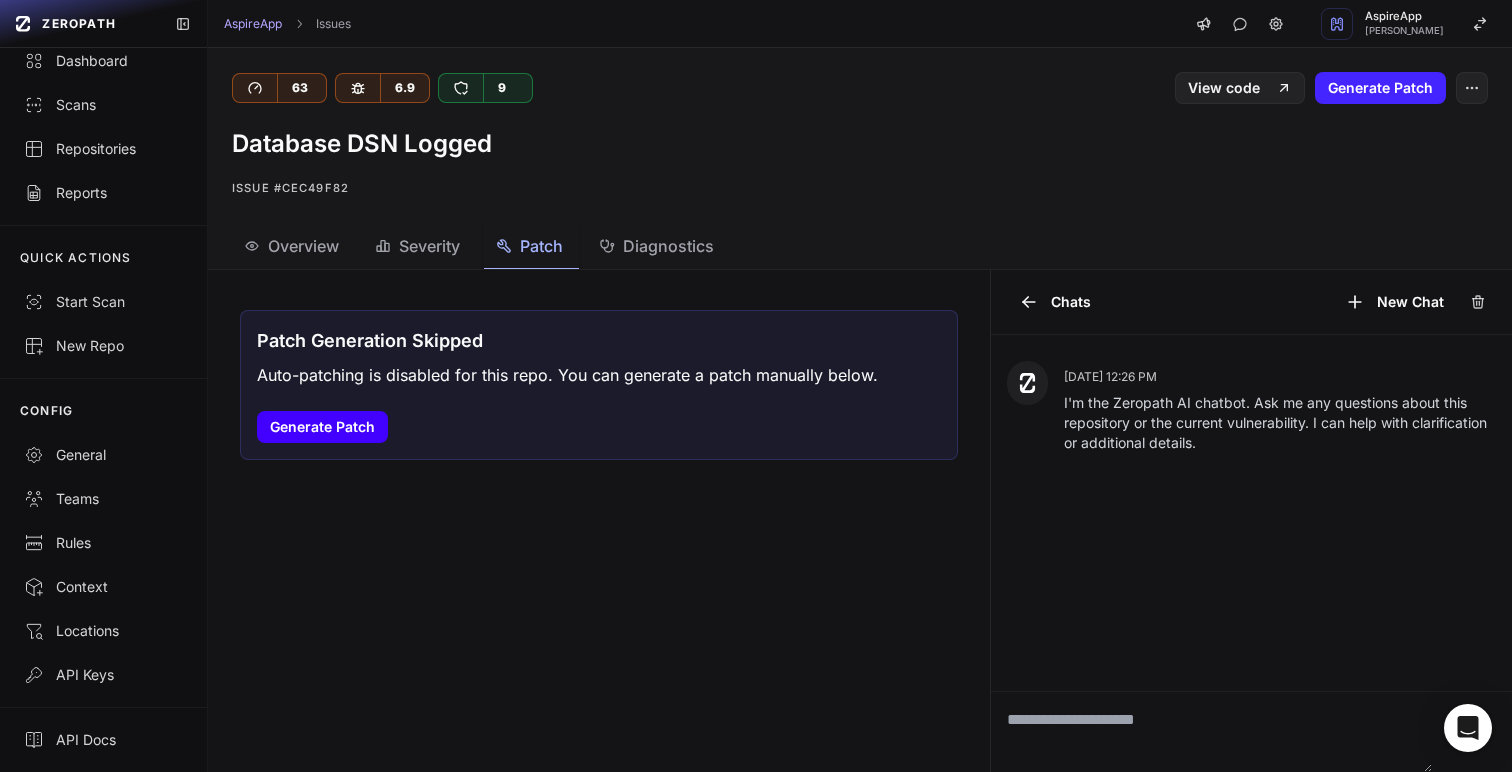 click on "Generate Patch" at bounding box center (322, 427) 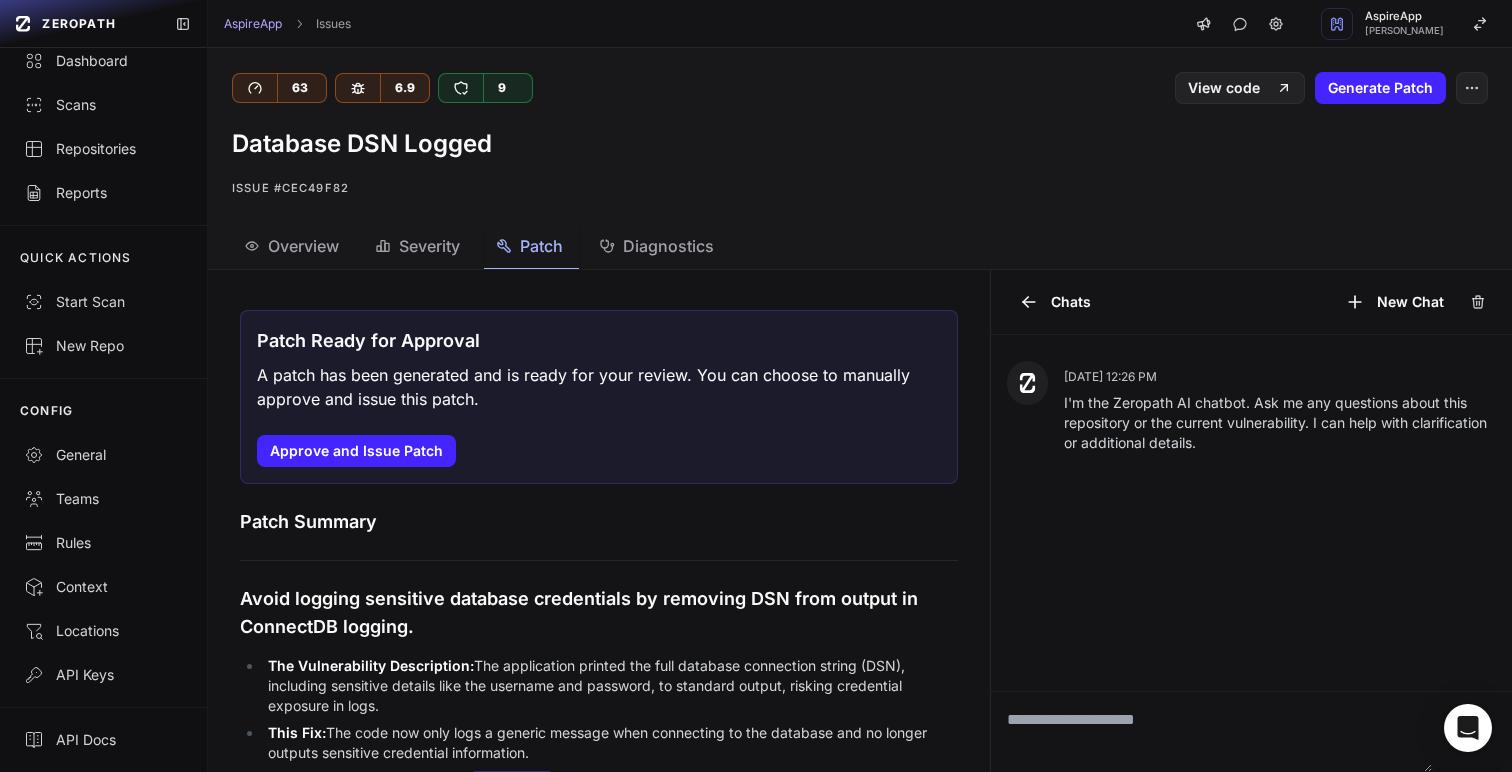 scroll, scrollTop: 0, scrollLeft: 0, axis: both 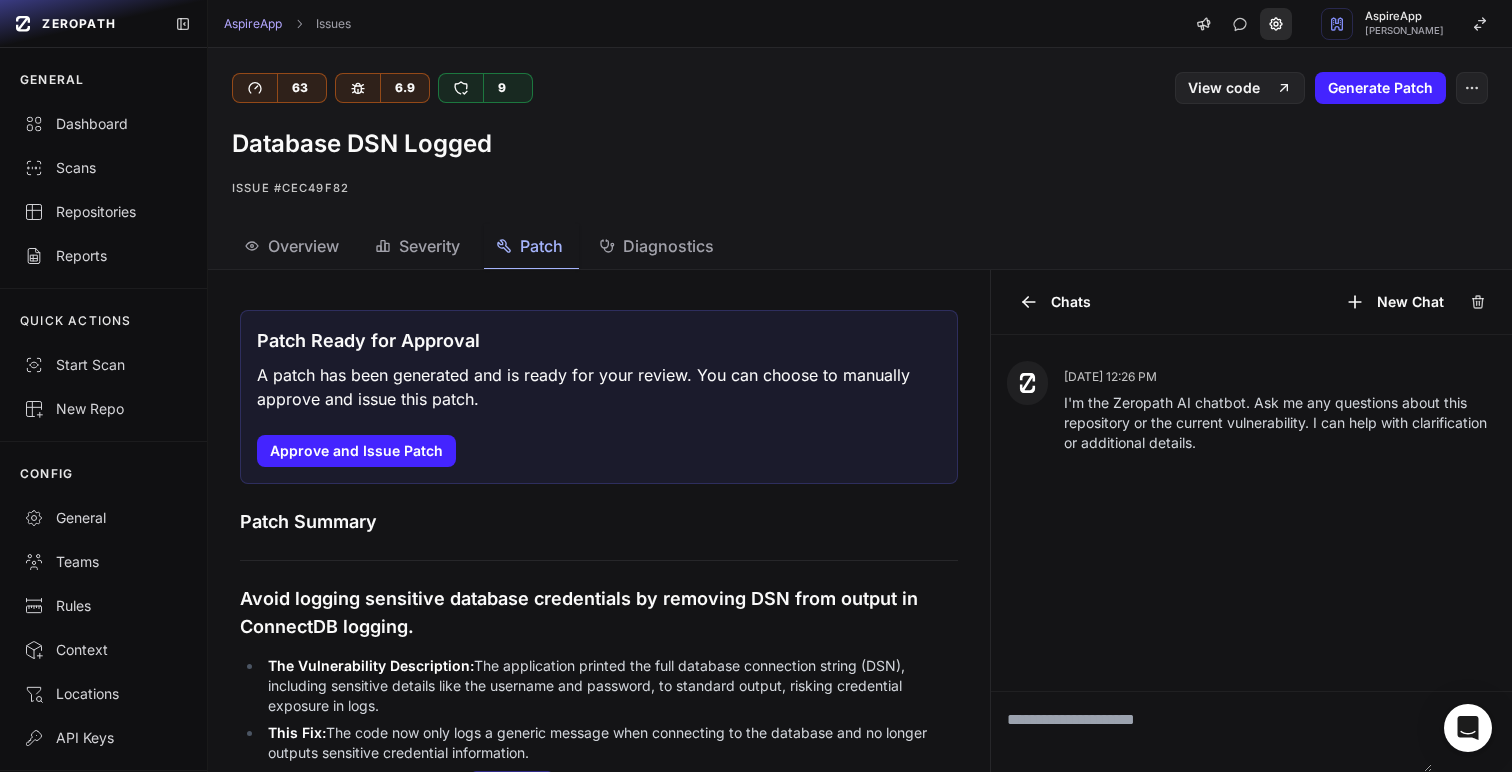 click 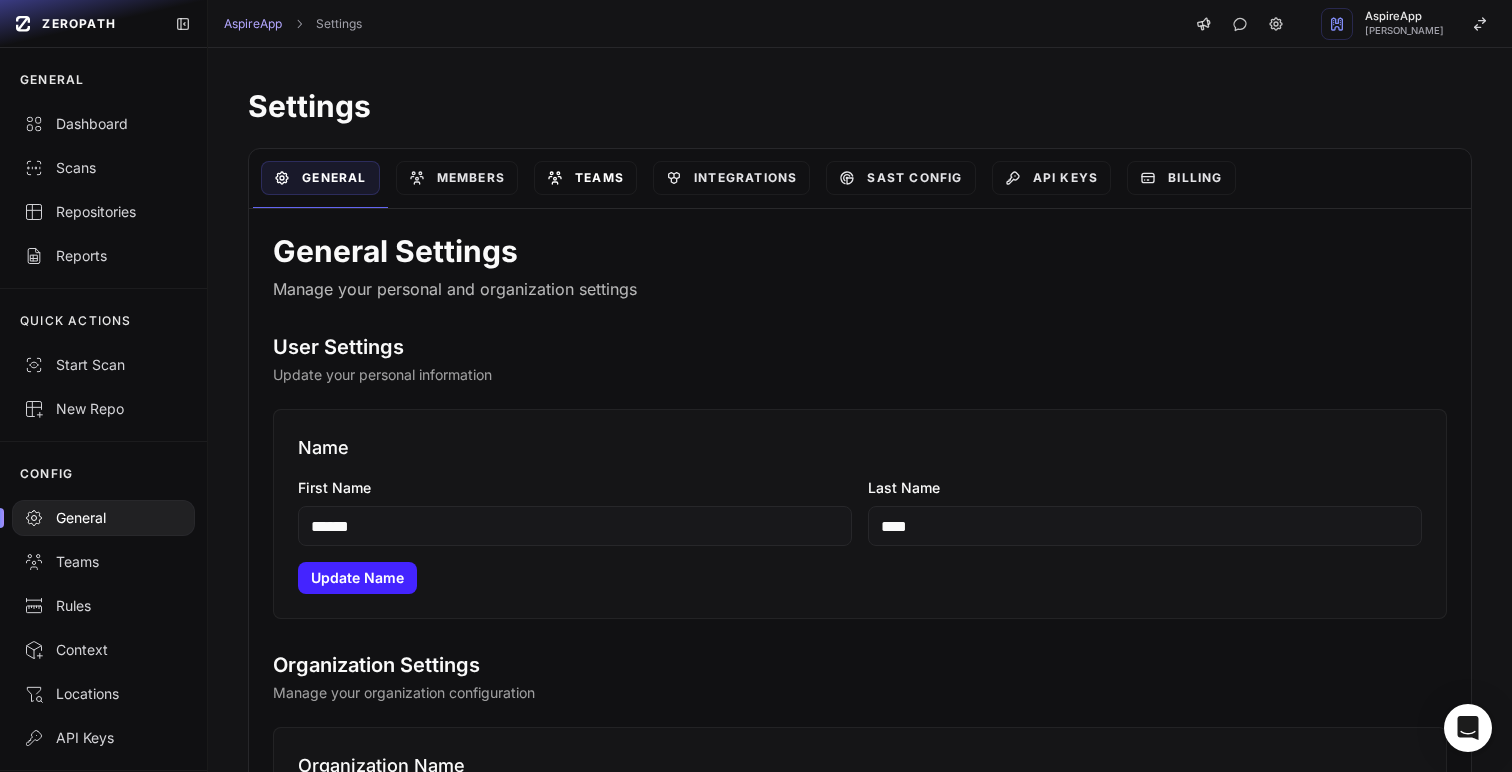 click on "Teams" at bounding box center (585, 178) 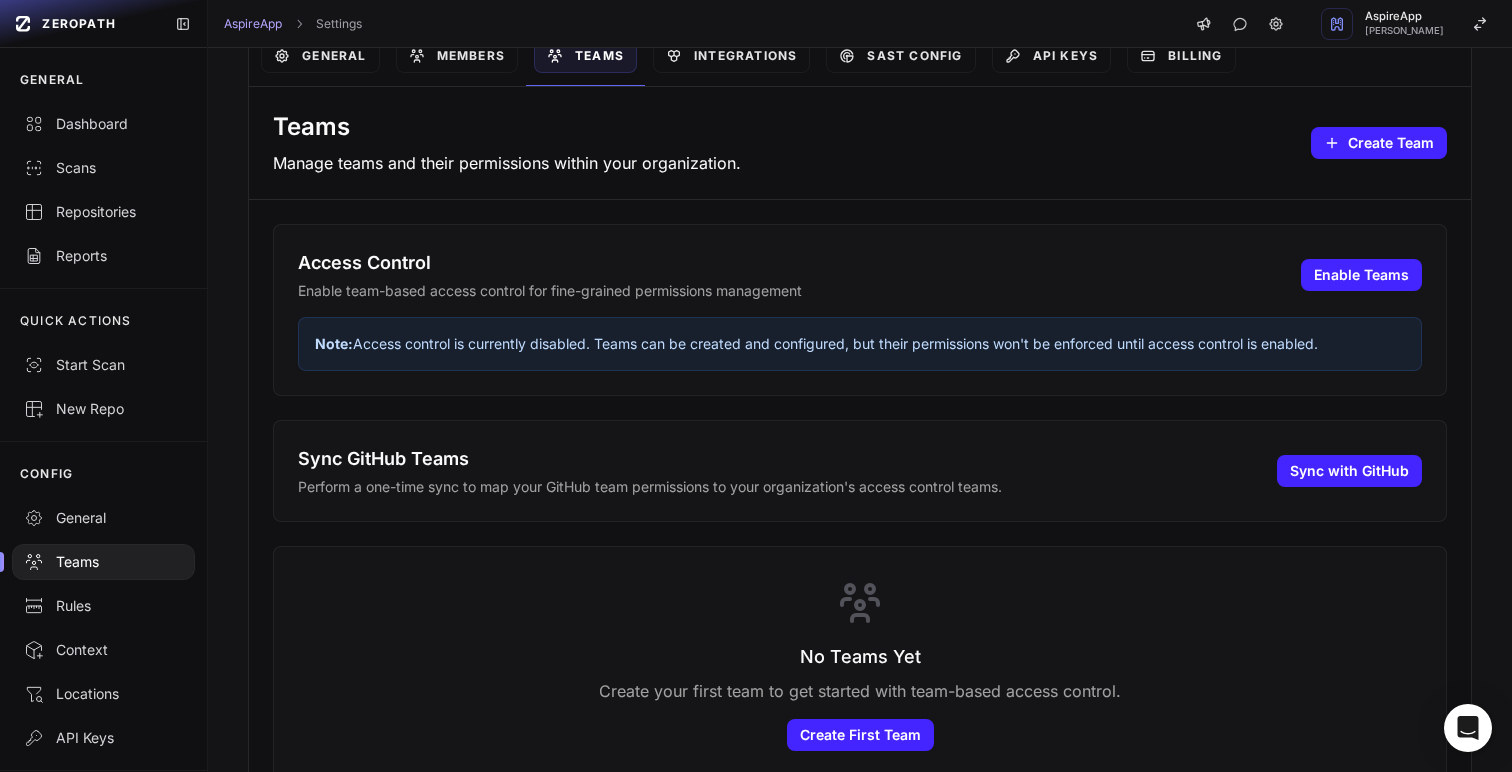 scroll, scrollTop: 0, scrollLeft: 0, axis: both 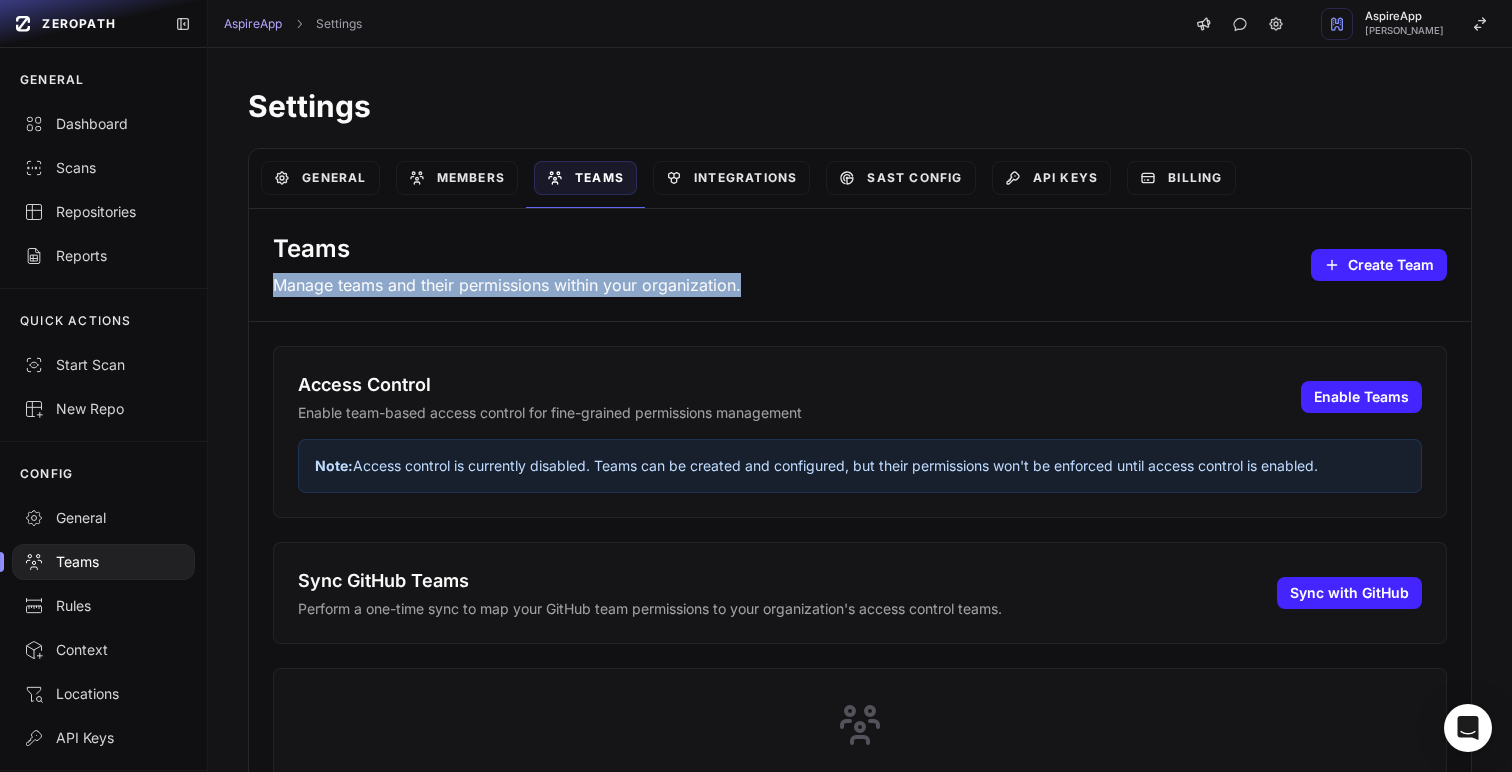 drag, startPoint x: 779, startPoint y: 286, endPoint x: 274, endPoint y: 294, distance: 505.06335 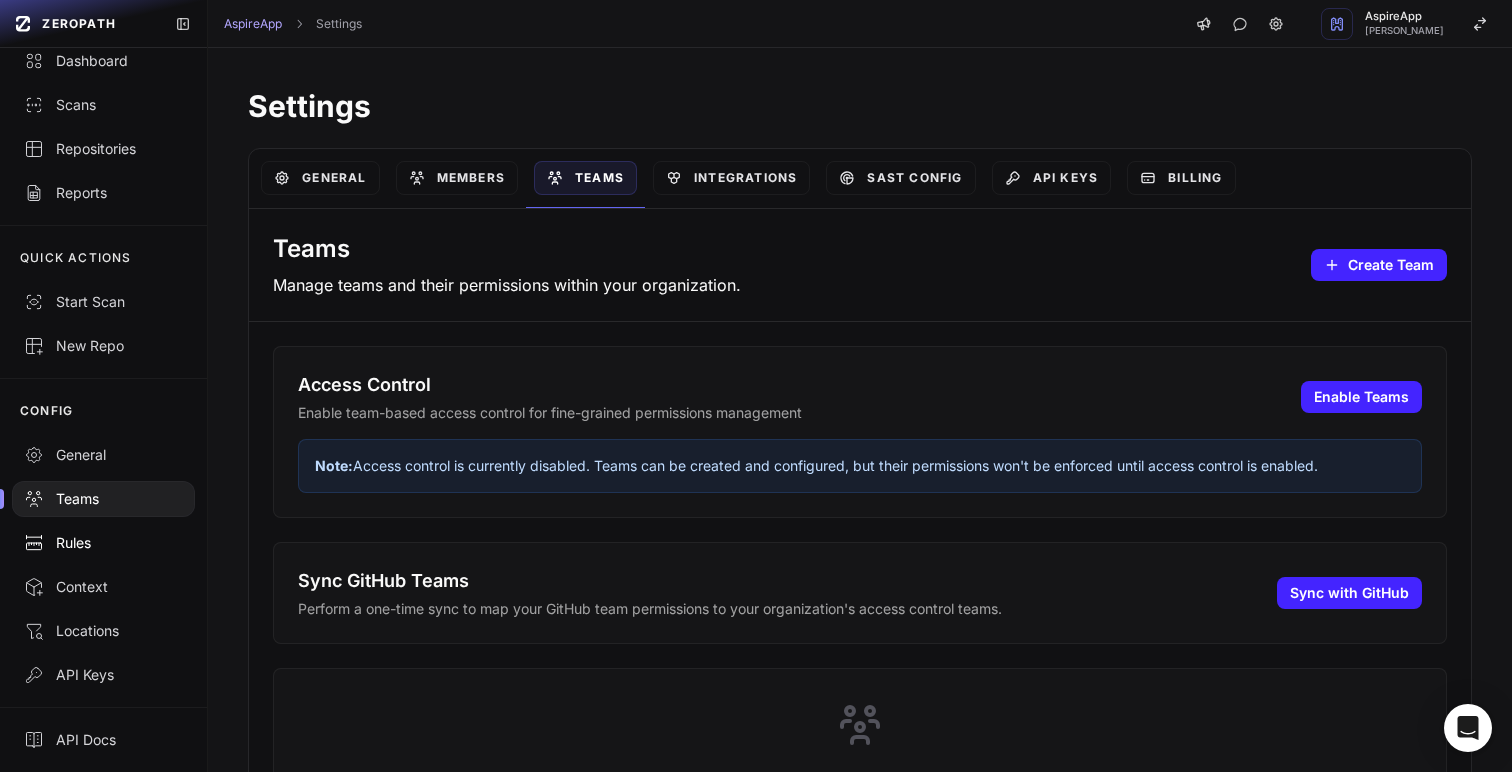 scroll, scrollTop: 0, scrollLeft: 0, axis: both 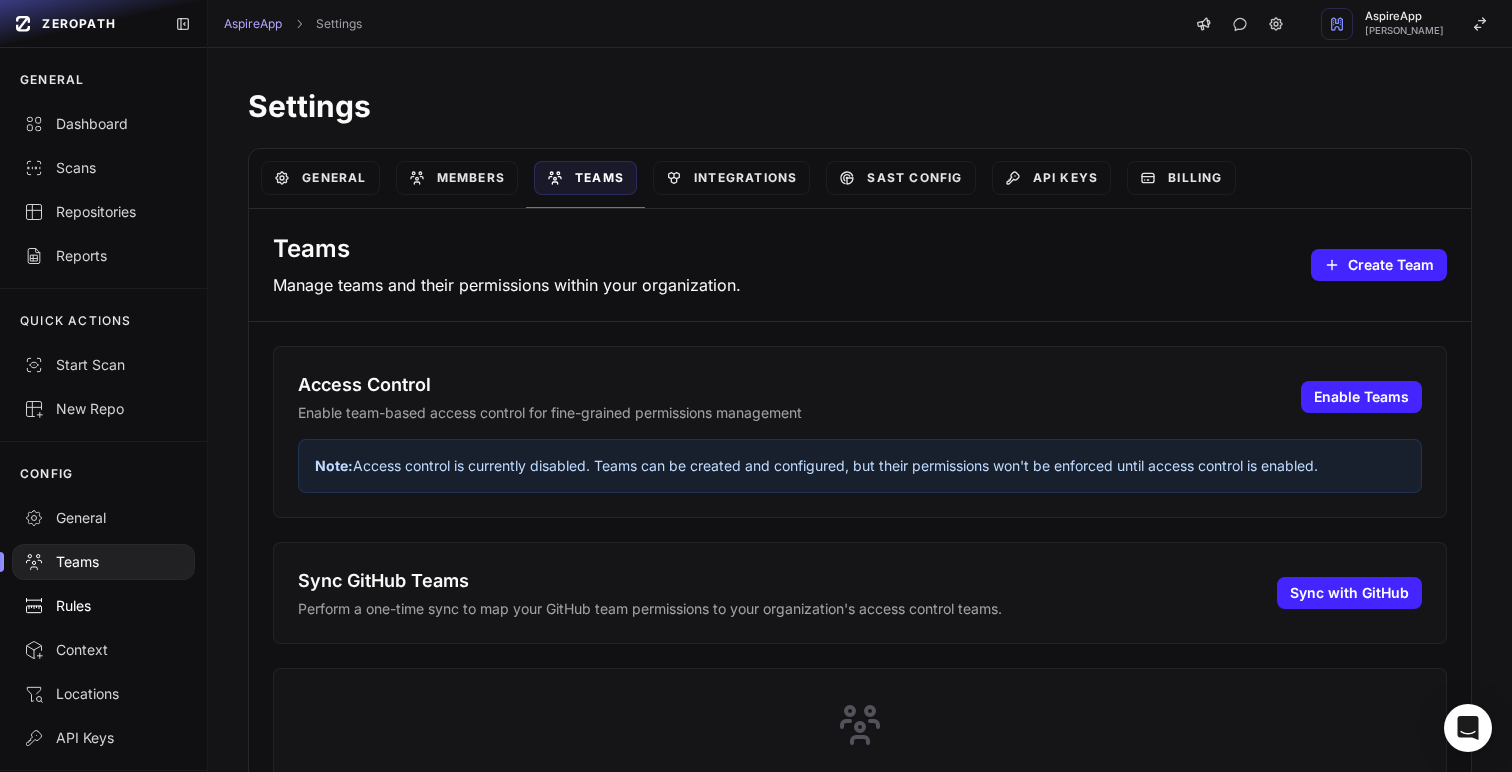click on "Rules" at bounding box center (103, 606) 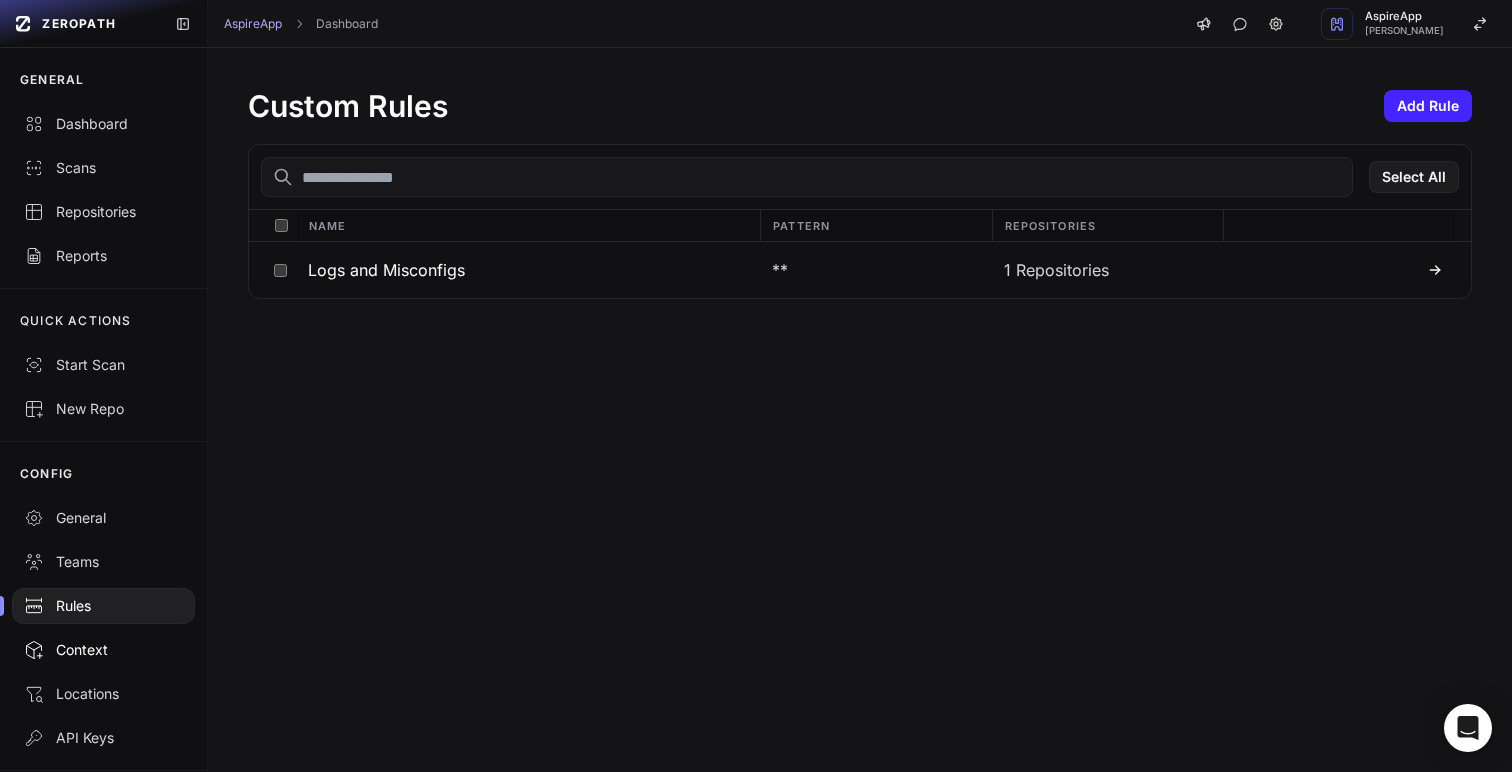 click on "Context" at bounding box center (103, 650) 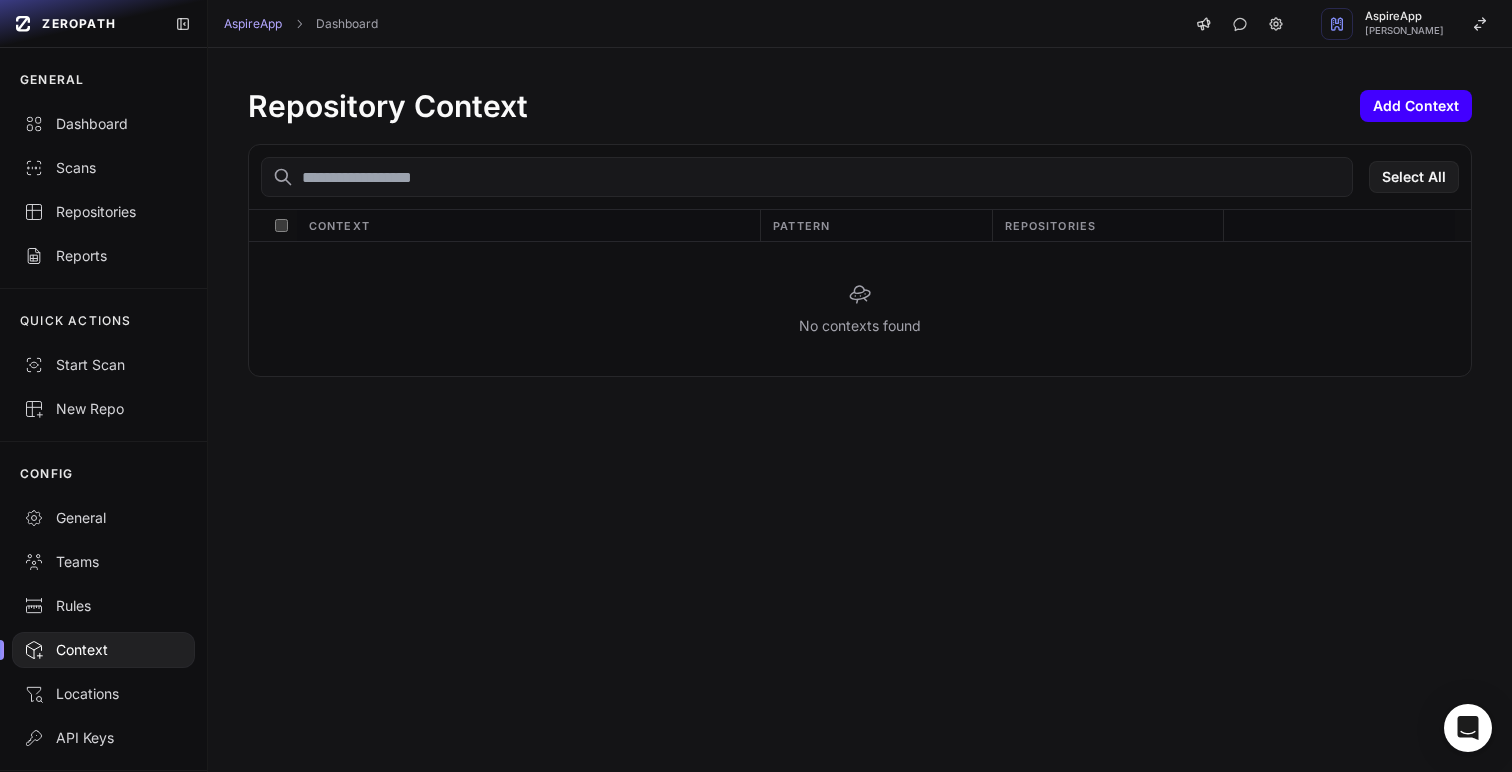click on "Add Context" at bounding box center (1416, 106) 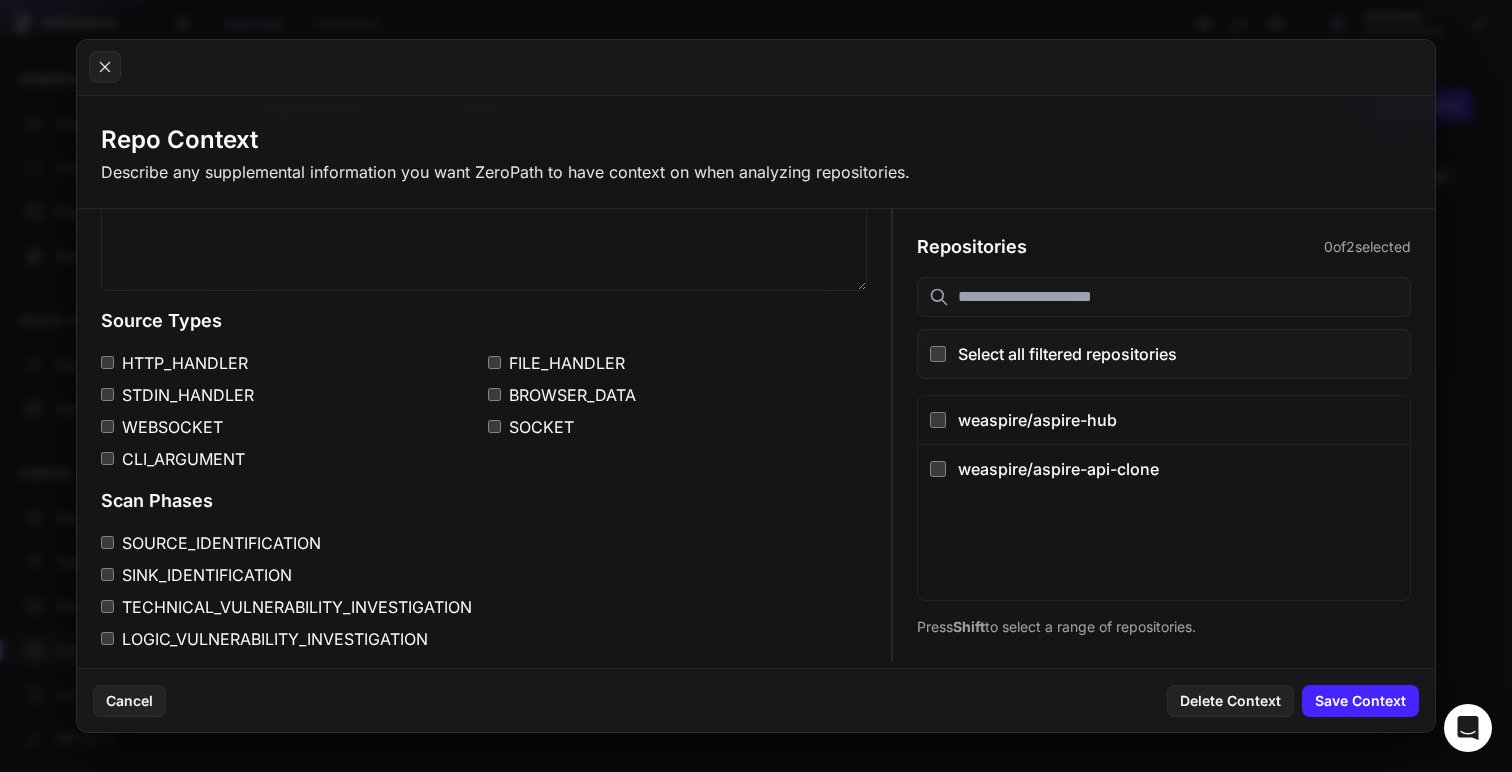 scroll, scrollTop: 0, scrollLeft: 0, axis: both 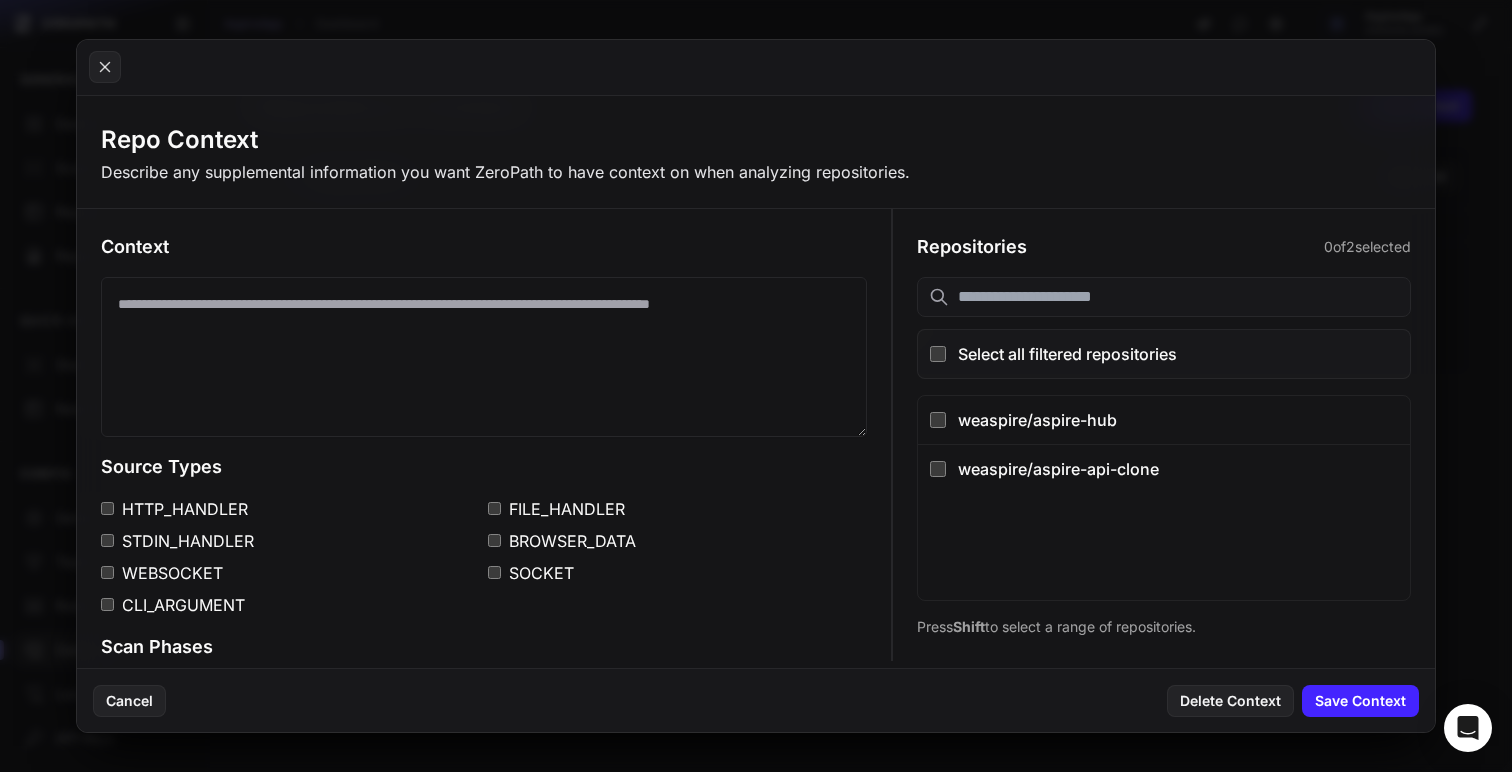 click at bounding box center (484, 357) 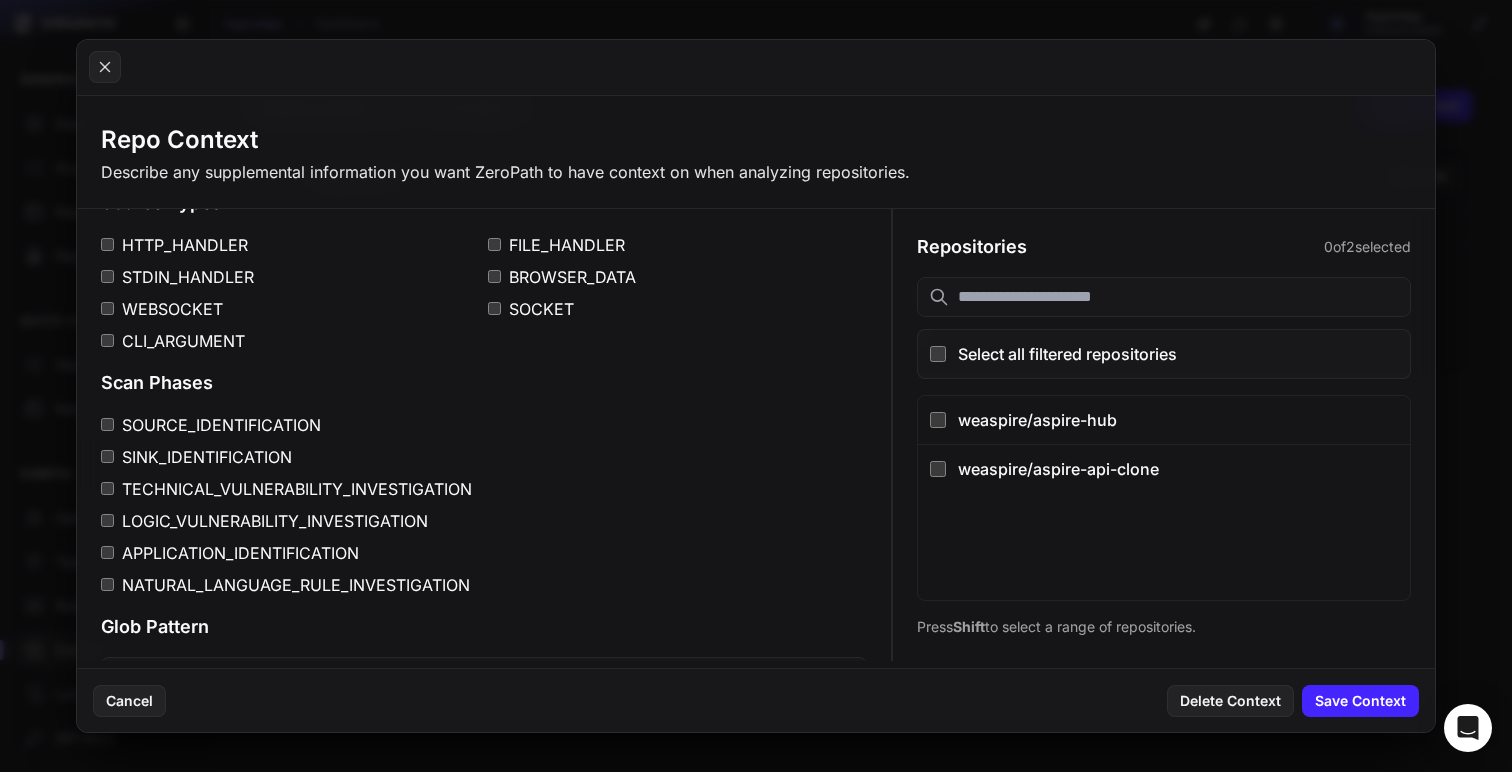 scroll, scrollTop: 323, scrollLeft: 0, axis: vertical 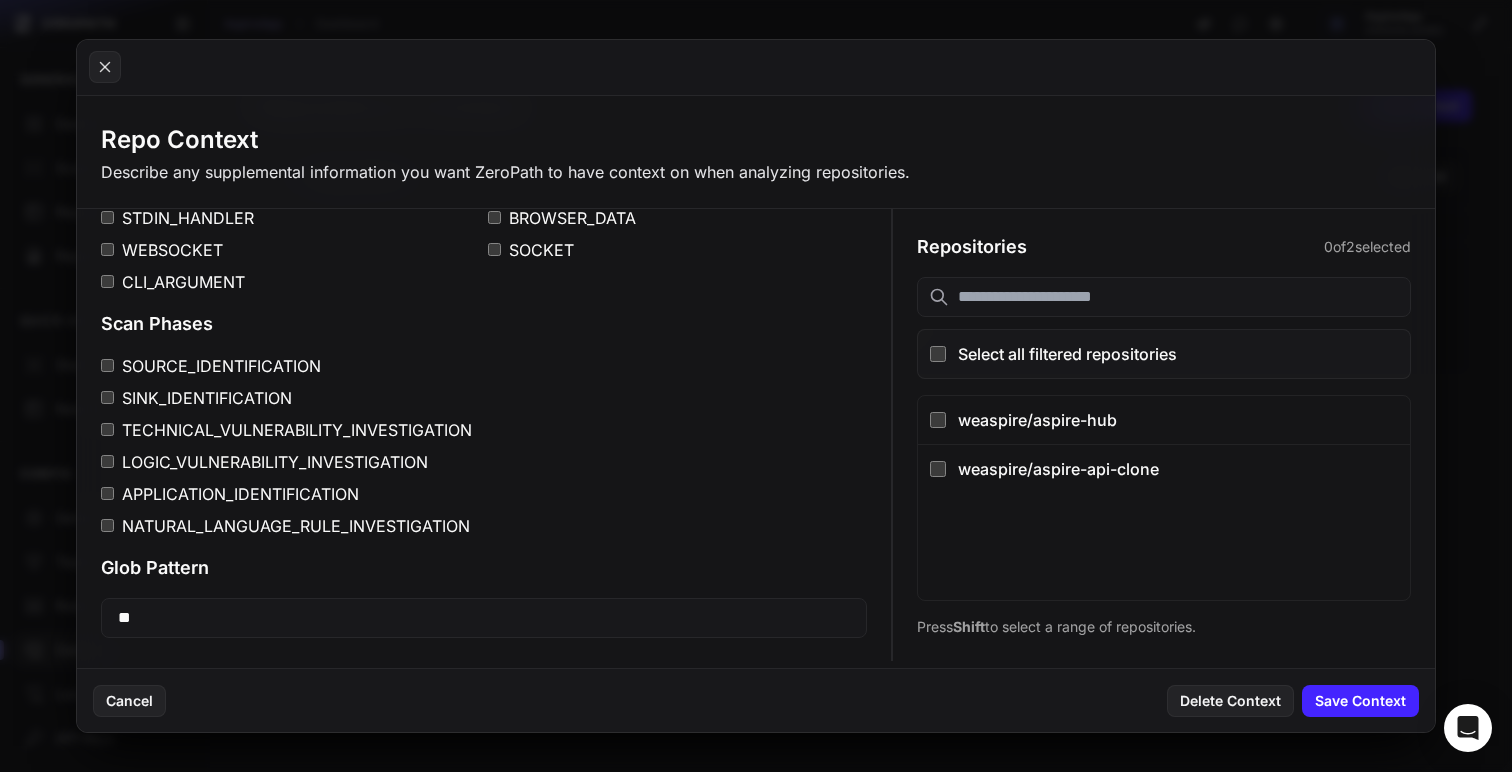 click at bounding box center [756, 386] 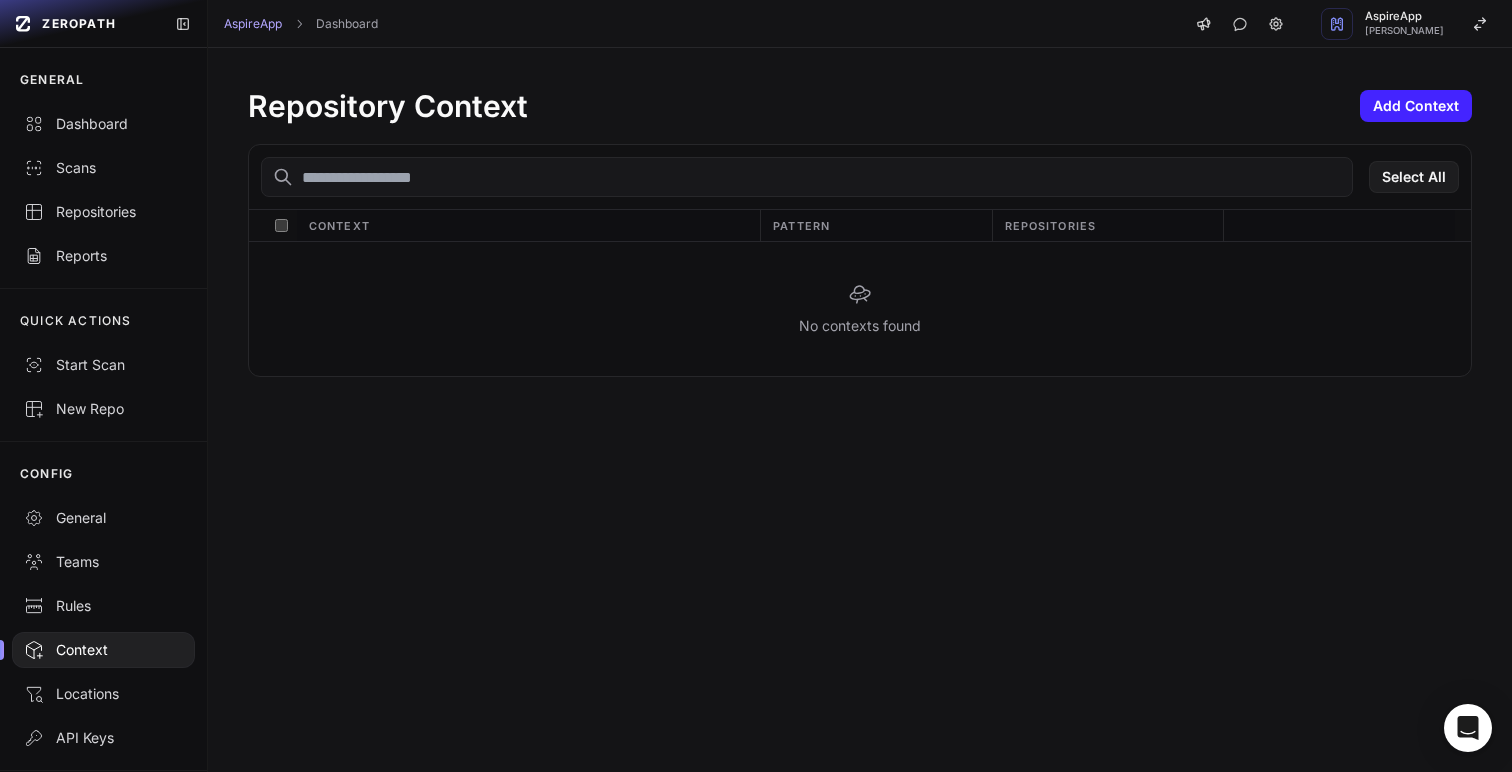 scroll, scrollTop: 63, scrollLeft: 0, axis: vertical 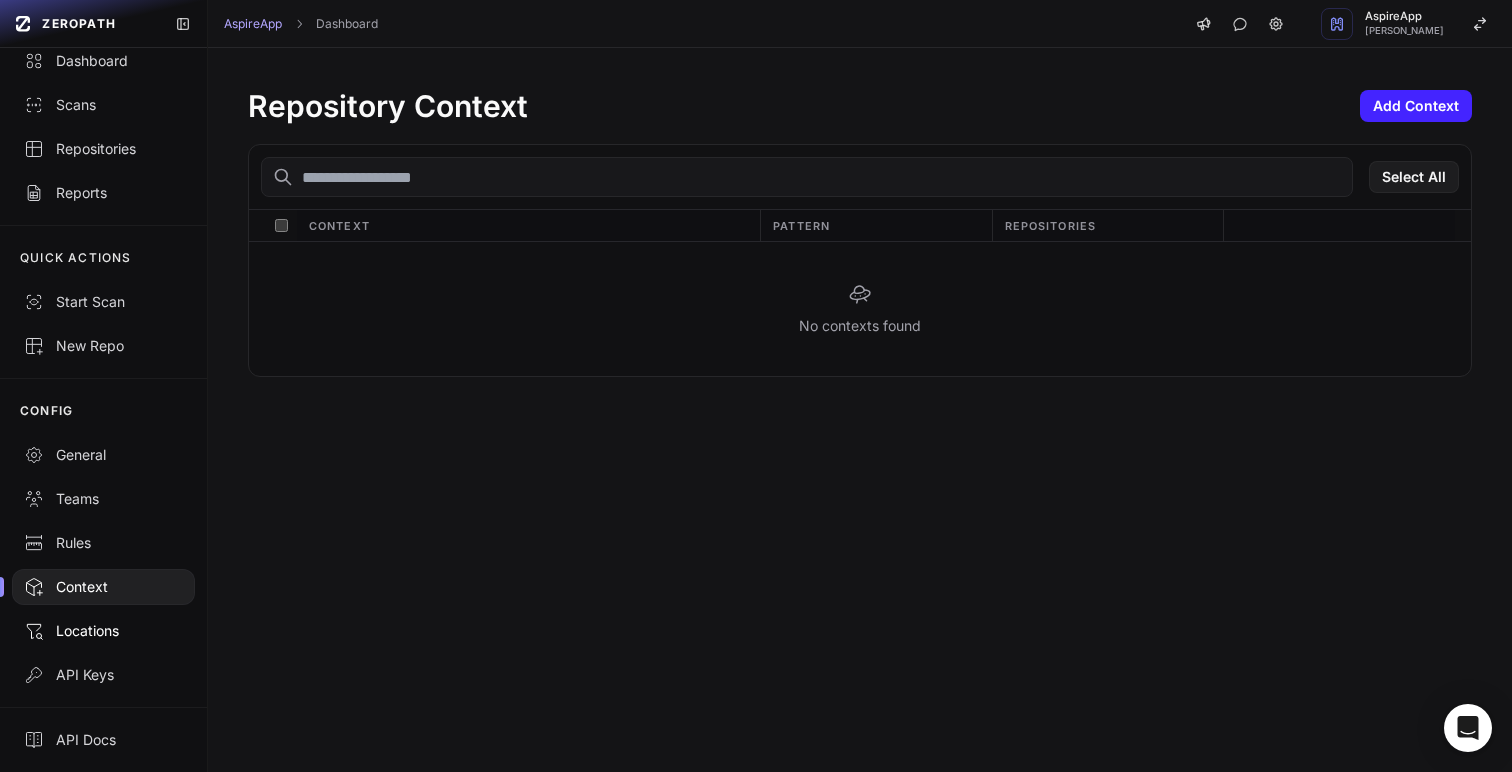 click on "Locations" at bounding box center [103, 631] 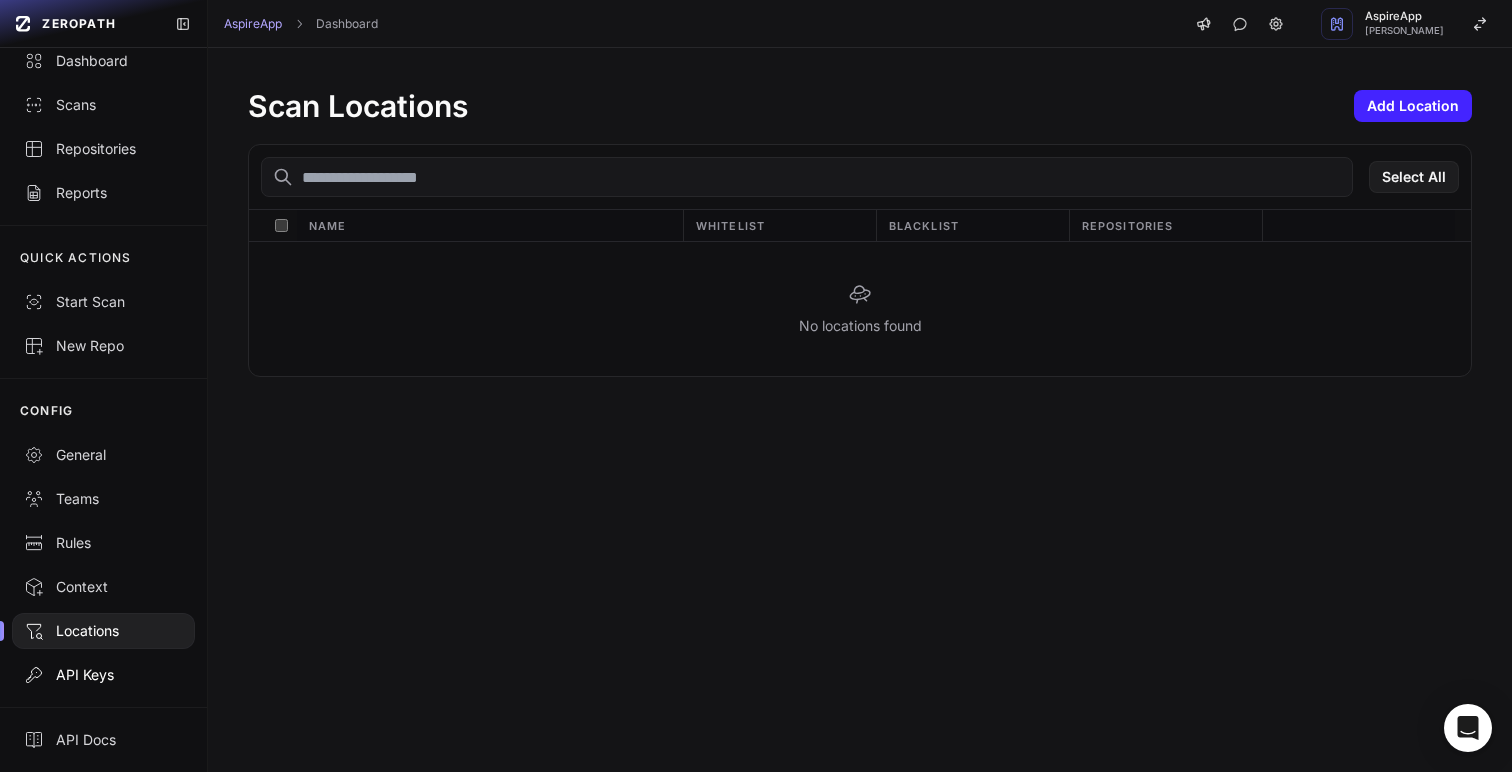 click on "API Keys" at bounding box center (103, 675) 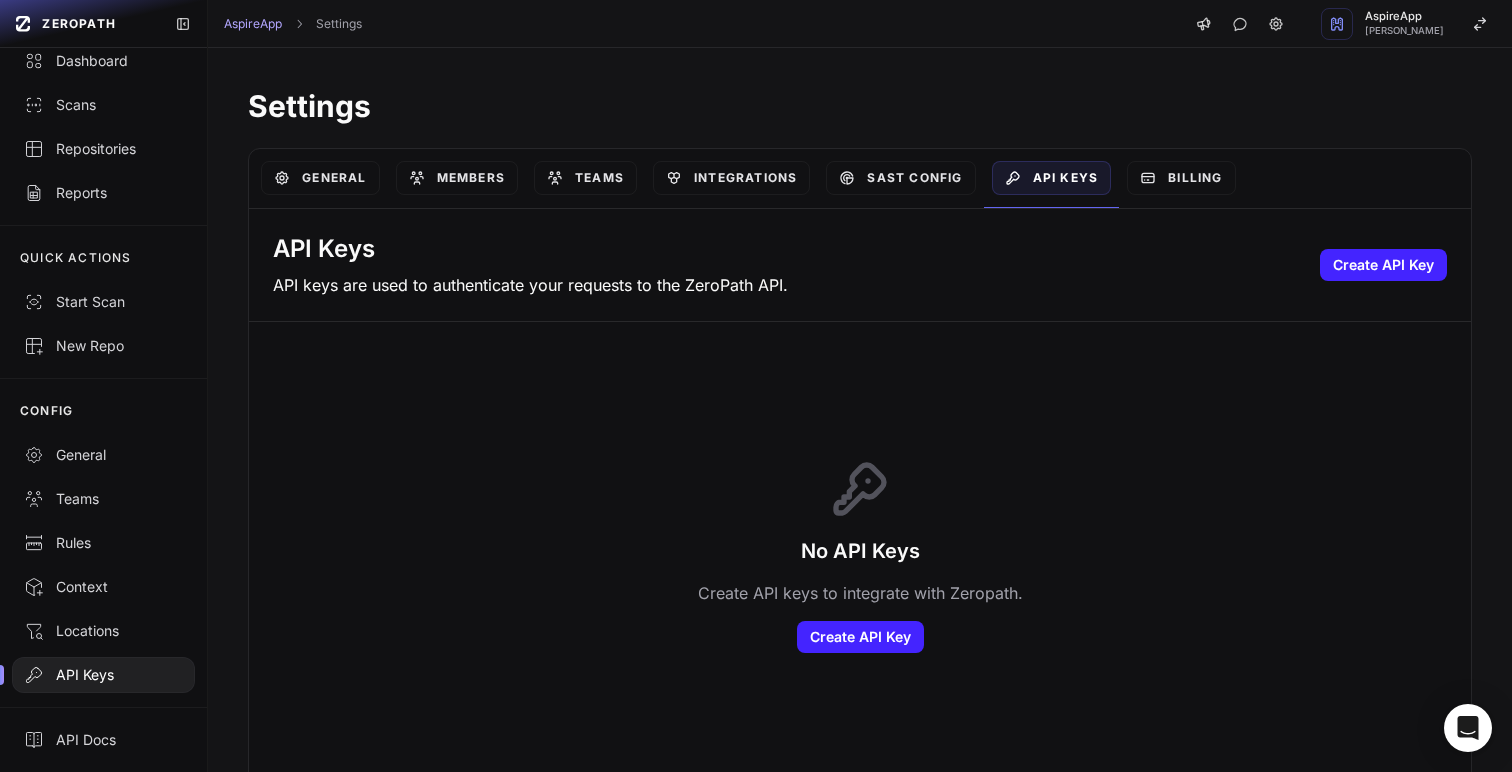 scroll, scrollTop: 16, scrollLeft: 0, axis: vertical 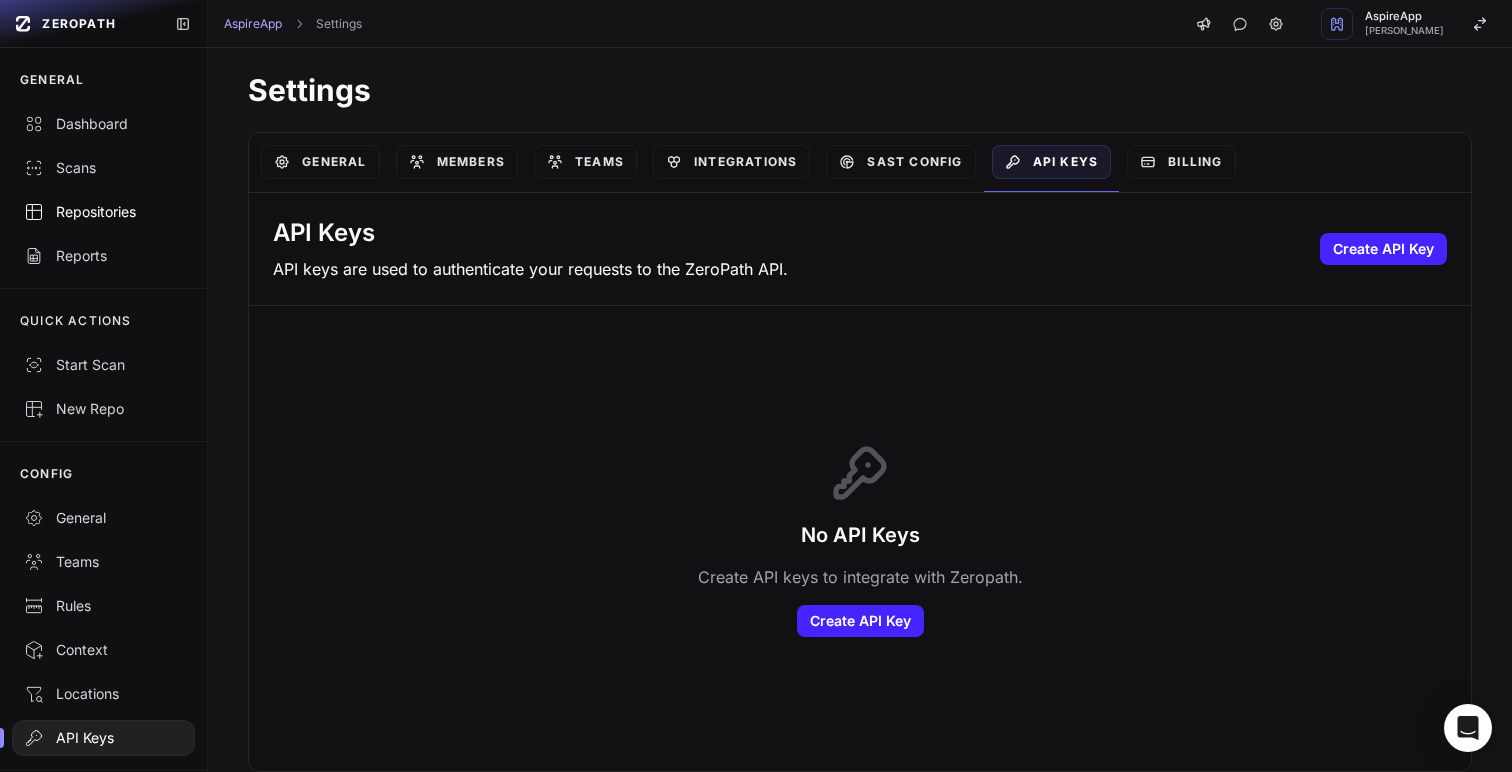 click on "Repositories" at bounding box center (103, 212) 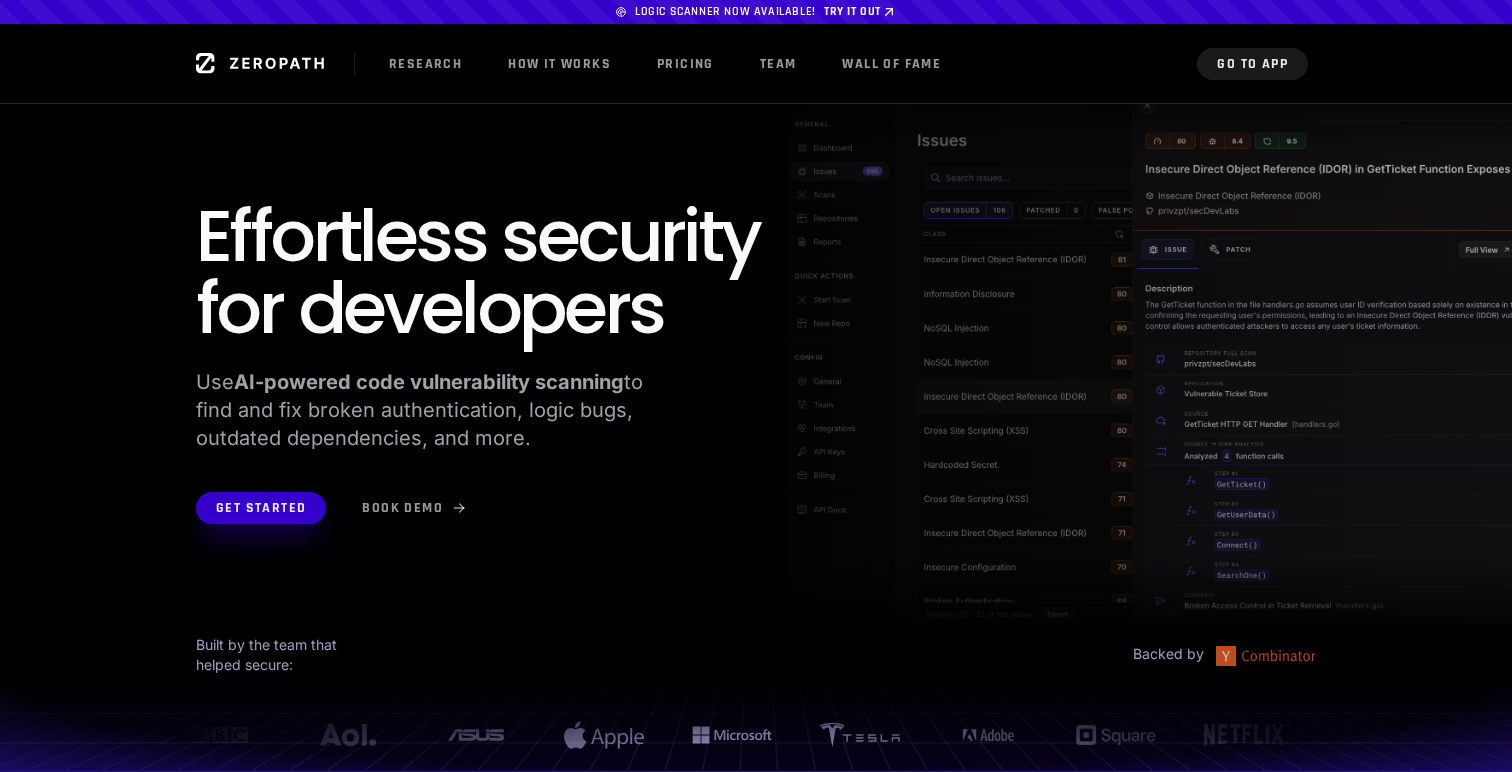 scroll, scrollTop: 3554, scrollLeft: 0, axis: vertical 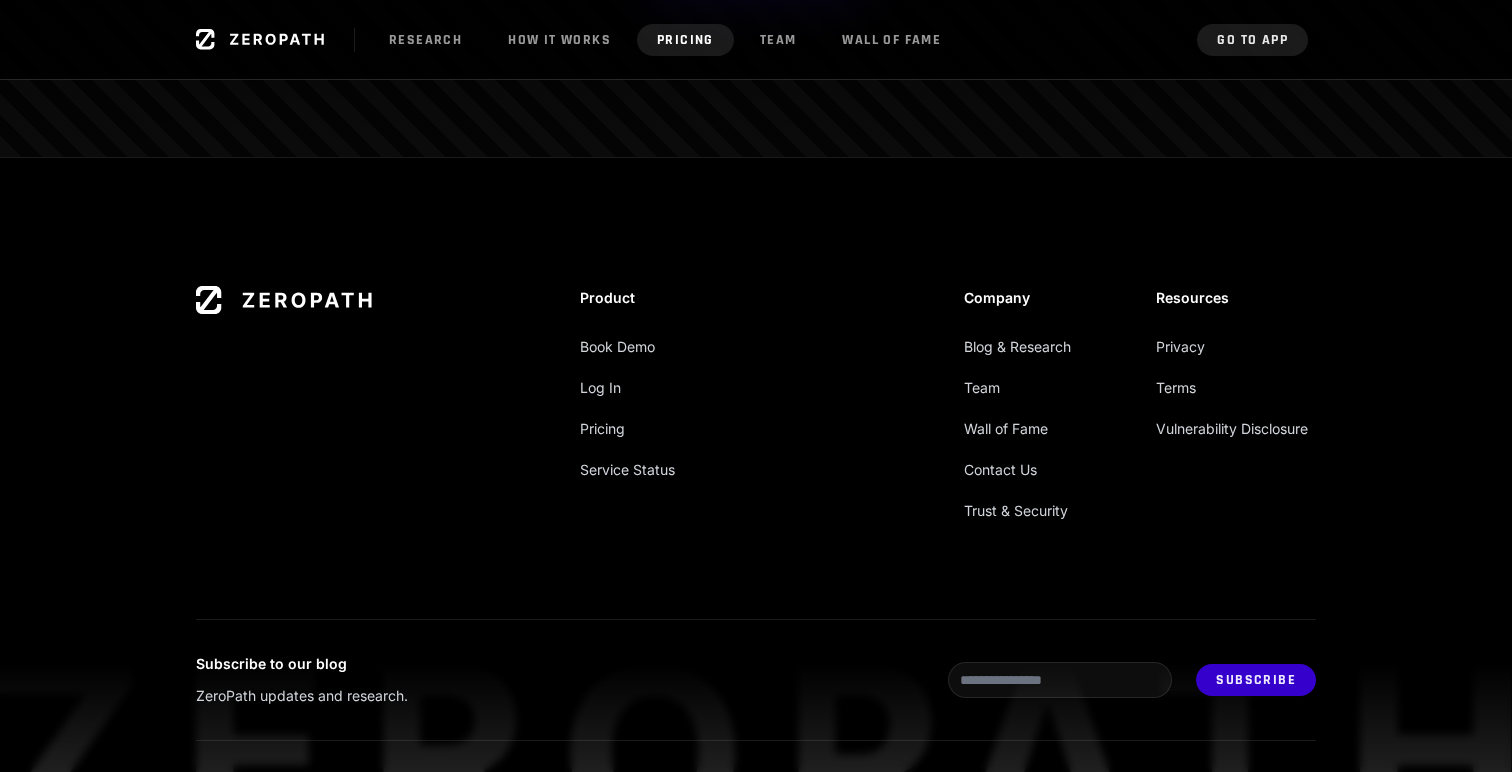 click on "Pricing" at bounding box center [685, 40] 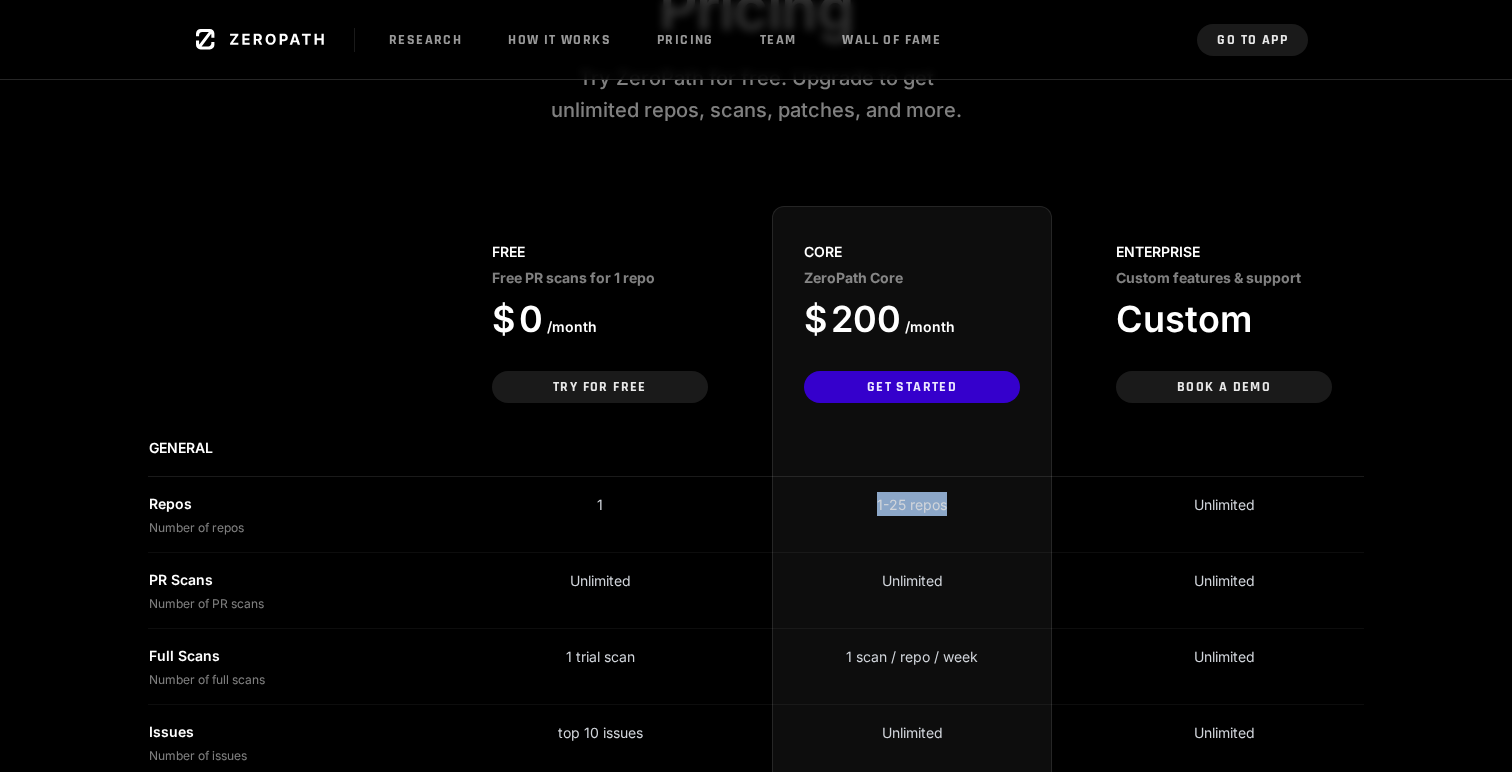 drag, startPoint x: 960, startPoint y: 500, endPoint x: 876, endPoint y: 500, distance: 84 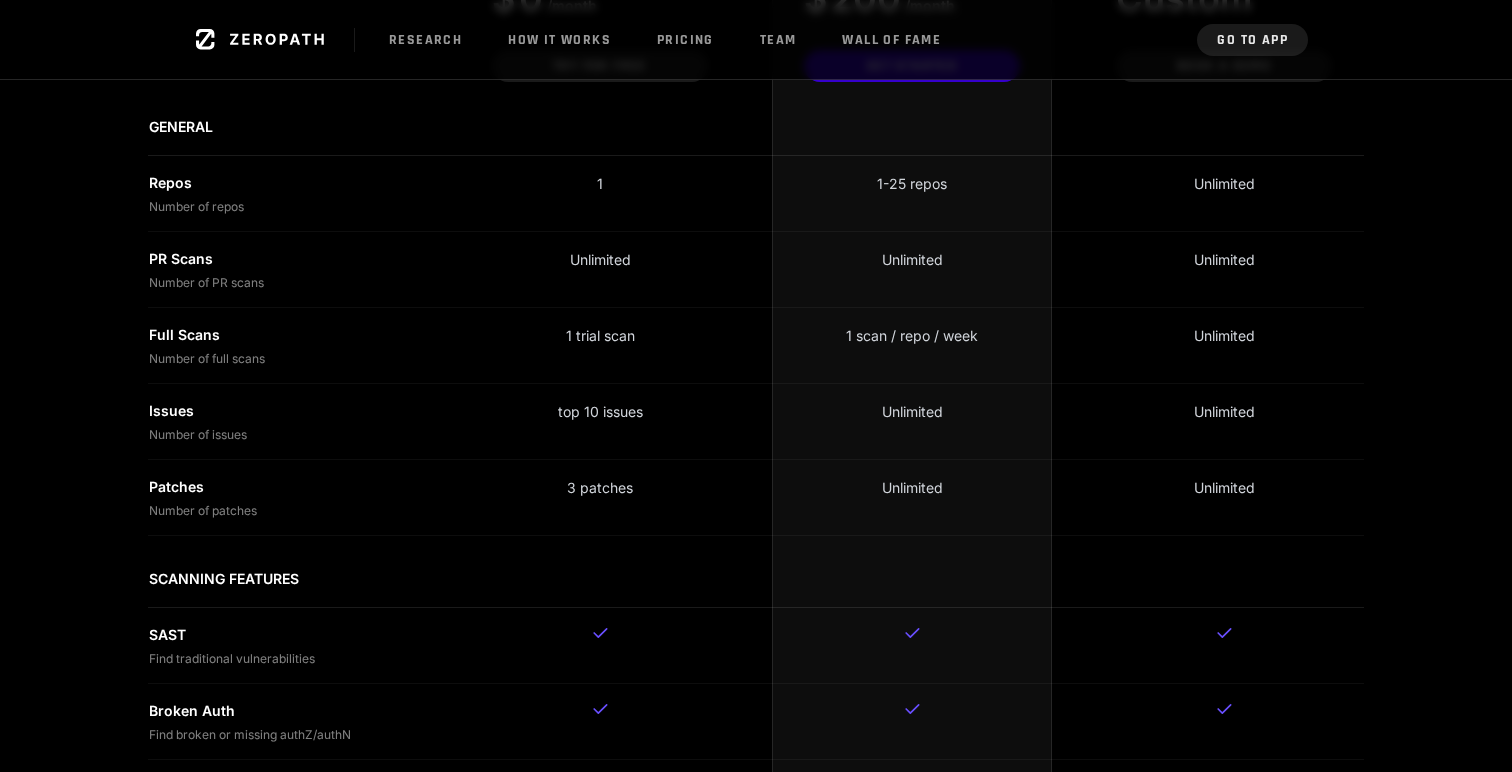 click on "Unlimited" at bounding box center (912, 269) 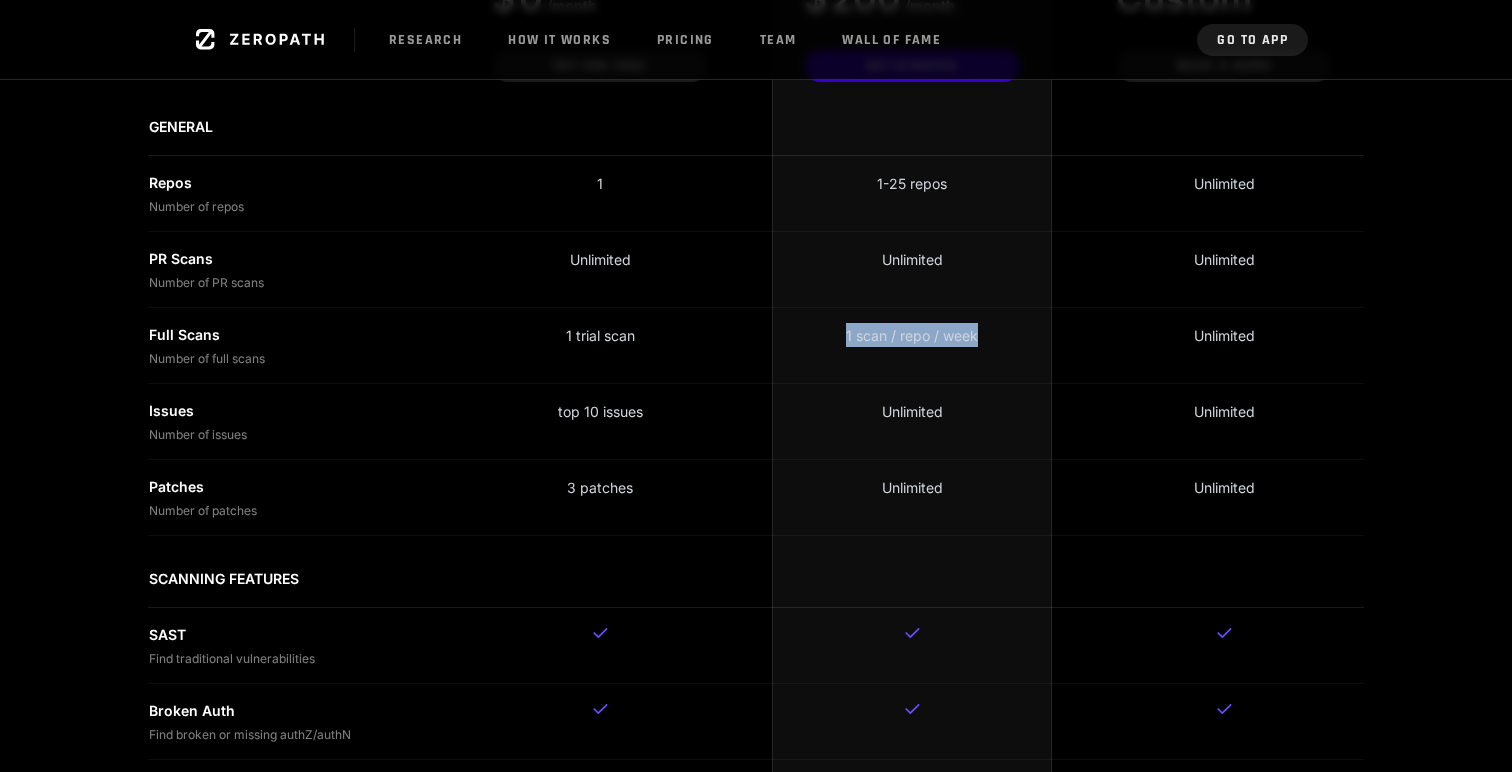 drag, startPoint x: 985, startPoint y: 327, endPoint x: 821, endPoint y: 327, distance: 164 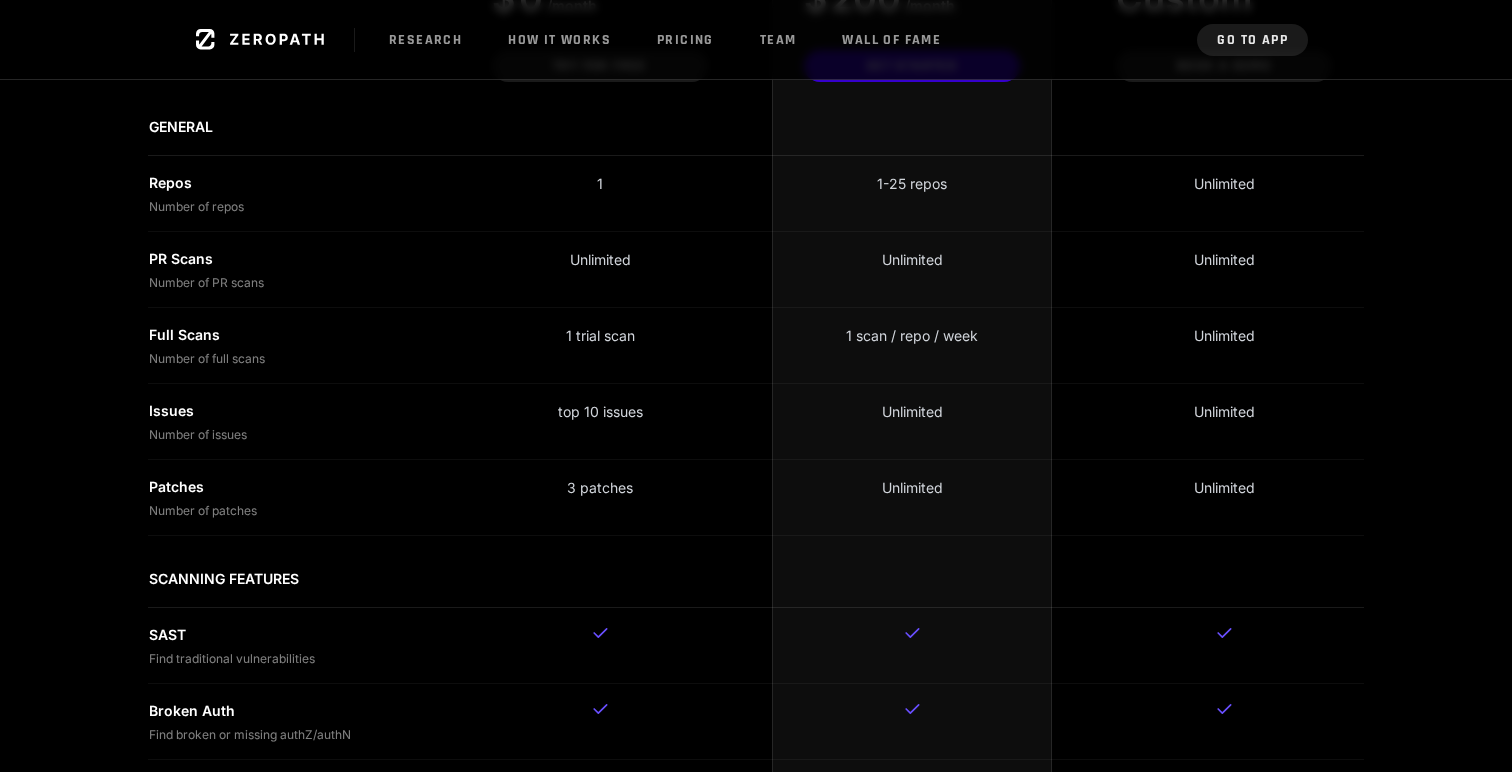 click on "1 scan / repo / week" at bounding box center [912, 345] 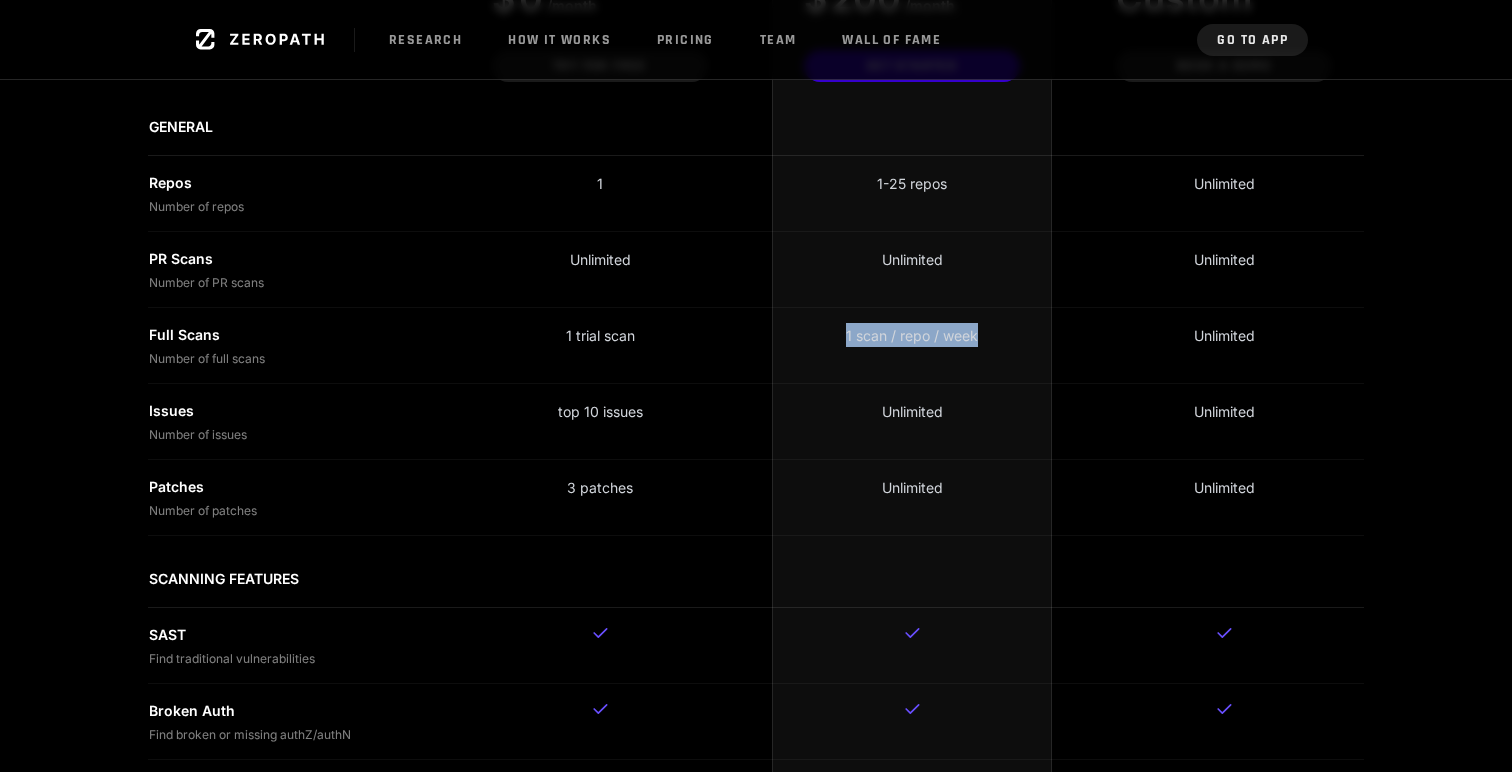 drag, startPoint x: 996, startPoint y: 338, endPoint x: 845, endPoint y: 338, distance: 151 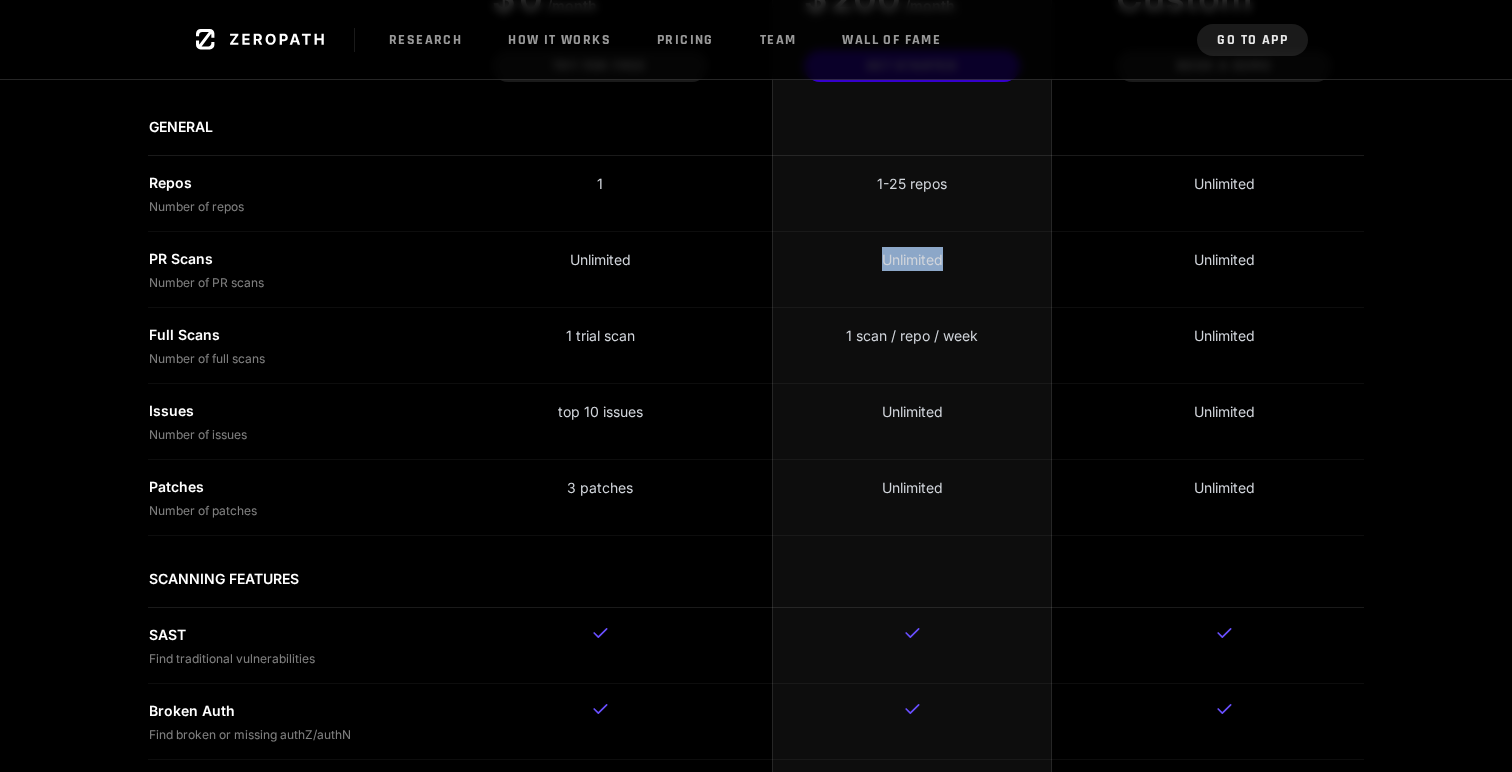 drag, startPoint x: 949, startPoint y: 252, endPoint x: 843, endPoint y: 252, distance: 106 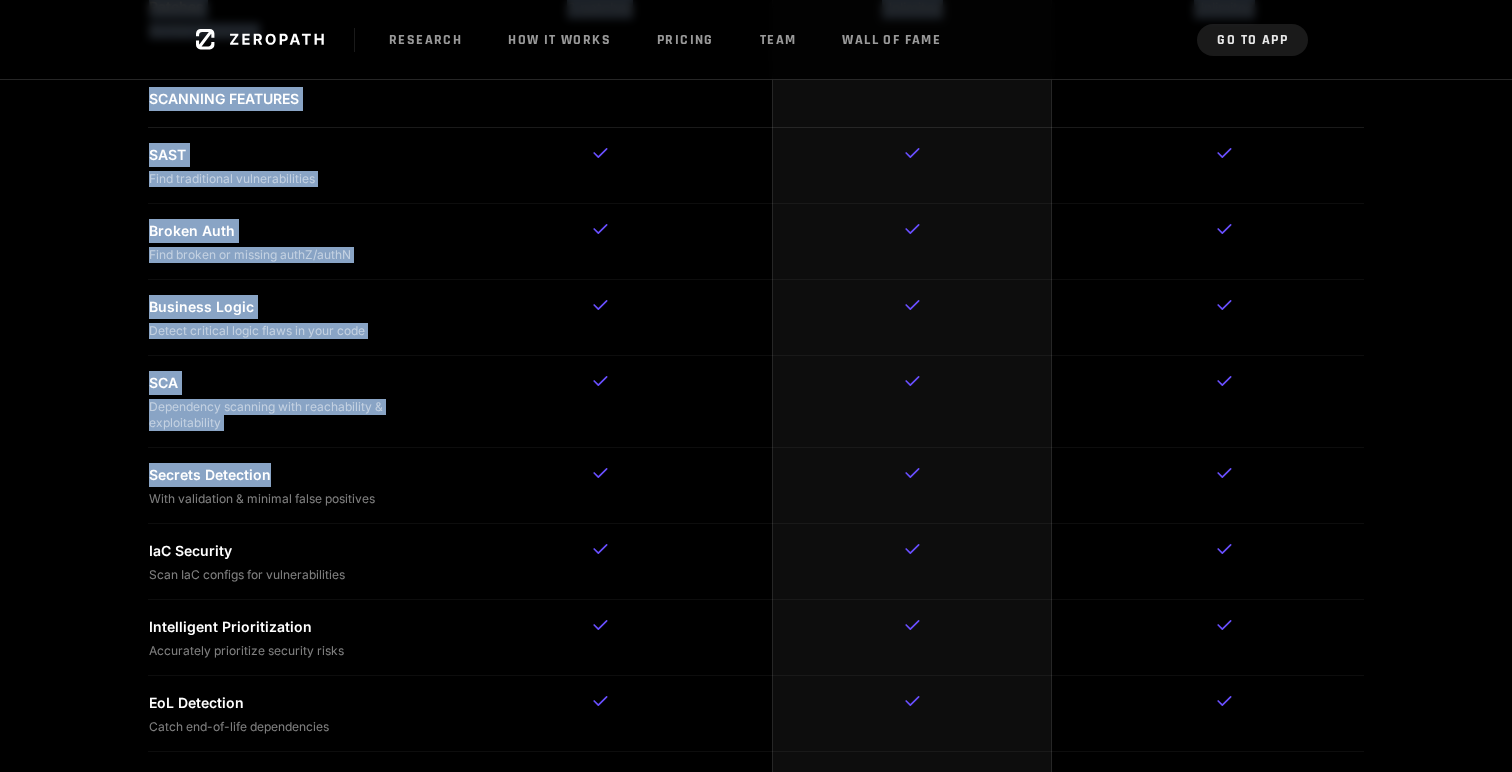 drag, startPoint x: 275, startPoint y: 471, endPoint x: 105, endPoint y: 471, distance: 170 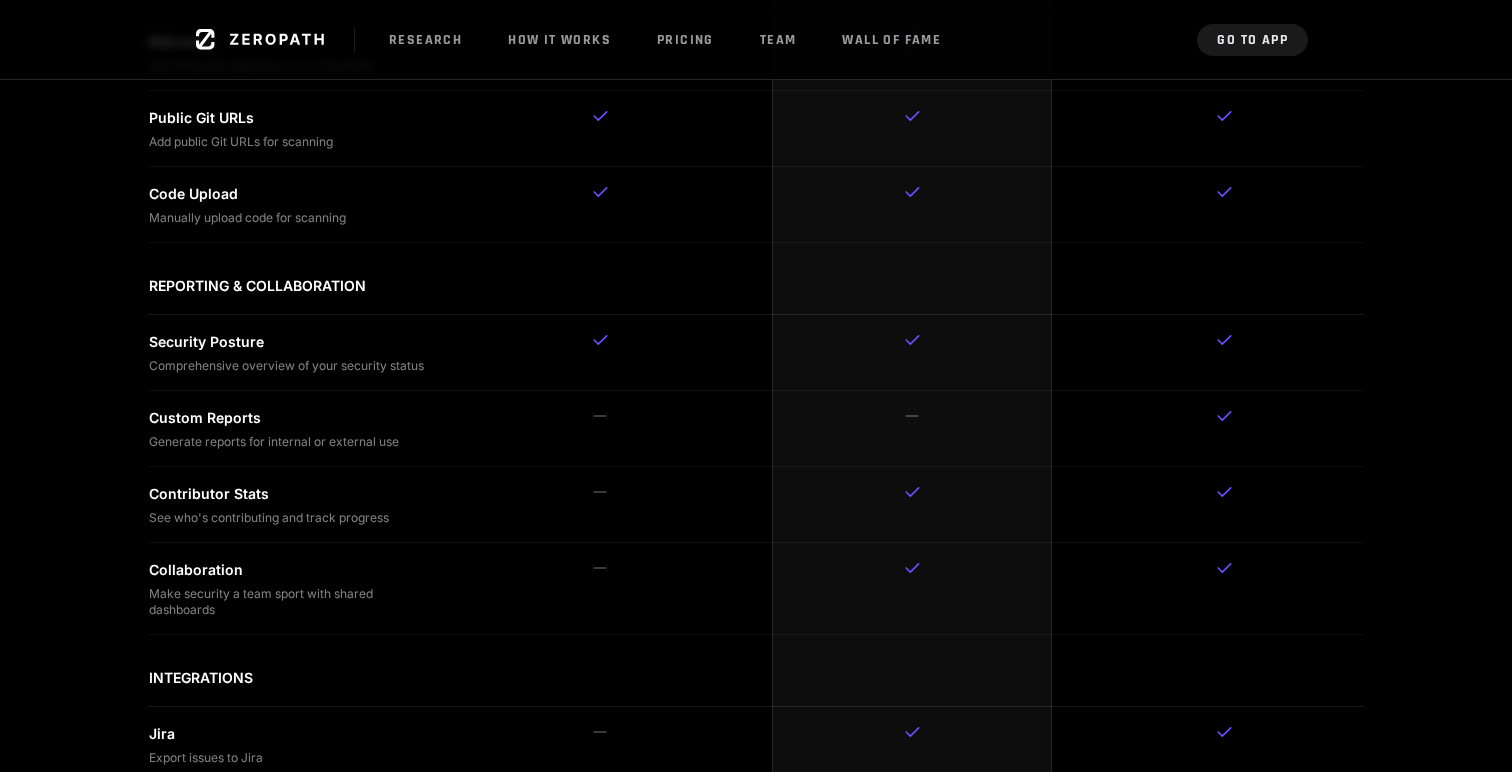 scroll, scrollTop: 2705, scrollLeft: 0, axis: vertical 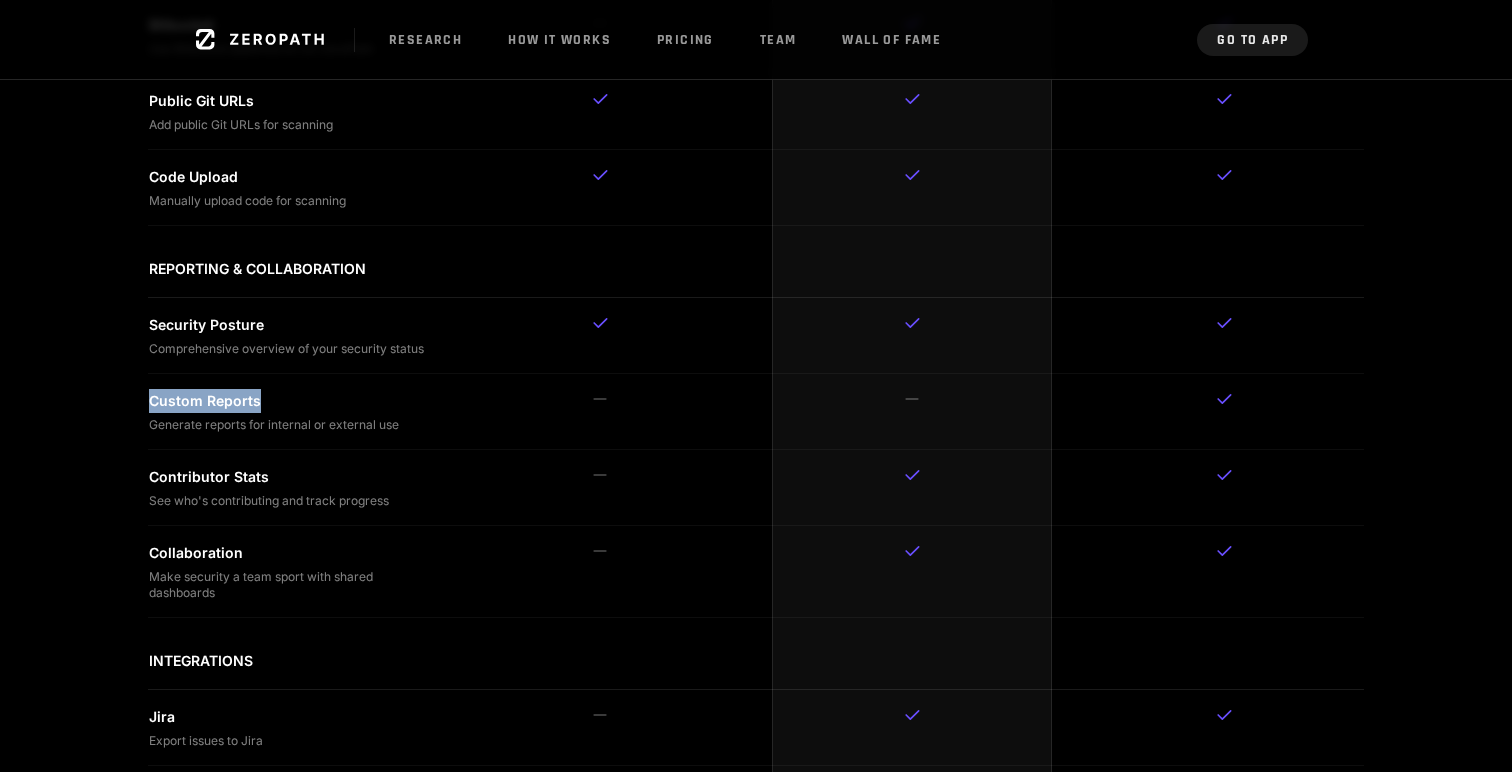 drag, startPoint x: 262, startPoint y: 406, endPoint x: 148, endPoint y: 402, distance: 114.07015 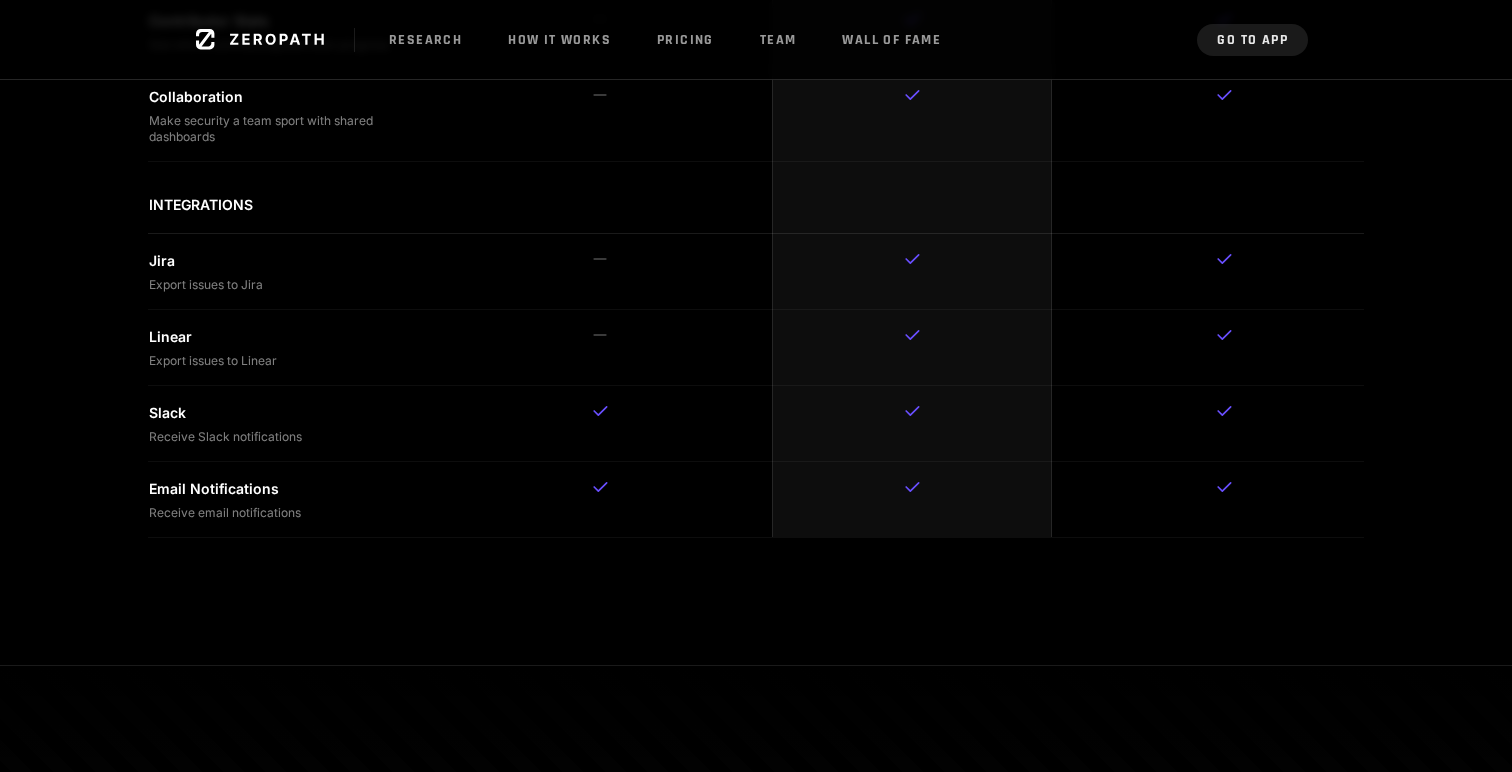scroll, scrollTop: 3216, scrollLeft: 0, axis: vertical 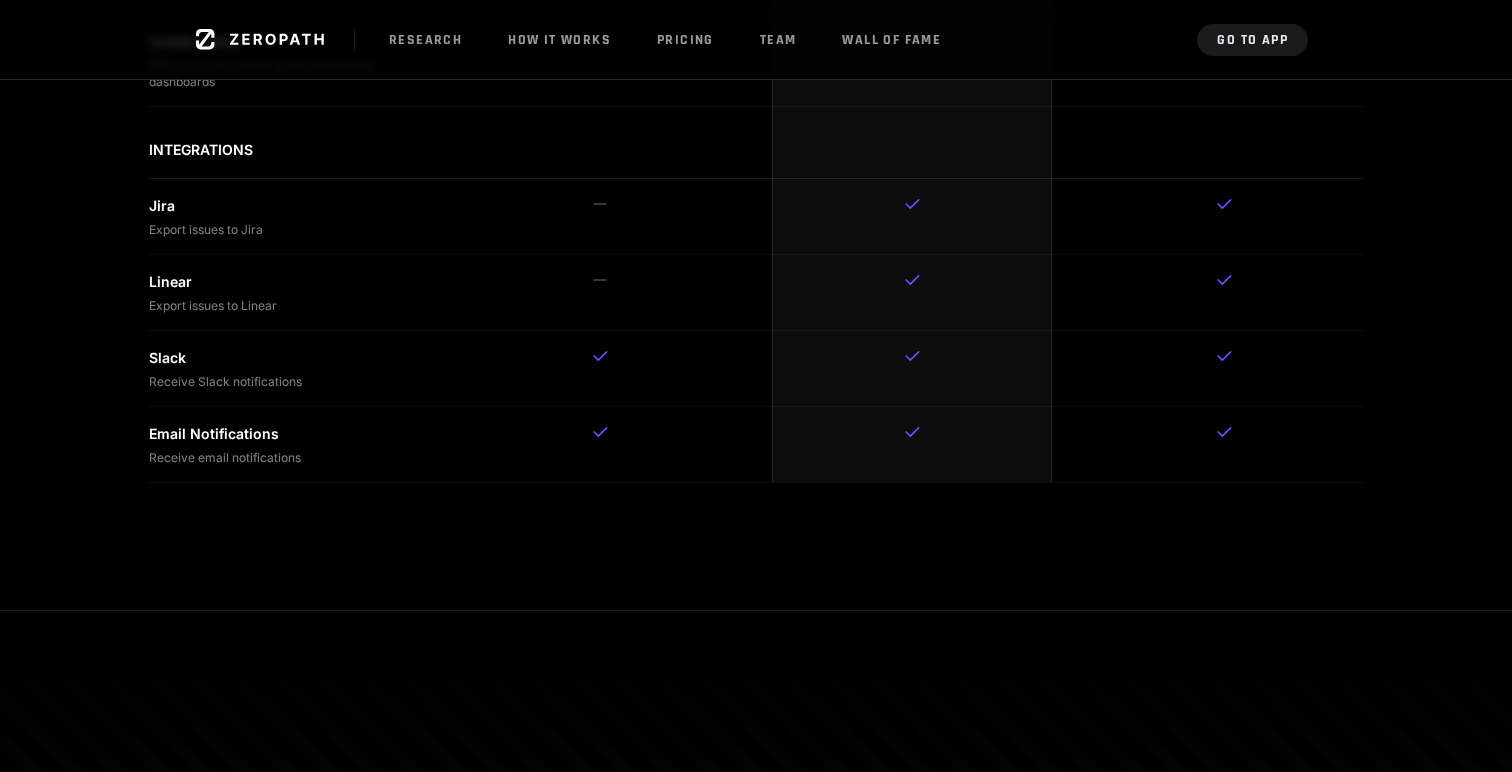 click on "Receive Slack notifications" at bounding box center [288, 382] 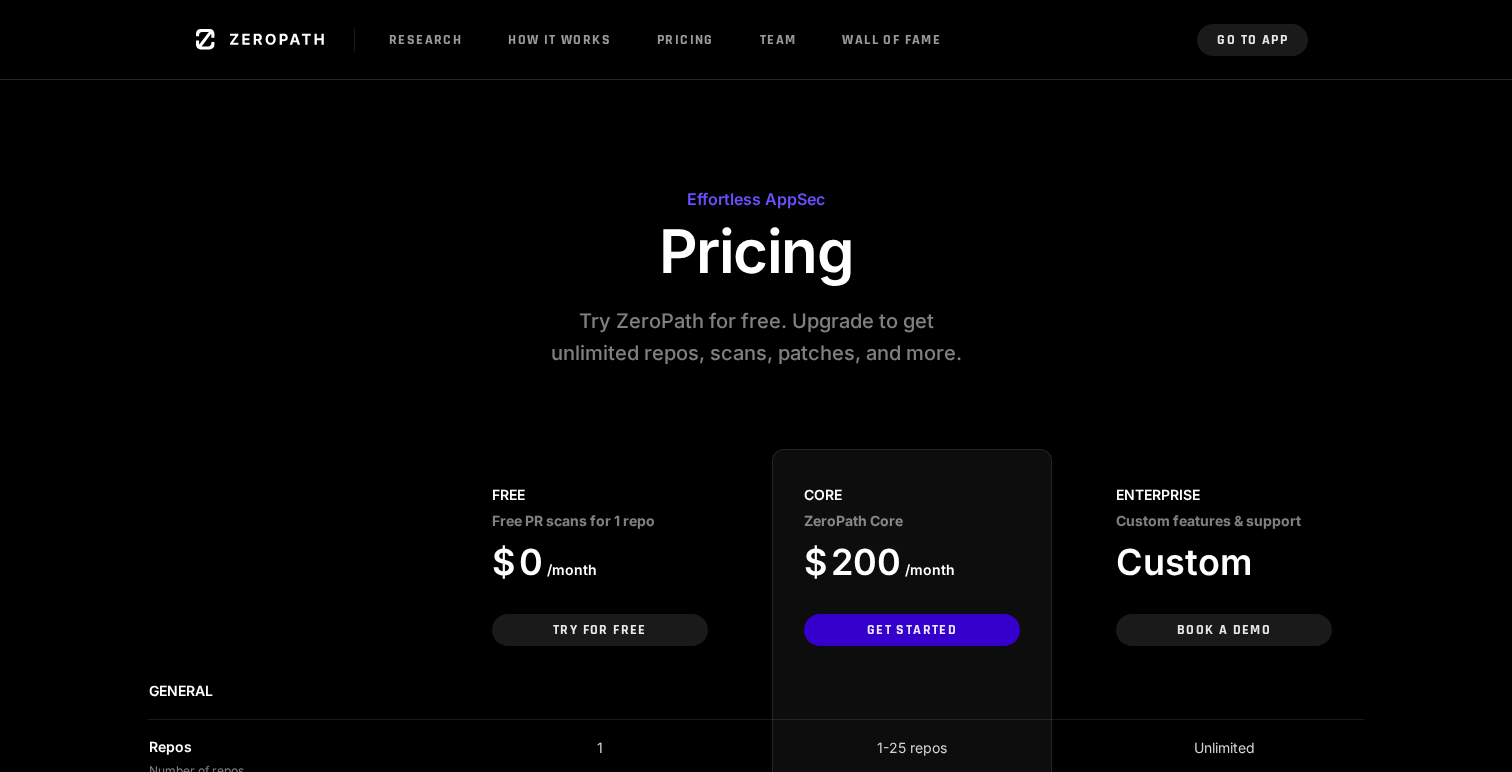 scroll, scrollTop: 0, scrollLeft: 0, axis: both 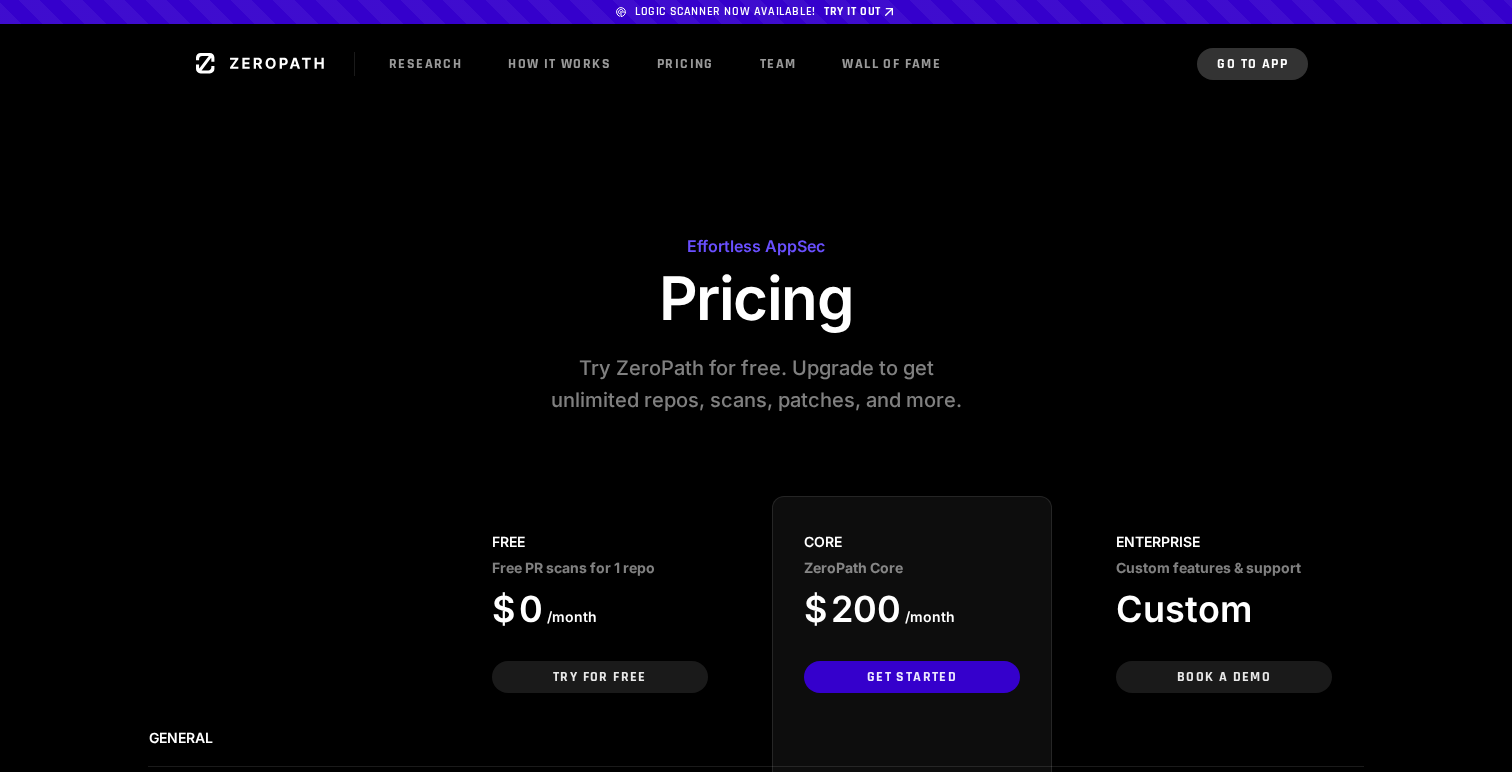 click on "Go to App" at bounding box center (1252, 64) 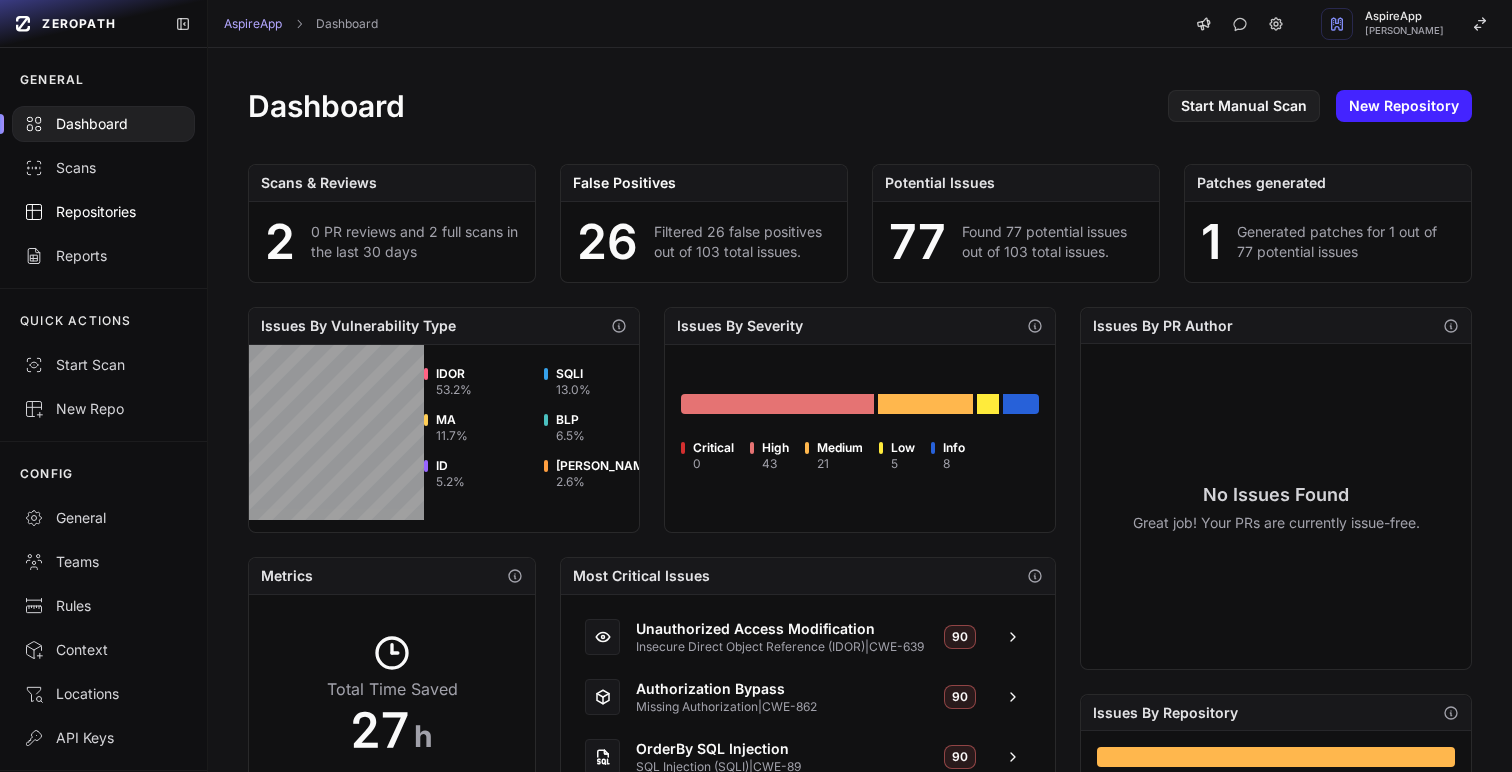 click on "Repositories" at bounding box center [103, 212] 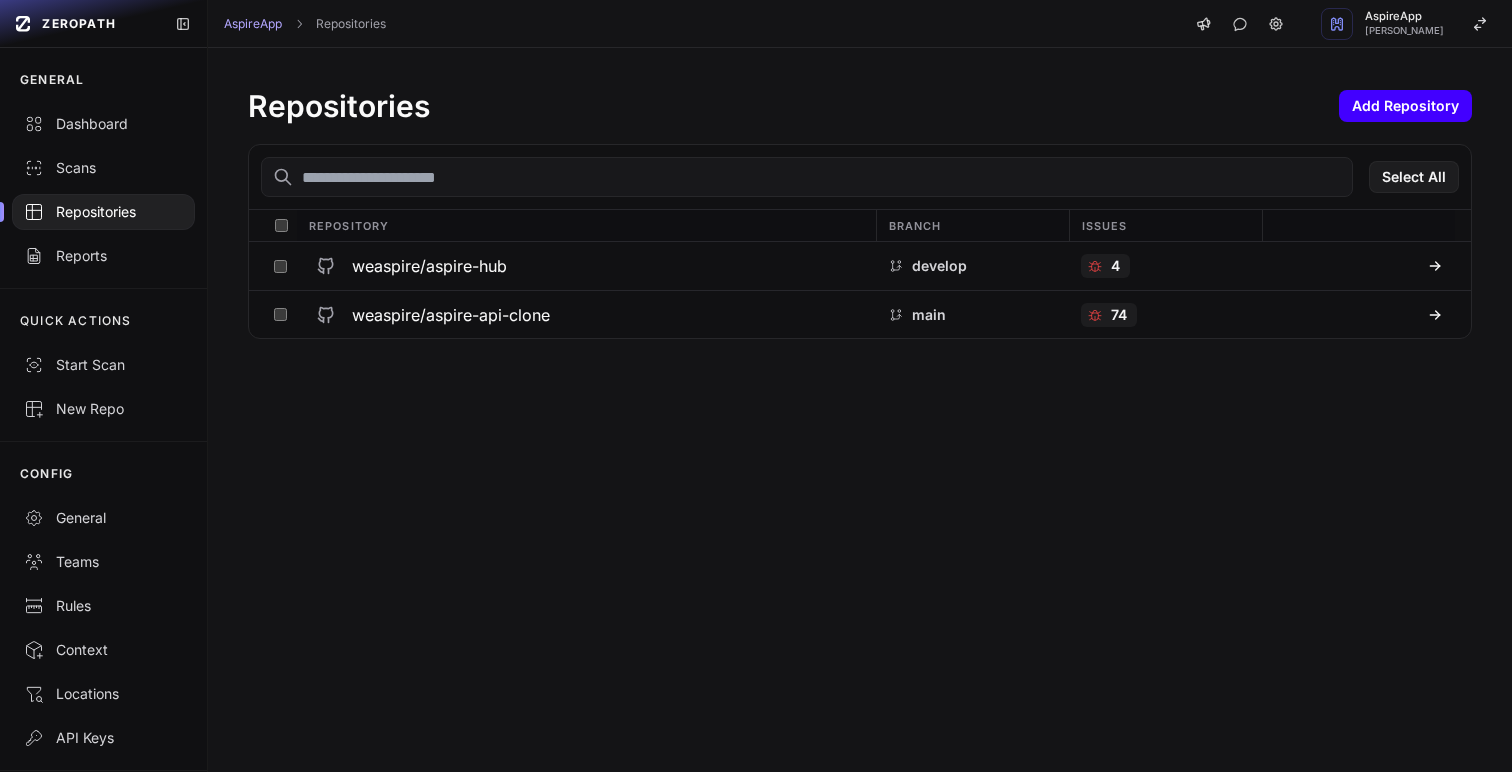 click on "Add Repository" at bounding box center [1405, 106] 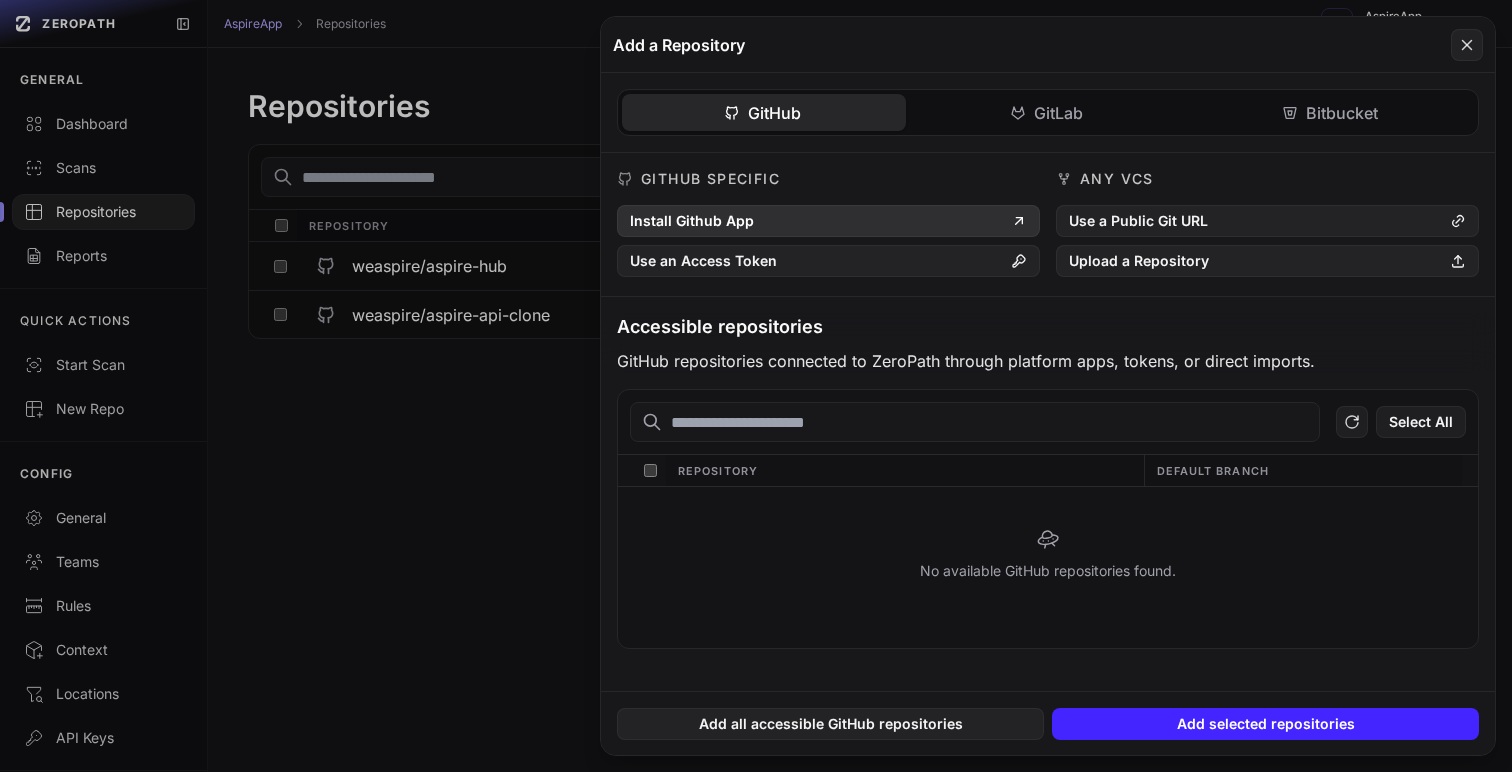 click on "Install Github App" at bounding box center (828, 221) 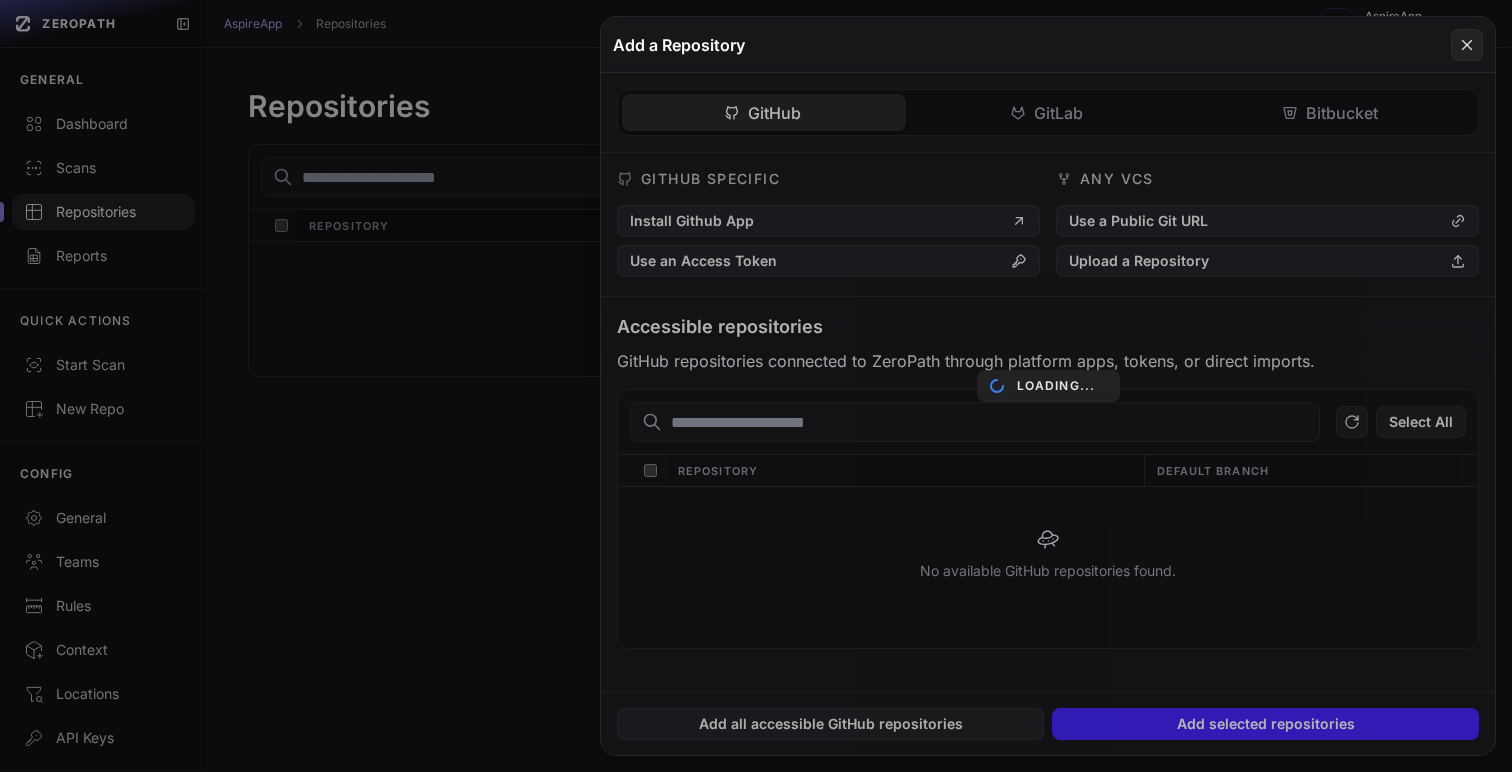 scroll, scrollTop: 0, scrollLeft: 0, axis: both 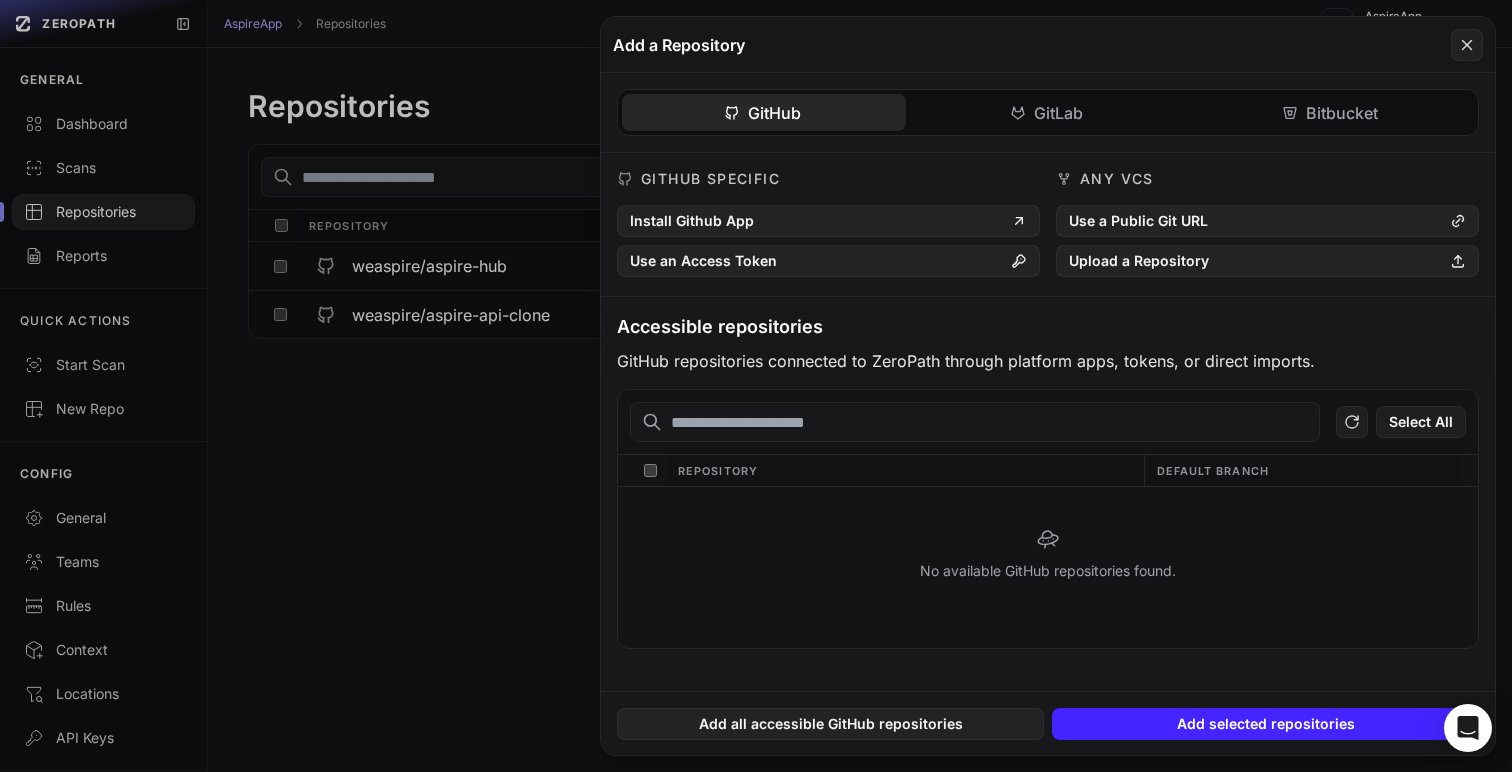 click at bounding box center (975, 422) 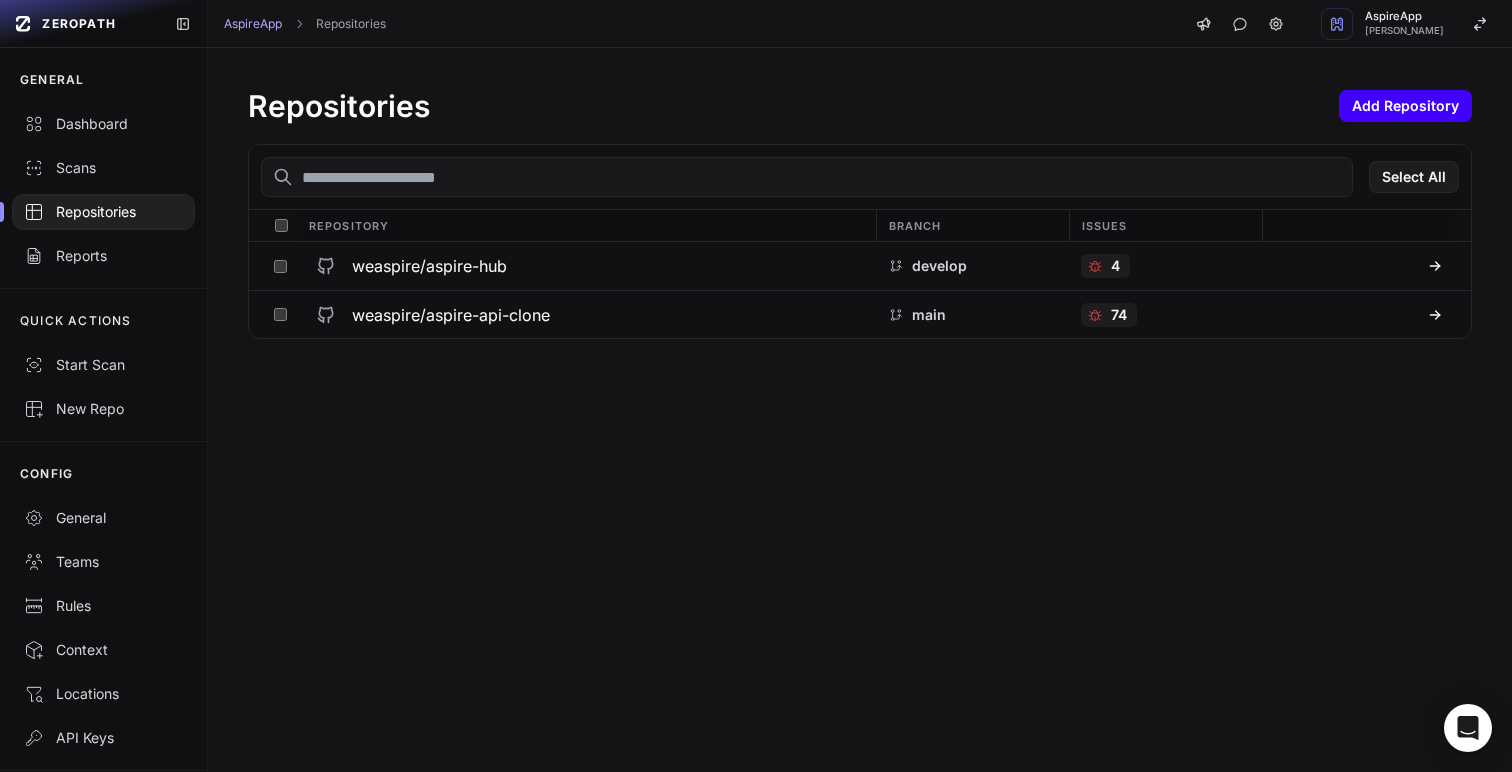 click on "Add Repository" at bounding box center [1405, 106] 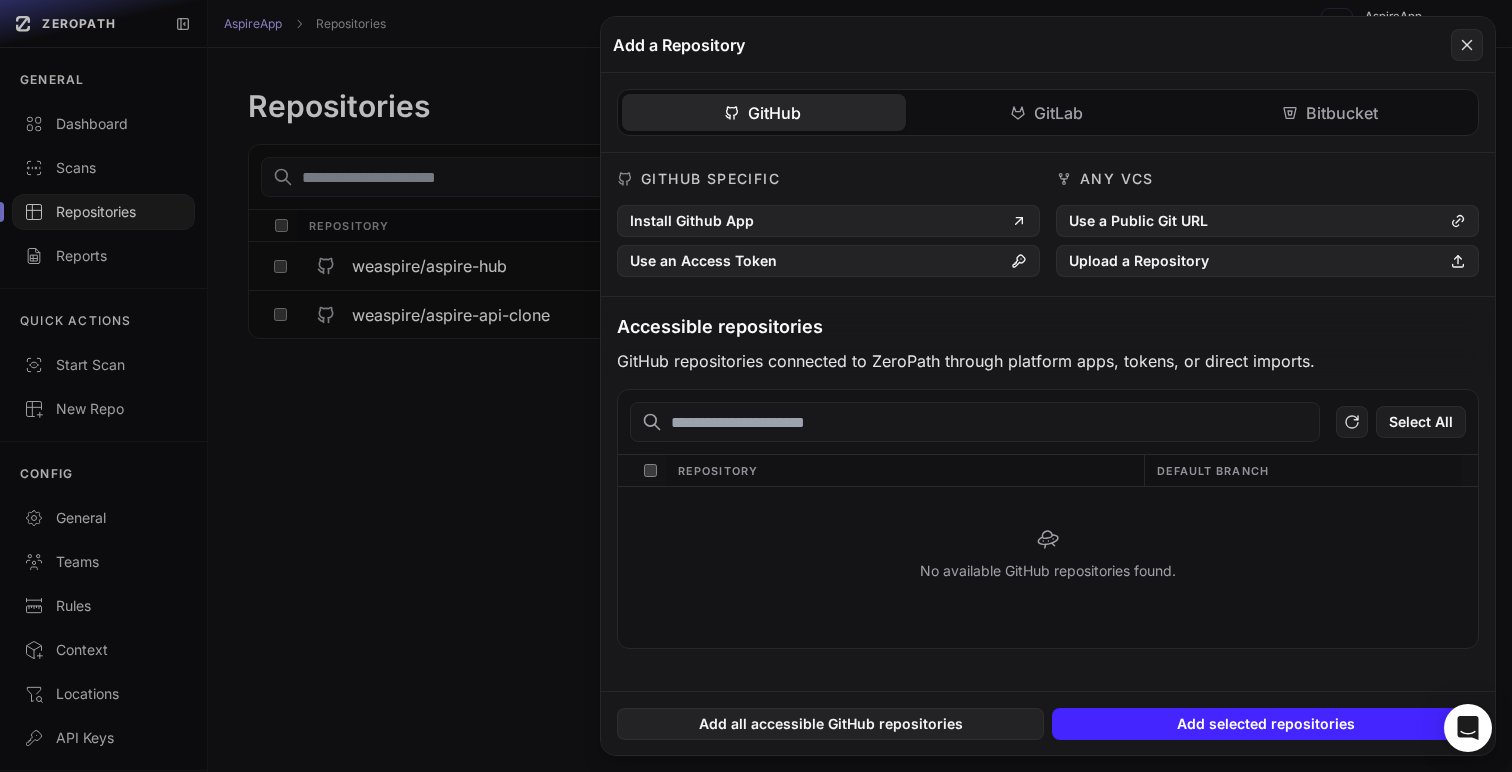 click on "GitLab" 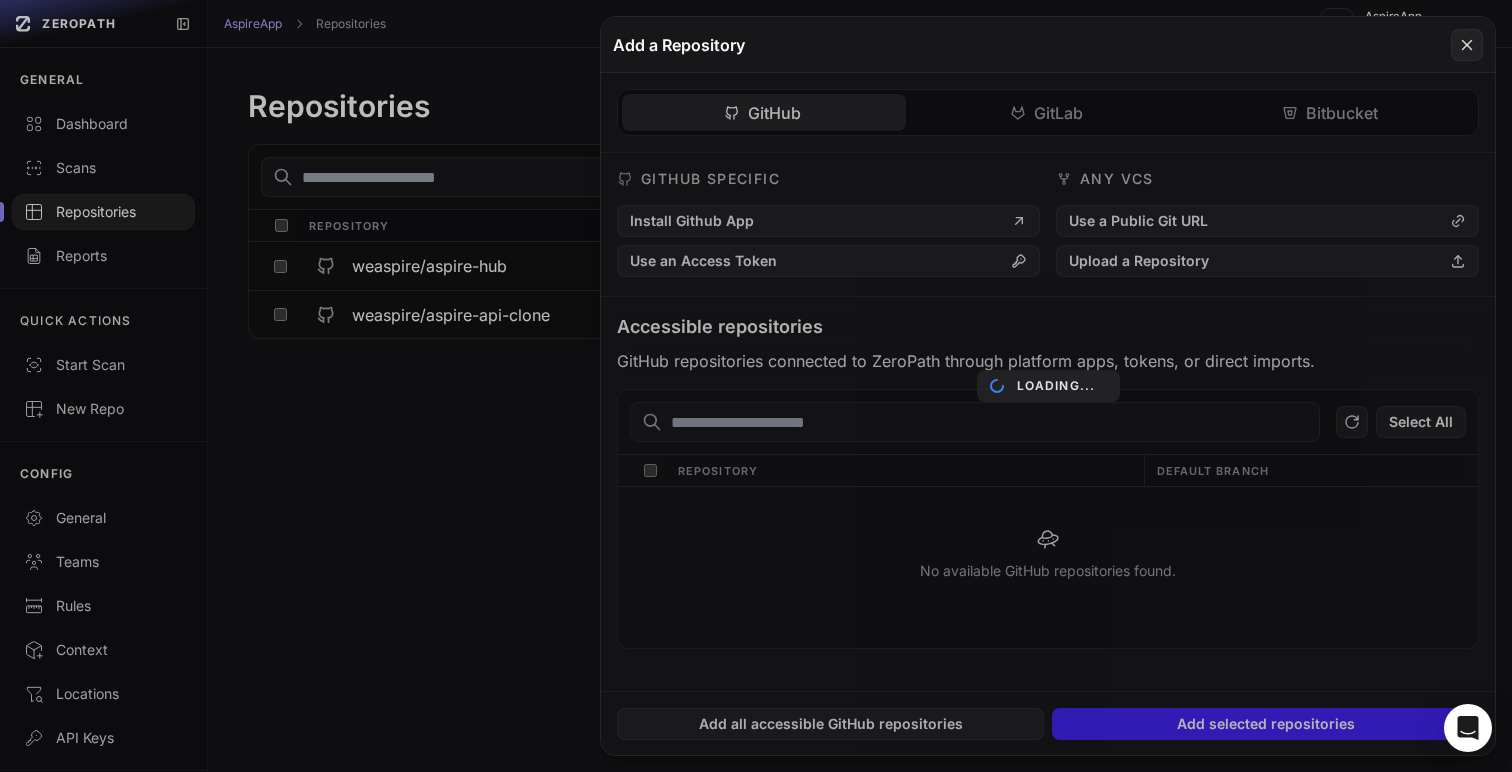 click on "GitHub
GitLab
Bitbucket     GitHub Specific   Install Github App     Use an Access Token
Any VCS   Use a Public Git URL
Upload a Repository
Accessible repositories   GitHub repositories connected to ZeroPath through platform apps, tokens, or direct
imports.           Select All           Repository     Default Branch       Loading...     No available GitHub repositories found.         Loading...
No available GitHub repositories found.                 GitLab Specific   Setup GitLab Integration
Any VCS   Use a Public Git URL
Upload a Repository
Accessible repositories   GitLab repositories connected to ZeroPath through platform apps, tokens, or direct imports.             Loading...
No available GitLab repositories found.                   Bitbucket Specific         Any VCS" at bounding box center [1048, 379] 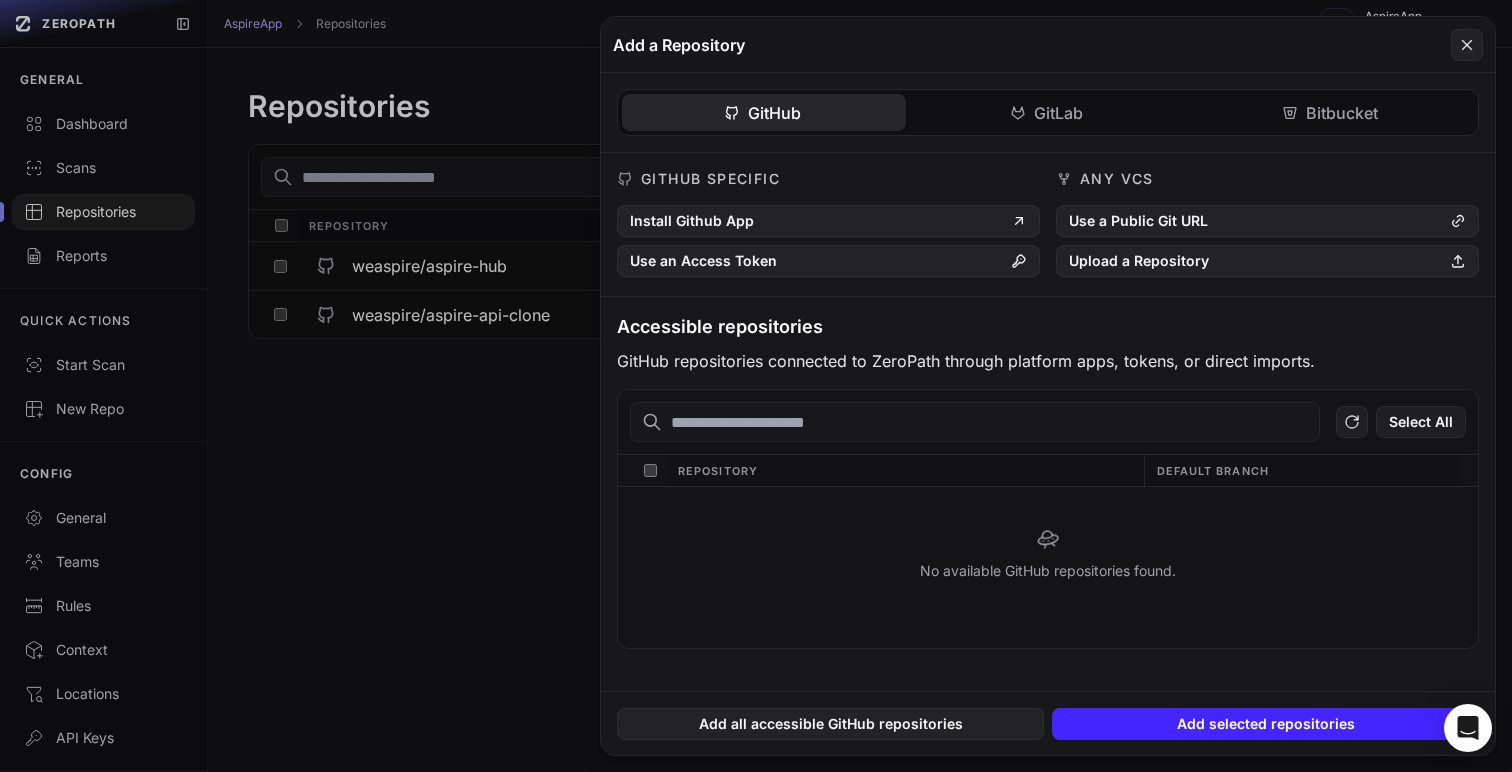 click 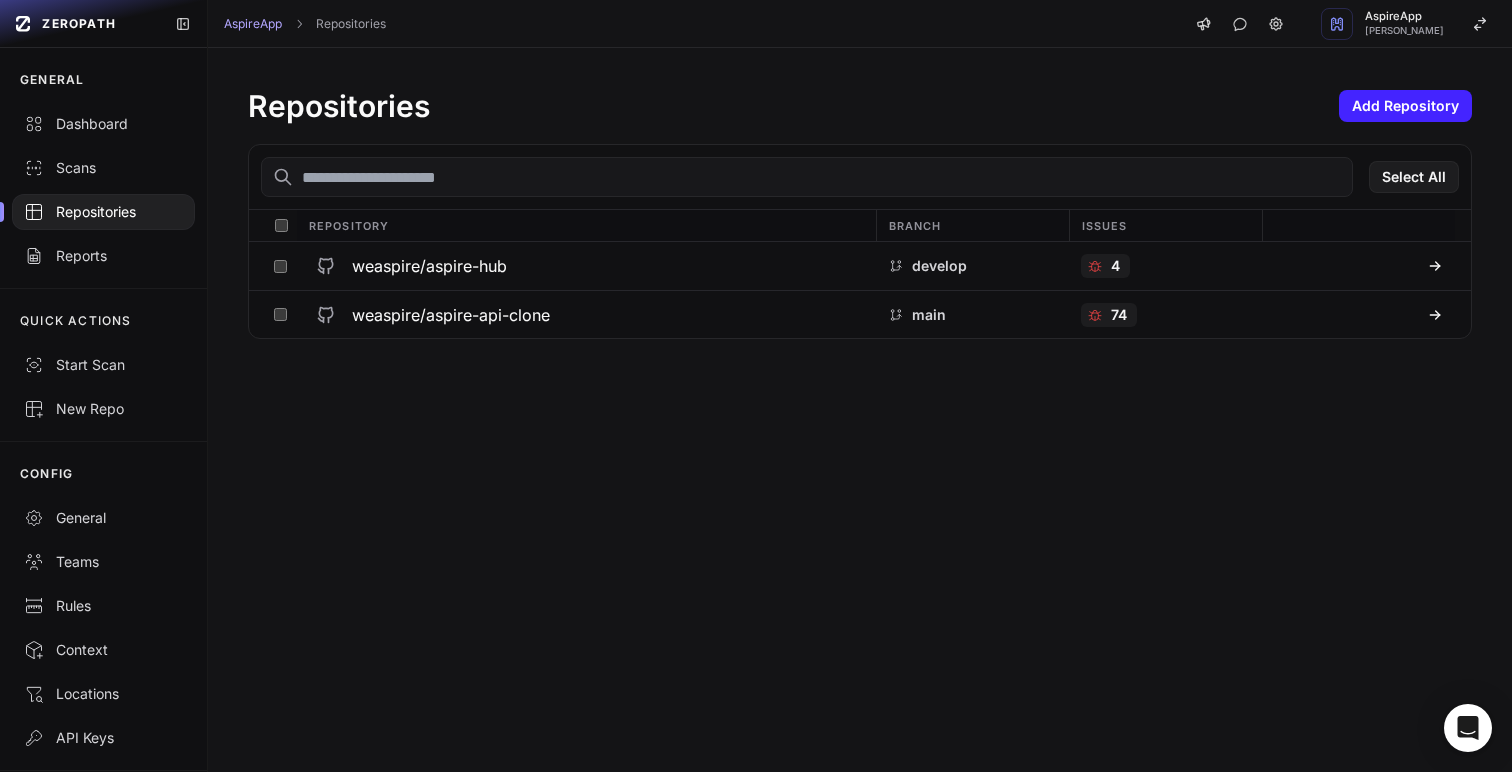 drag, startPoint x: 588, startPoint y: 315, endPoint x: 451, endPoint y: 362, distance: 144.83784 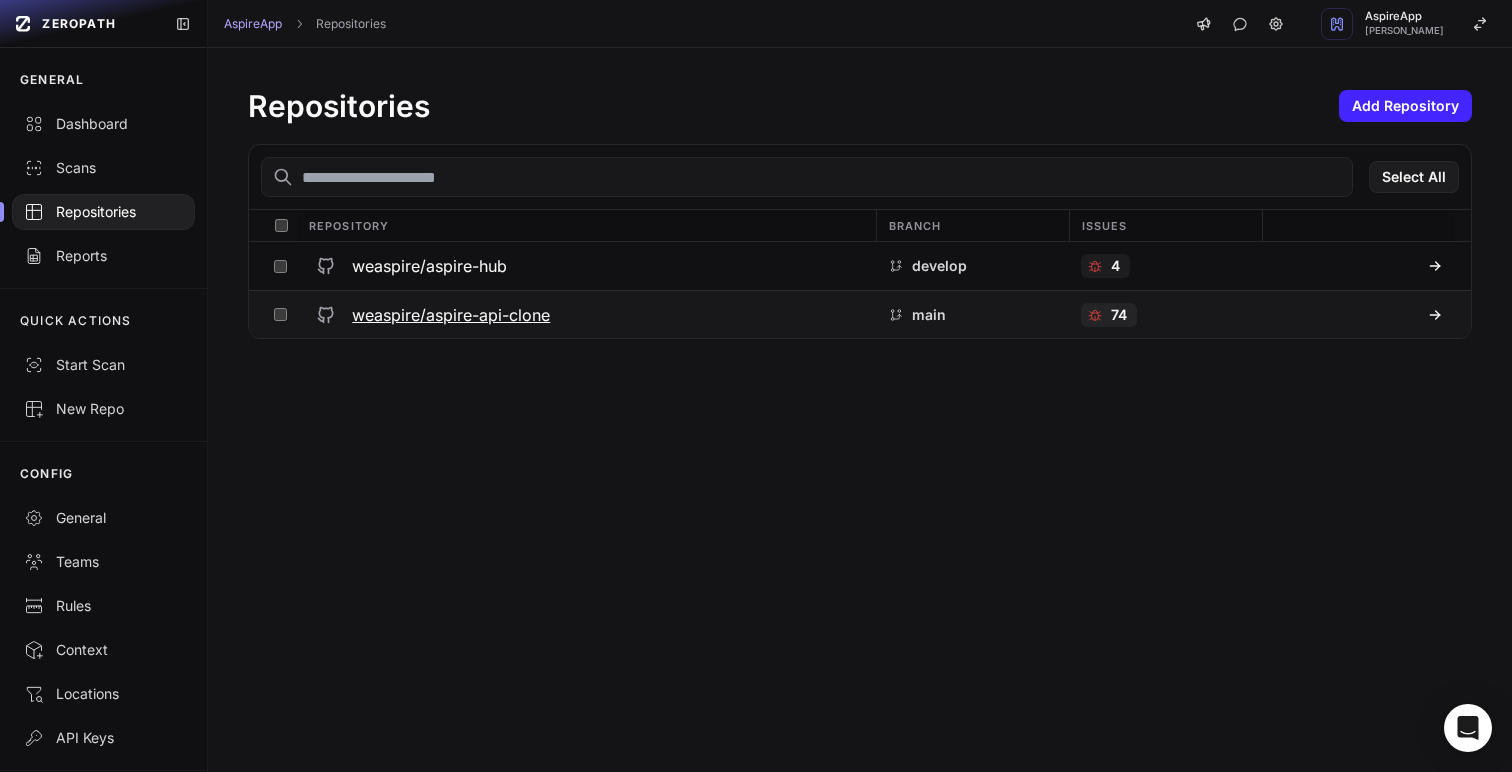 click on "weaspire/aspire-api-clone" at bounding box center [585, 315] 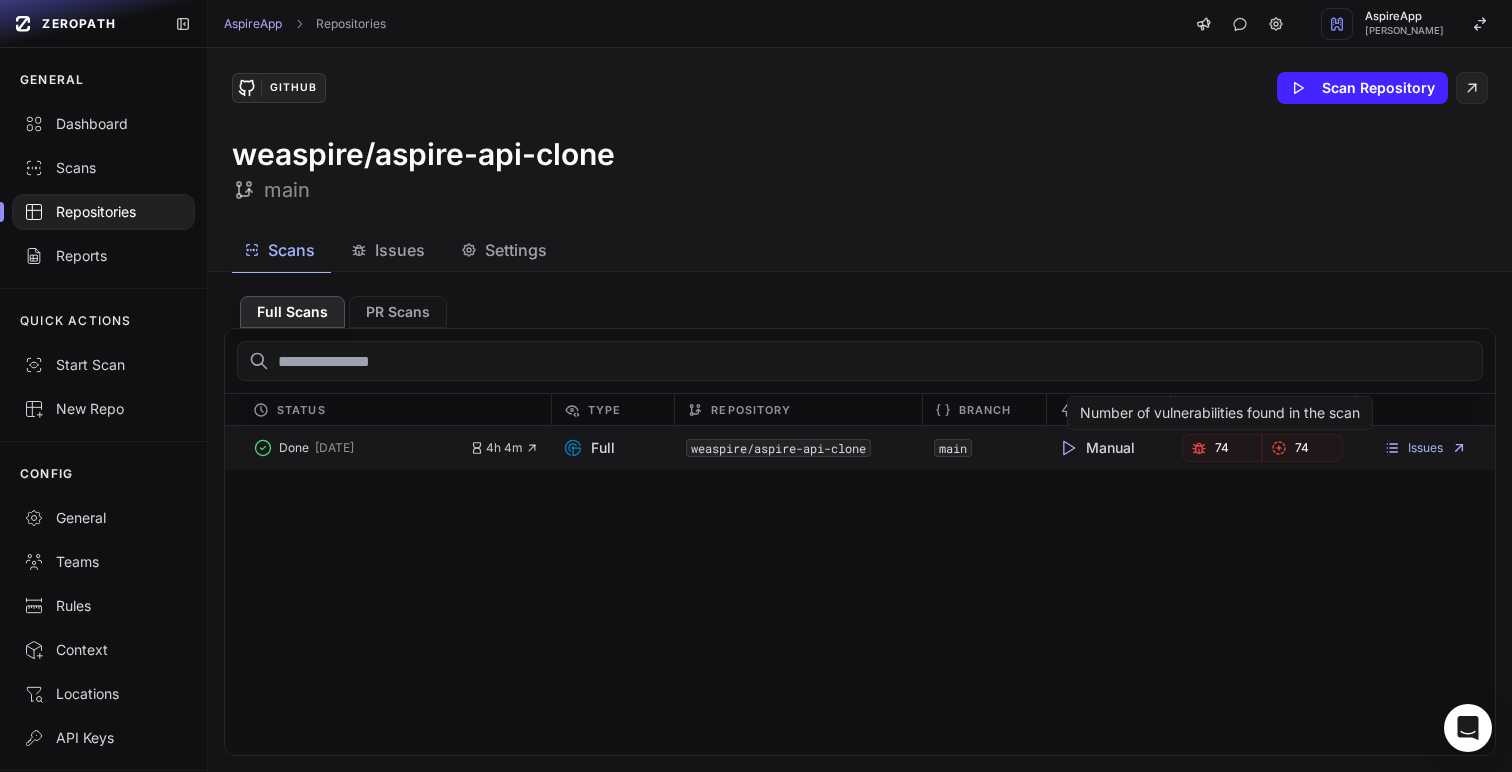 click on "74" at bounding box center [1222, 448] 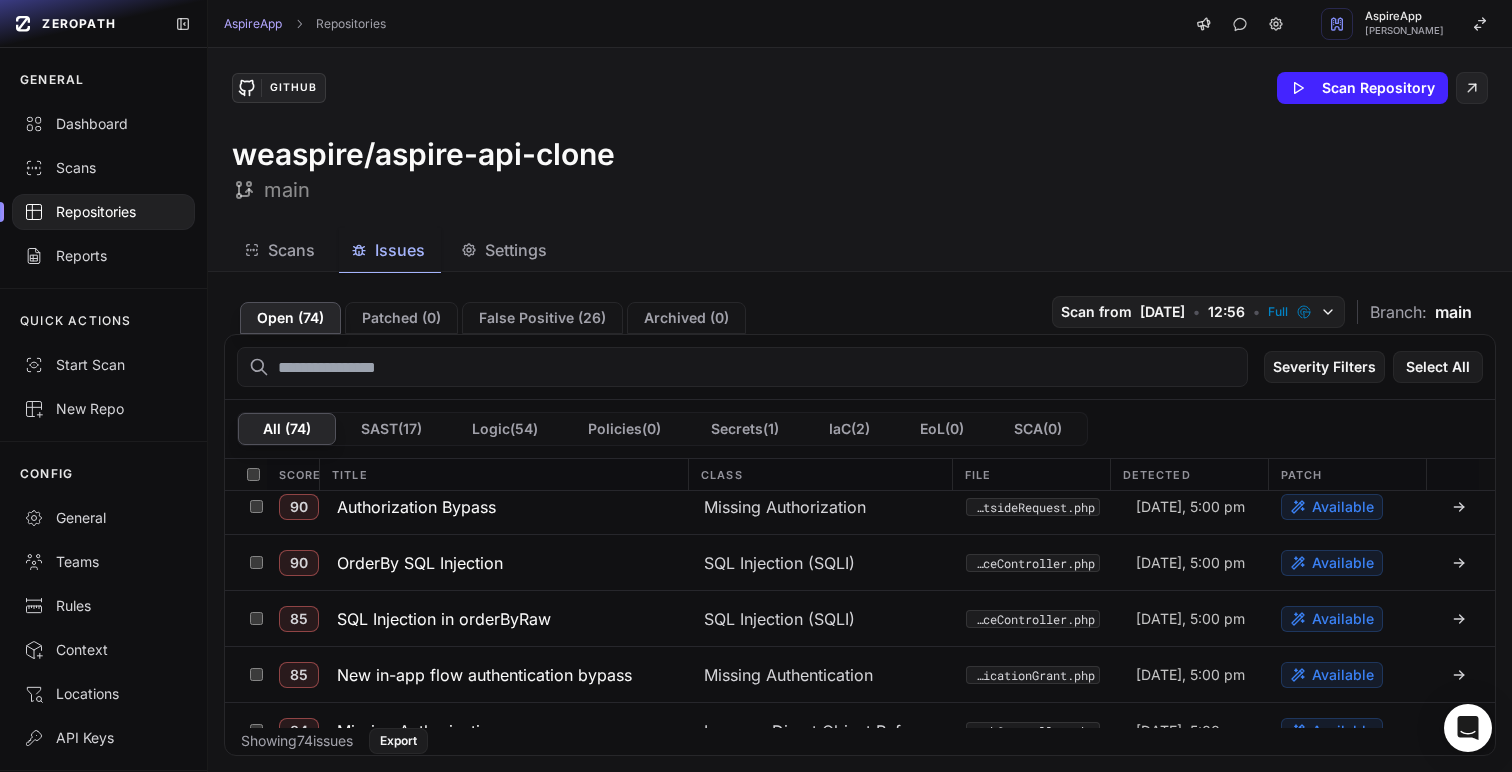 scroll, scrollTop: 0, scrollLeft: 0, axis: both 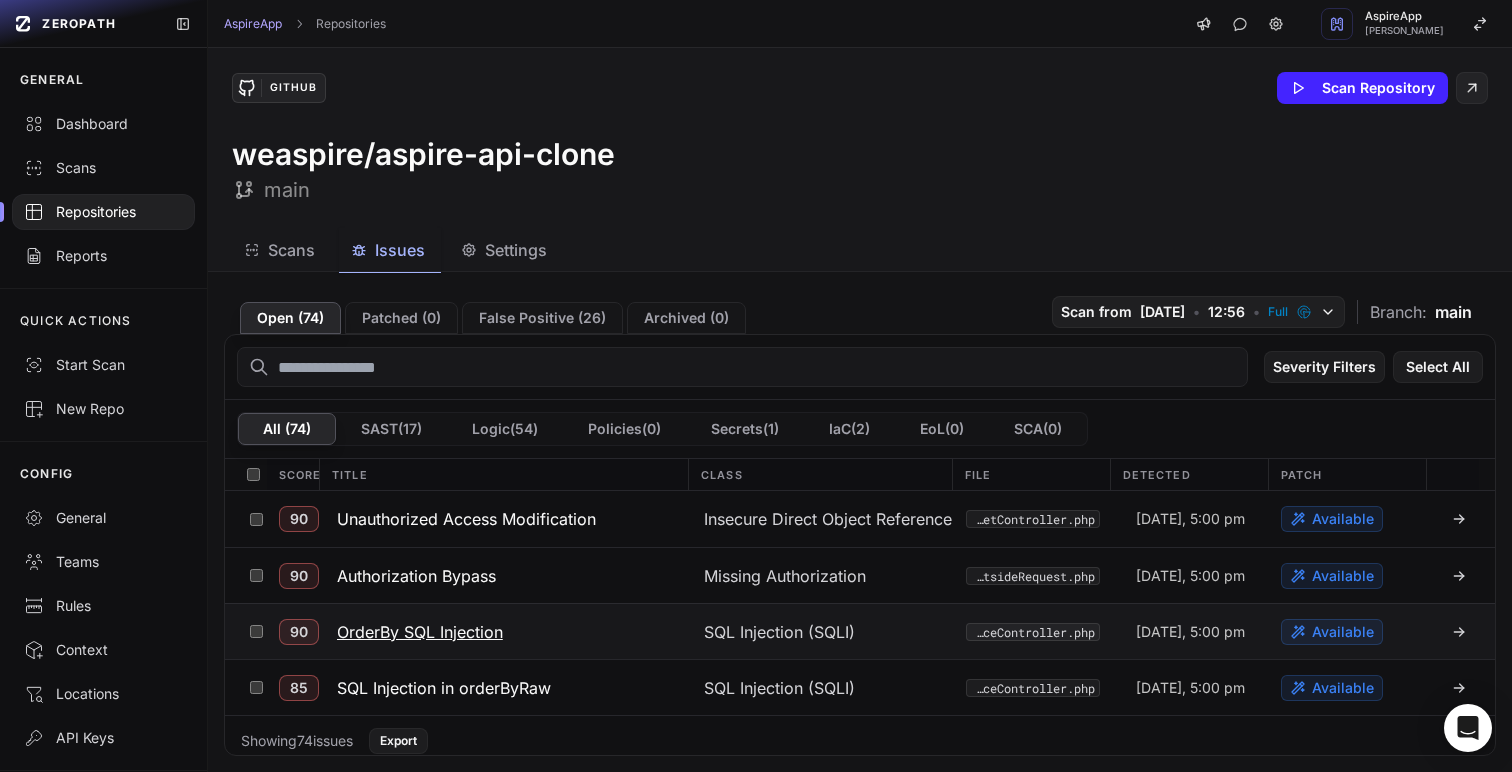 click on "OrderBy SQL Injection" 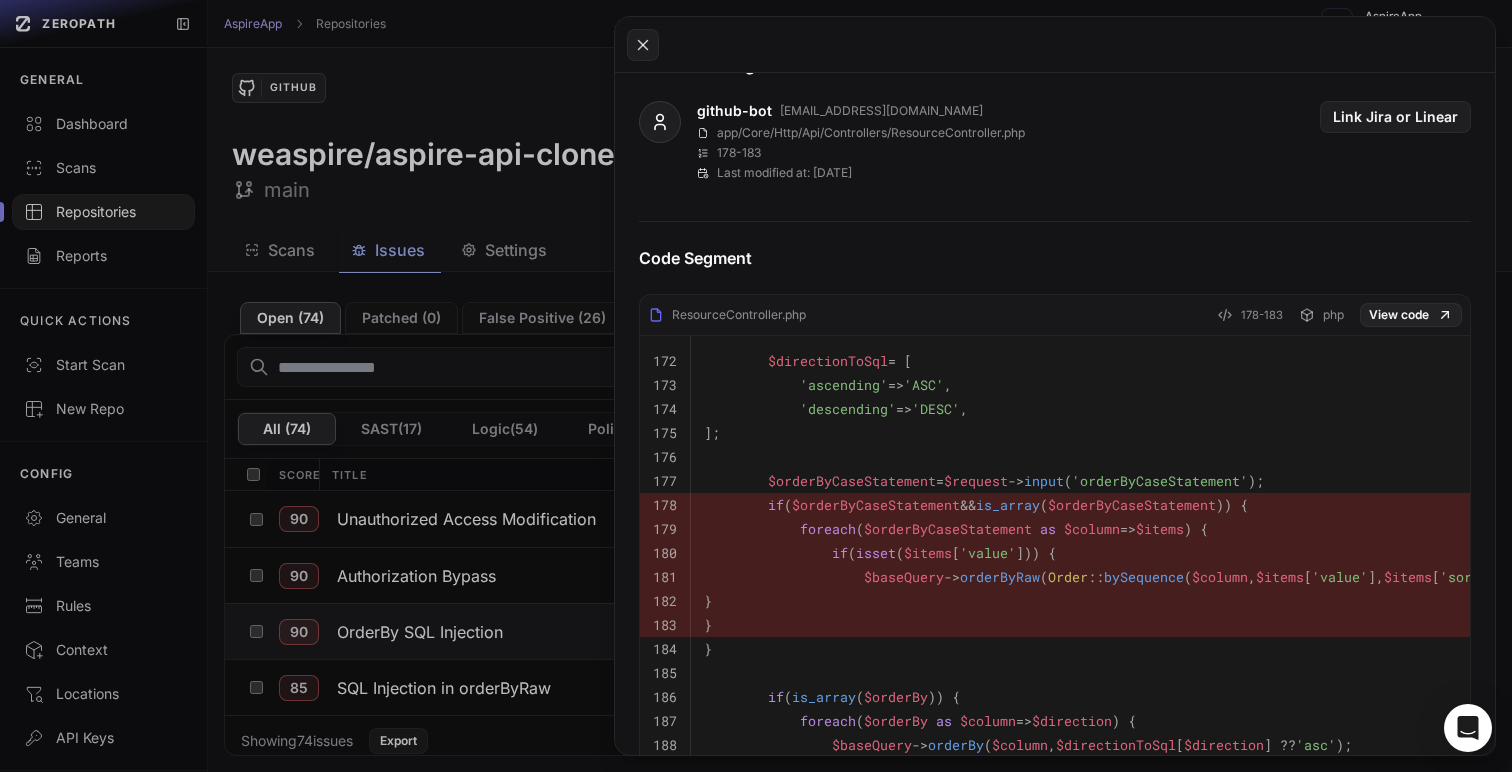scroll, scrollTop: 772, scrollLeft: 0, axis: vertical 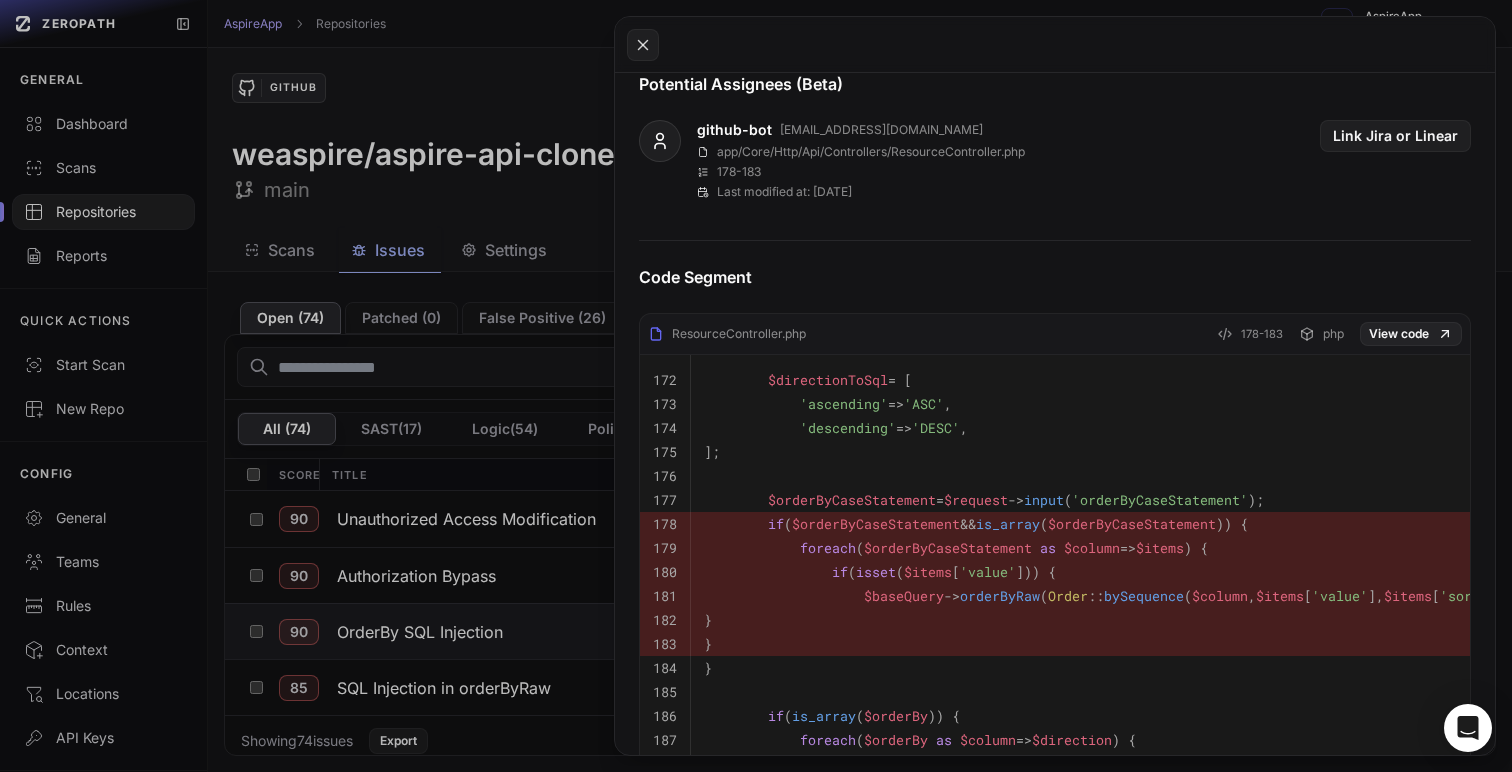 drag, startPoint x: 761, startPoint y: 523, endPoint x: 817, endPoint y: 675, distance: 161.98766 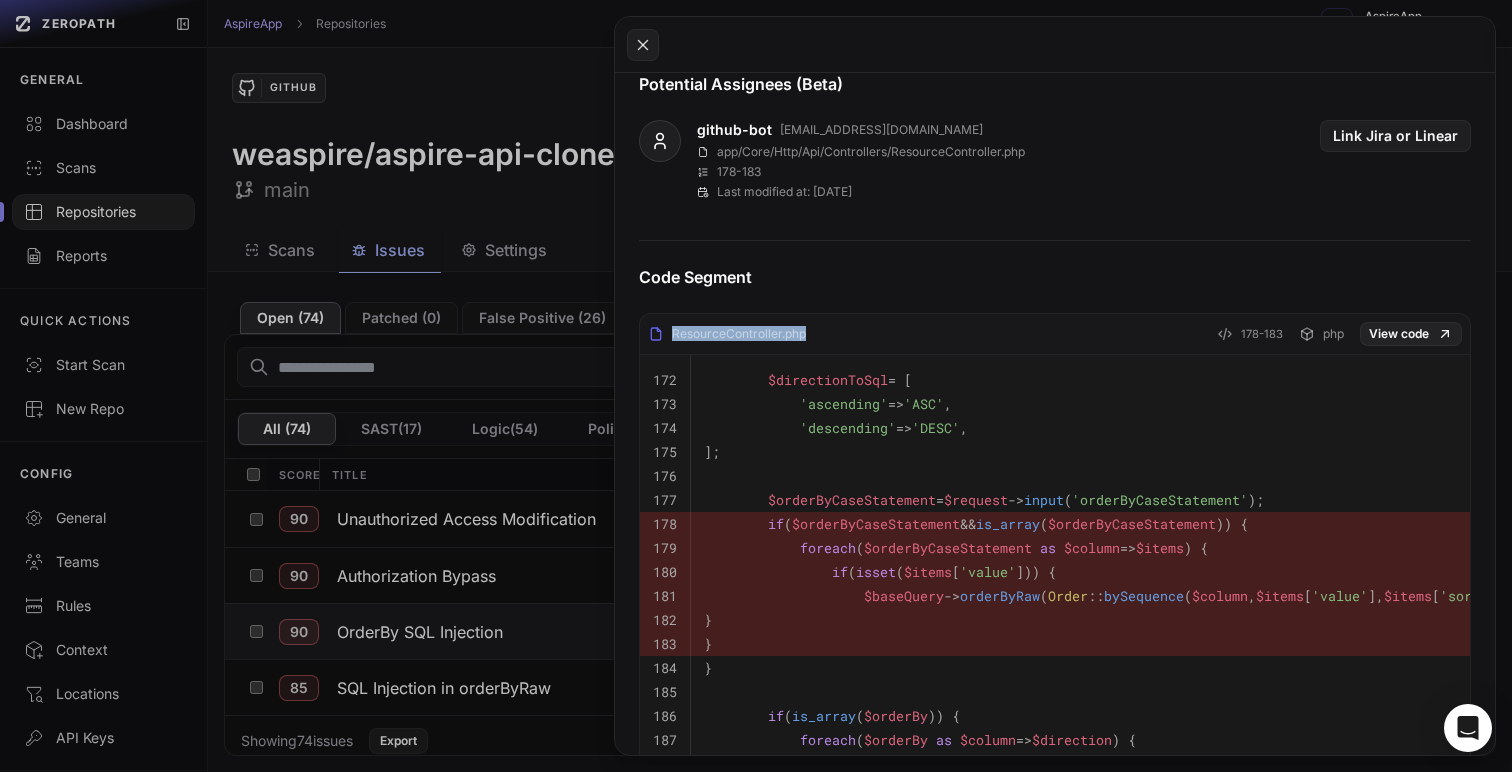 drag, startPoint x: 825, startPoint y: 333, endPoint x: 805, endPoint y: 338, distance: 20.615528 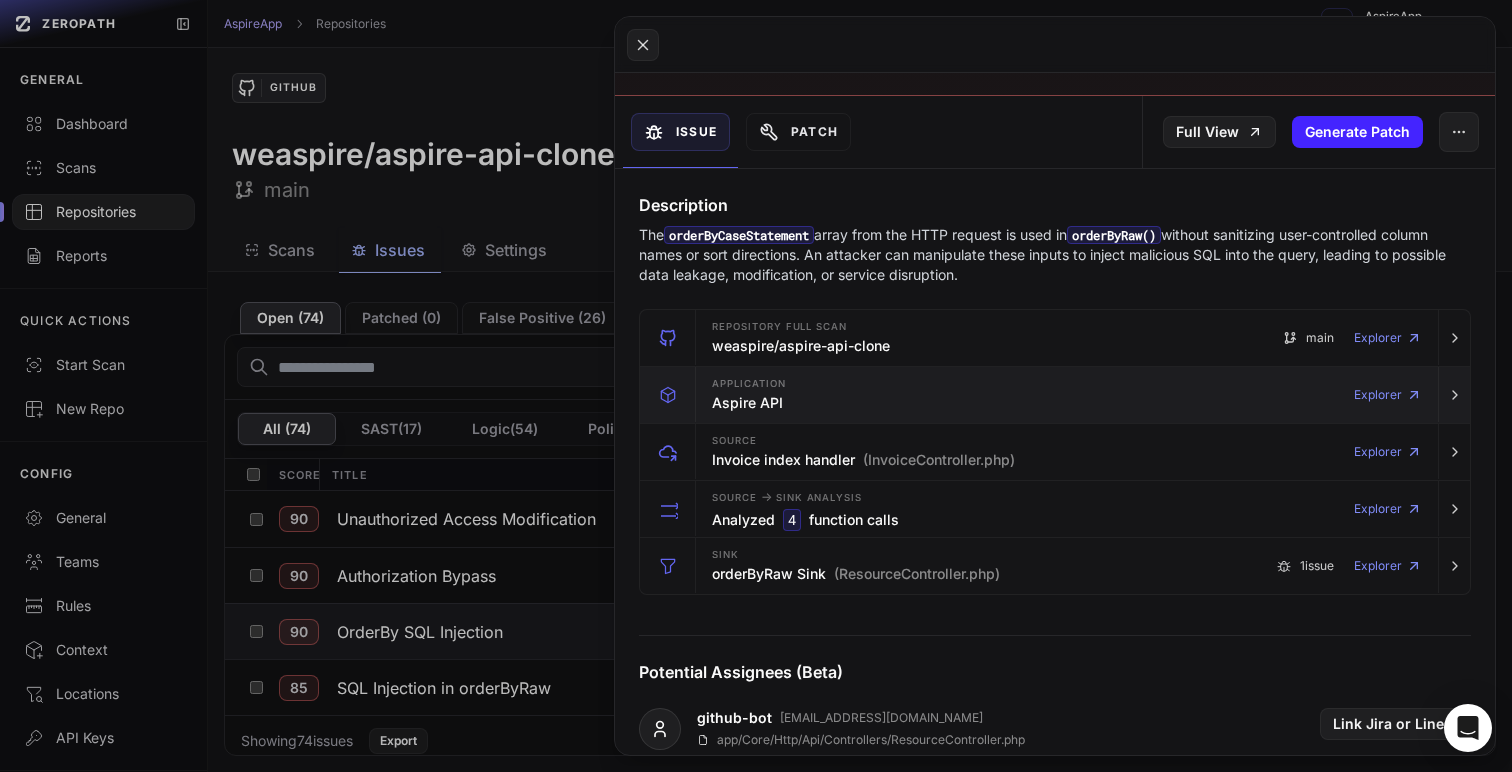 scroll, scrollTop: 267, scrollLeft: 0, axis: vertical 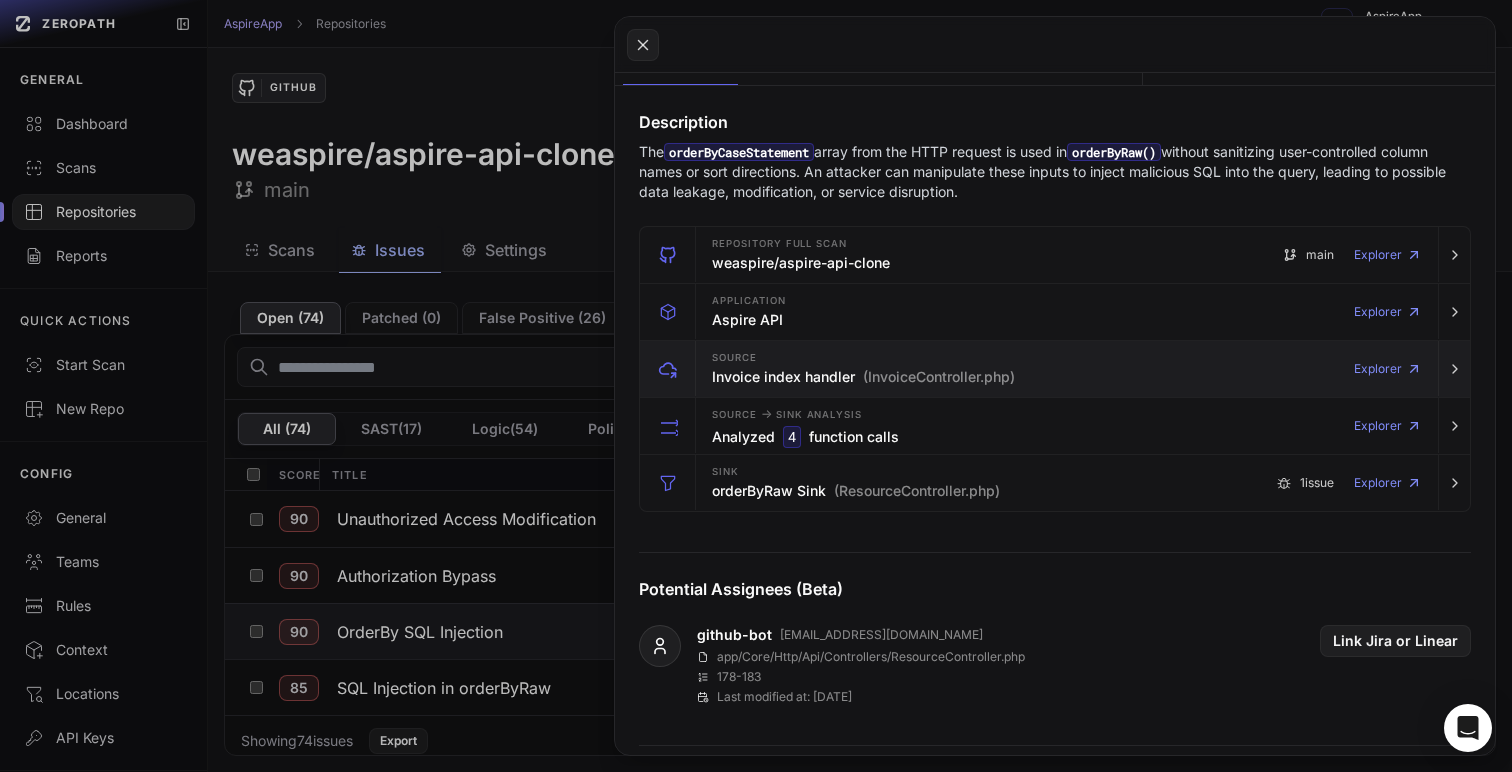 drag, startPoint x: 1024, startPoint y: 381, endPoint x: 856, endPoint y: 380, distance: 168.00298 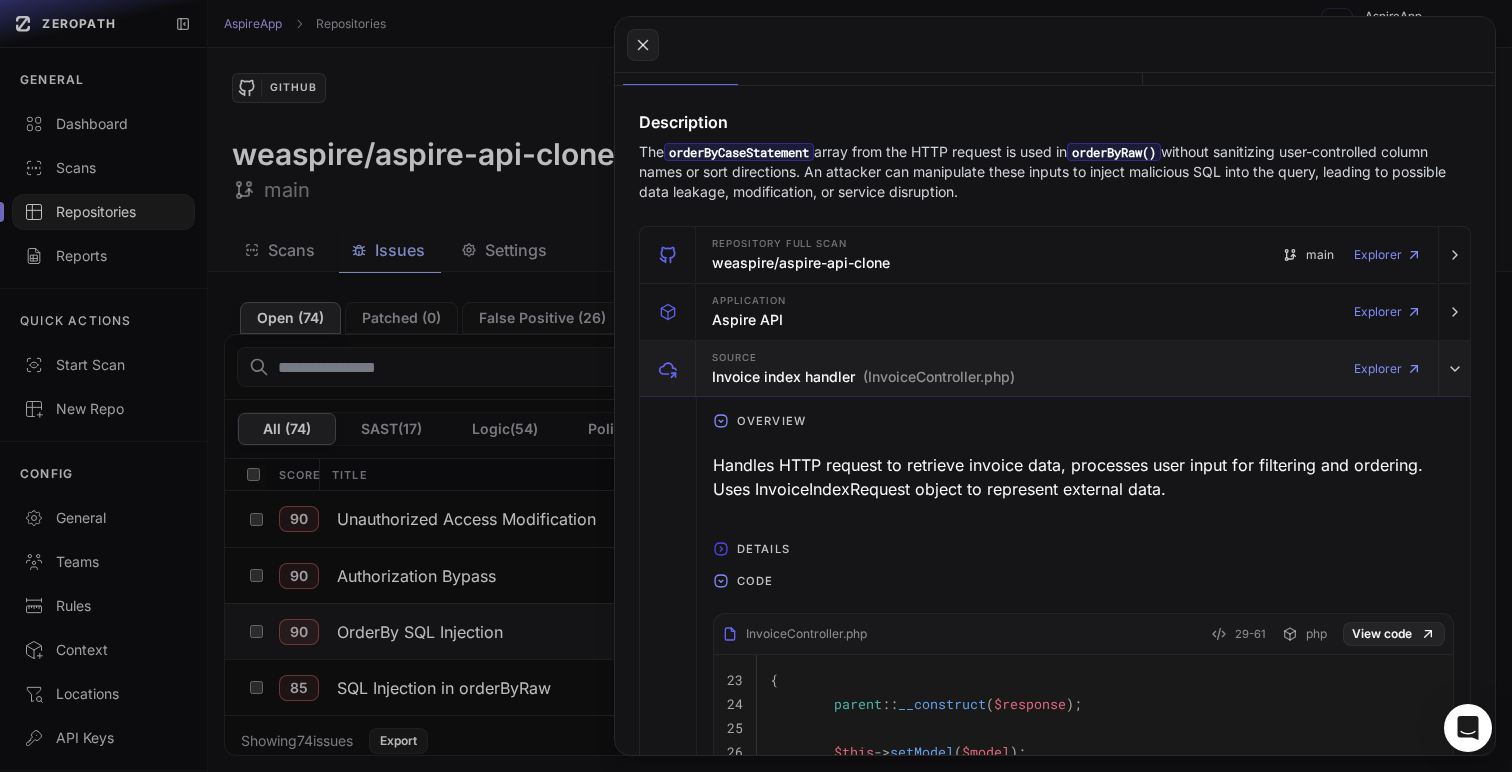 click on "Source   Invoice index handler    (InvoiceController.php)       Explorer" at bounding box center (1067, 369) 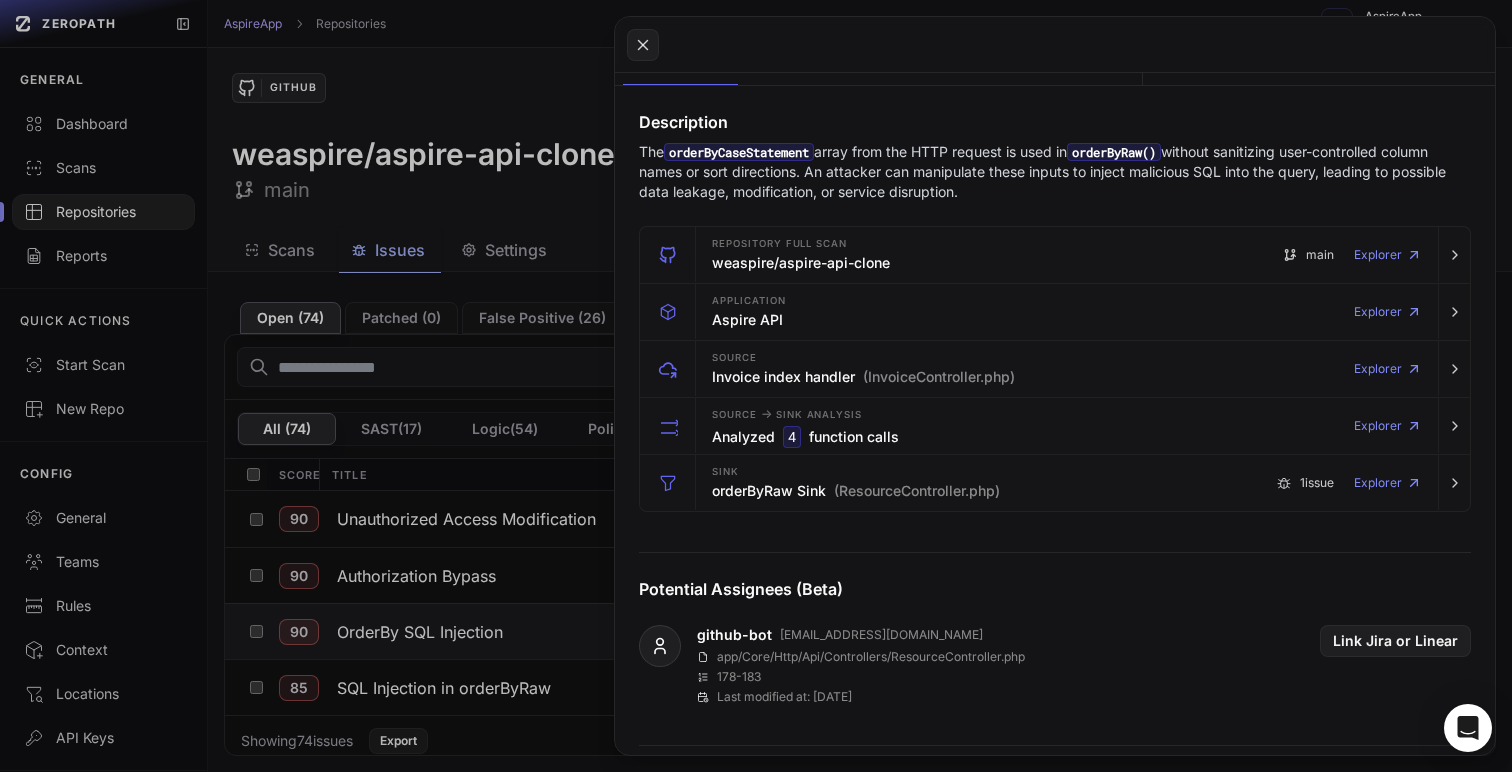 click 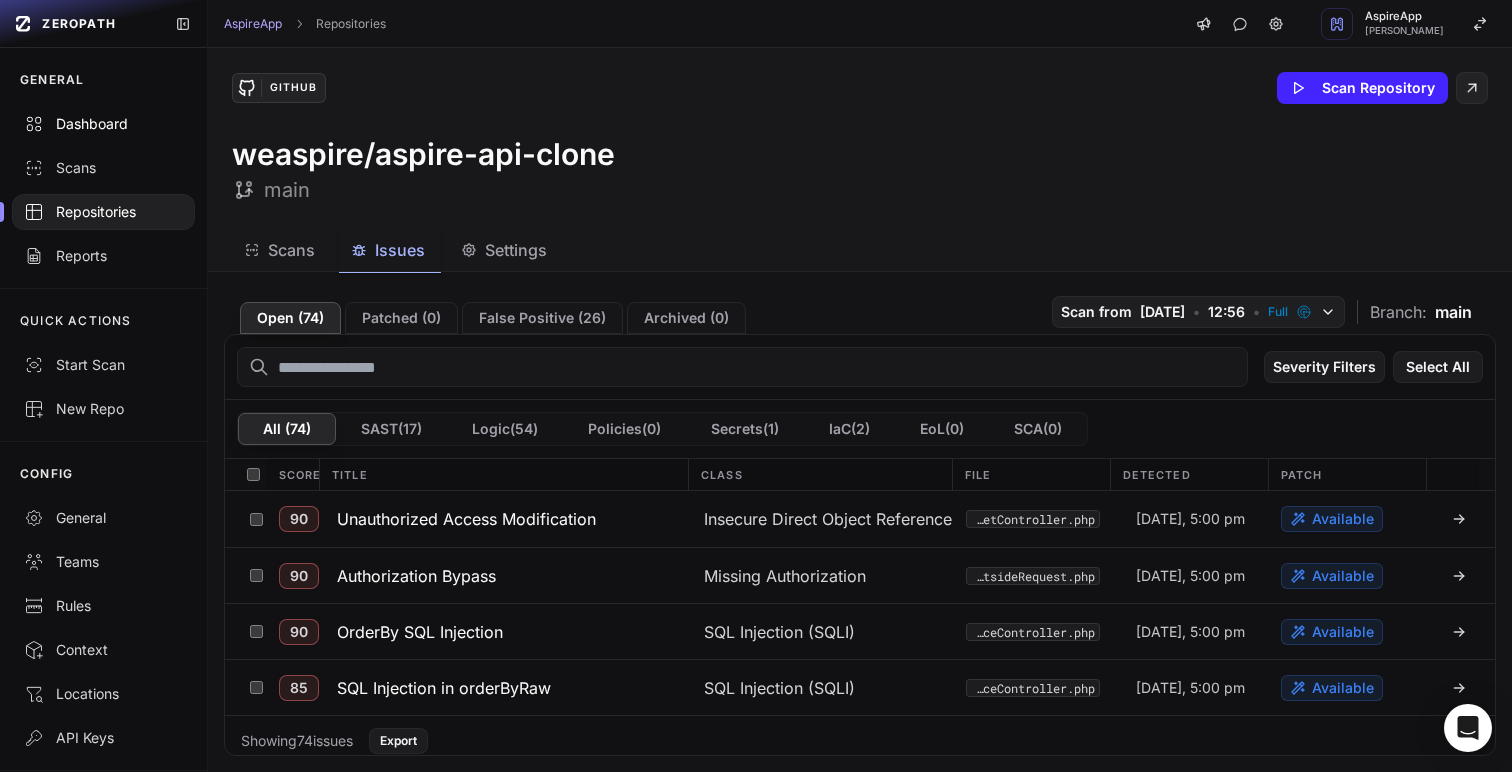 click on "Dashboard" at bounding box center (103, 124) 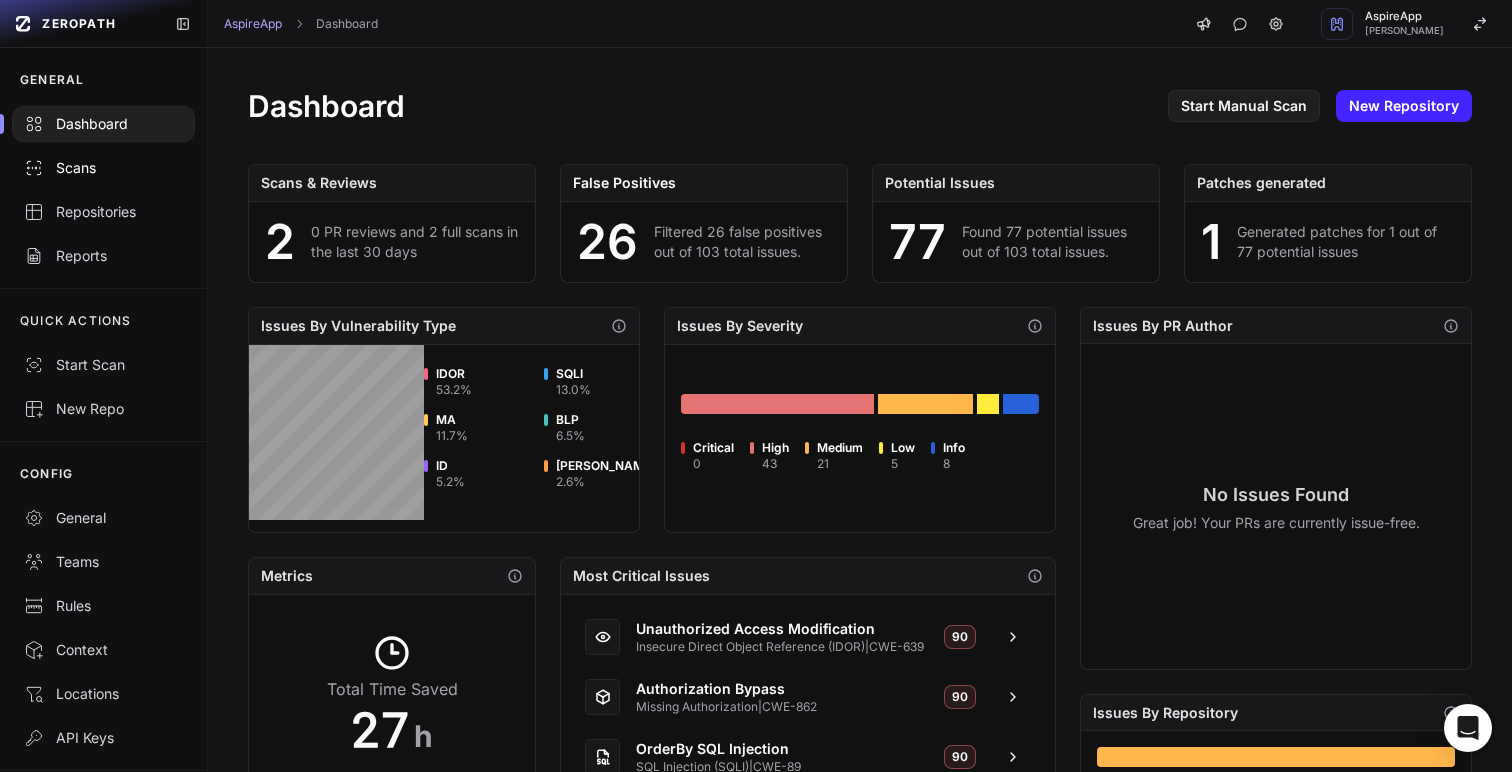 click on "Scans" at bounding box center [103, 168] 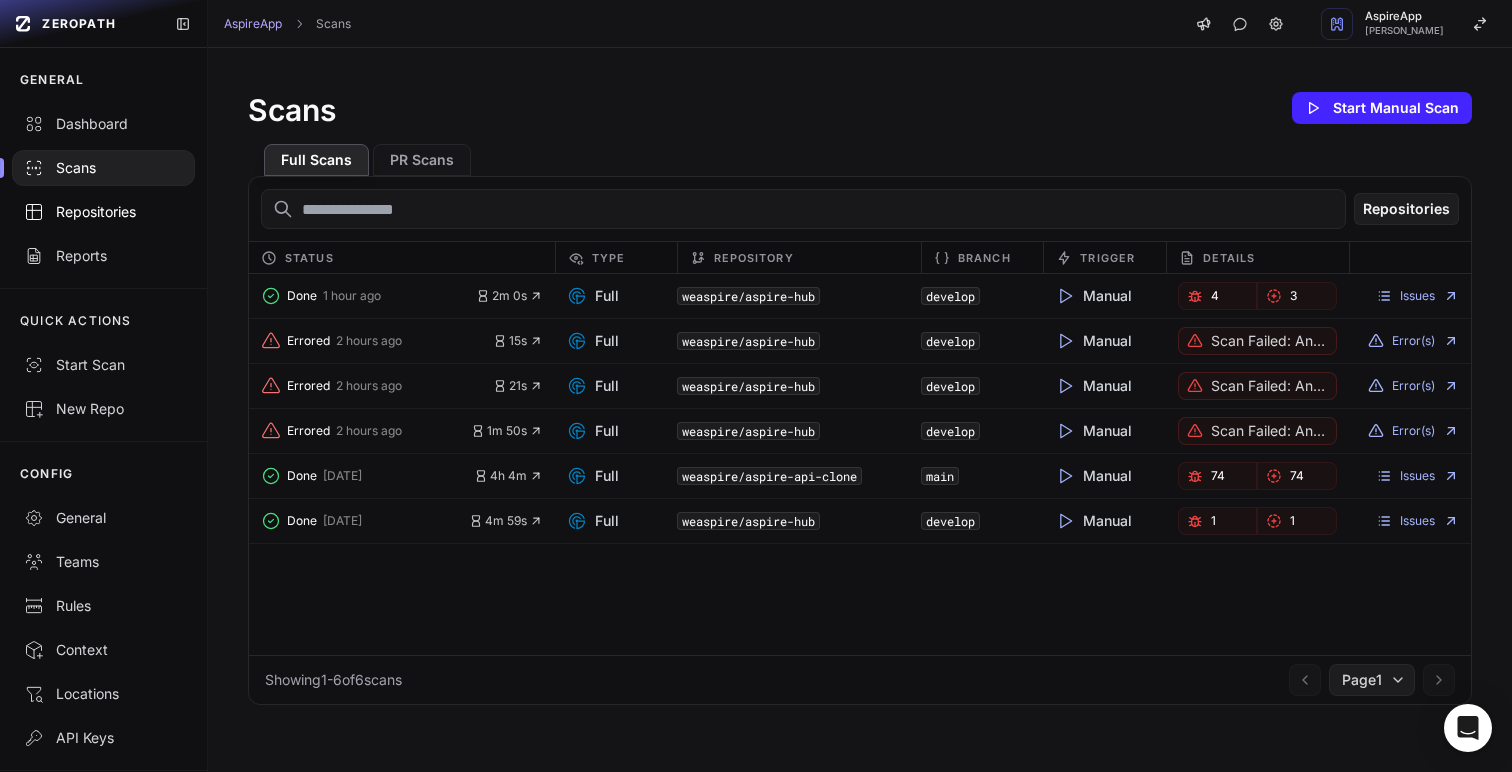 click on "Repositories" at bounding box center [103, 212] 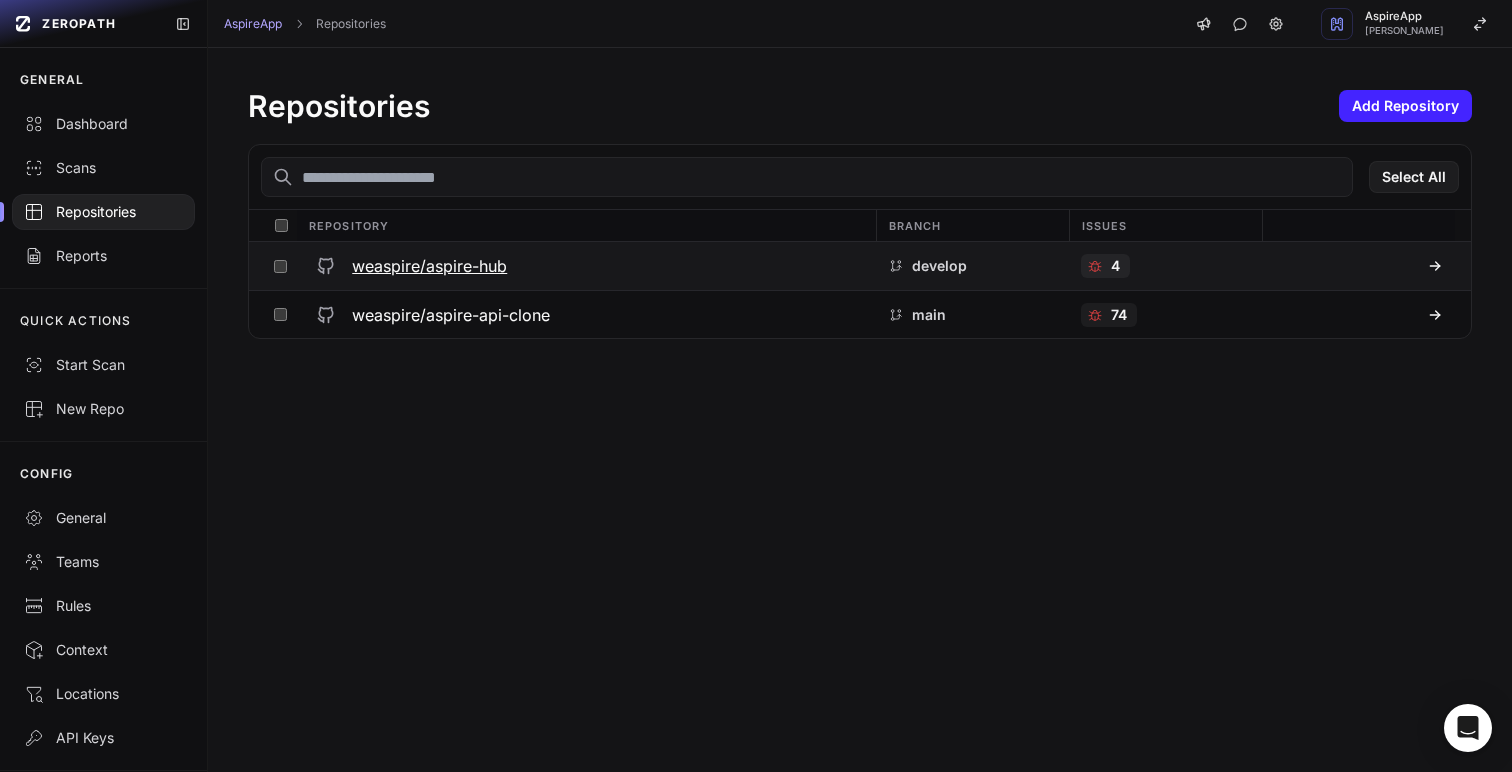 click 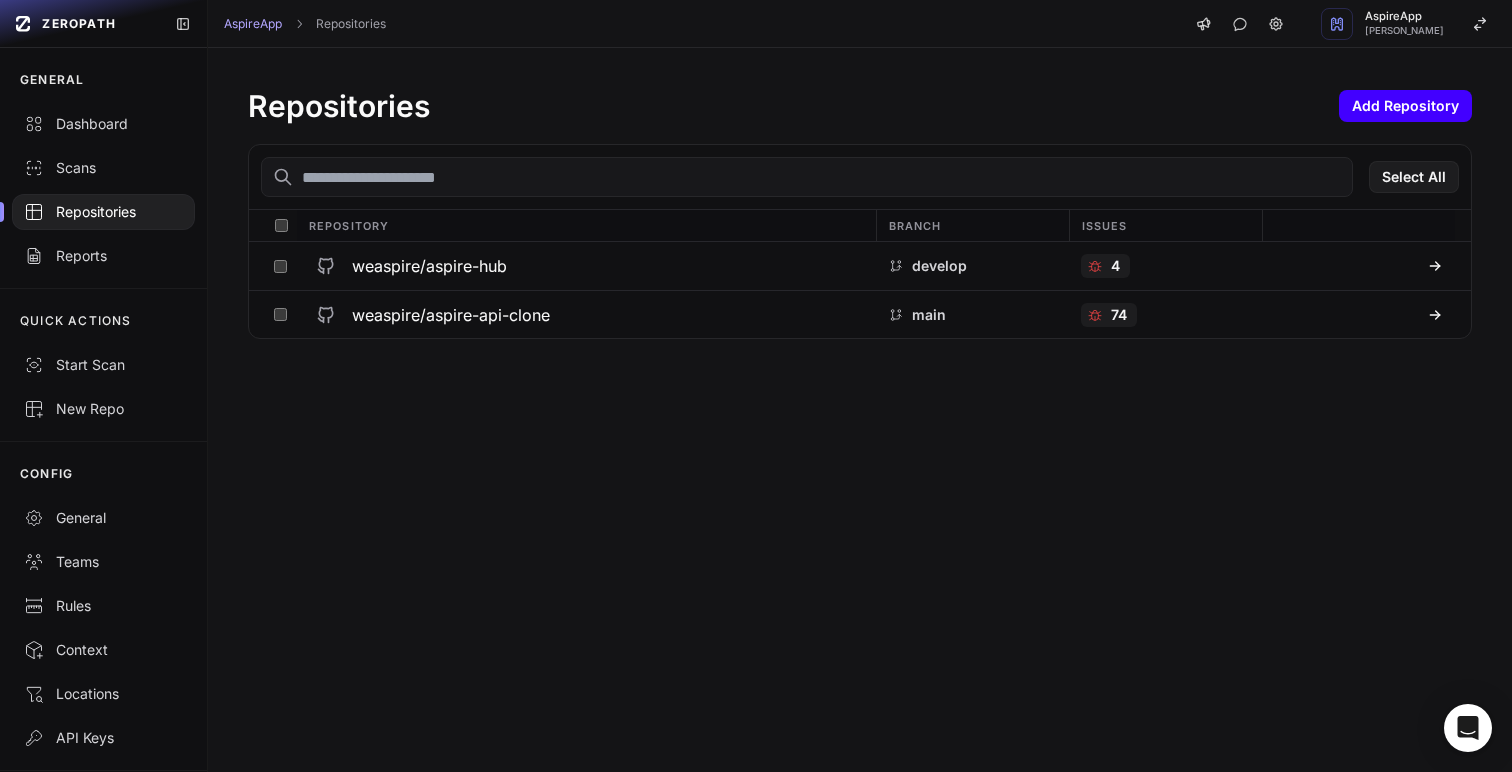 click on "Add Repository" at bounding box center [1405, 106] 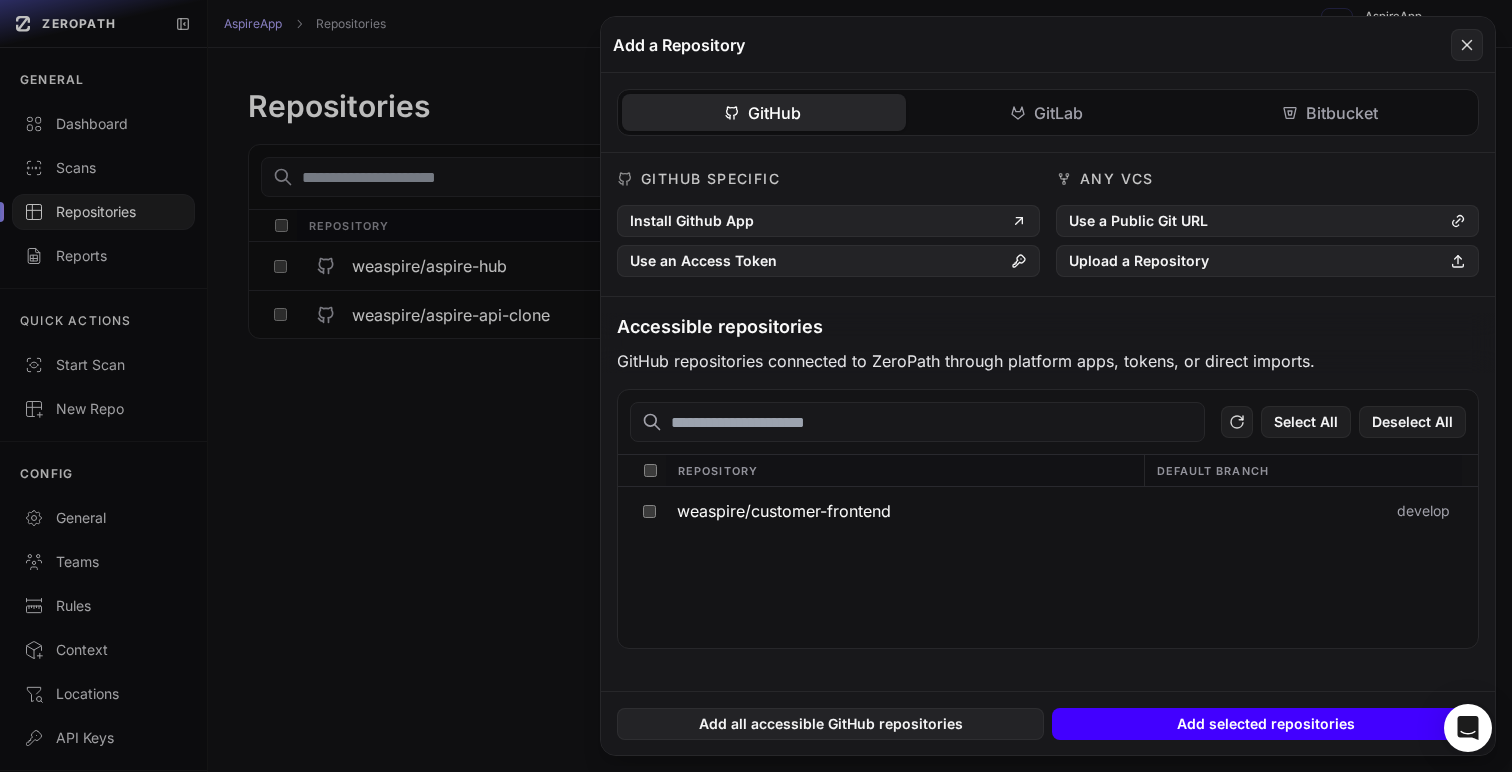 click on "Add selected repositories" at bounding box center [1265, 724] 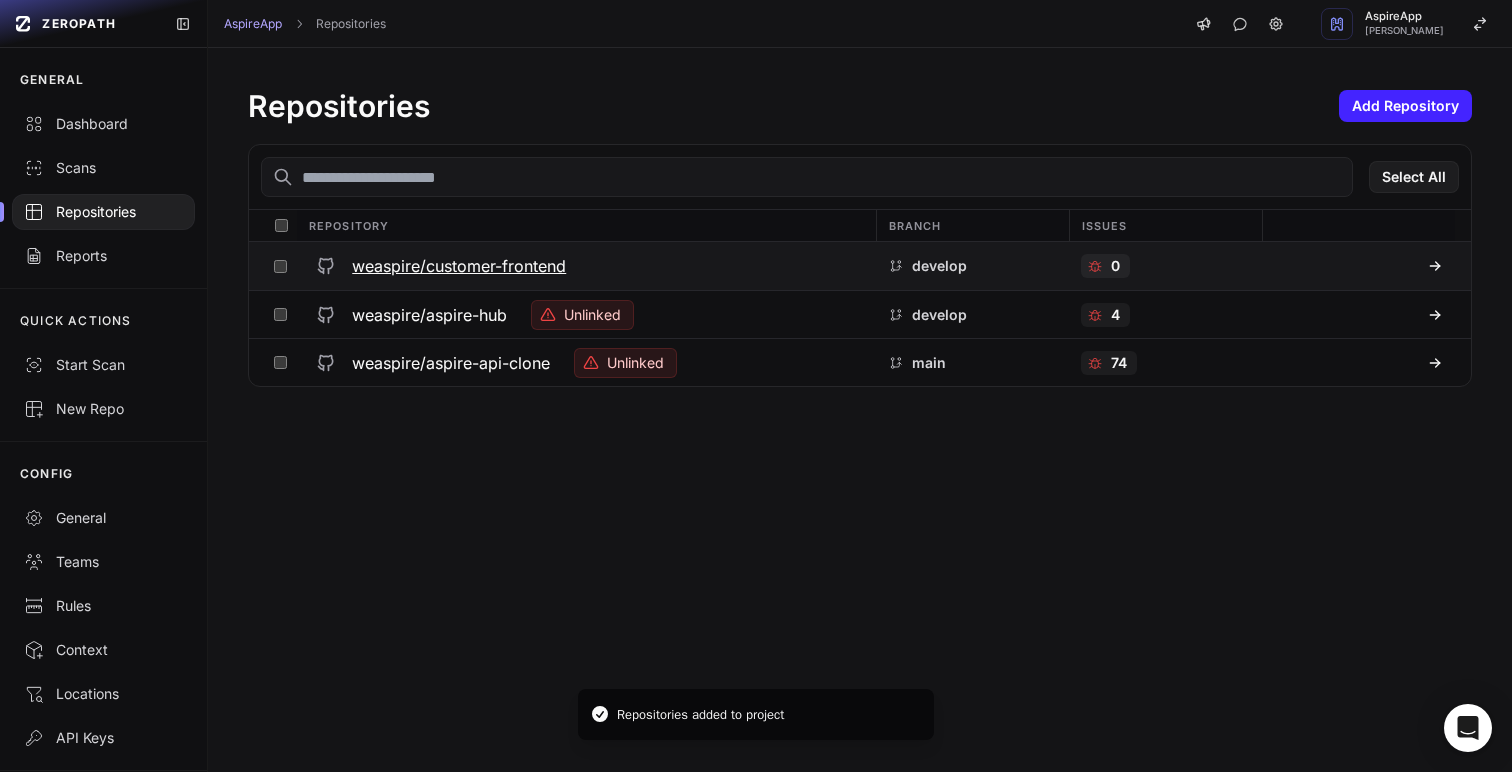 click on "weaspire/customer-frontend" at bounding box center (459, 266) 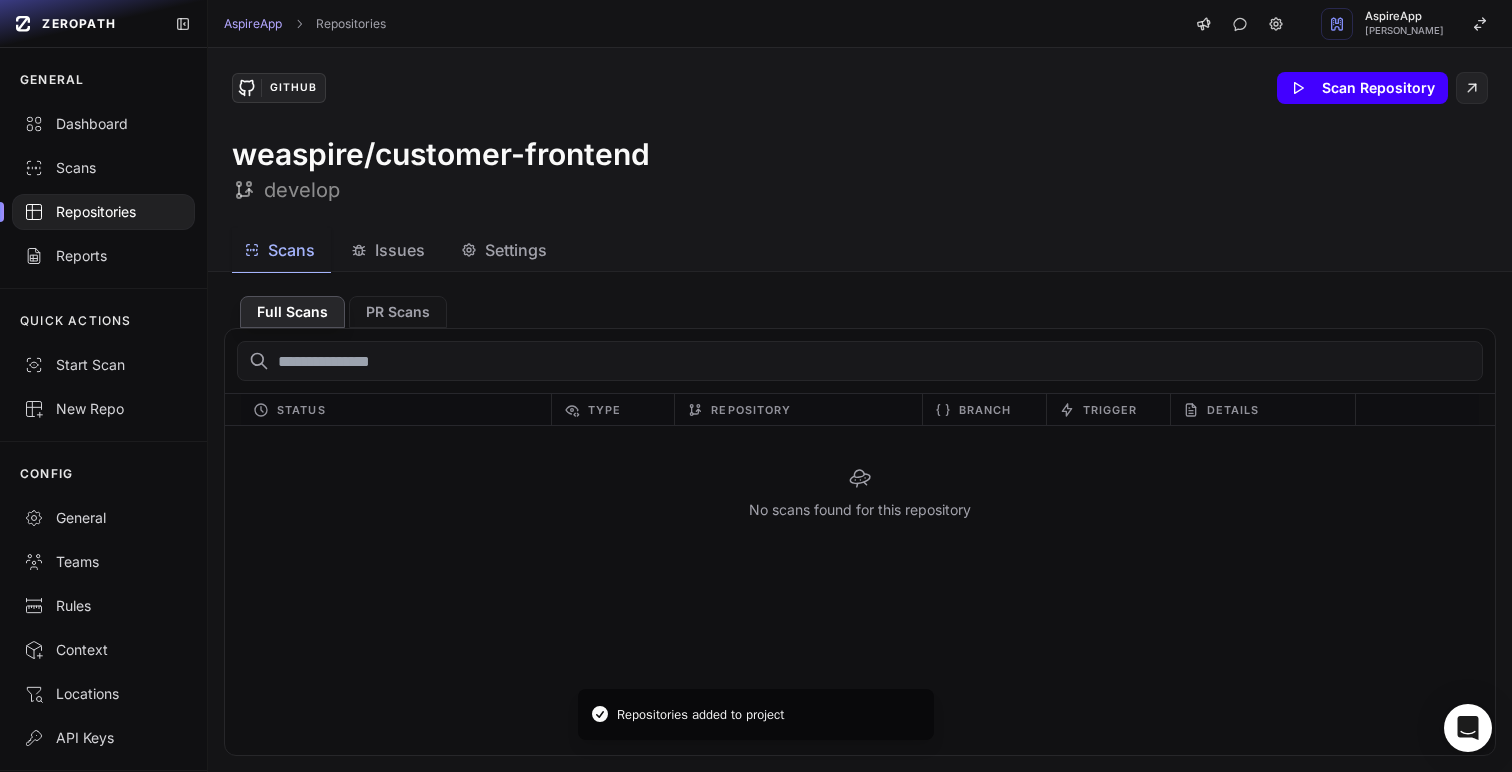 click on "Scan Repository" at bounding box center (1362, 88) 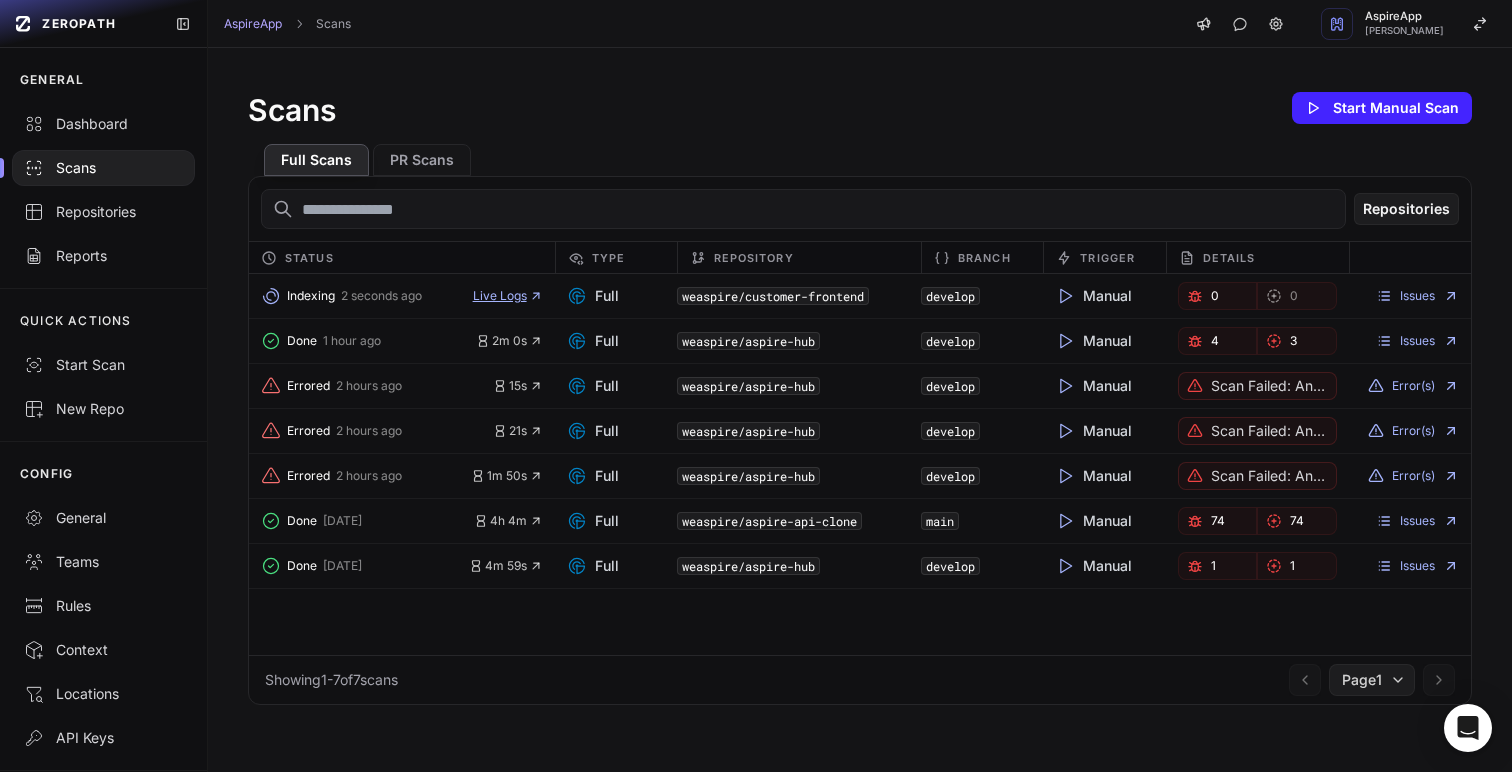 click on "Live Logs" at bounding box center (508, 296) 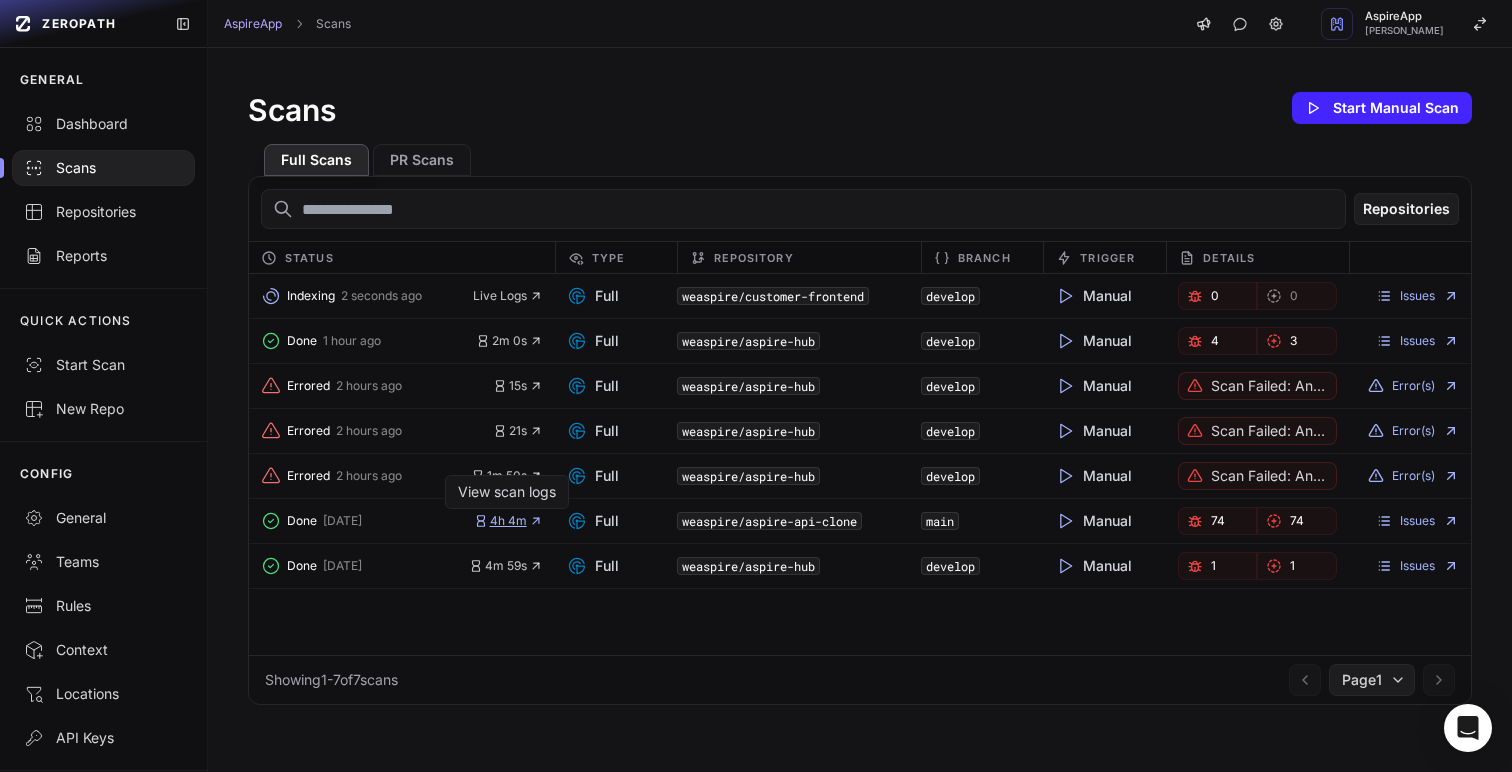click 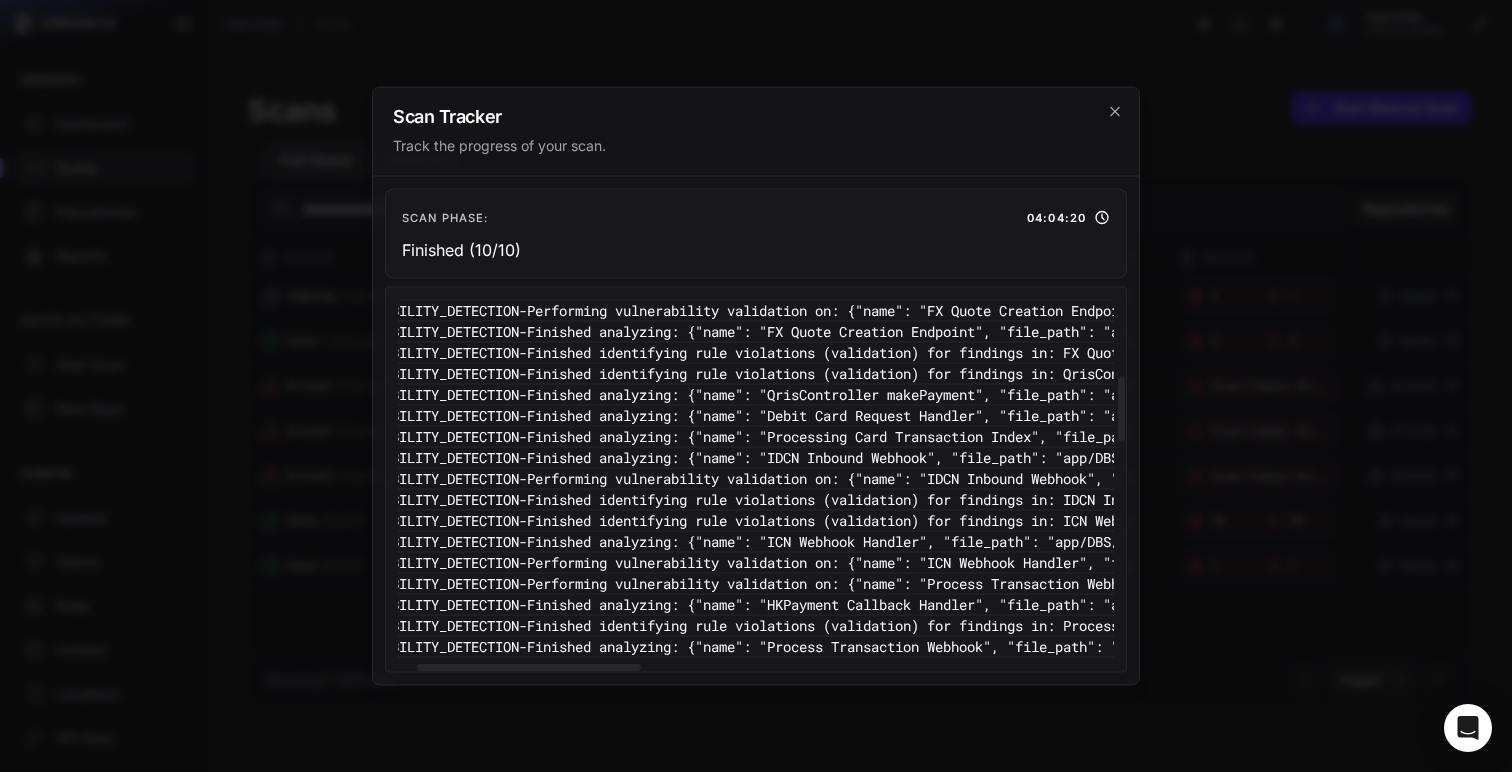 scroll, scrollTop: 482, scrollLeft: 137, axis: both 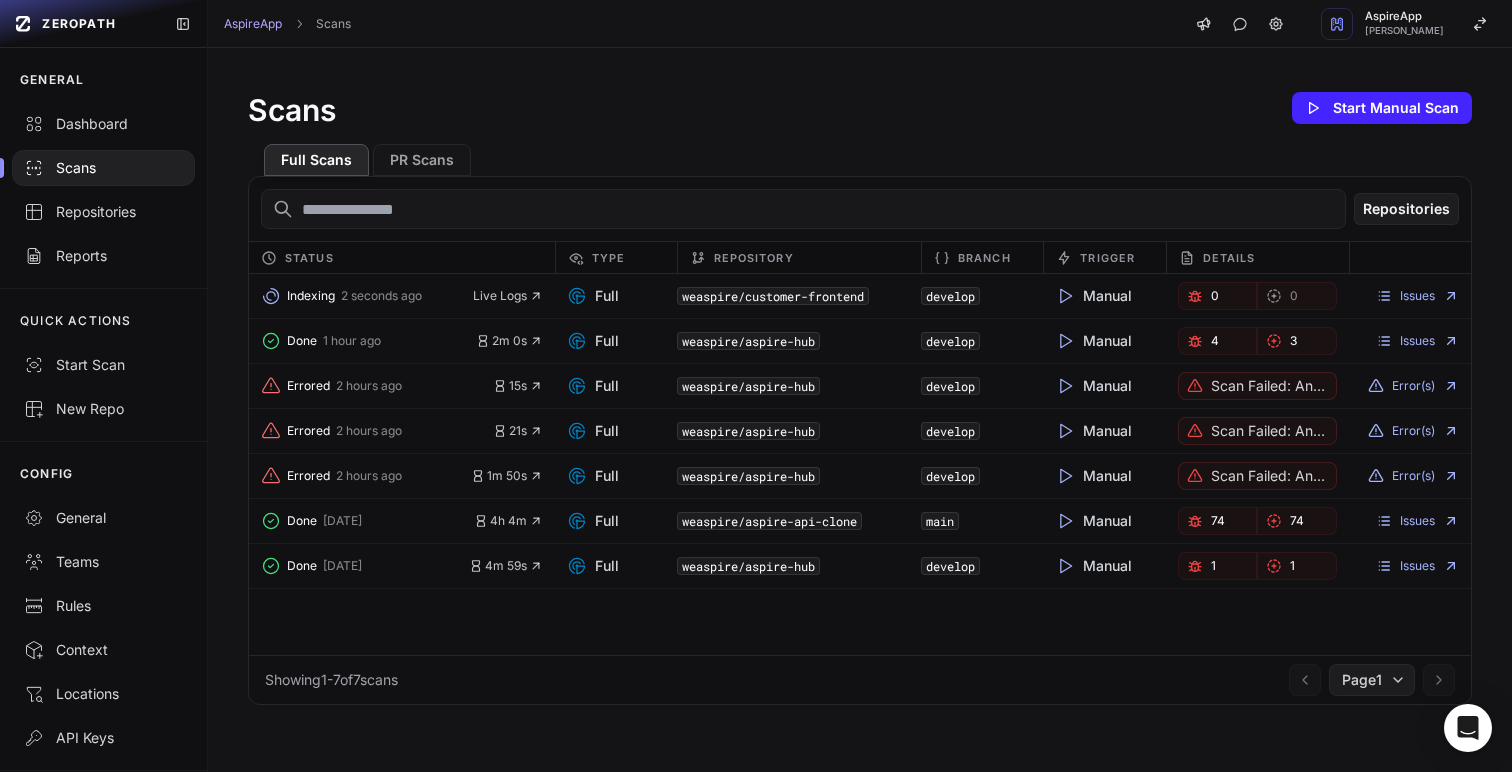 click on "Scans" at bounding box center (103, 168) 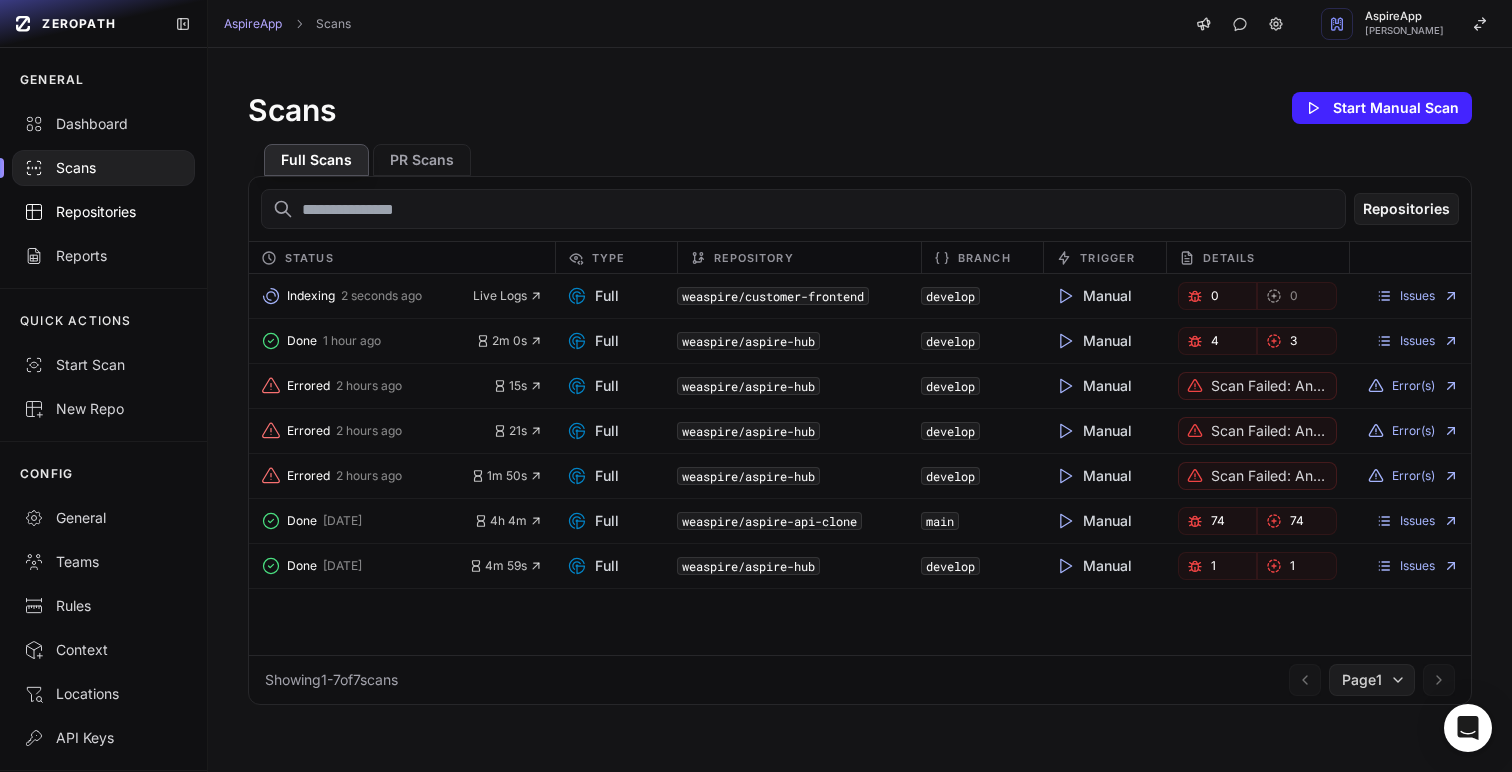 click on "Repositories" at bounding box center (103, 212) 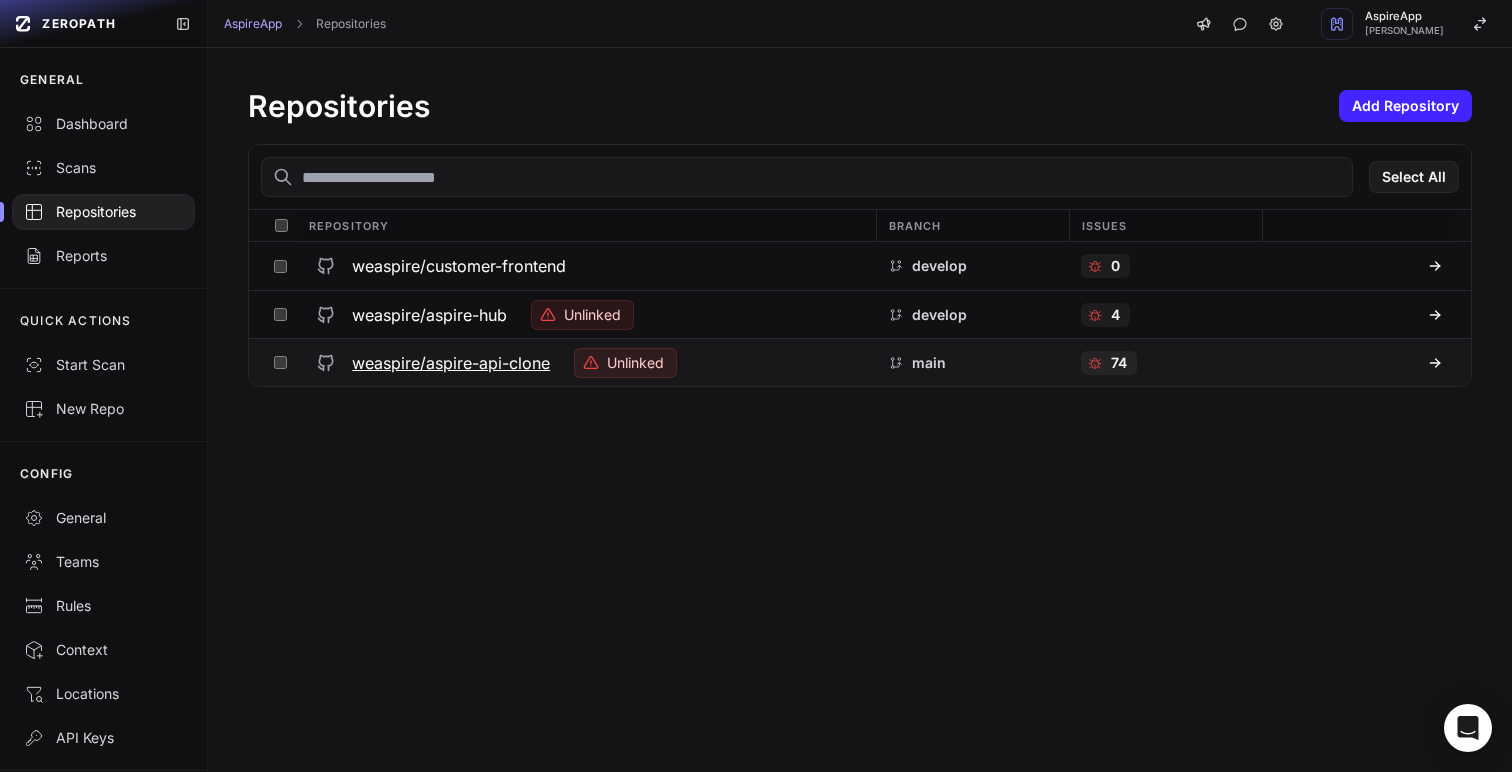 click on "weaspire/aspire-api-clone" at bounding box center (451, 363) 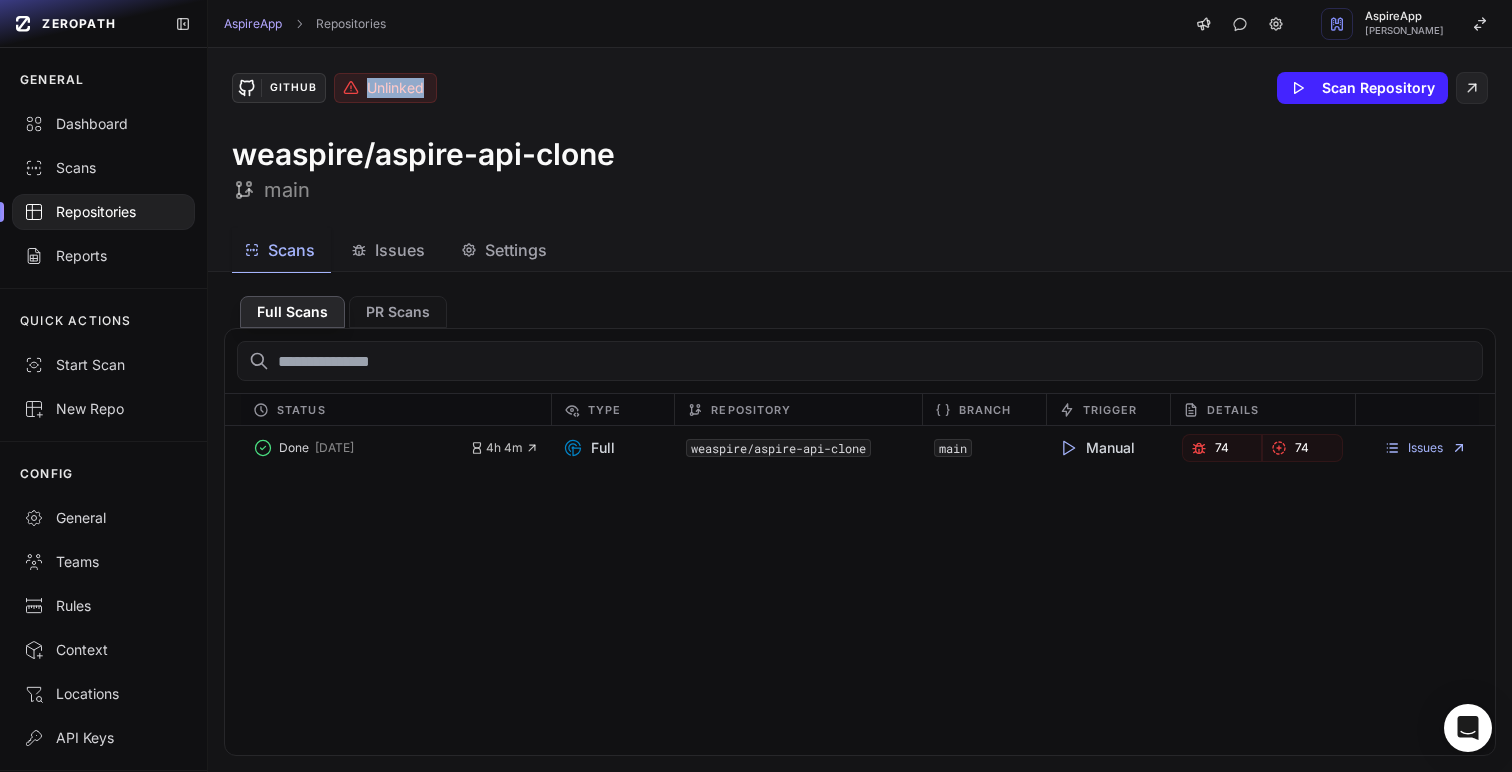 drag, startPoint x: 344, startPoint y: 90, endPoint x: 443, endPoint y: 90, distance: 99 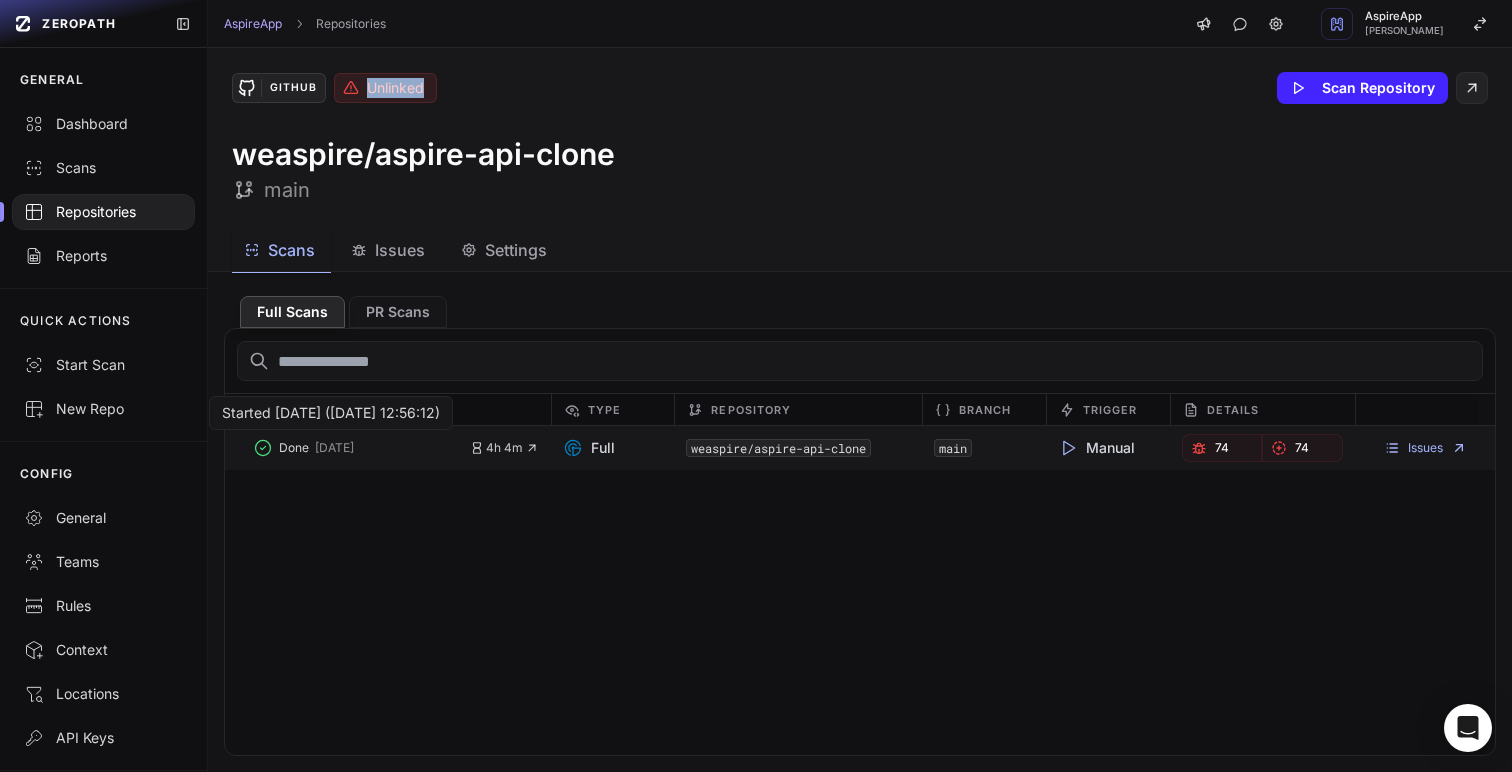 click on "[DATE]" at bounding box center (334, 448) 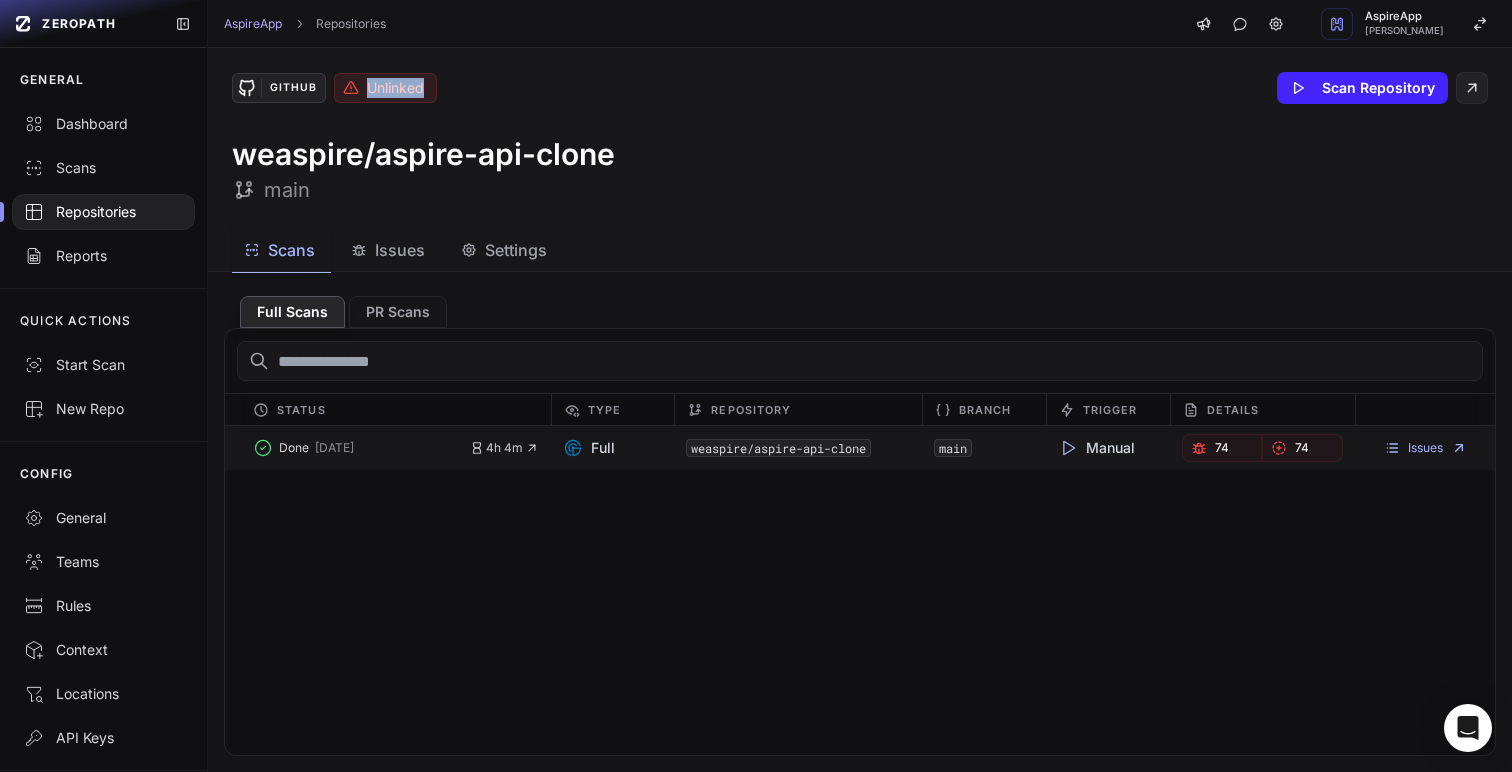 click on "74" at bounding box center (1222, 448) 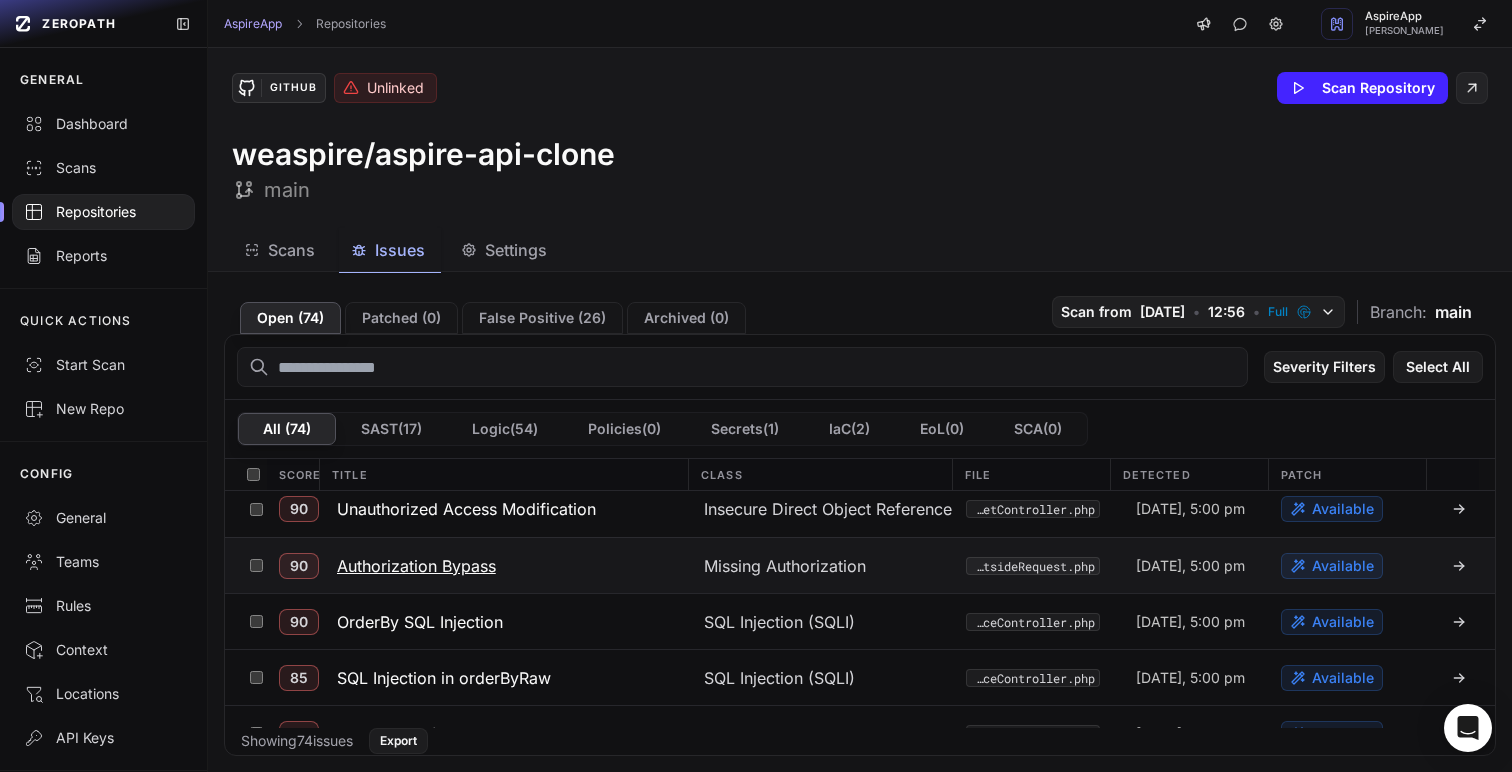 scroll, scrollTop: 0, scrollLeft: 0, axis: both 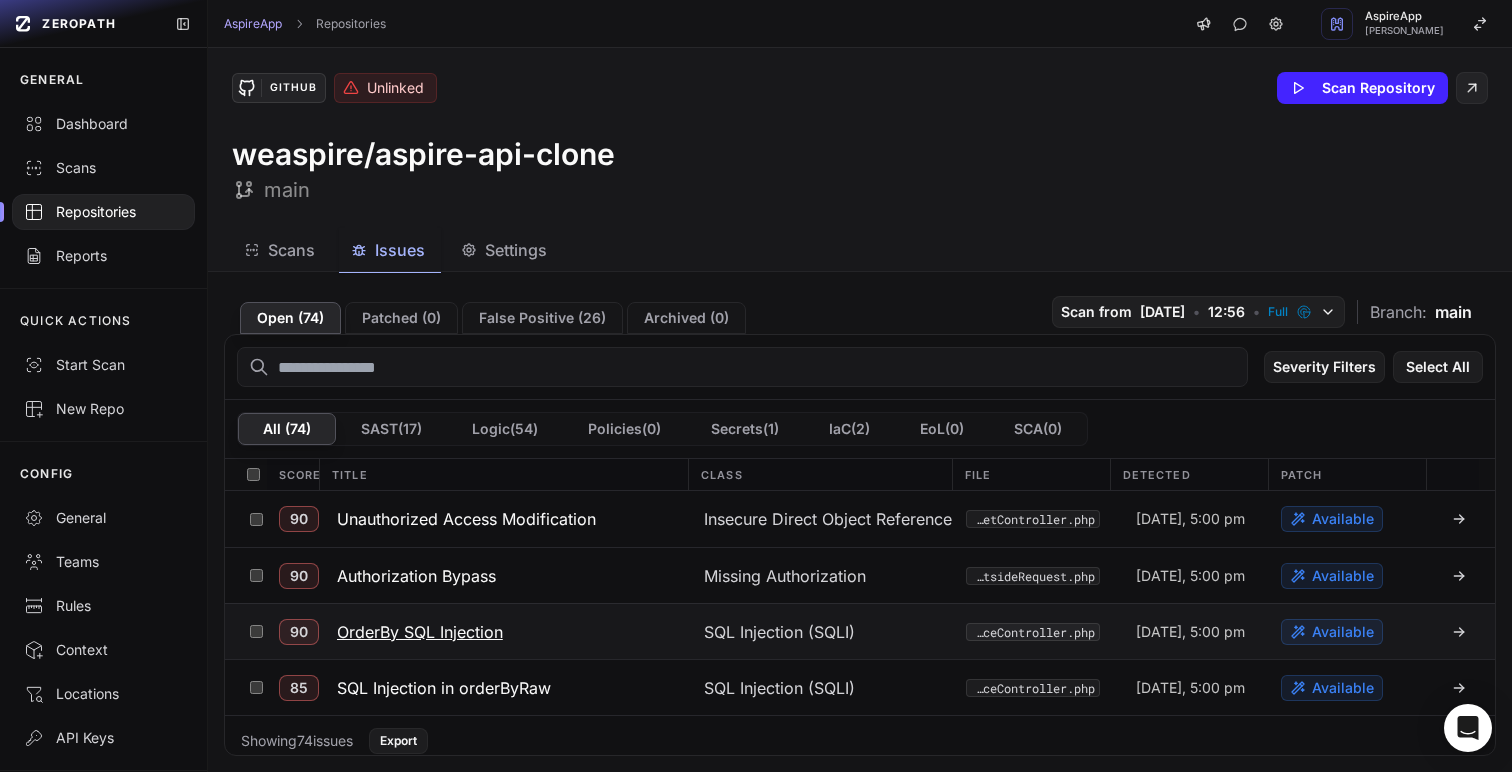 click on "OrderBy SQL Injection" 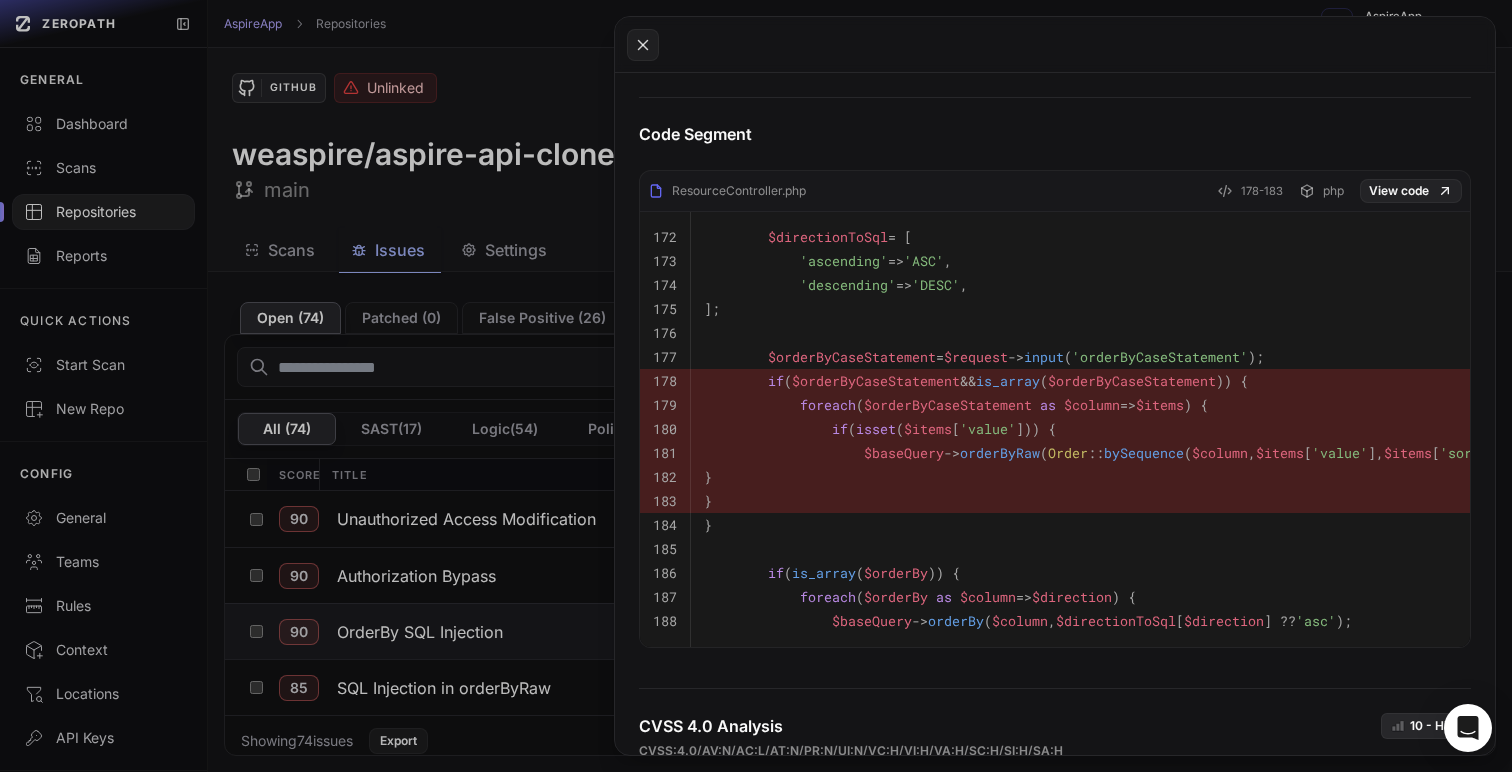 scroll, scrollTop: 914, scrollLeft: 0, axis: vertical 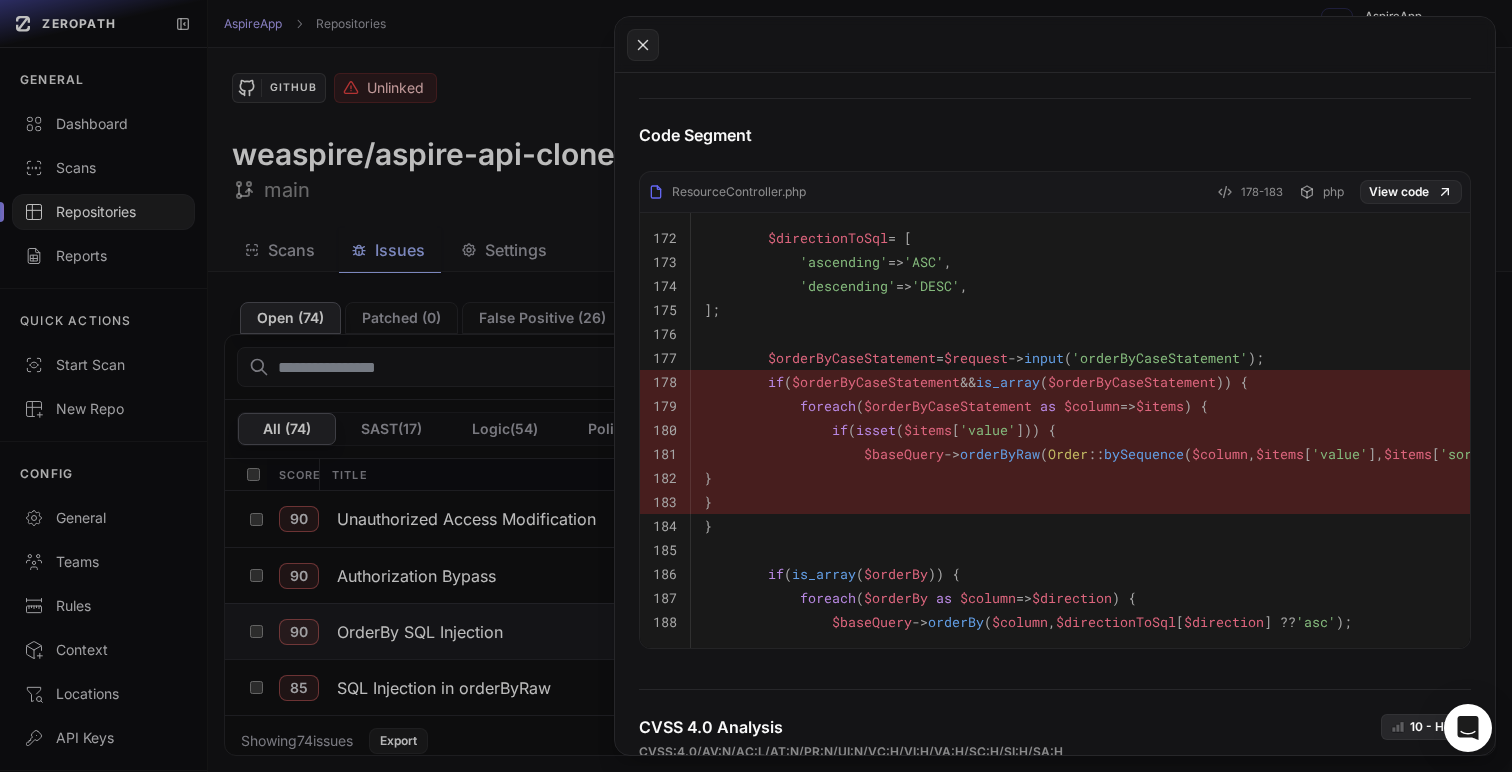 click on "'ascending'" at bounding box center (844, 262) 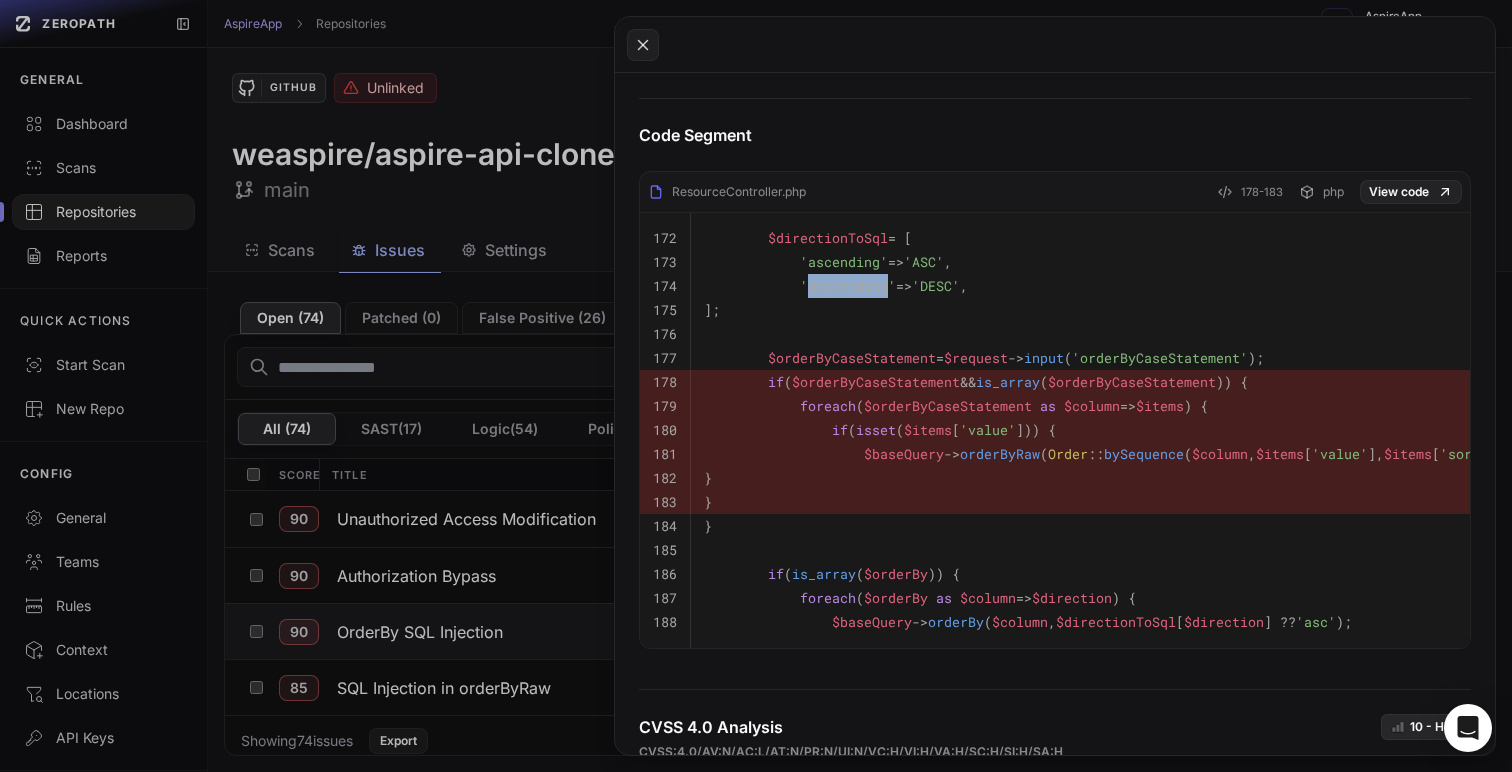 click on "'descending'" at bounding box center (848, 286) 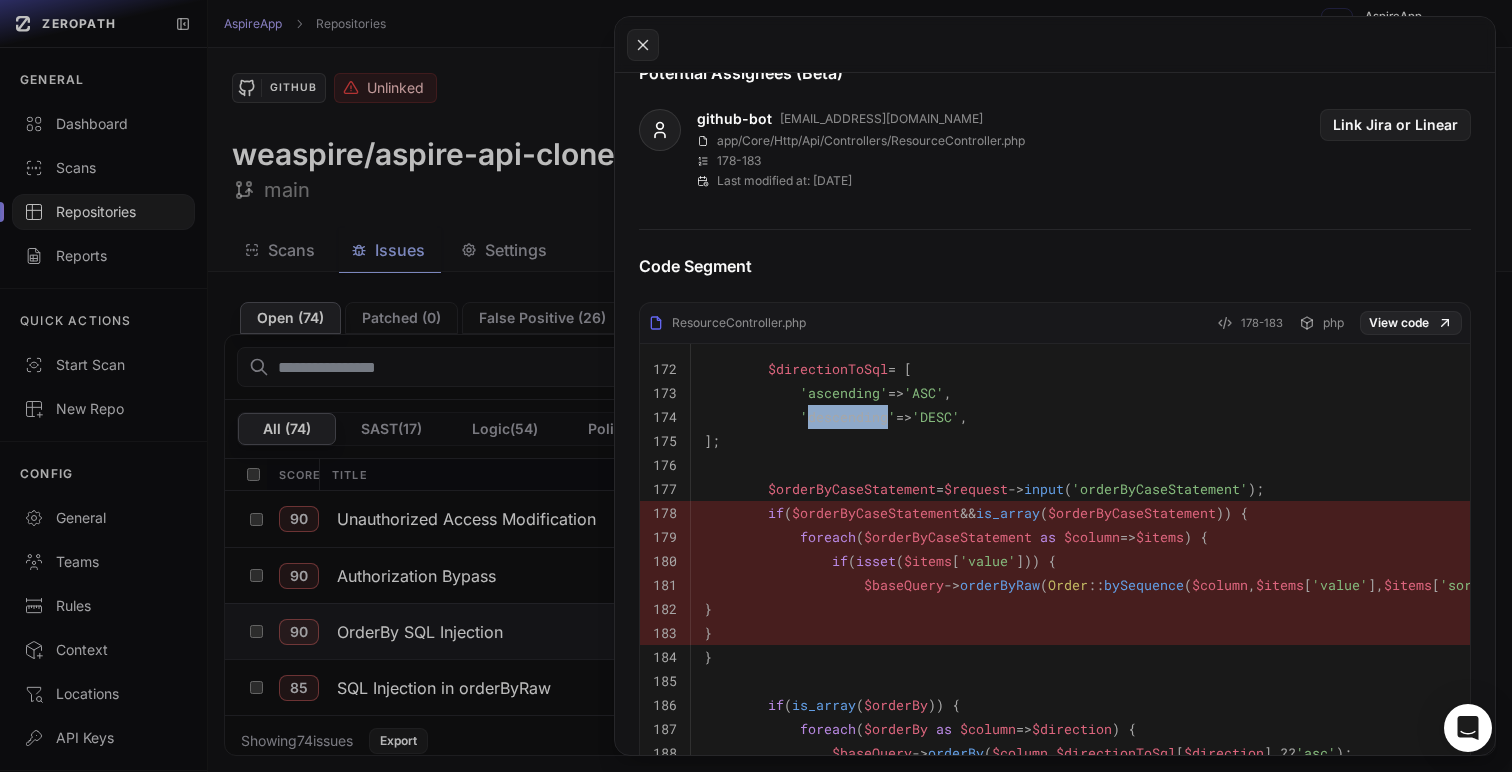 scroll, scrollTop: 780, scrollLeft: 0, axis: vertical 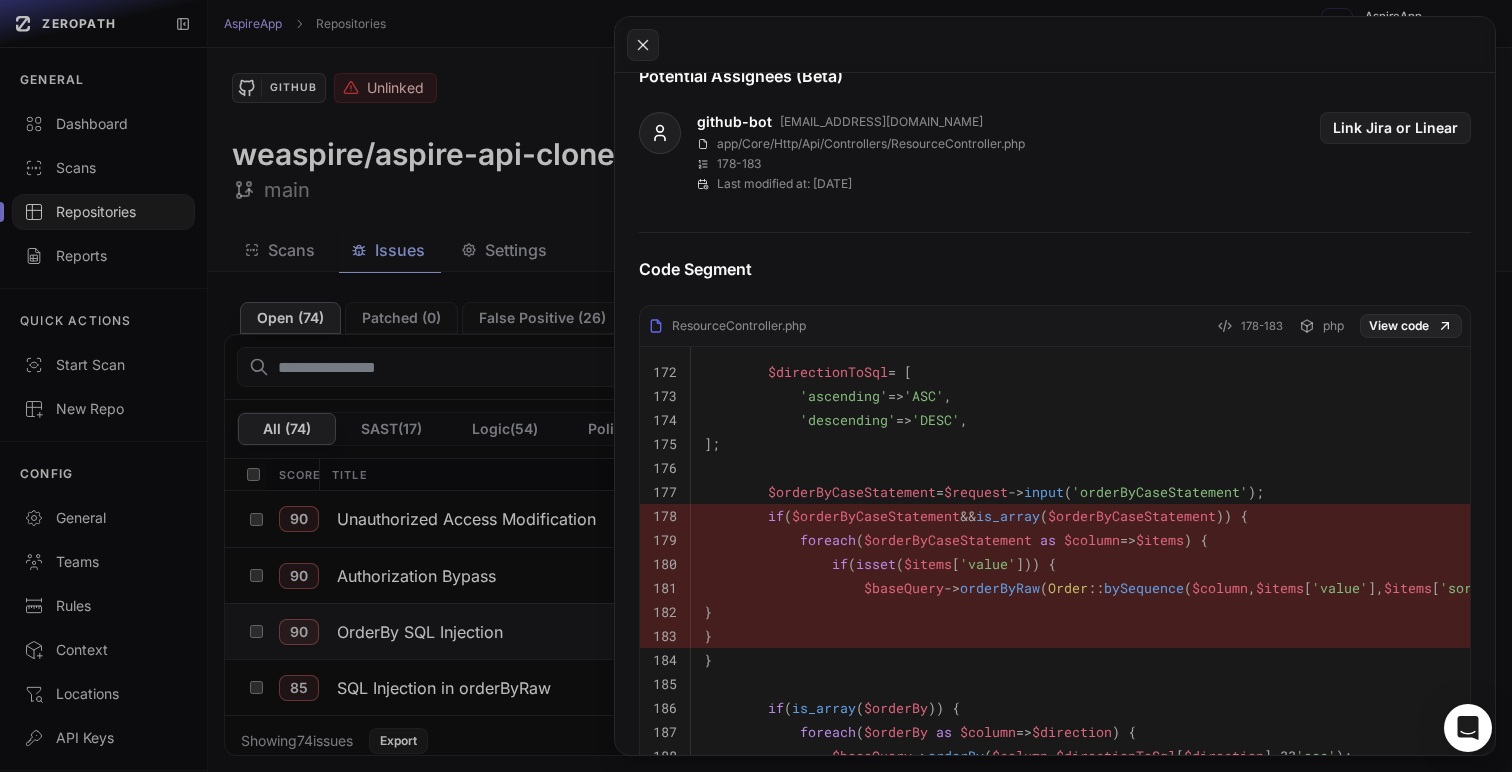 drag, startPoint x: 841, startPoint y: 327, endPoint x: 815, endPoint y: 327, distance: 26 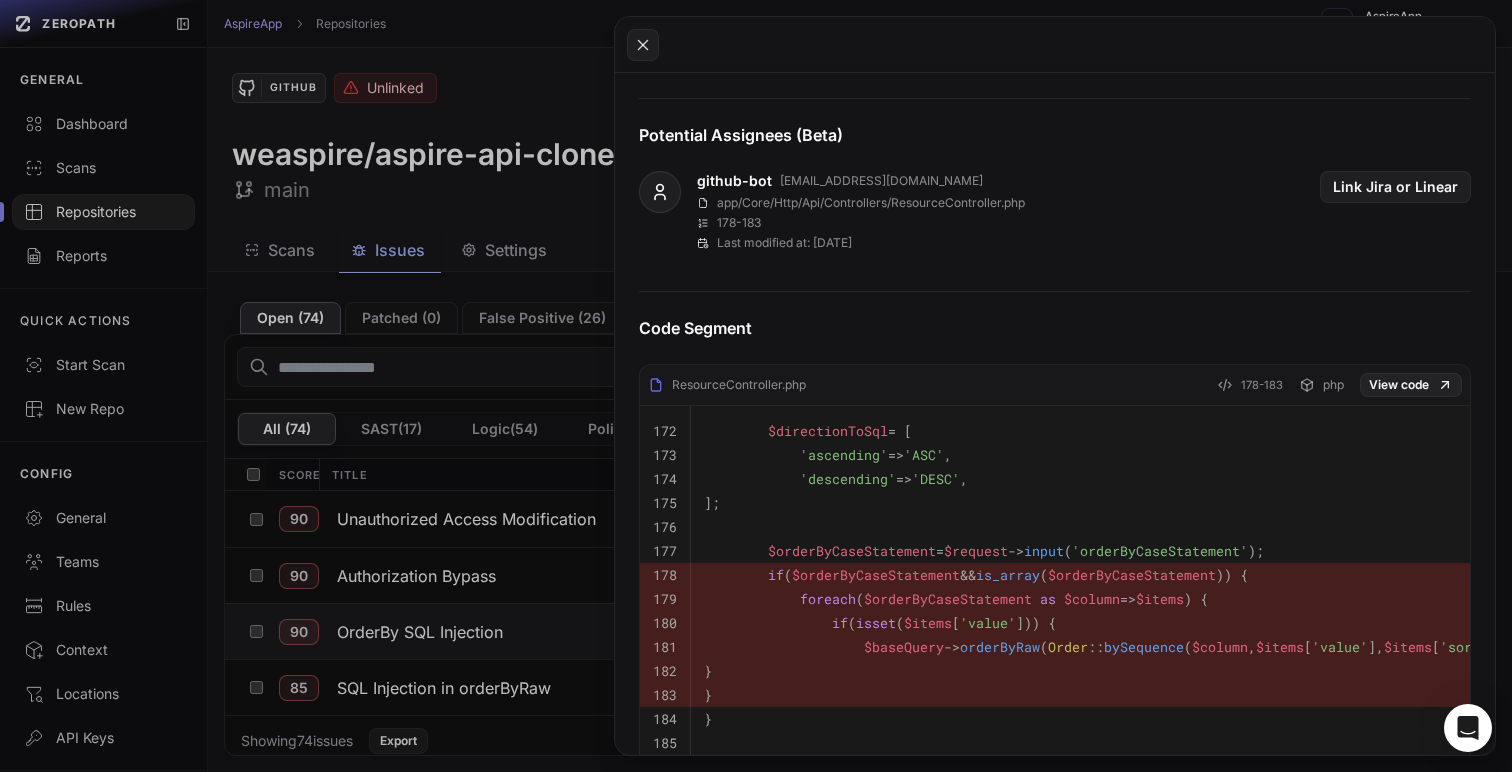scroll, scrollTop: 734, scrollLeft: 0, axis: vertical 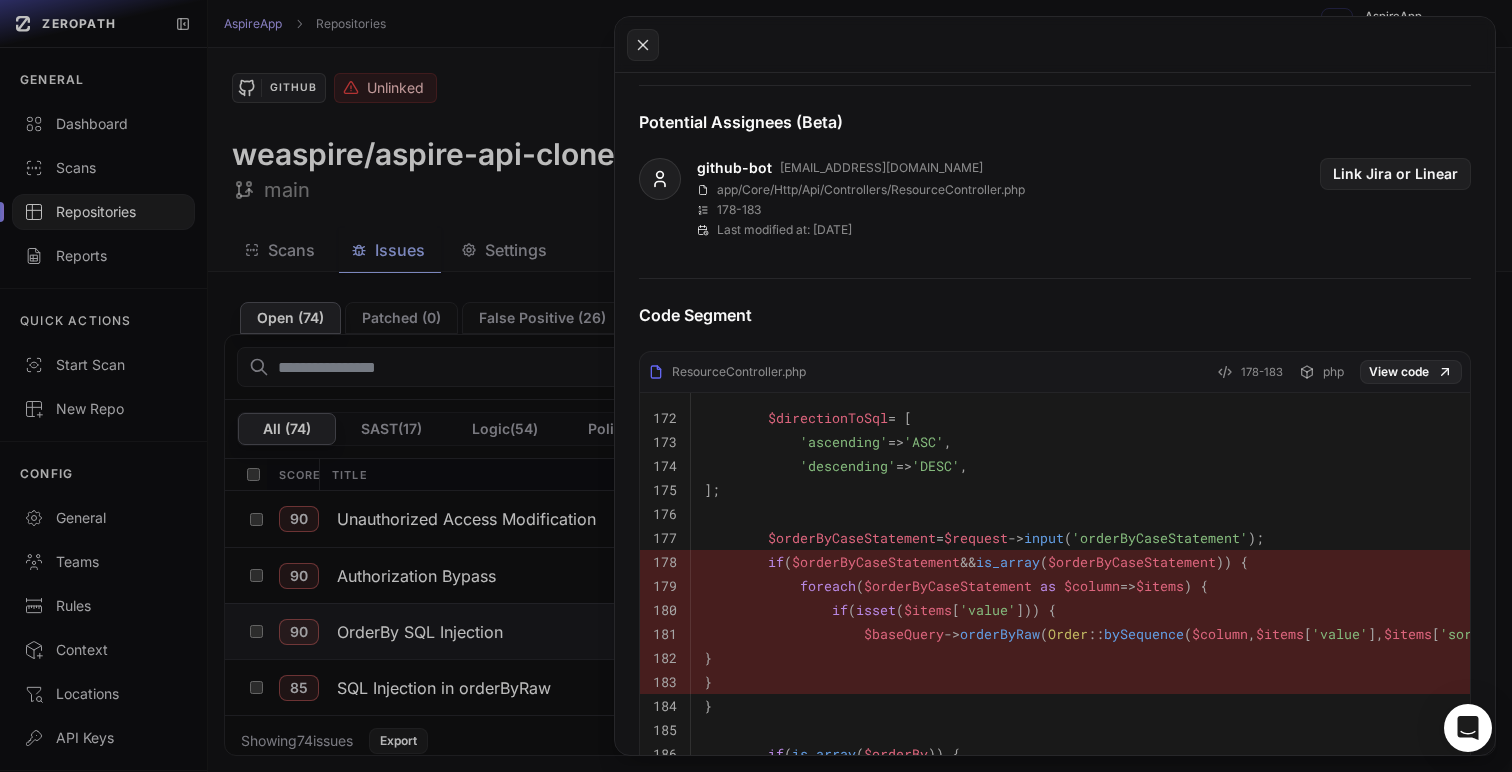 click on "$orderByCaseStatement" at bounding box center [1132, 562] 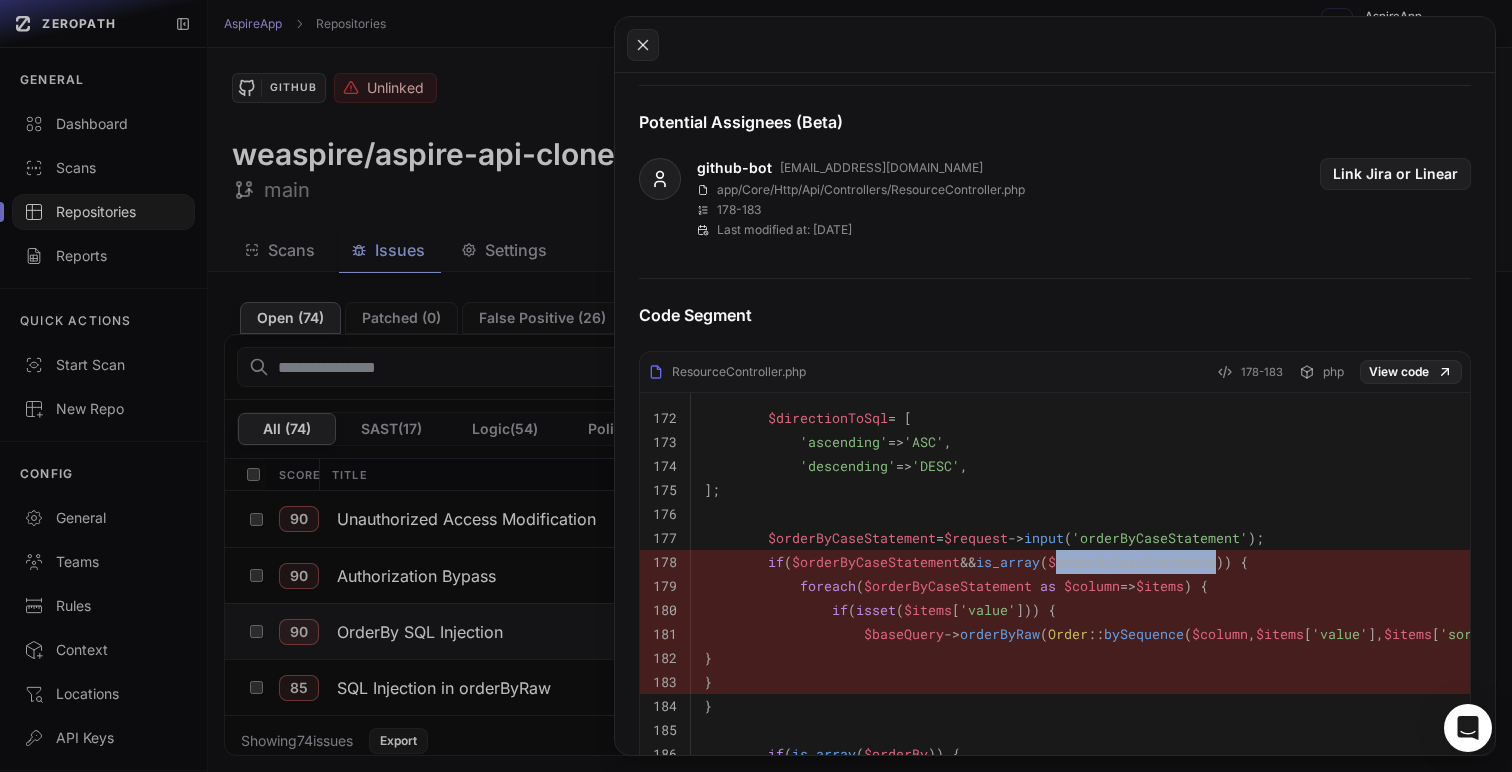 click on "$orderByCaseStatement" at bounding box center [1132, 562] 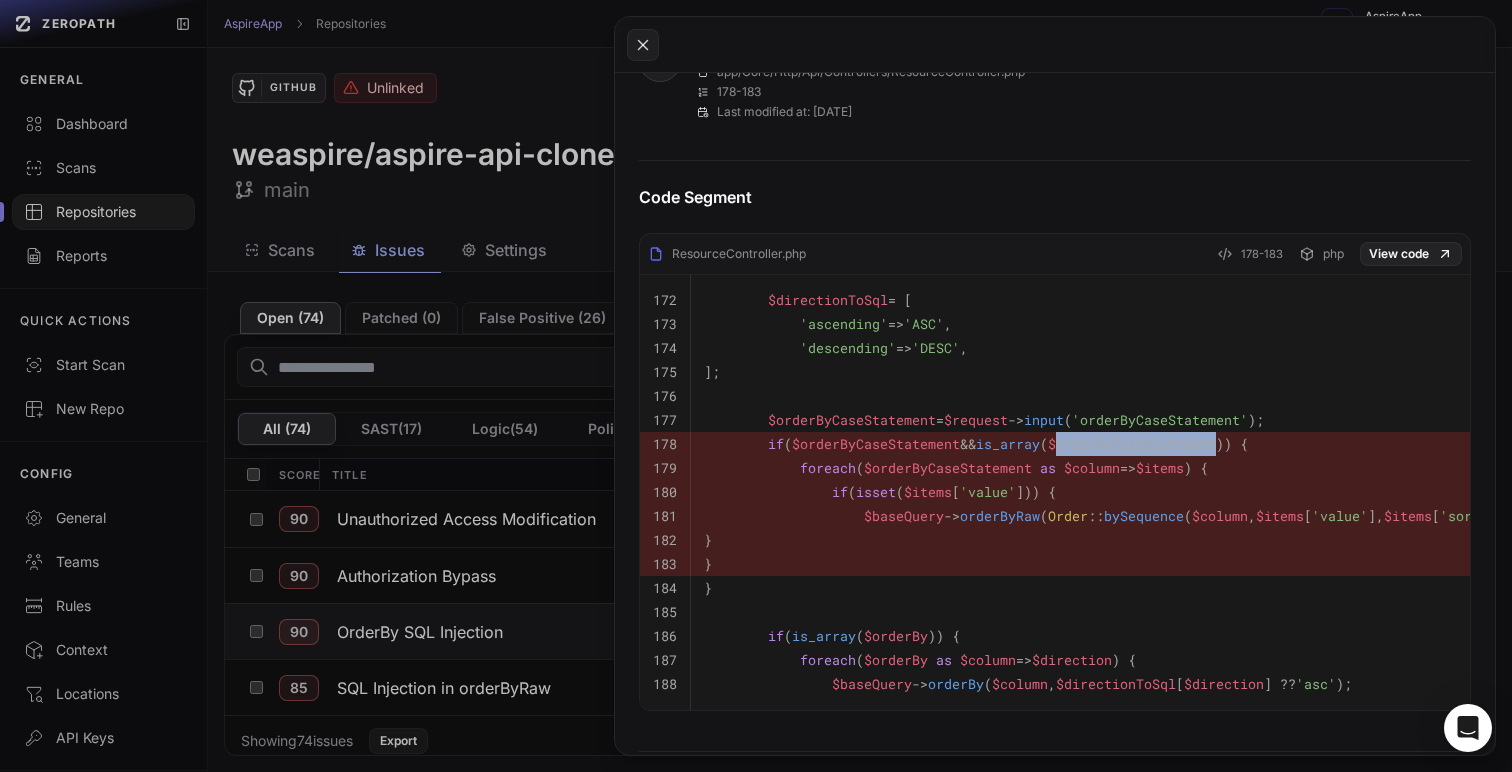scroll, scrollTop: 857, scrollLeft: 0, axis: vertical 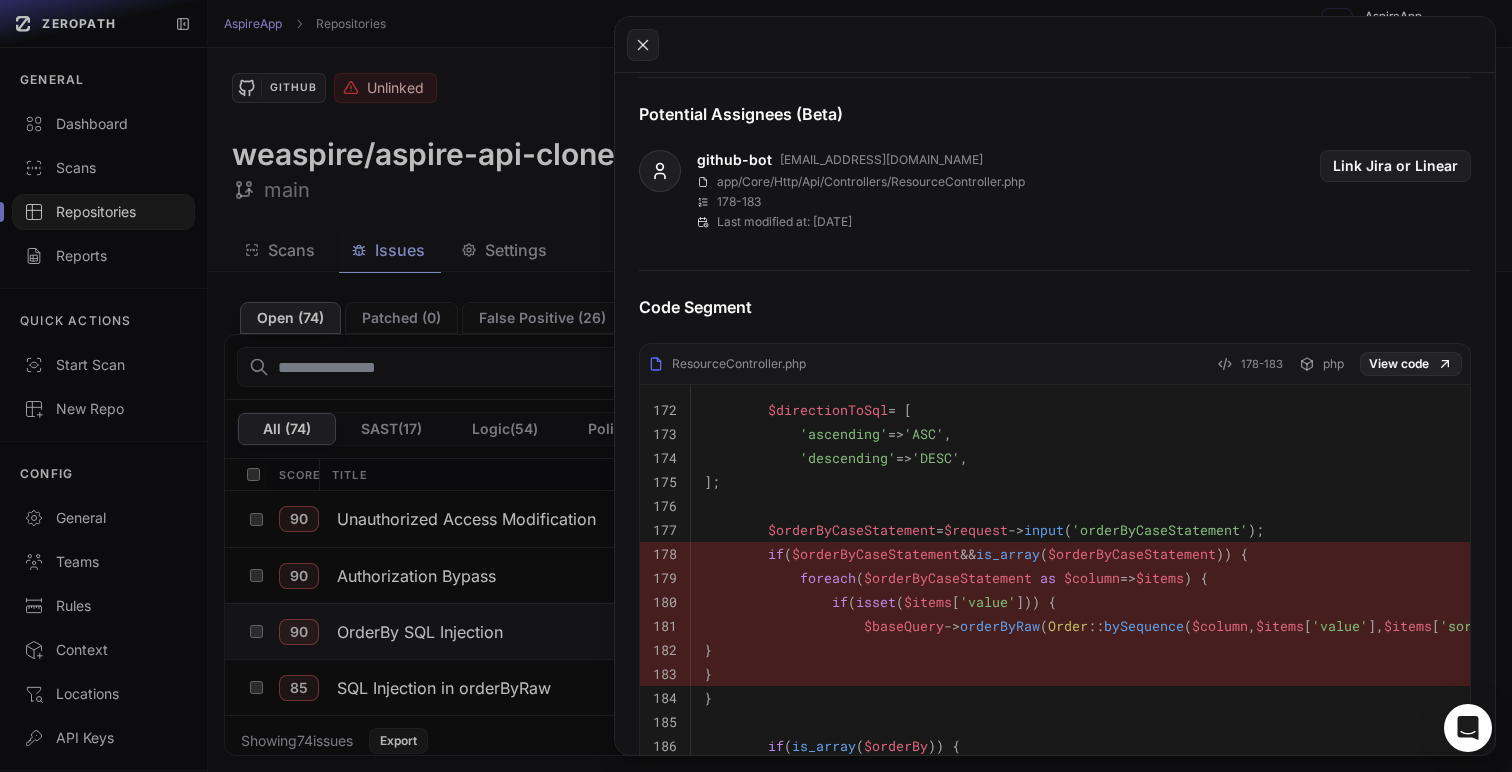 click on "foreach  ( $orderByCaseStatement   as   $column  =>  $items ) {" at bounding box center (1148, 578) 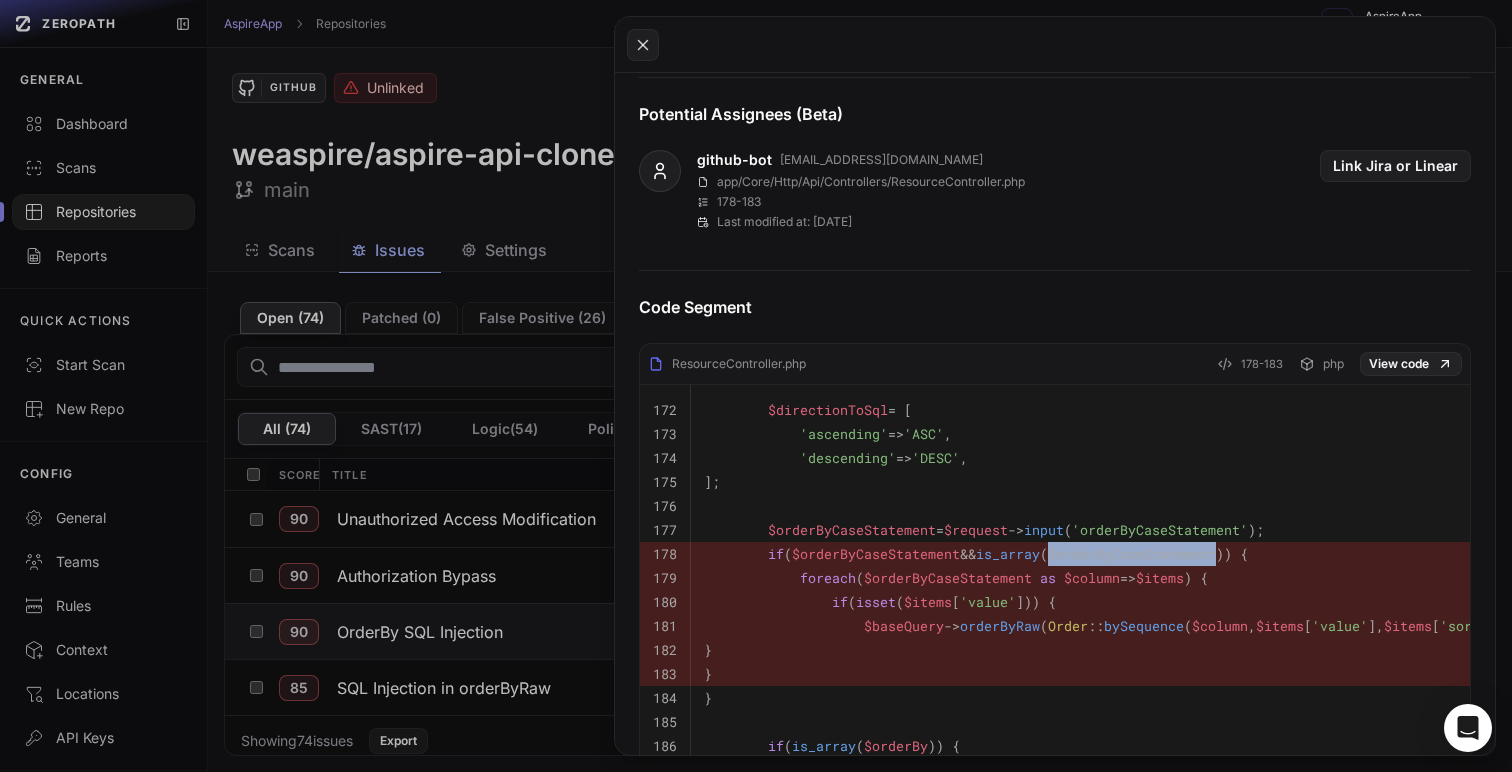 drag, startPoint x: 1071, startPoint y: 555, endPoint x: 1240, endPoint y: 556, distance: 169.00296 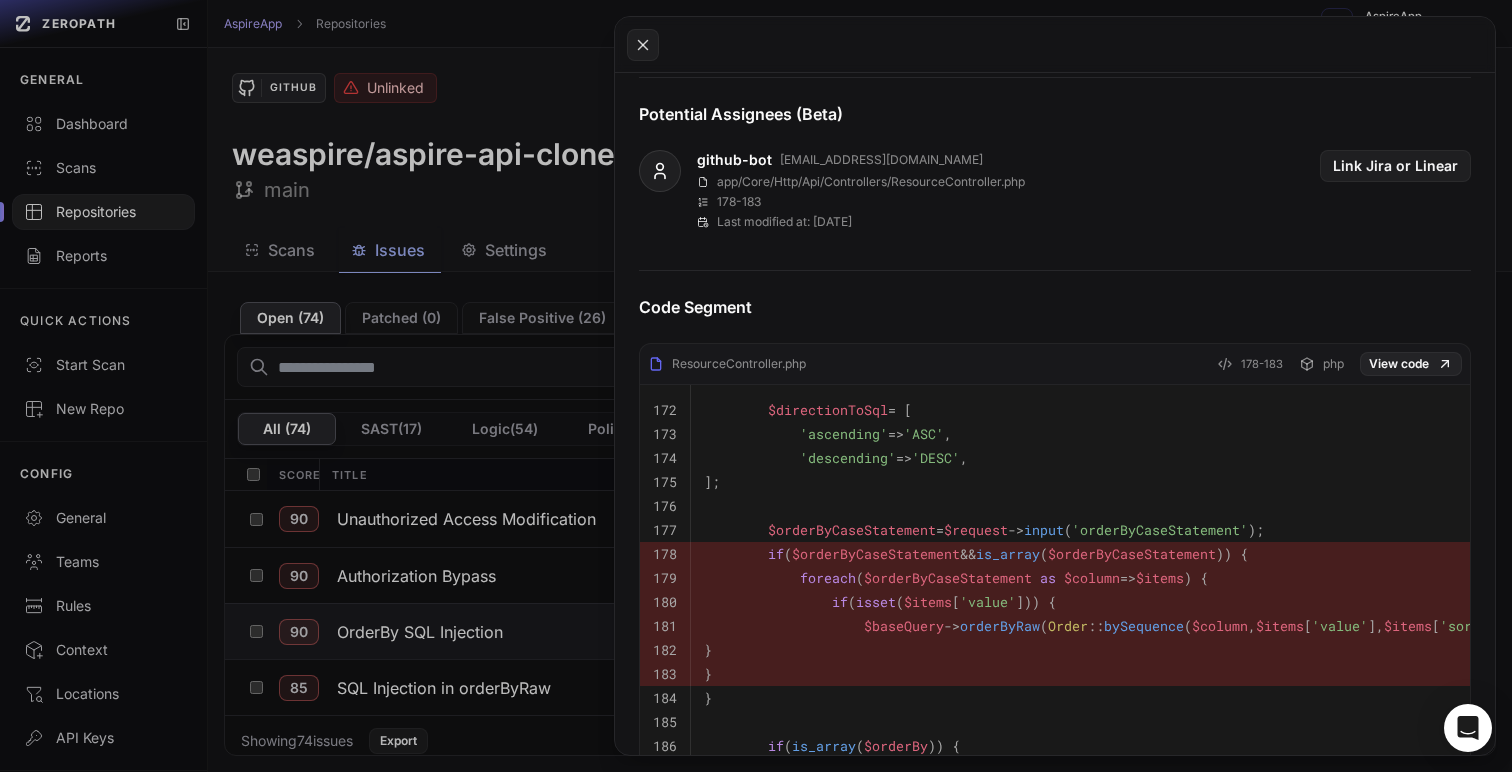 click on "if  ( isset ( $items [ 'value' ])) {" at bounding box center [1148, 602] 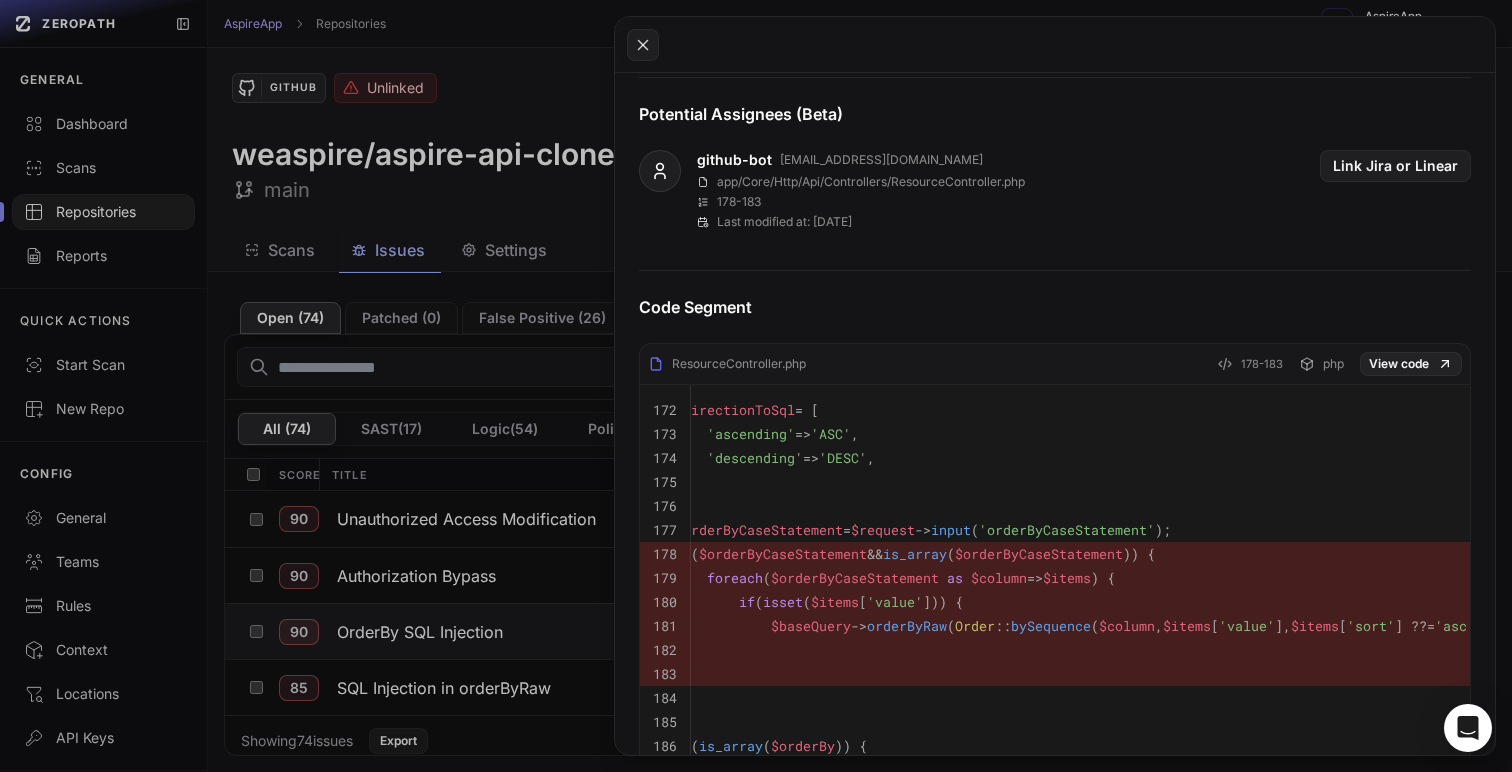 scroll, scrollTop: 0, scrollLeft: 73, axis: horizontal 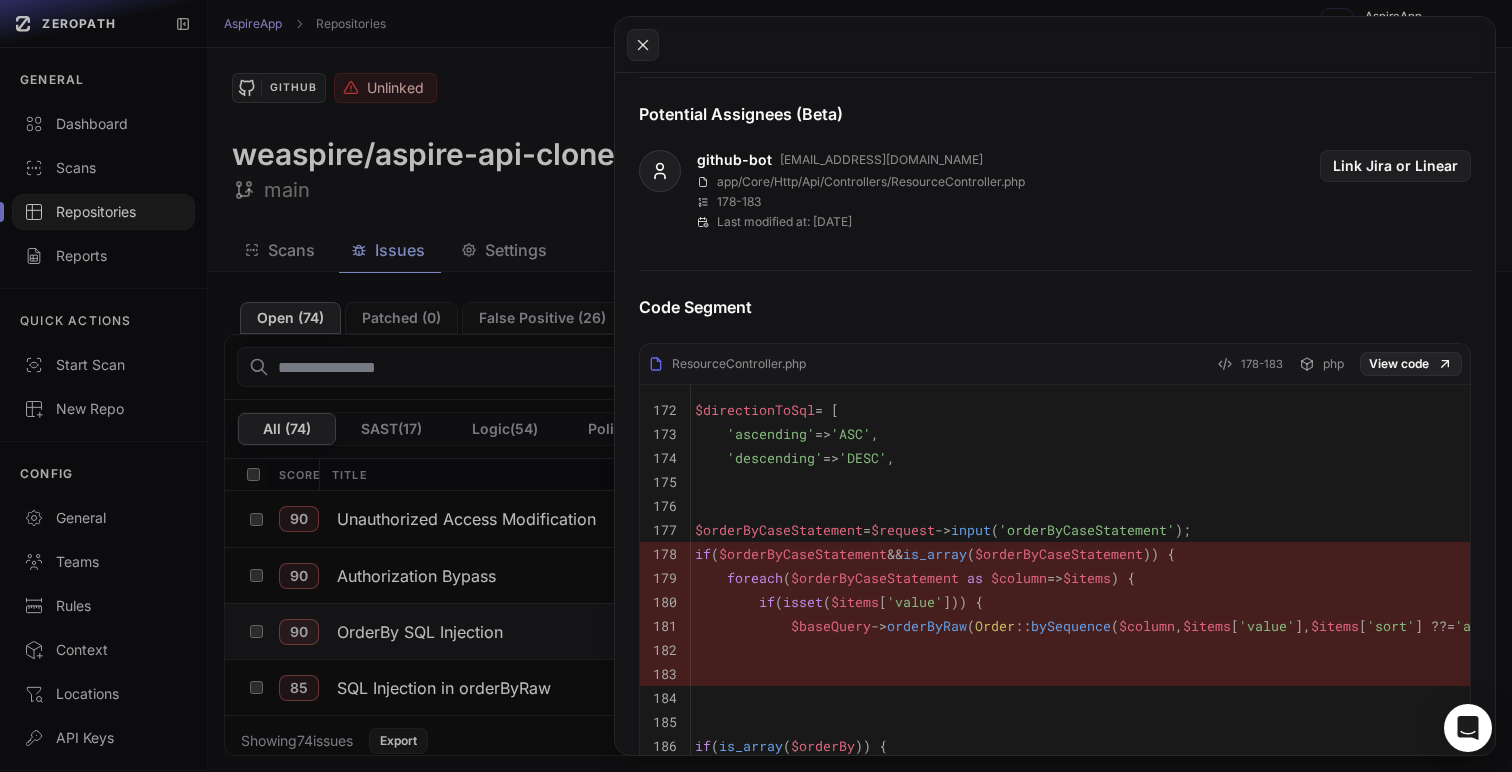 click on "bySequence" at bounding box center (1071, 626) 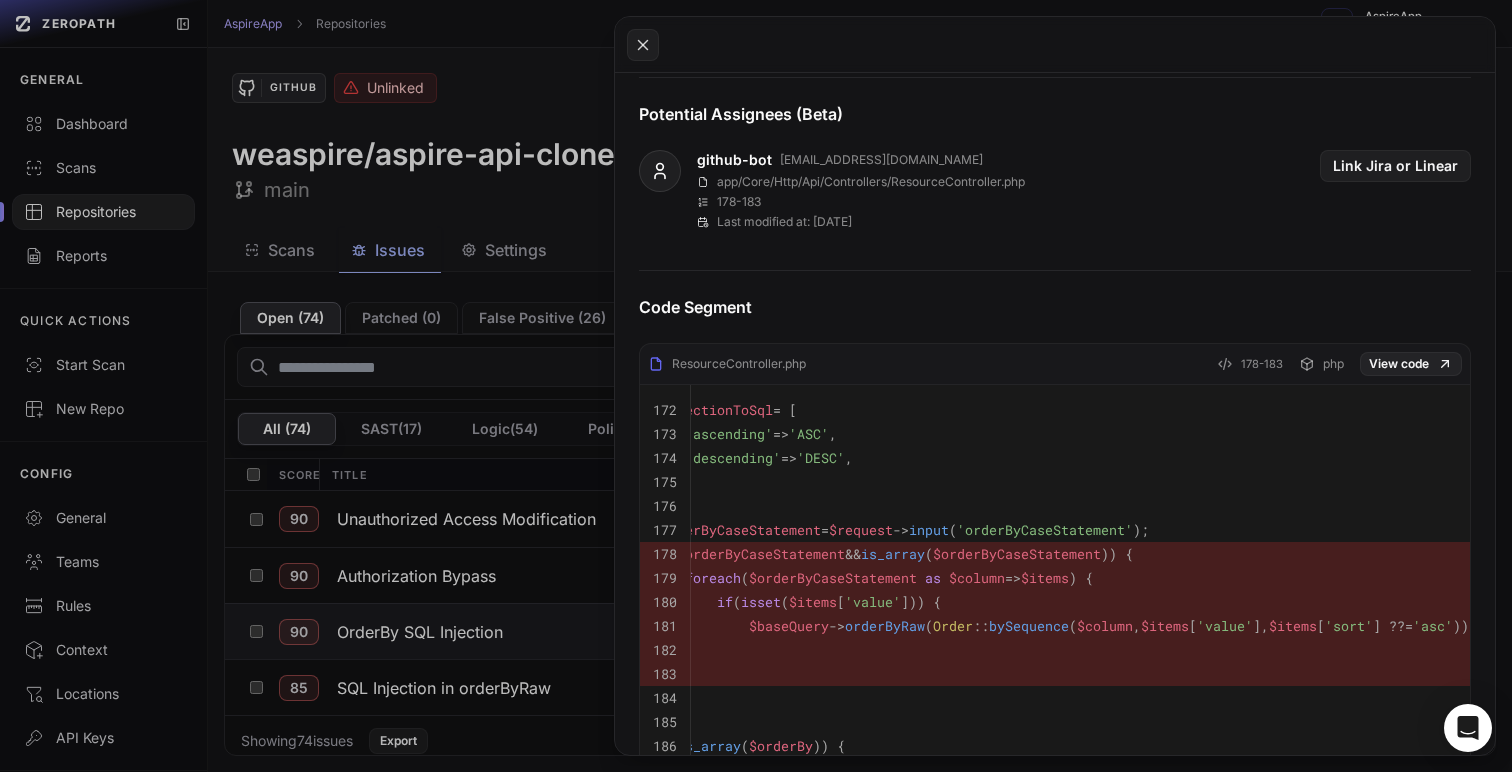 click on "$column" at bounding box center [1105, 626] 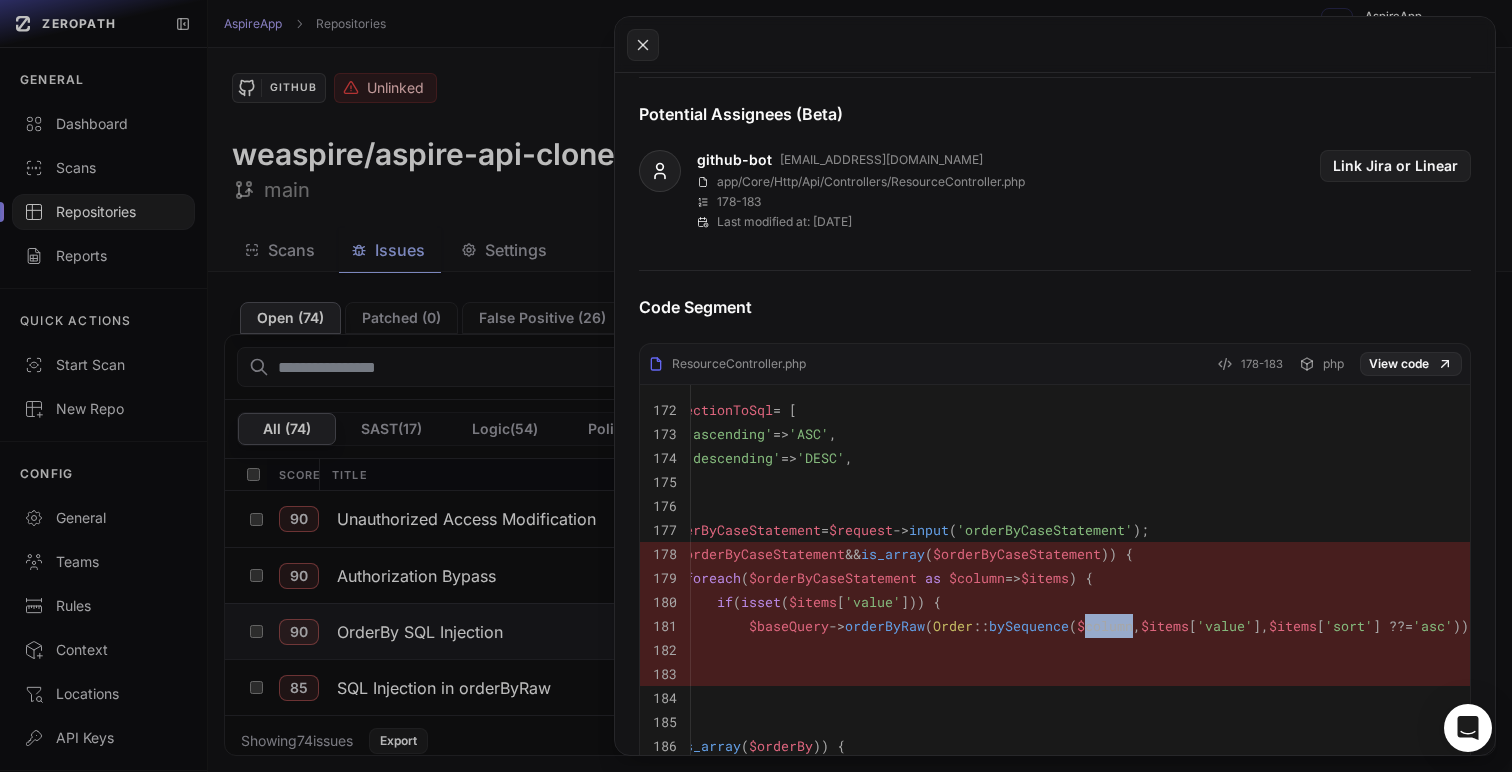 click on "$column" at bounding box center (1105, 626) 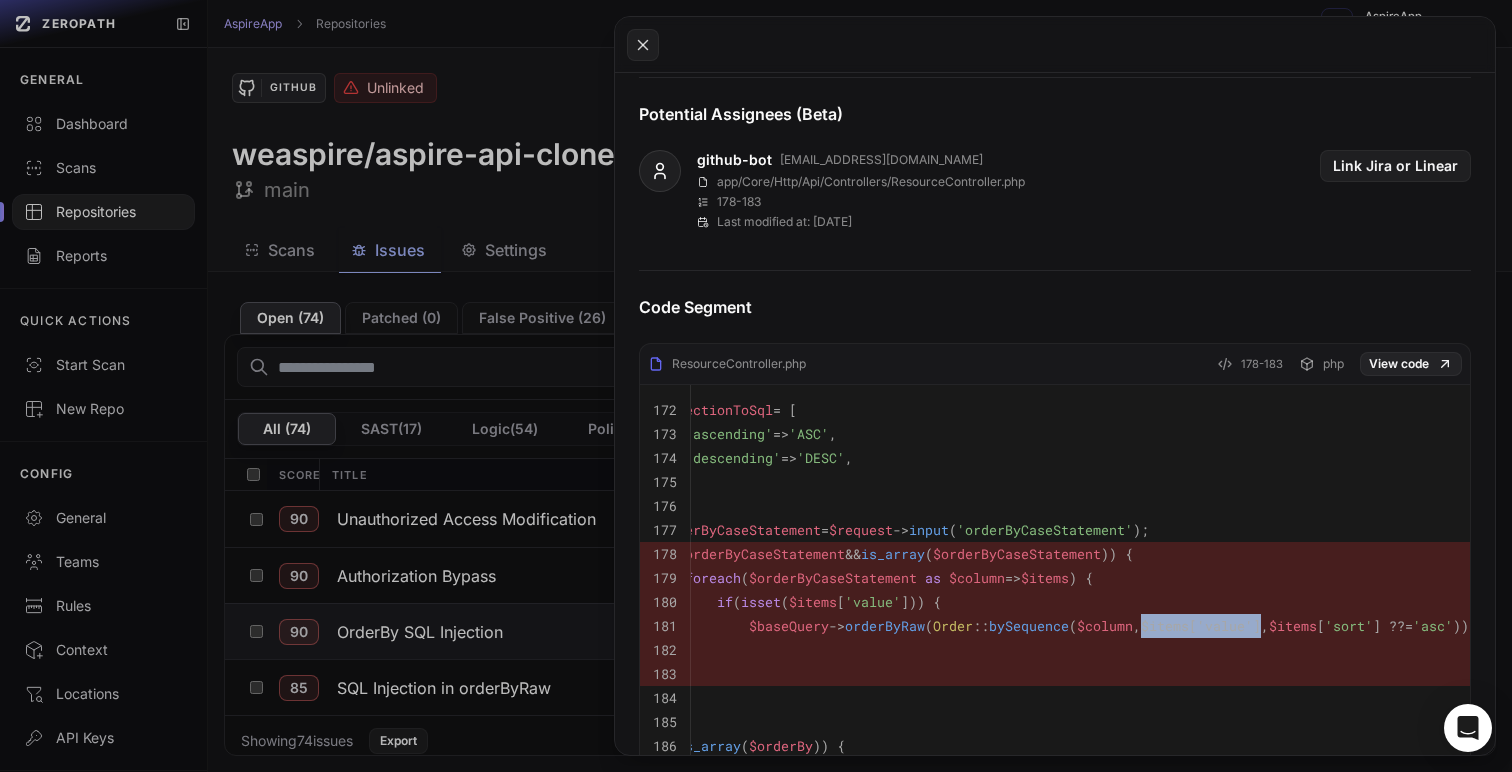 drag, startPoint x: 1151, startPoint y: 633, endPoint x: 1266, endPoint y: 630, distance: 115.03912 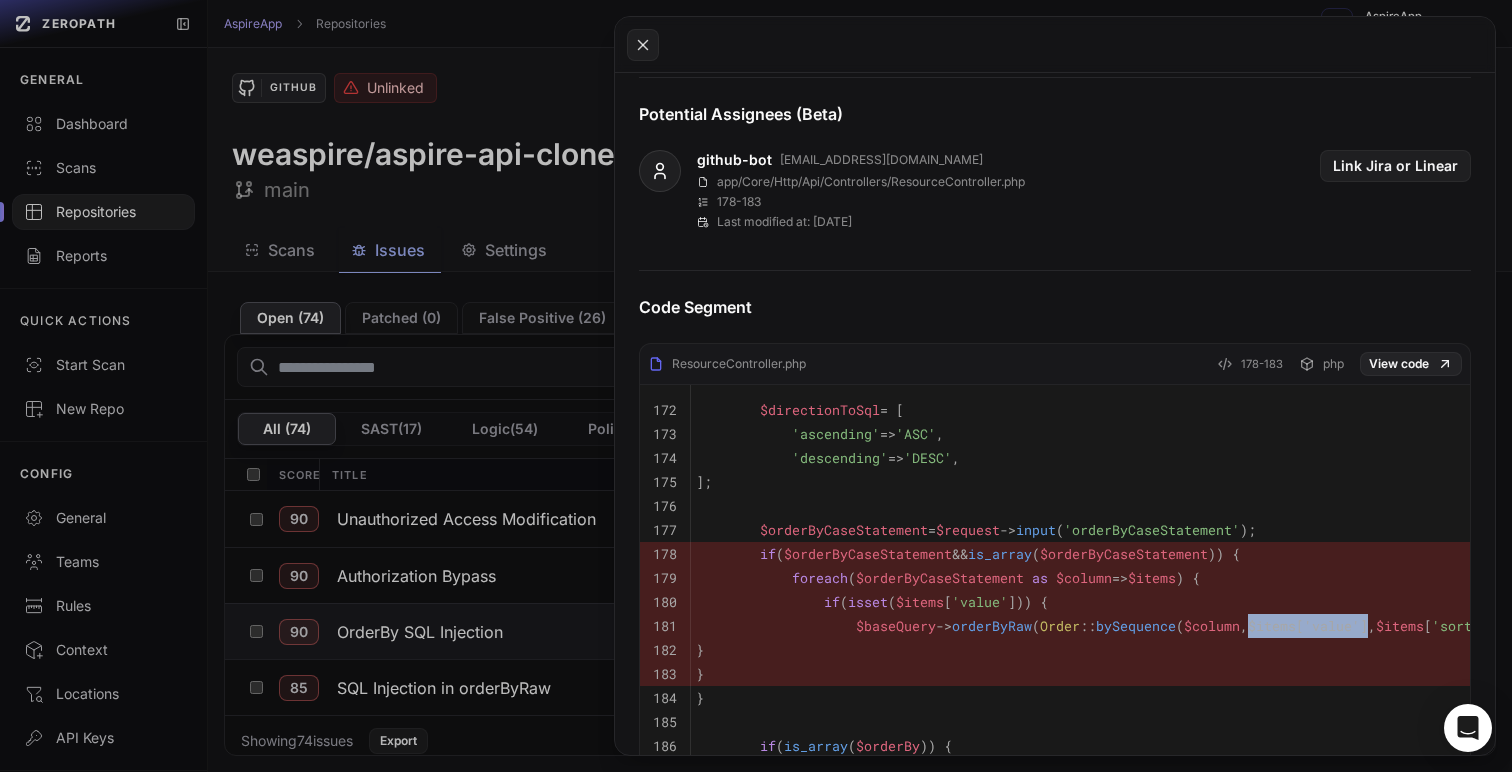 scroll, scrollTop: 0, scrollLeft: 0, axis: both 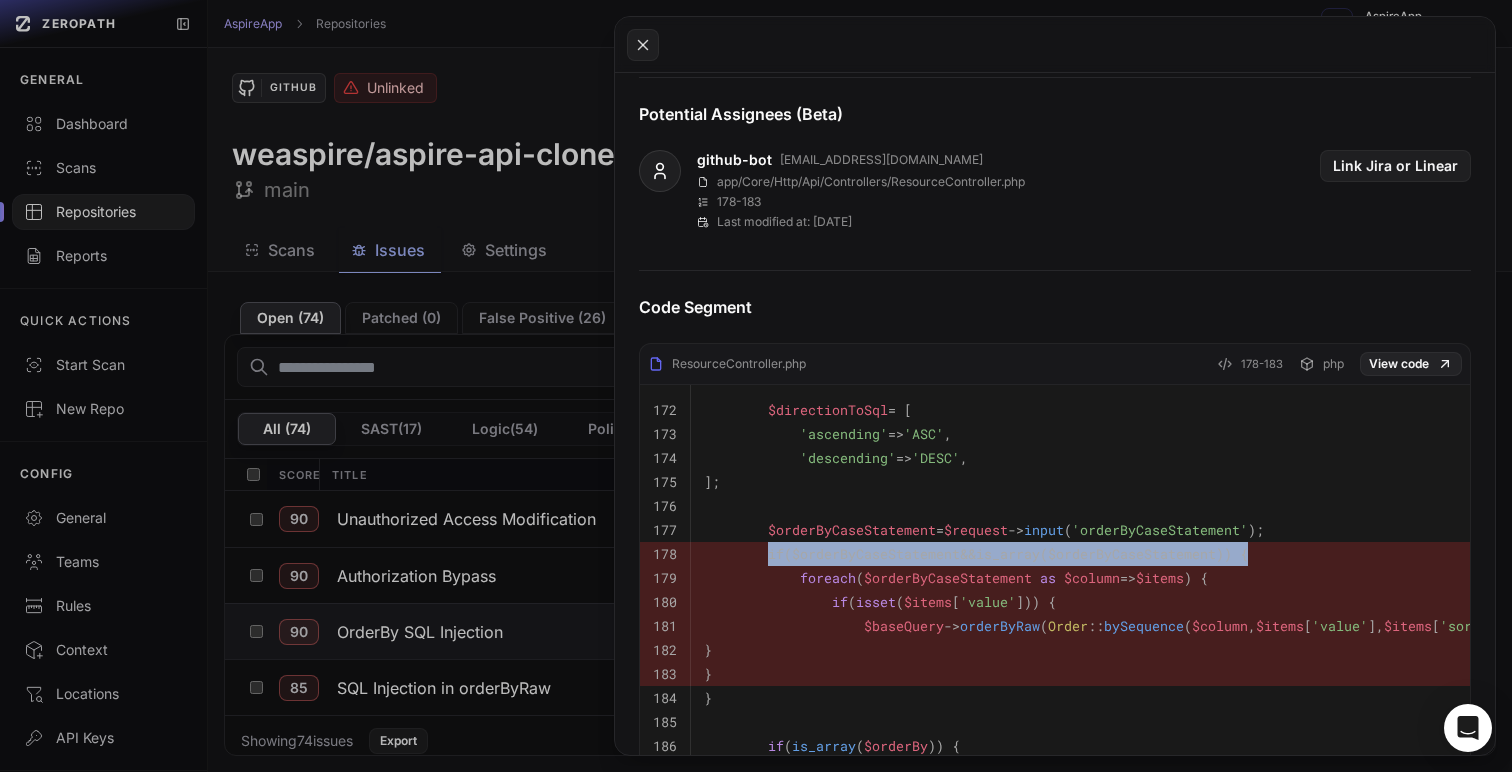 drag, startPoint x: 767, startPoint y: 553, endPoint x: 1284, endPoint y: 553, distance: 517 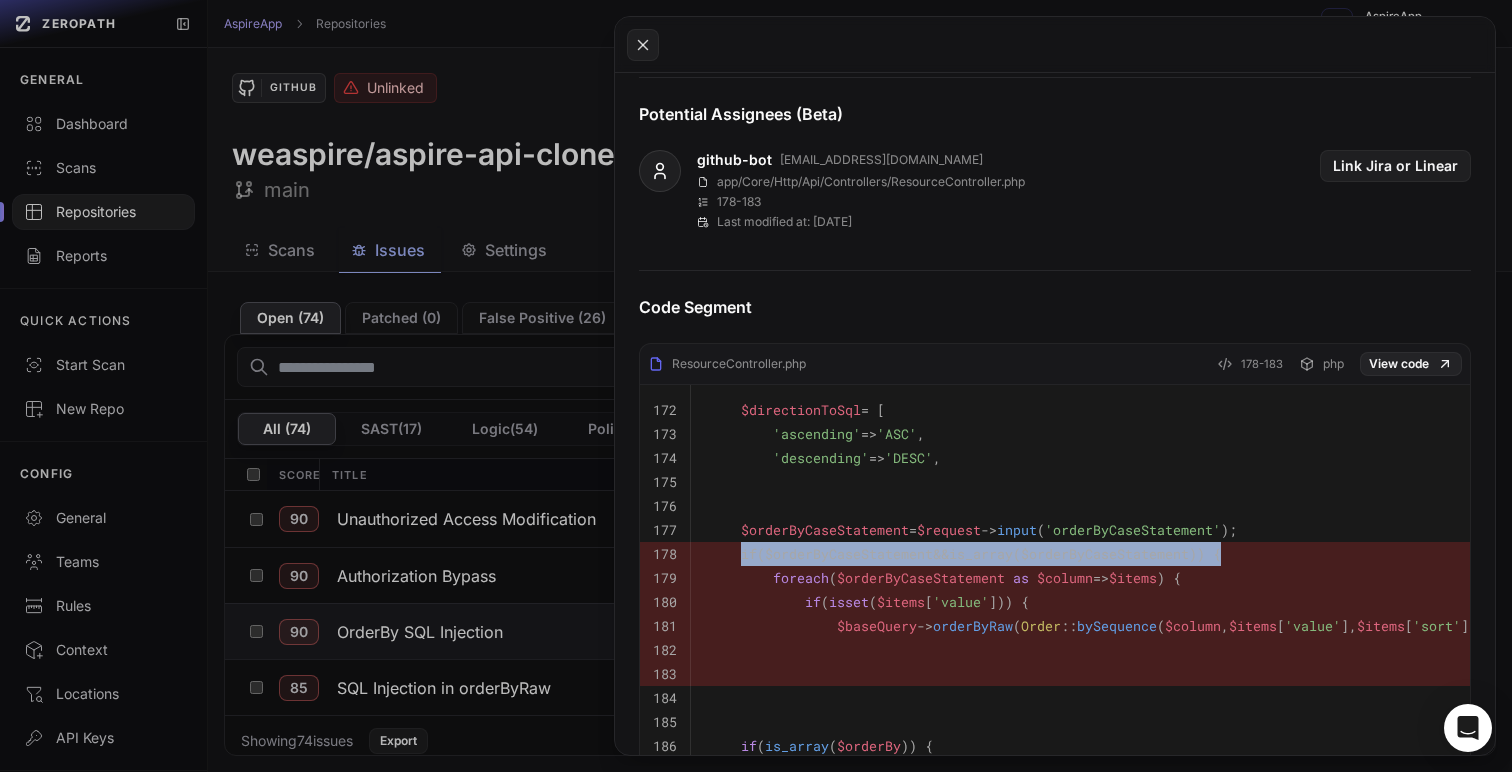 scroll, scrollTop: 0, scrollLeft: 32, axis: horizontal 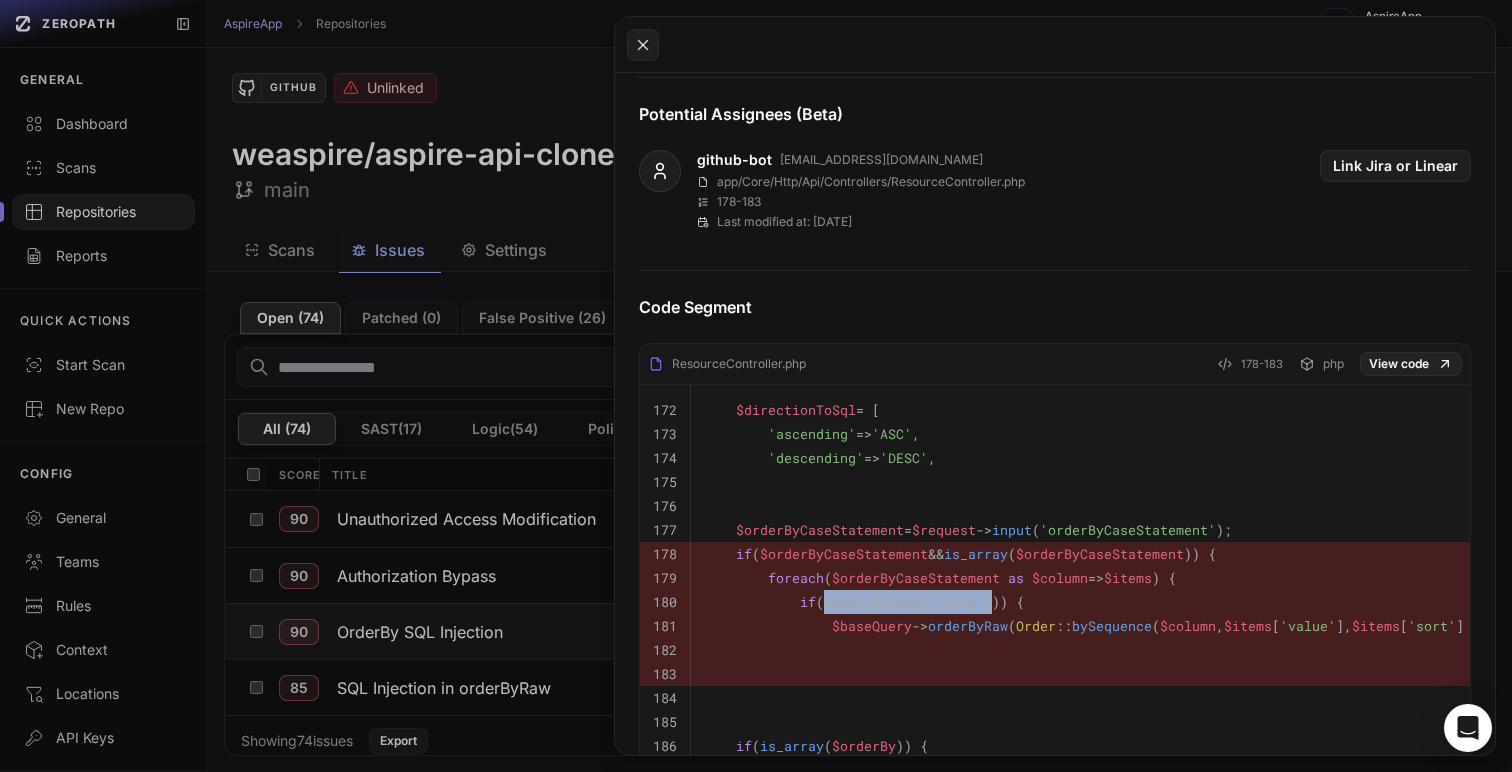 drag, startPoint x: 833, startPoint y: 601, endPoint x: 999, endPoint y: 596, distance: 166.07529 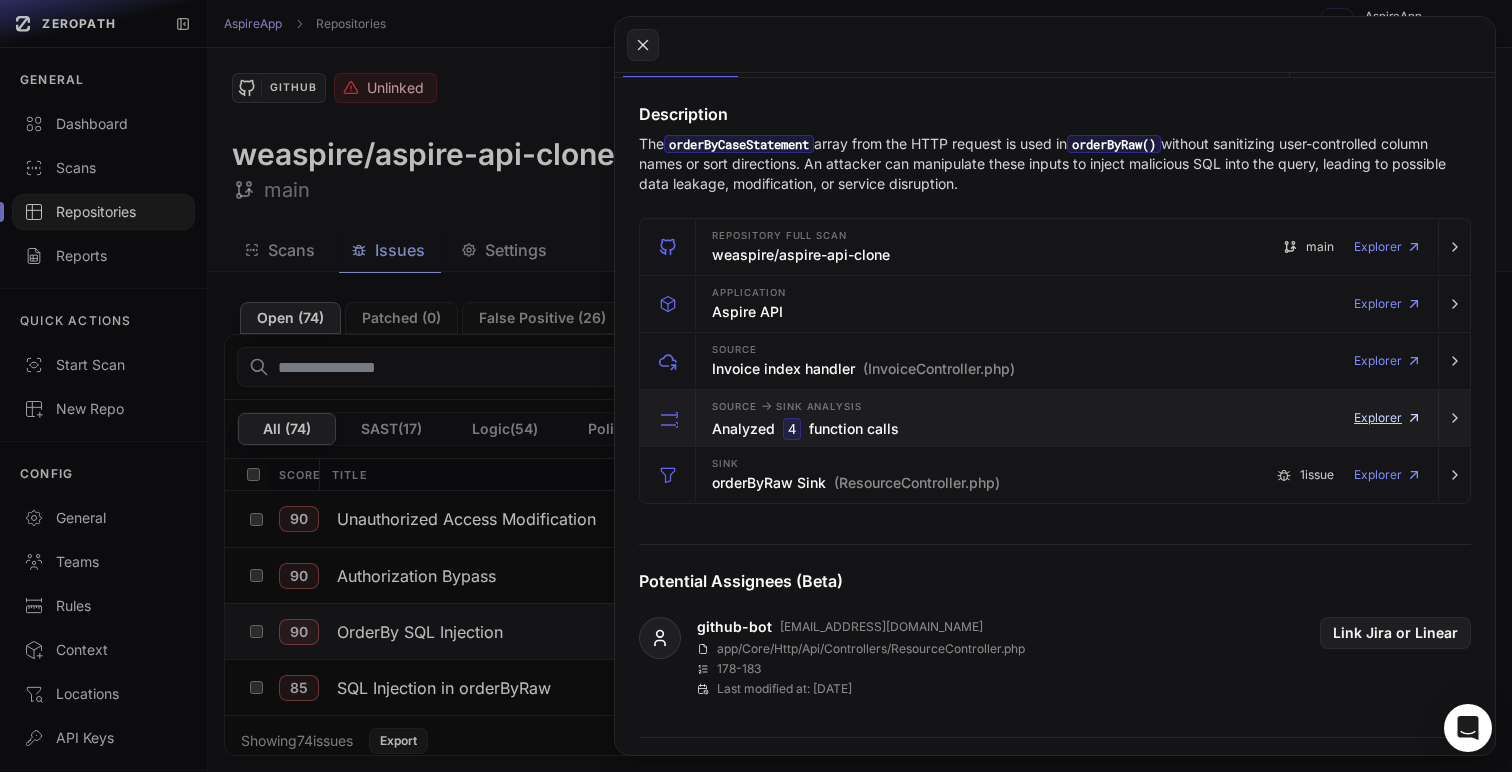scroll, scrollTop: 59, scrollLeft: 0, axis: vertical 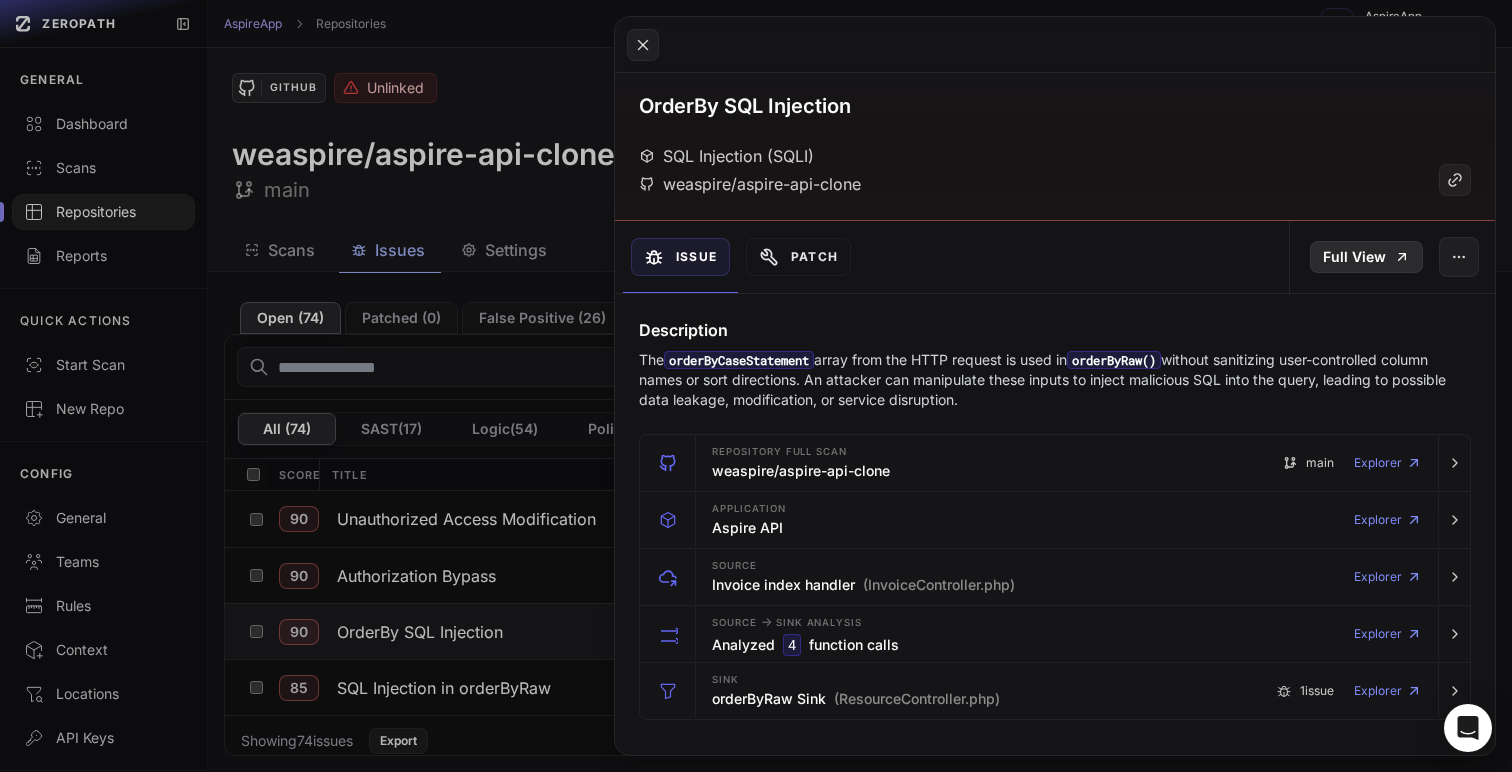 click on "Full View" at bounding box center [1366, 257] 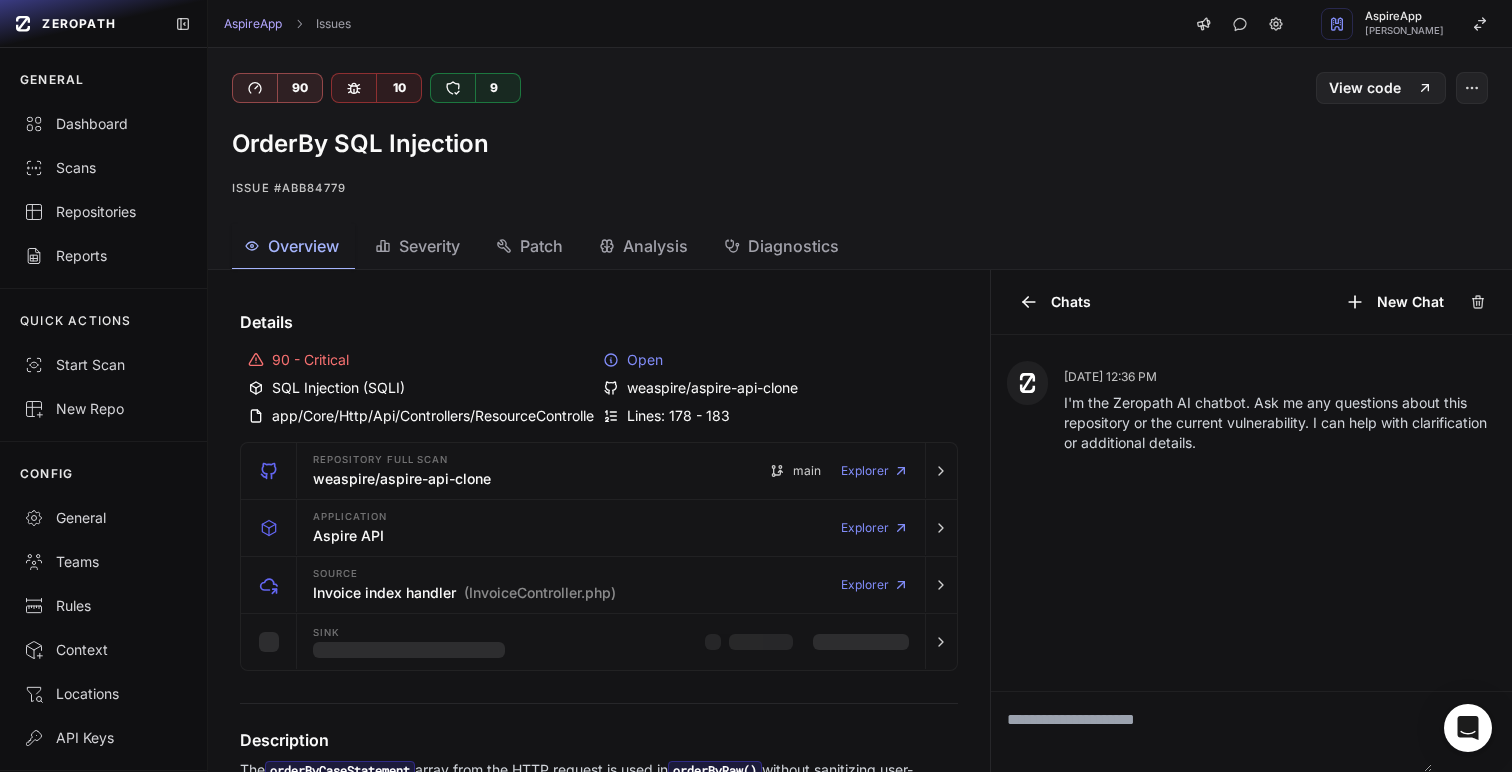 click at bounding box center [1211, 732] 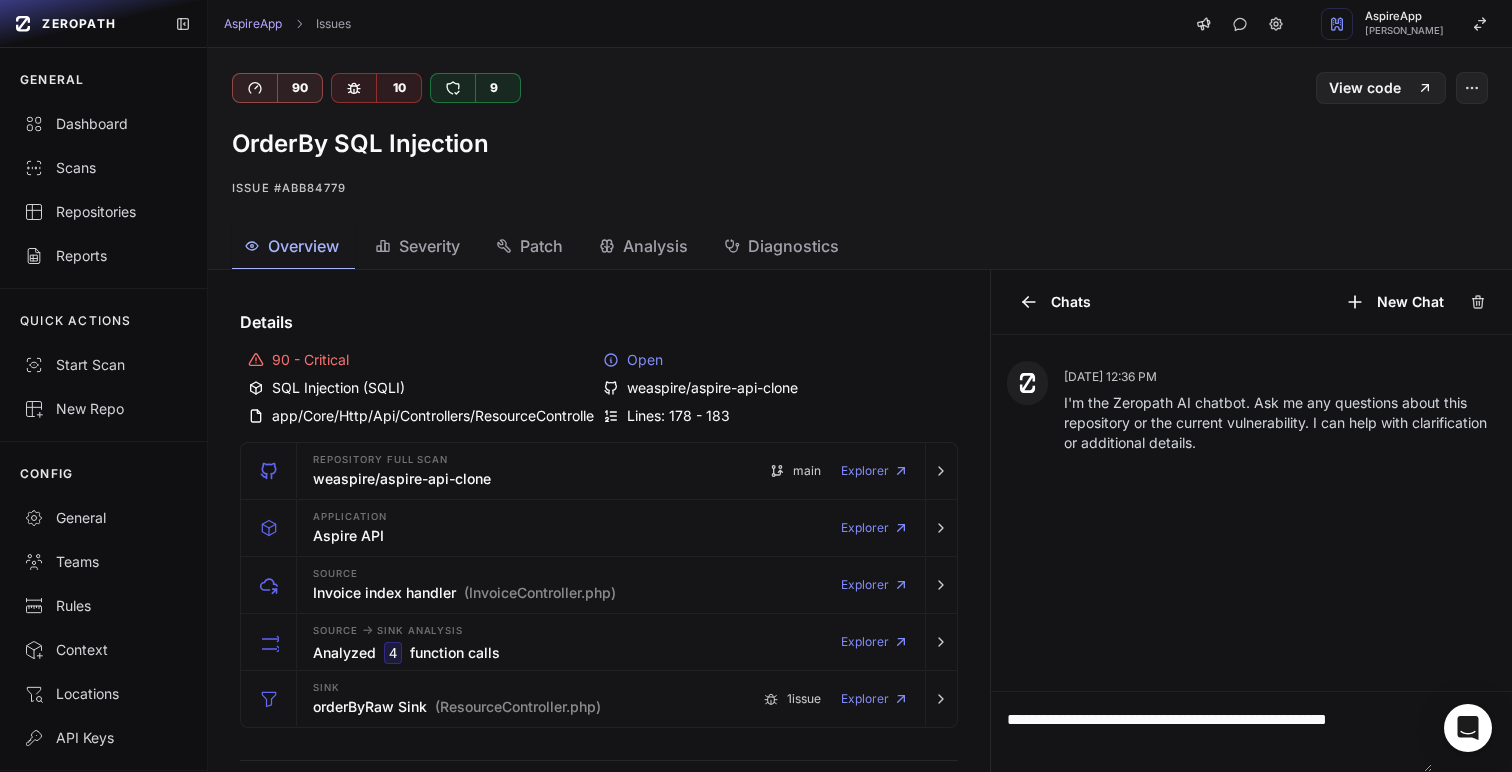 type on "**********" 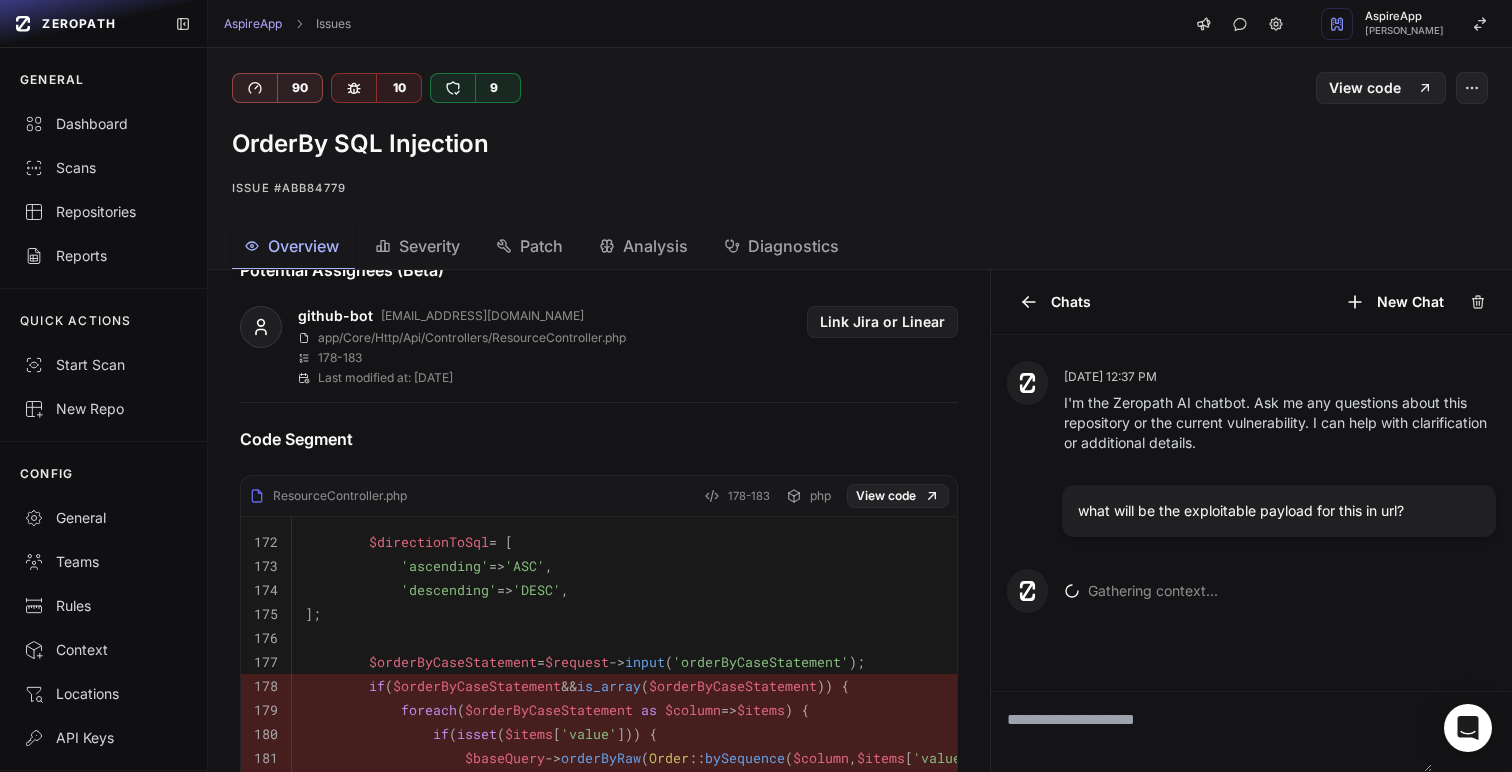 scroll, scrollTop: 865, scrollLeft: 0, axis: vertical 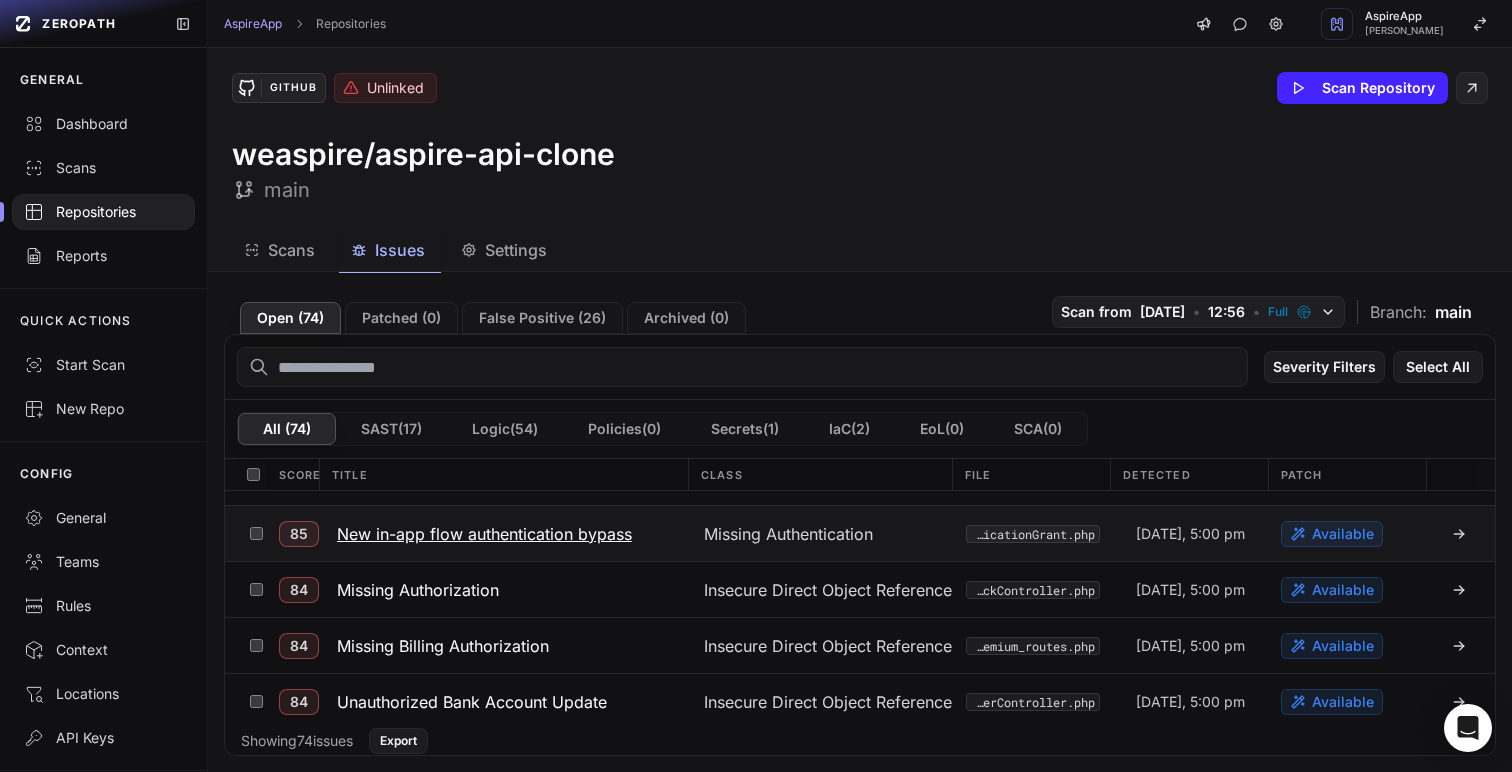 click on "New in-app flow authentication bypass" 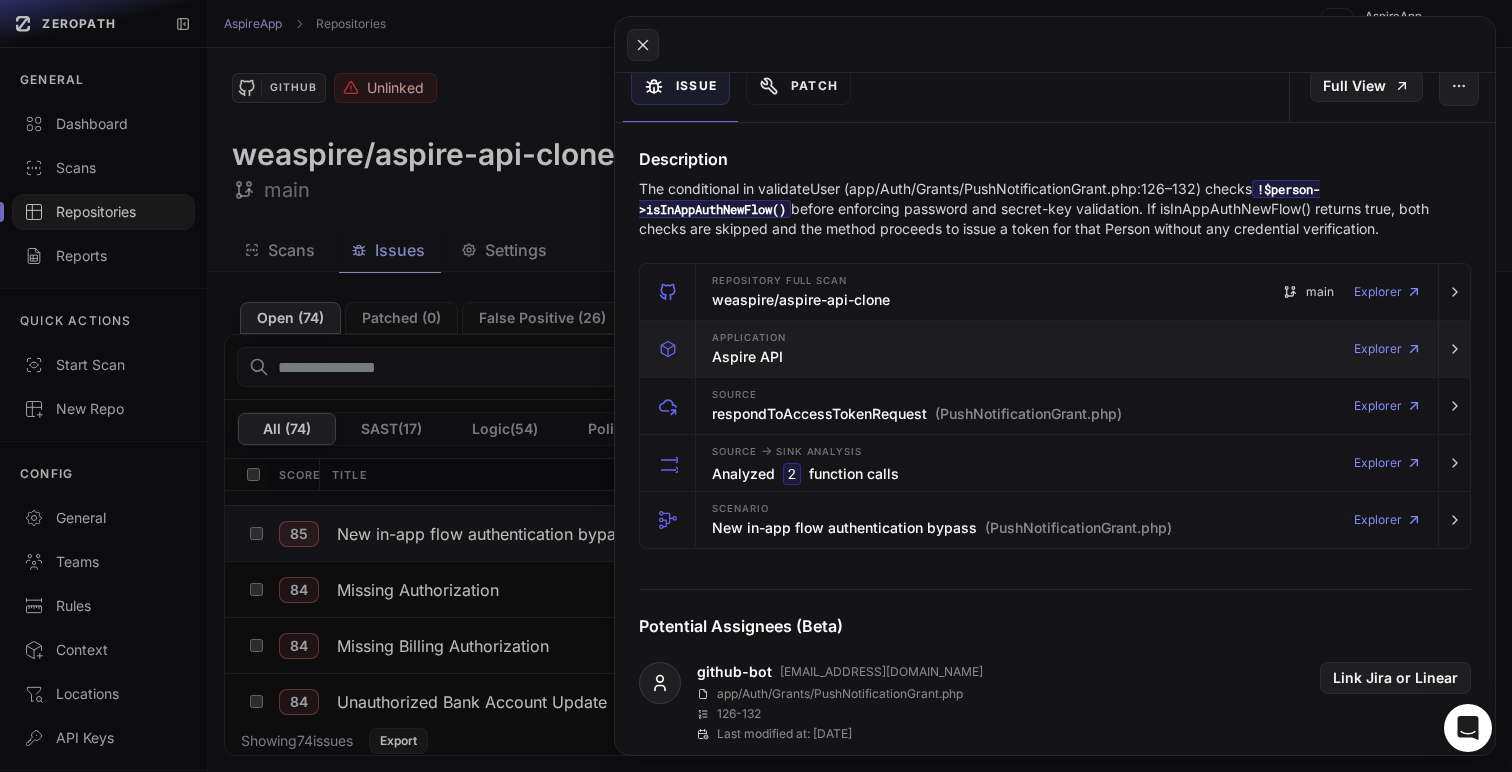 scroll, scrollTop: 215, scrollLeft: 0, axis: vertical 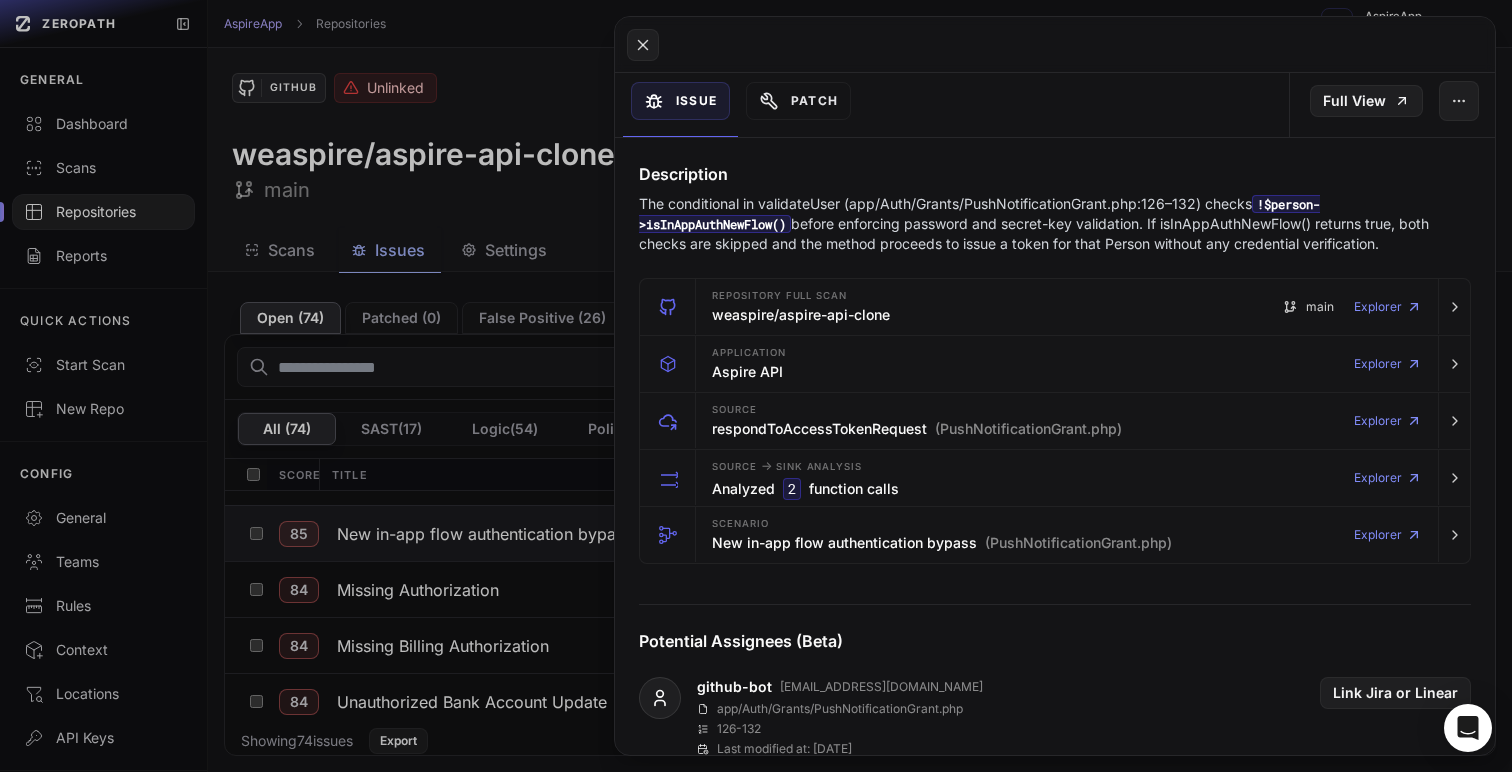 click on "The conditional in validateUser (app/Auth/Grants/PushNotificationGrant.php:126–132) checks  !$person->isInAppAuthNewFlow()  before enforcing password and secret-key validation. If isInAppAuthNewFlow() returns true, both checks are skipped and the method proceeds to issue a token for that Person without any credential verification." at bounding box center (1055, 224) 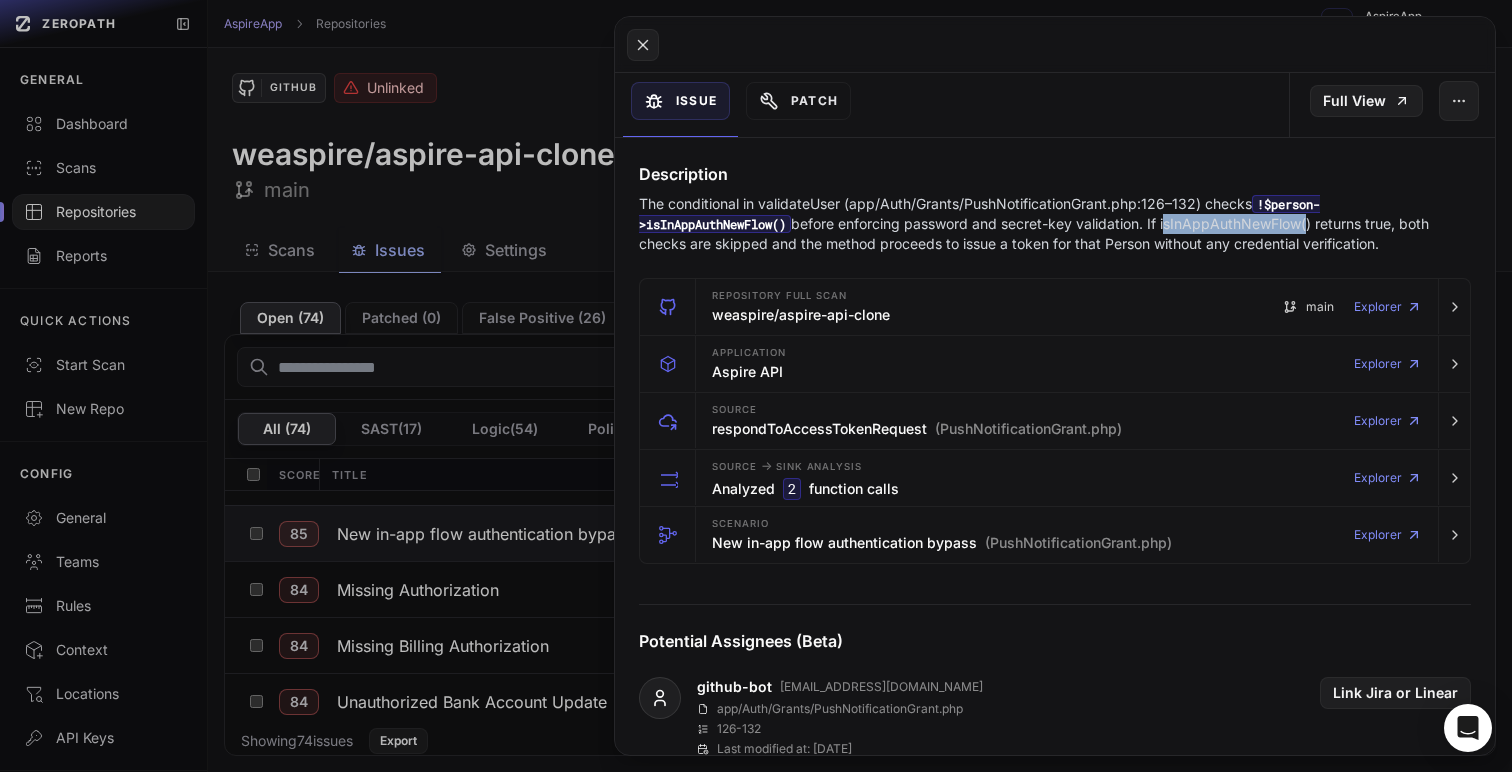 click on "The conditional in validateUser (app/Auth/Grants/PushNotificationGrant.php:126–132) checks  !$person->isInAppAuthNewFlow()  before enforcing password and secret-key validation. If isInAppAuthNewFlow() returns true, both checks are skipped and the method proceeds to issue a token for that Person without any credential verification." at bounding box center [1055, 224] 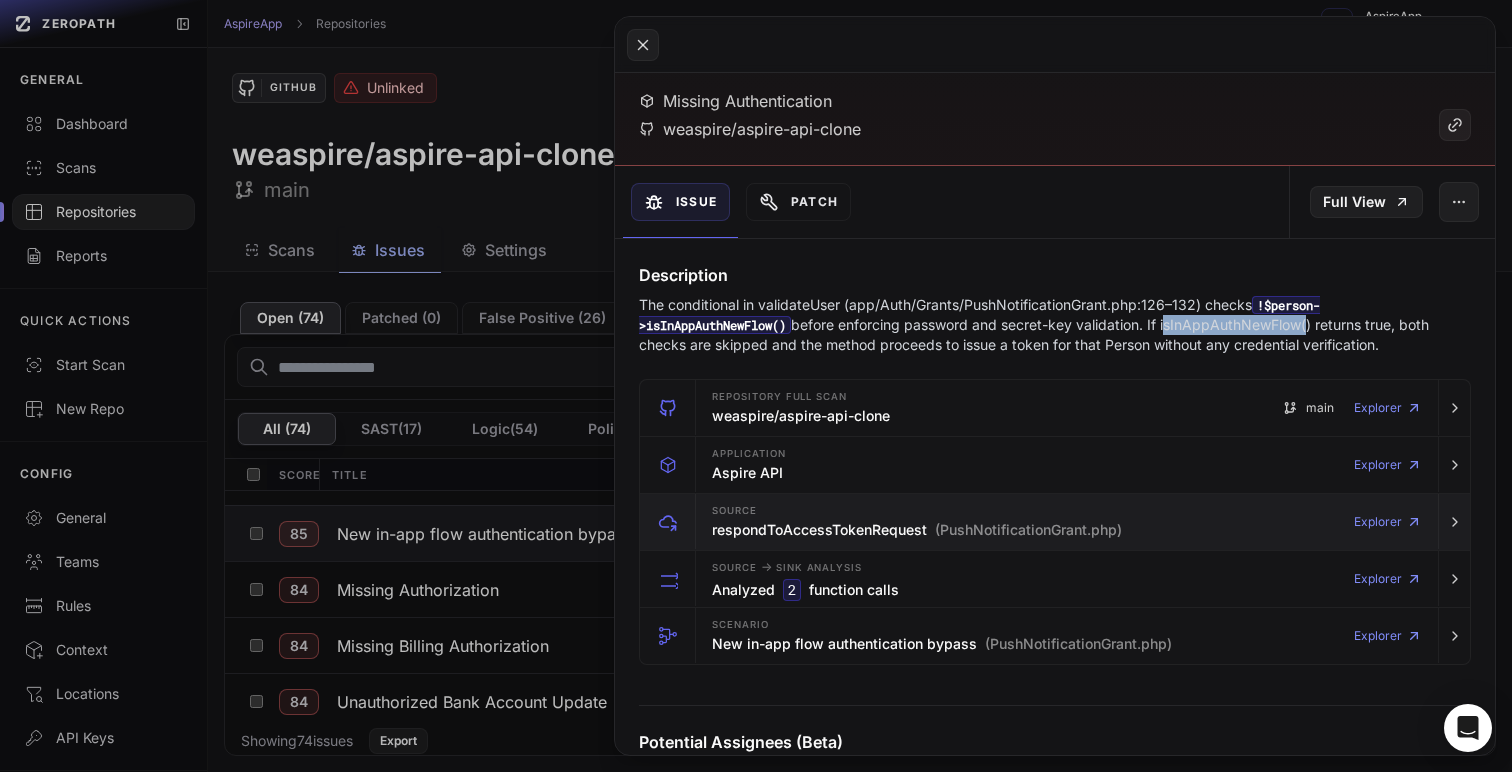 scroll, scrollTop: 113, scrollLeft: 0, axis: vertical 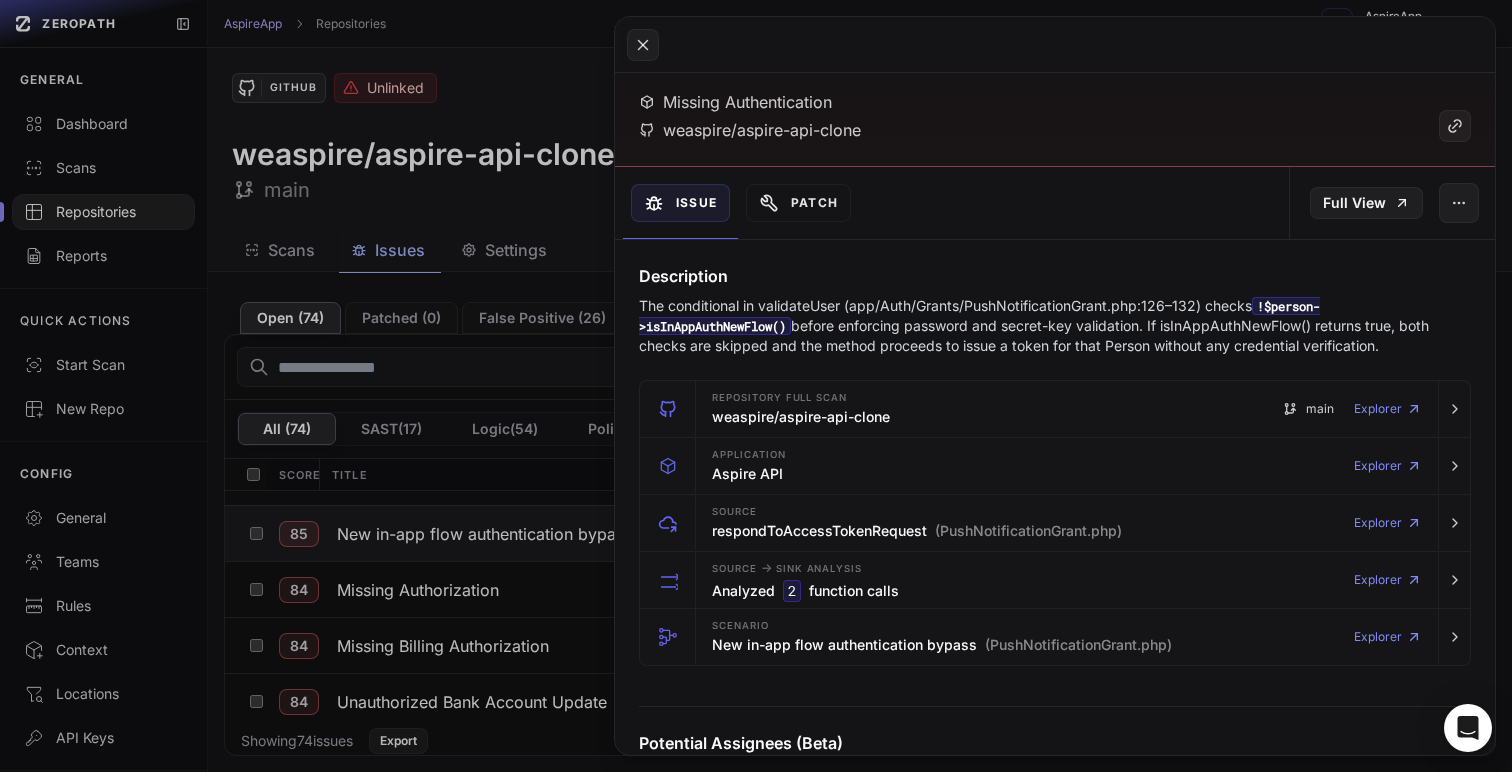 click on "!$person->isInAppAuthNewFlow()" at bounding box center [979, 316] 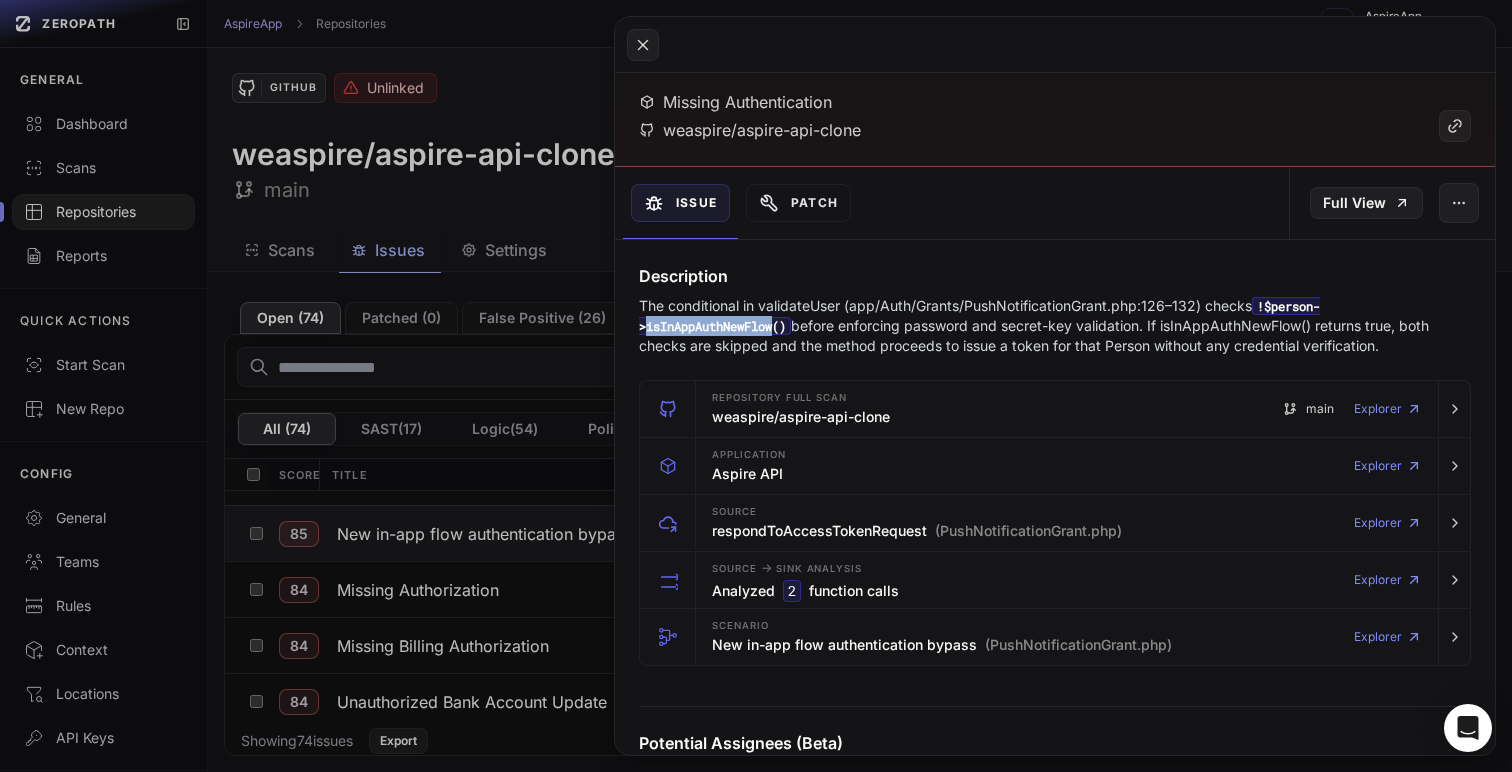 click on "!$person->isInAppAuthNewFlow()" at bounding box center [979, 316] 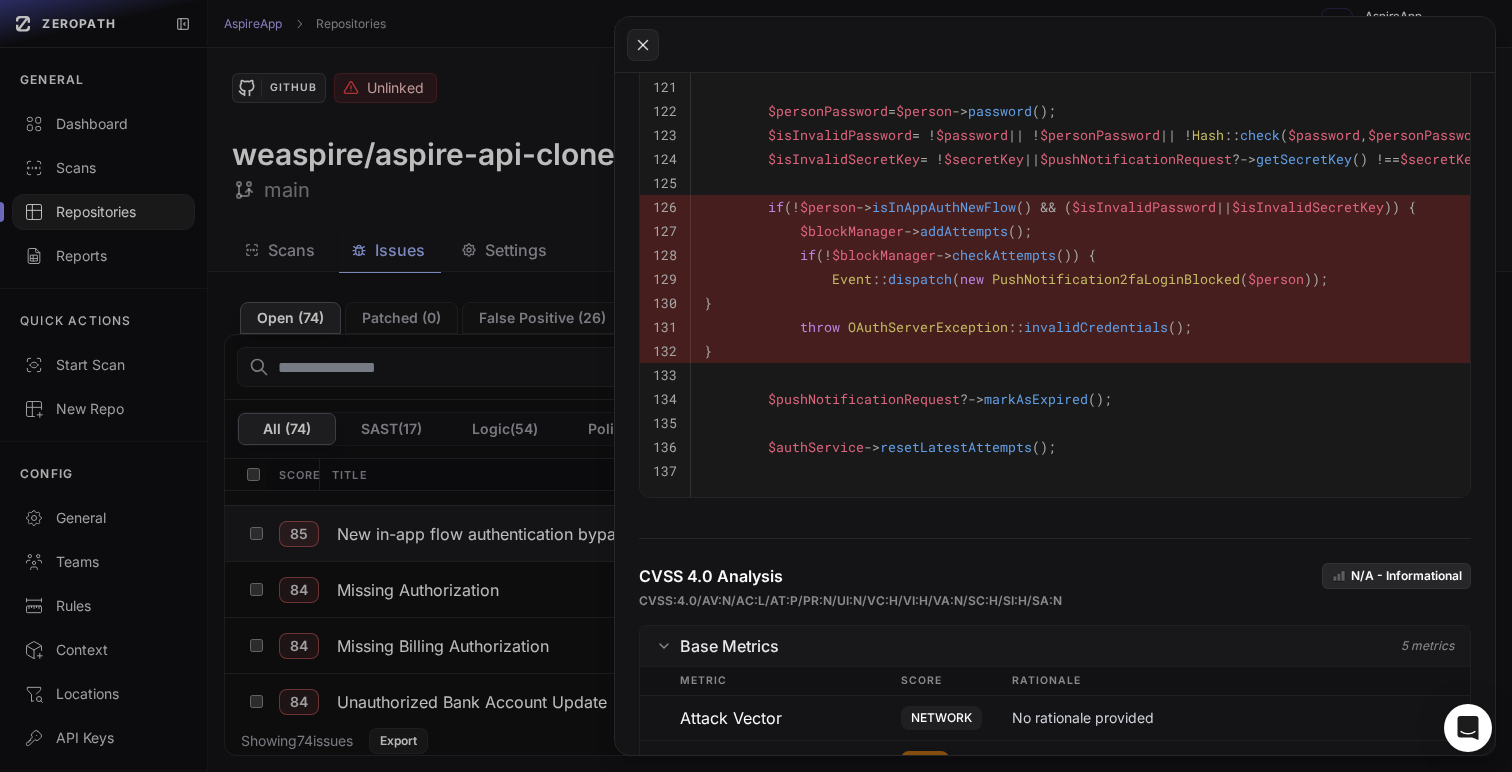 scroll, scrollTop: 1084, scrollLeft: 0, axis: vertical 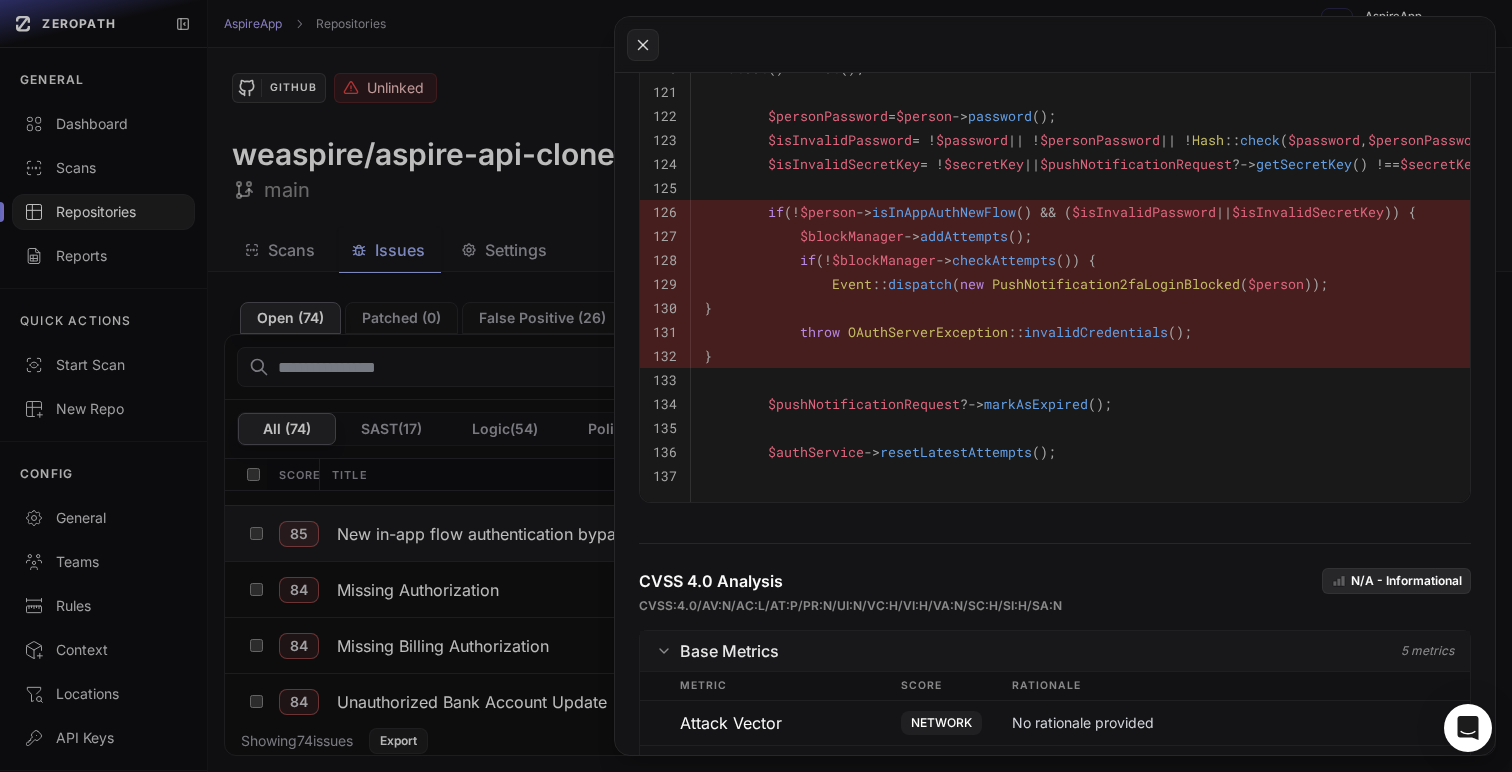 click 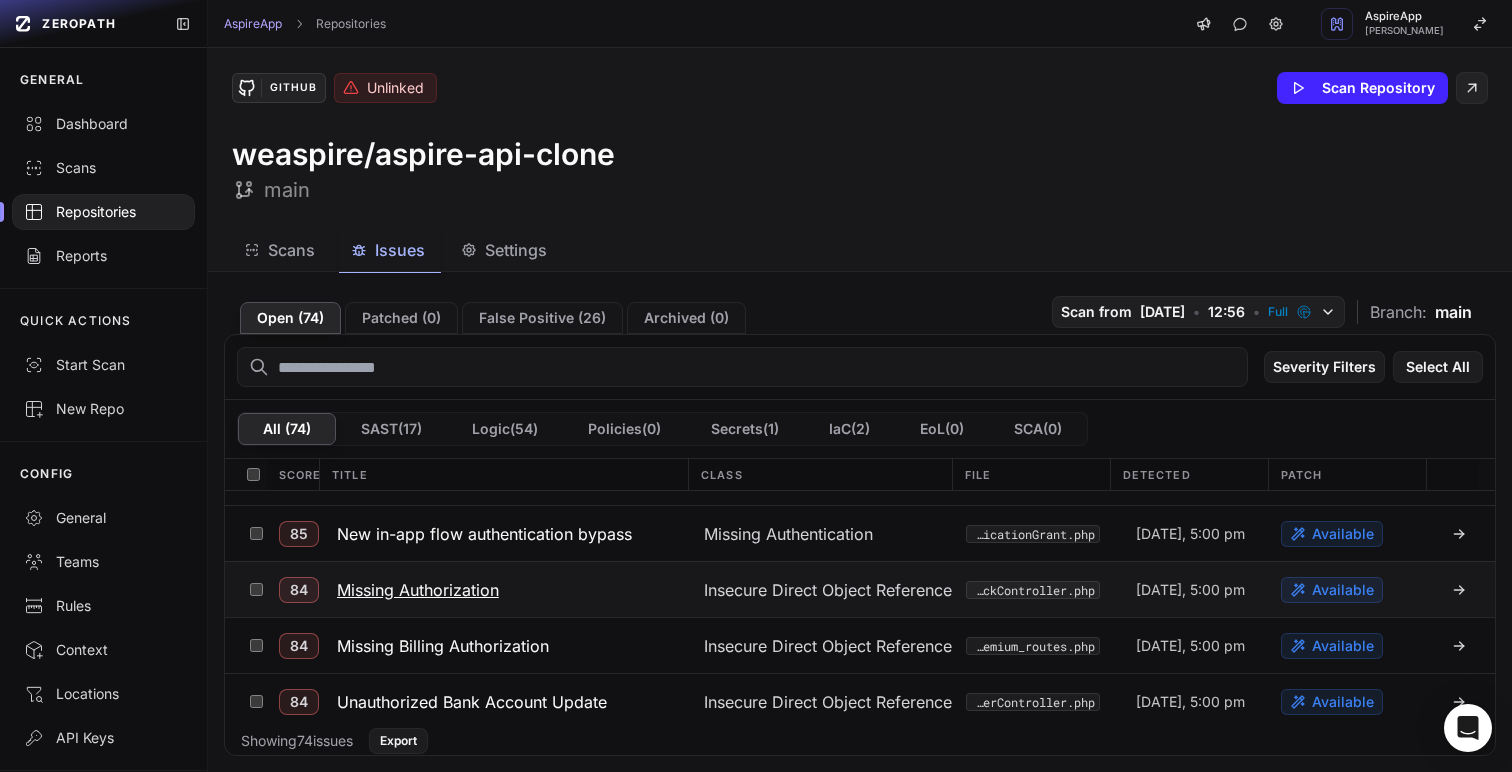 click on "Missing Authorization" 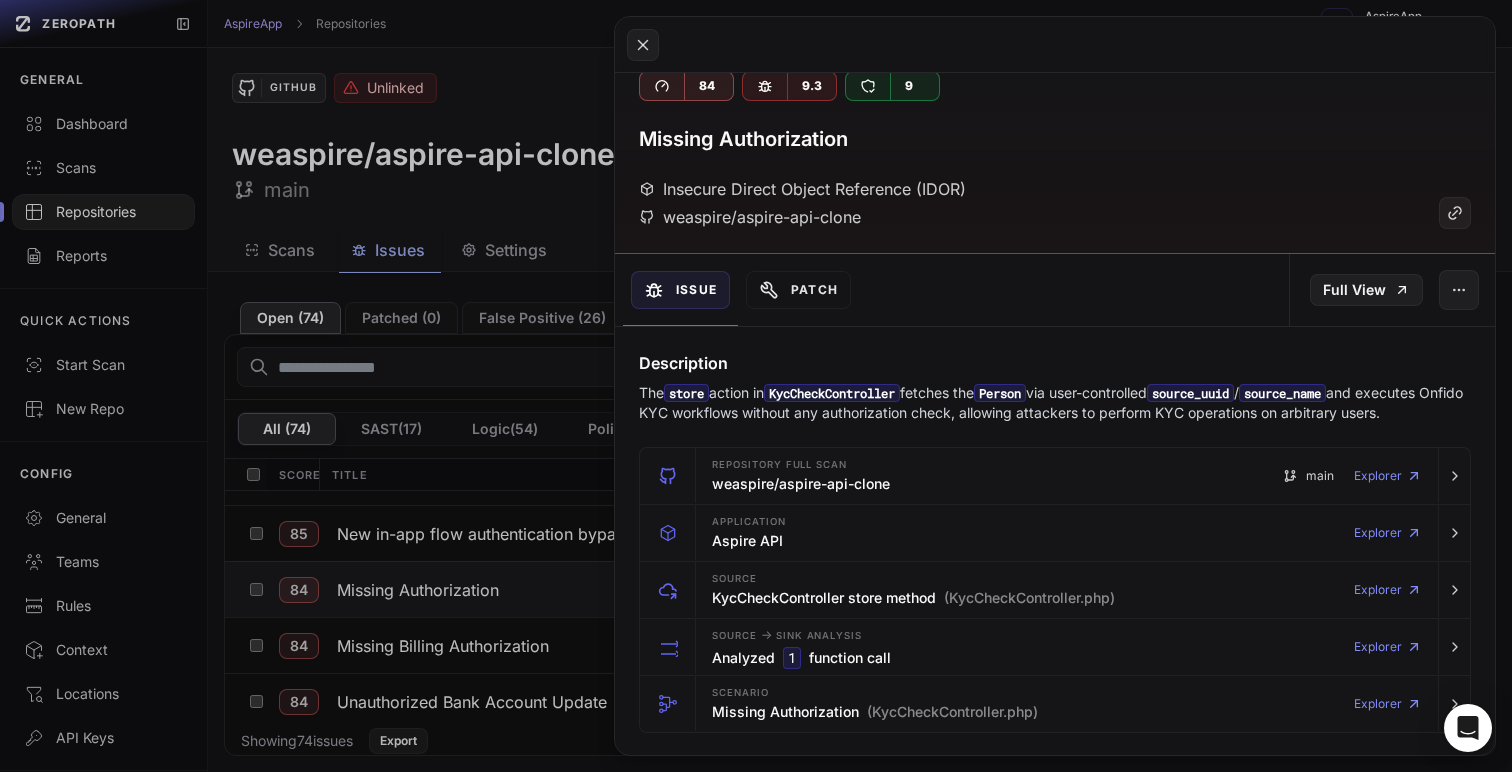 scroll, scrollTop: 9, scrollLeft: 0, axis: vertical 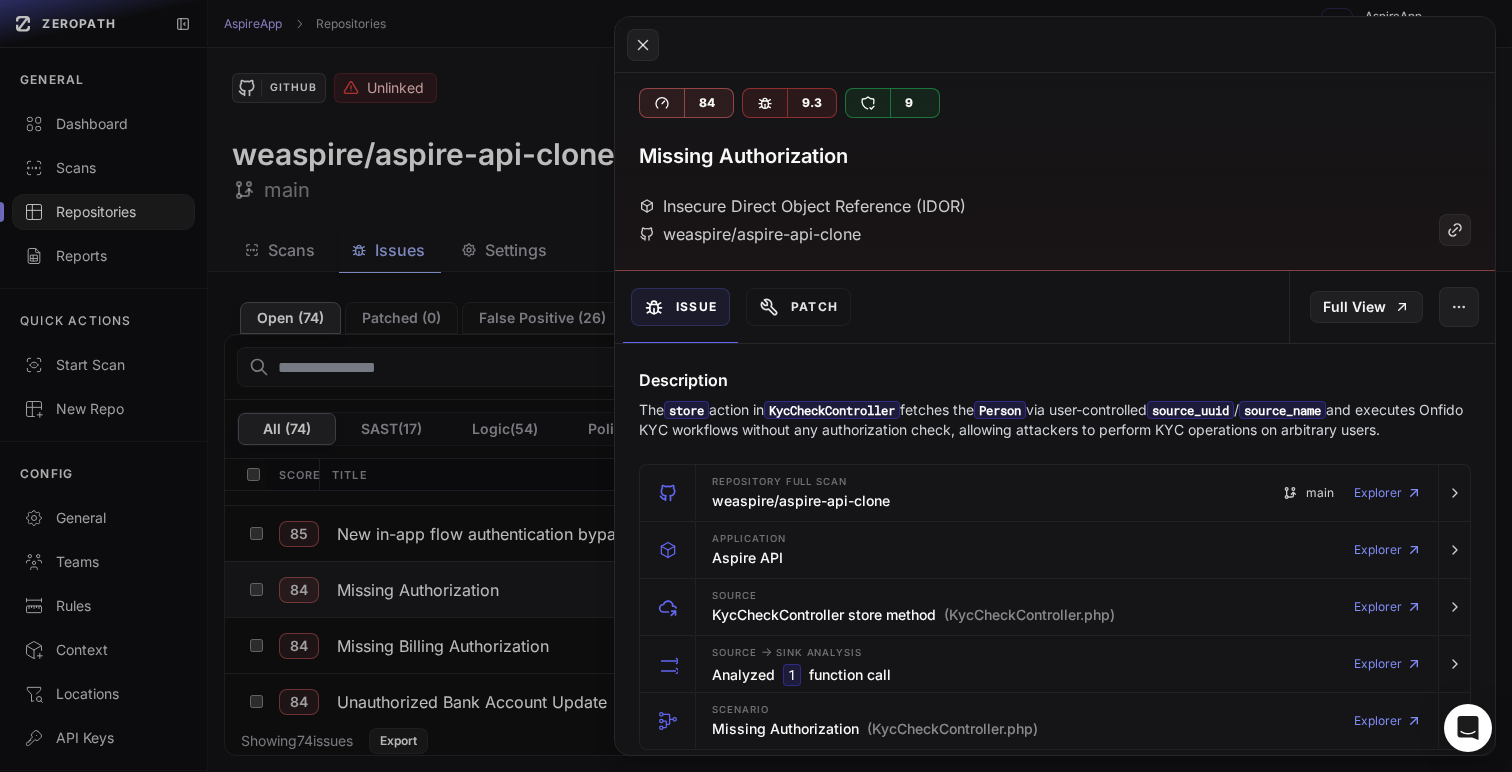 click on "source_uuid" at bounding box center (1190, 410) 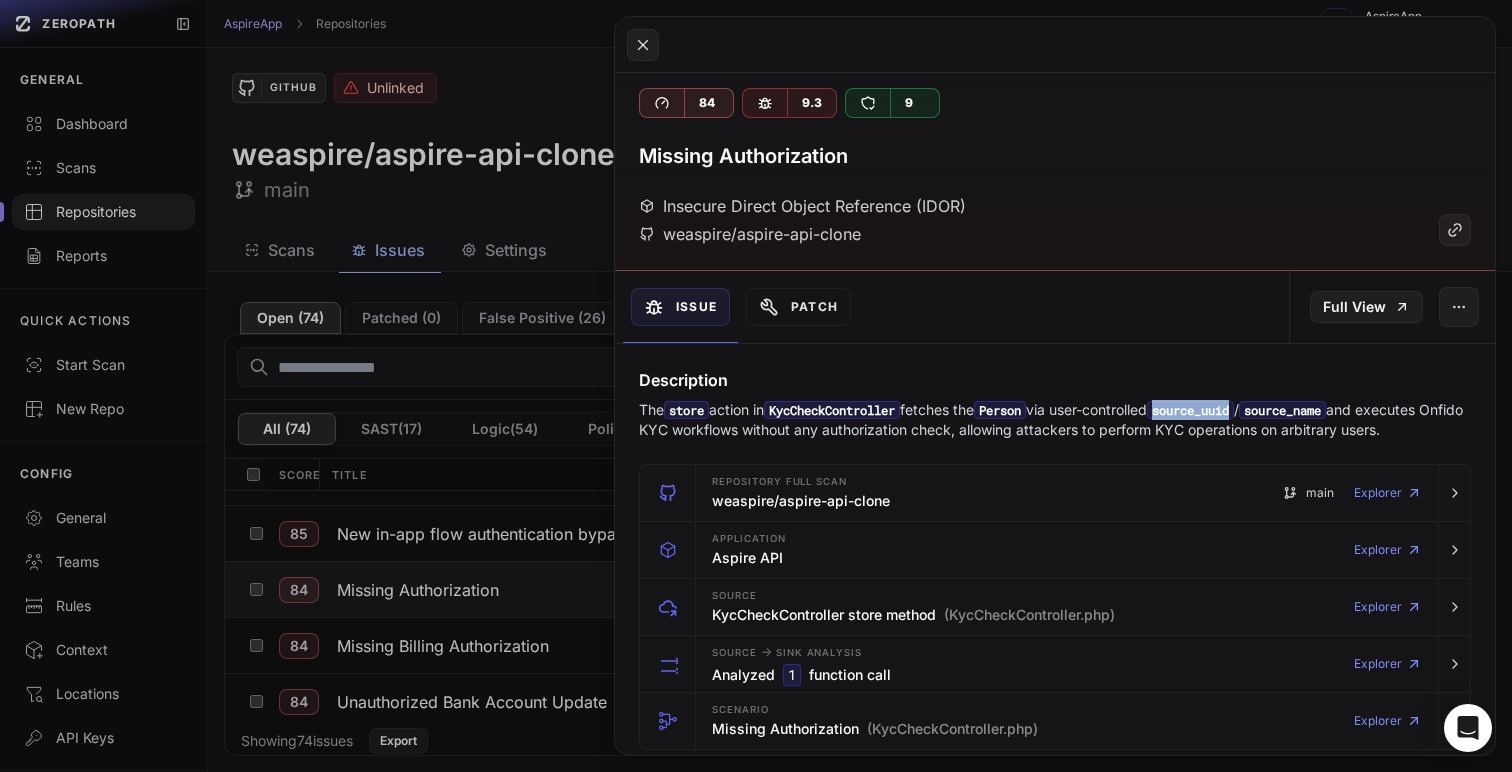 click on "source_uuid" at bounding box center [1190, 410] 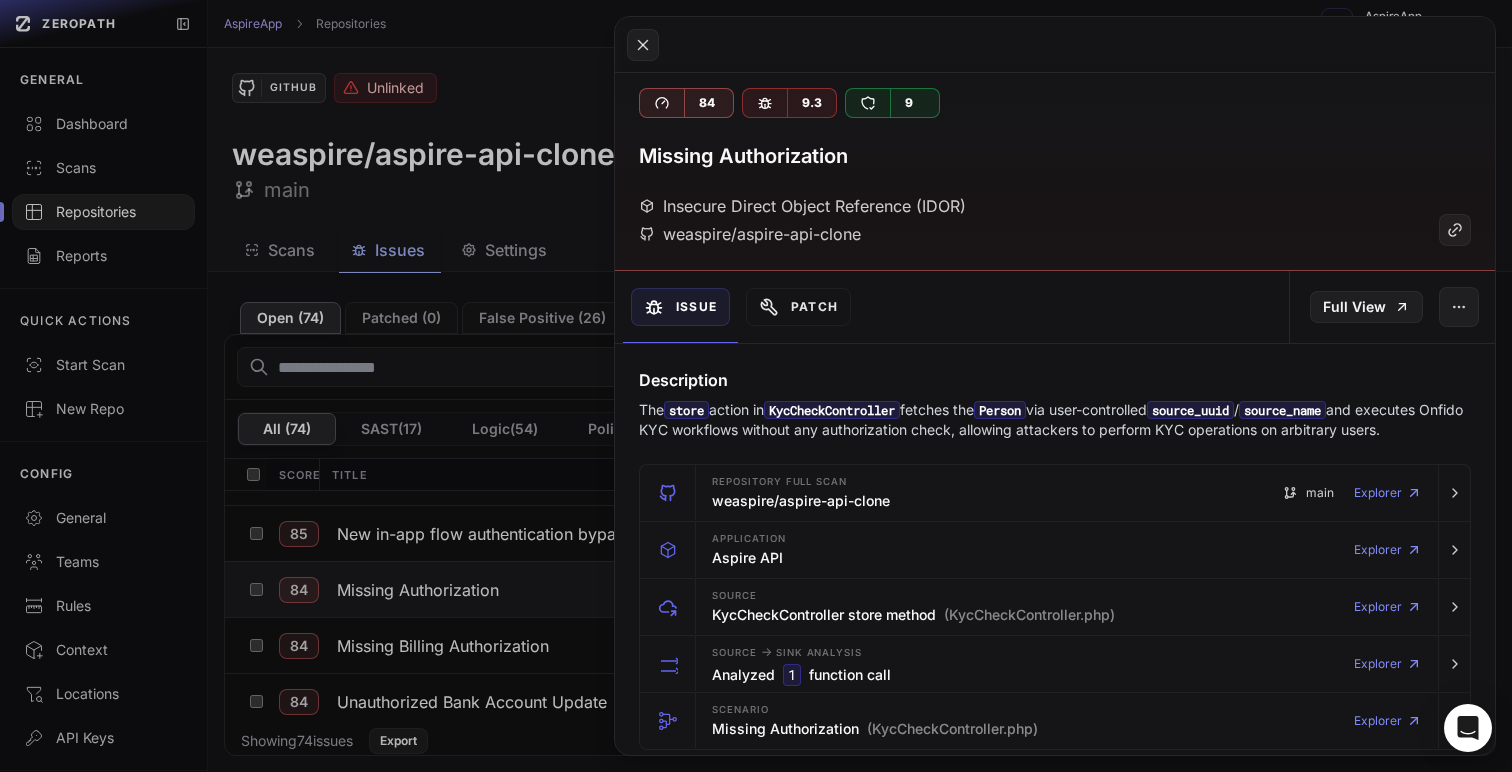 click on "source_name" at bounding box center [1282, 410] 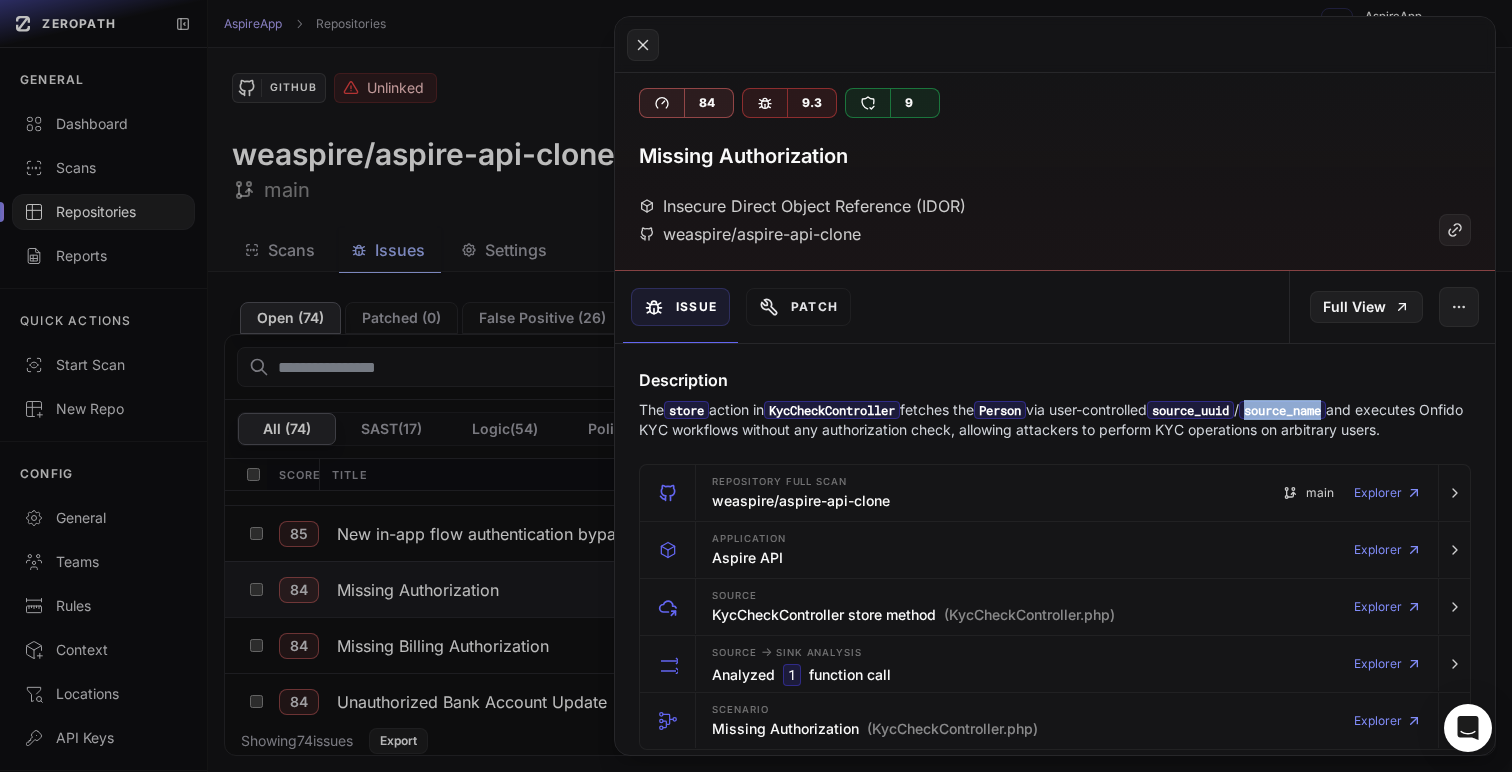 click on "source_name" at bounding box center [1282, 410] 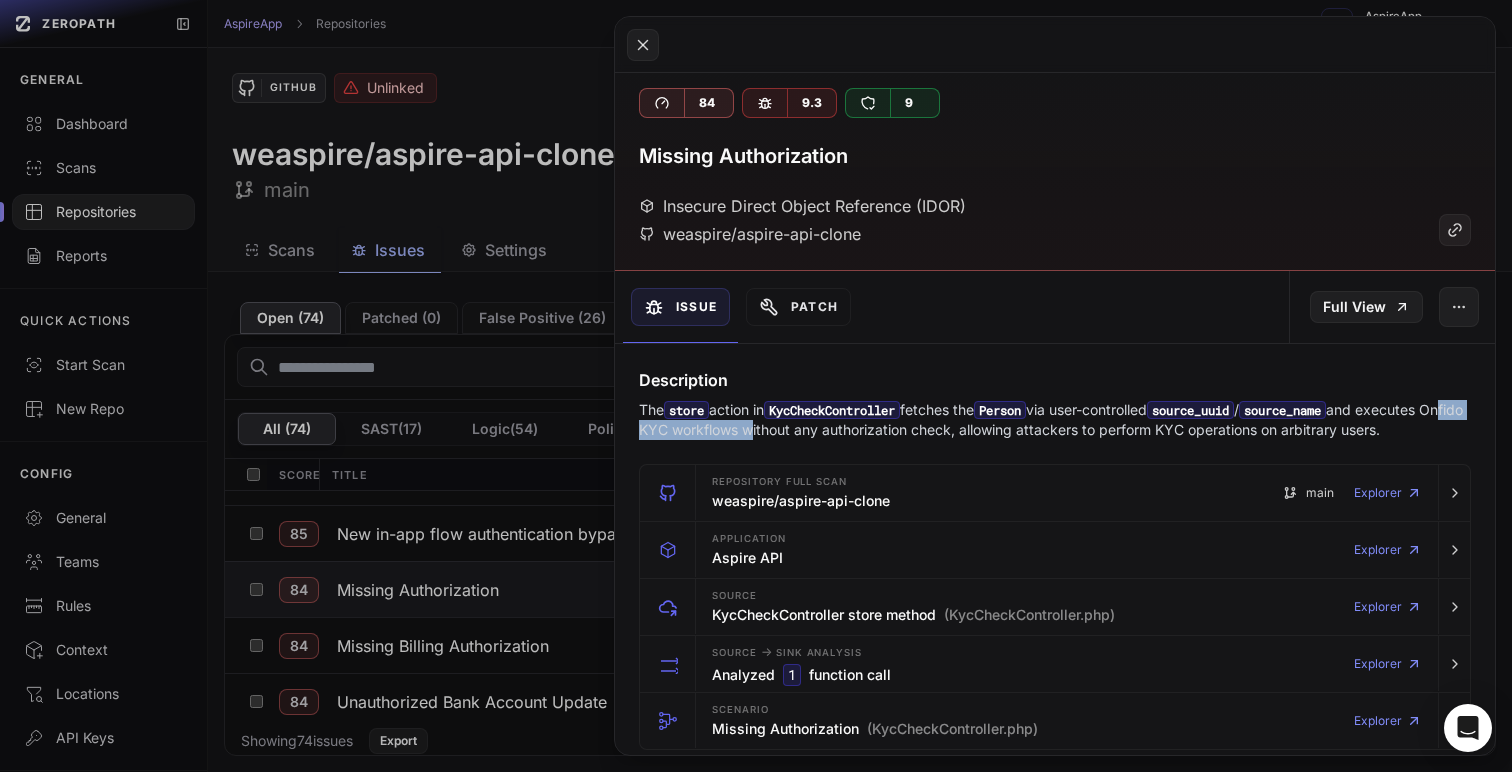 drag, startPoint x: 653, startPoint y: 433, endPoint x: 795, endPoint y: 437, distance: 142.05632 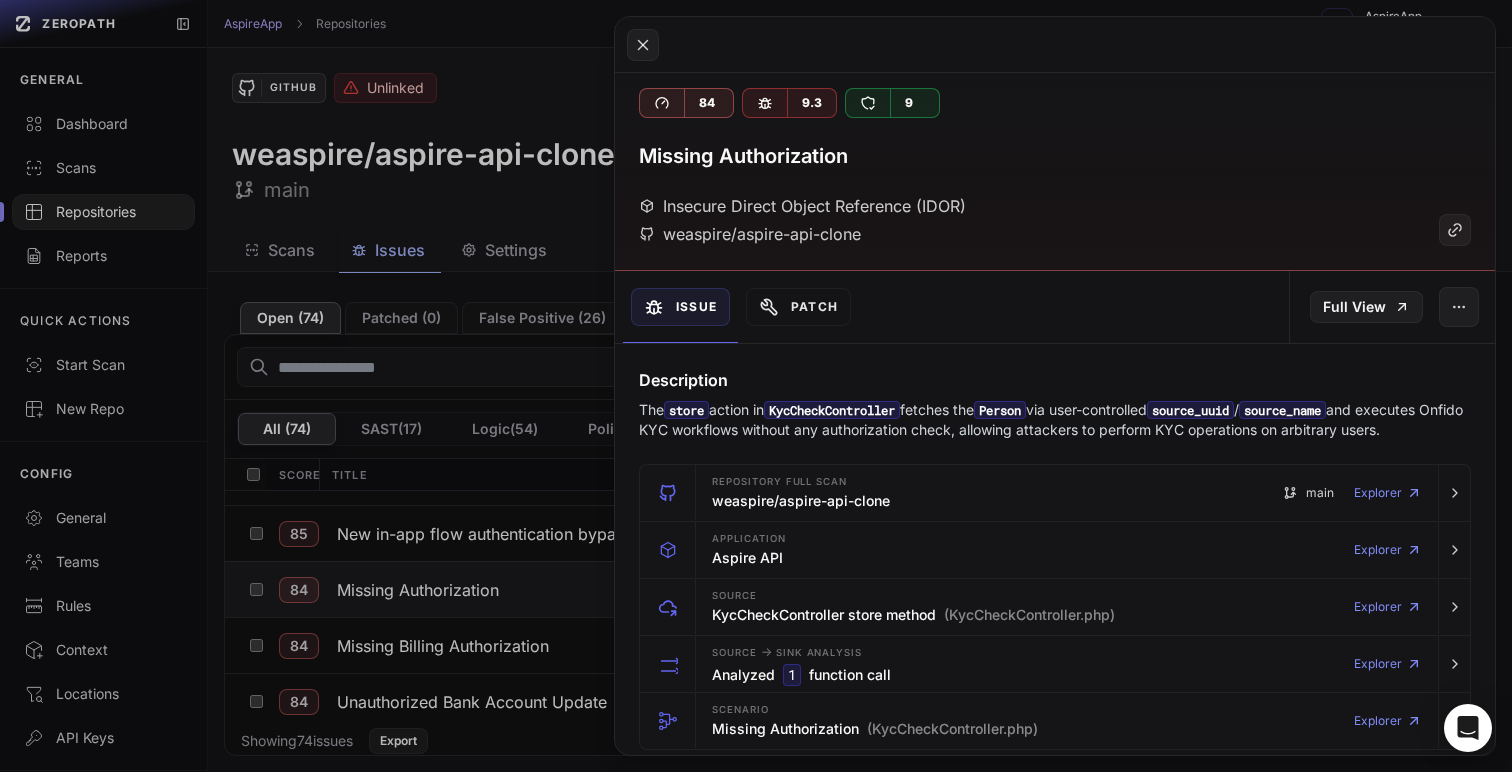 click on "The  store  action in  KycCheckController  fetches the  Person  via user-controlled  source_uuid / source_name  and executes Onfido KYC workflows without any authorization check, allowing attackers to perform KYC operations on arbitrary users." at bounding box center (1055, 420) 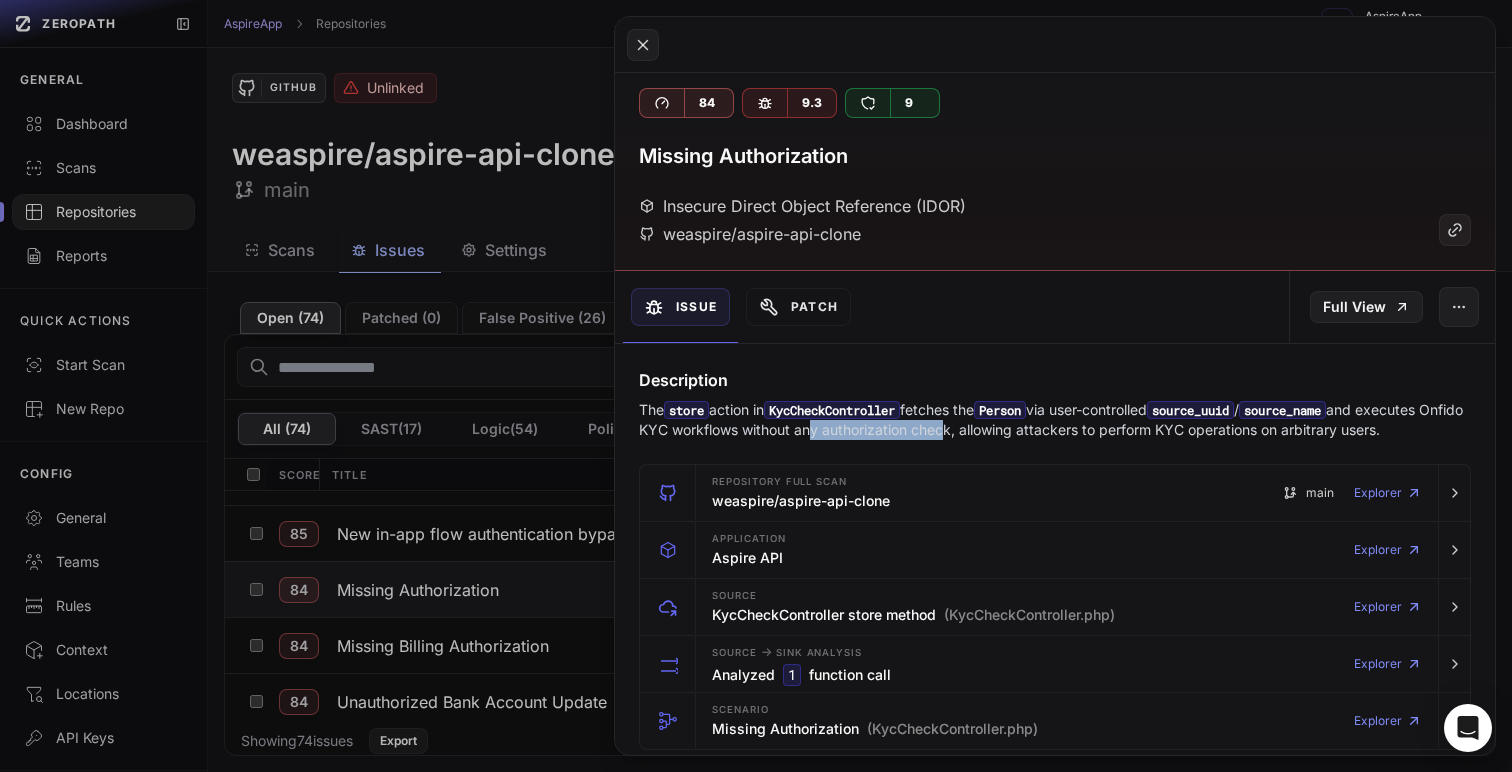 drag, startPoint x: 850, startPoint y: 431, endPoint x: 991, endPoint y: 433, distance: 141.01419 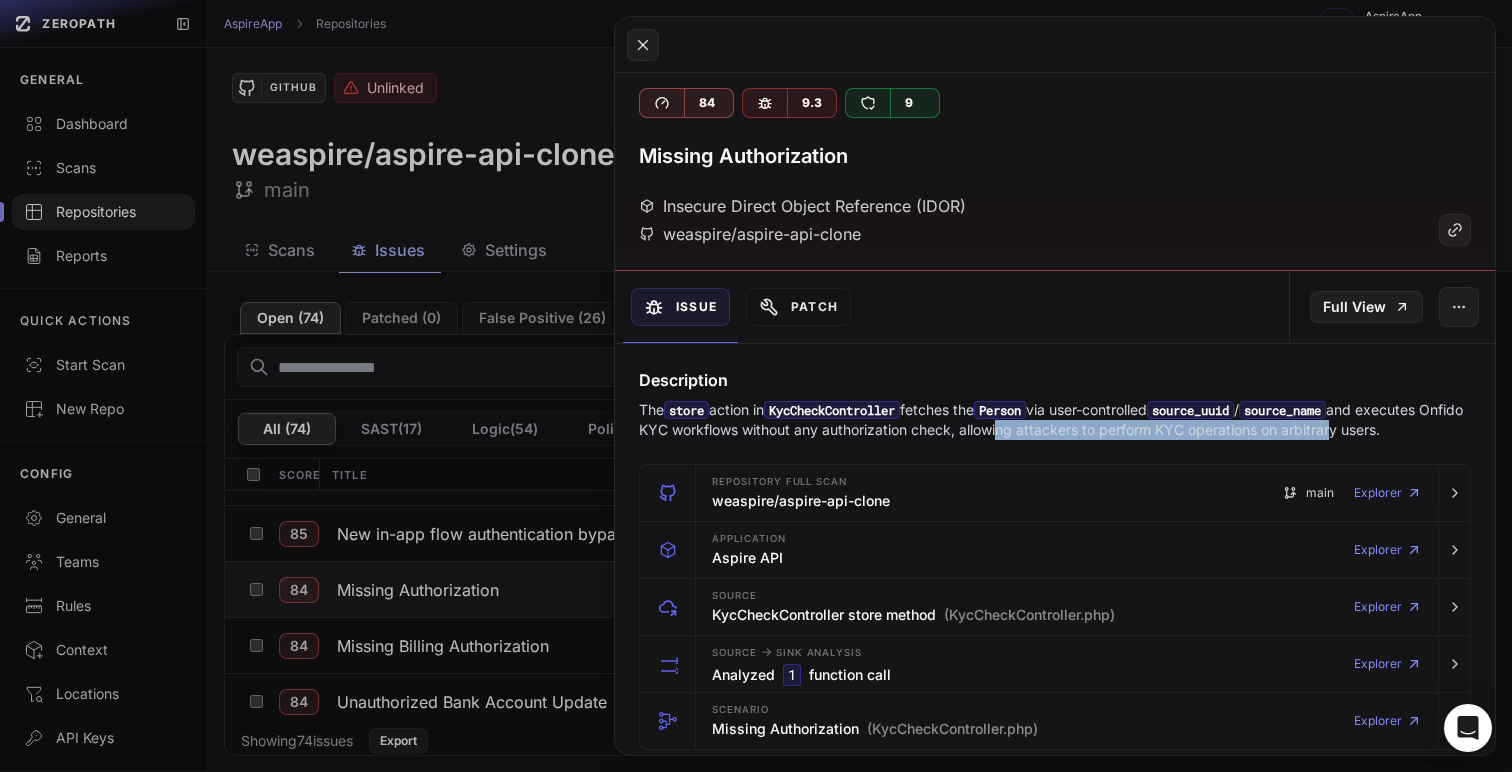 drag, startPoint x: 1040, startPoint y: 431, endPoint x: 1377, endPoint y: 434, distance: 337.01337 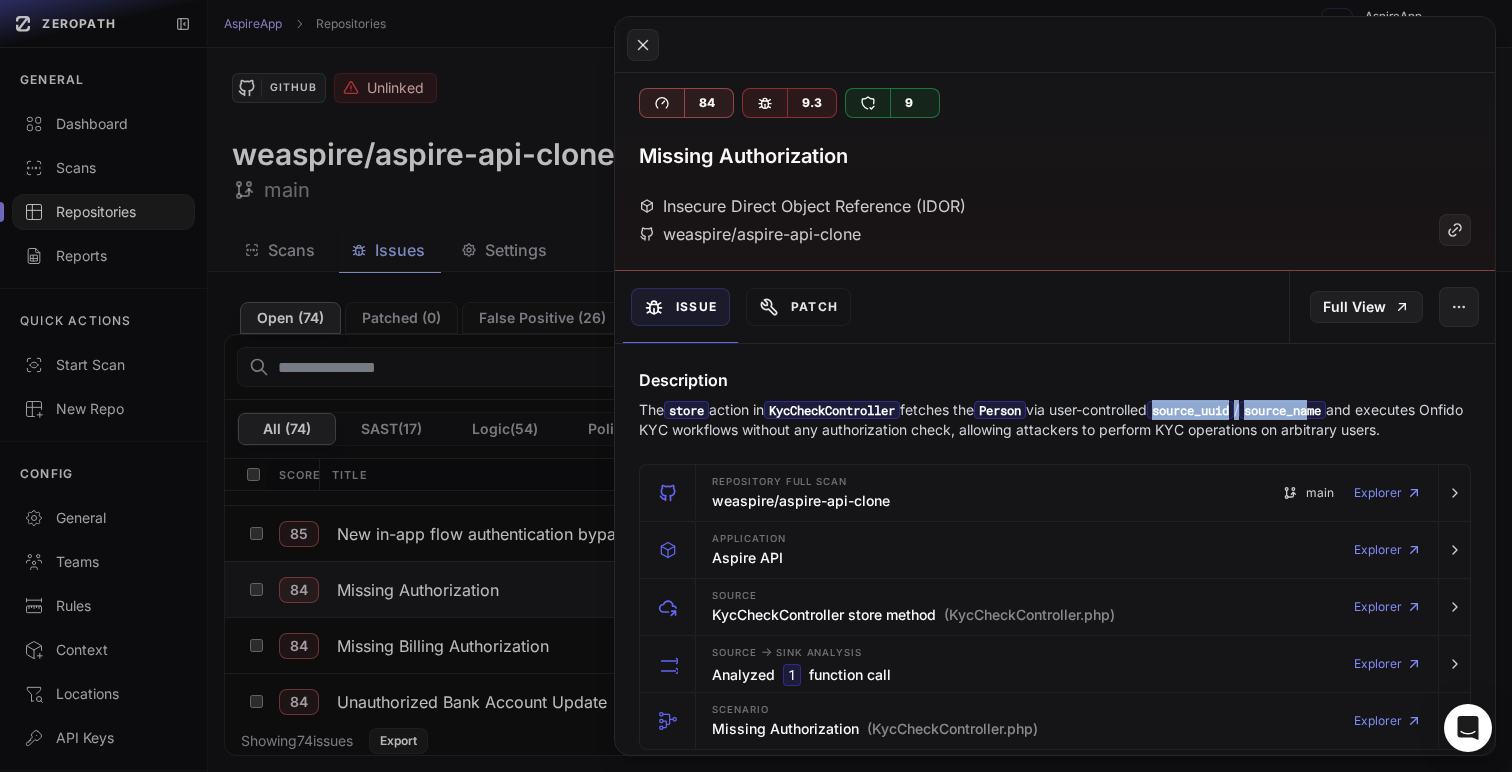 drag, startPoint x: 1196, startPoint y: 413, endPoint x: 1360, endPoint y: 407, distance: 164.10973 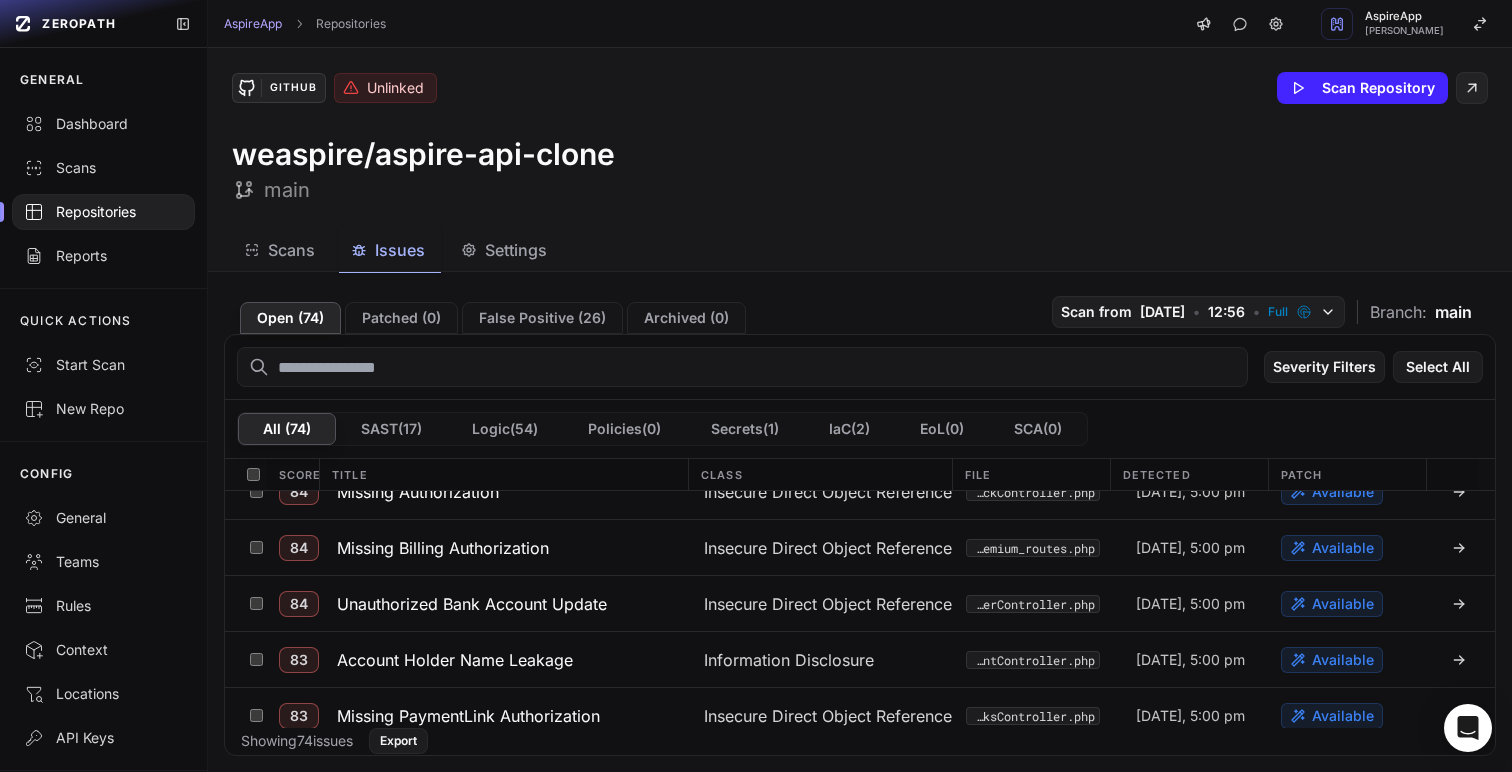 scroll, scrollTop: 324, scrollLeft: 0, axis: vertical 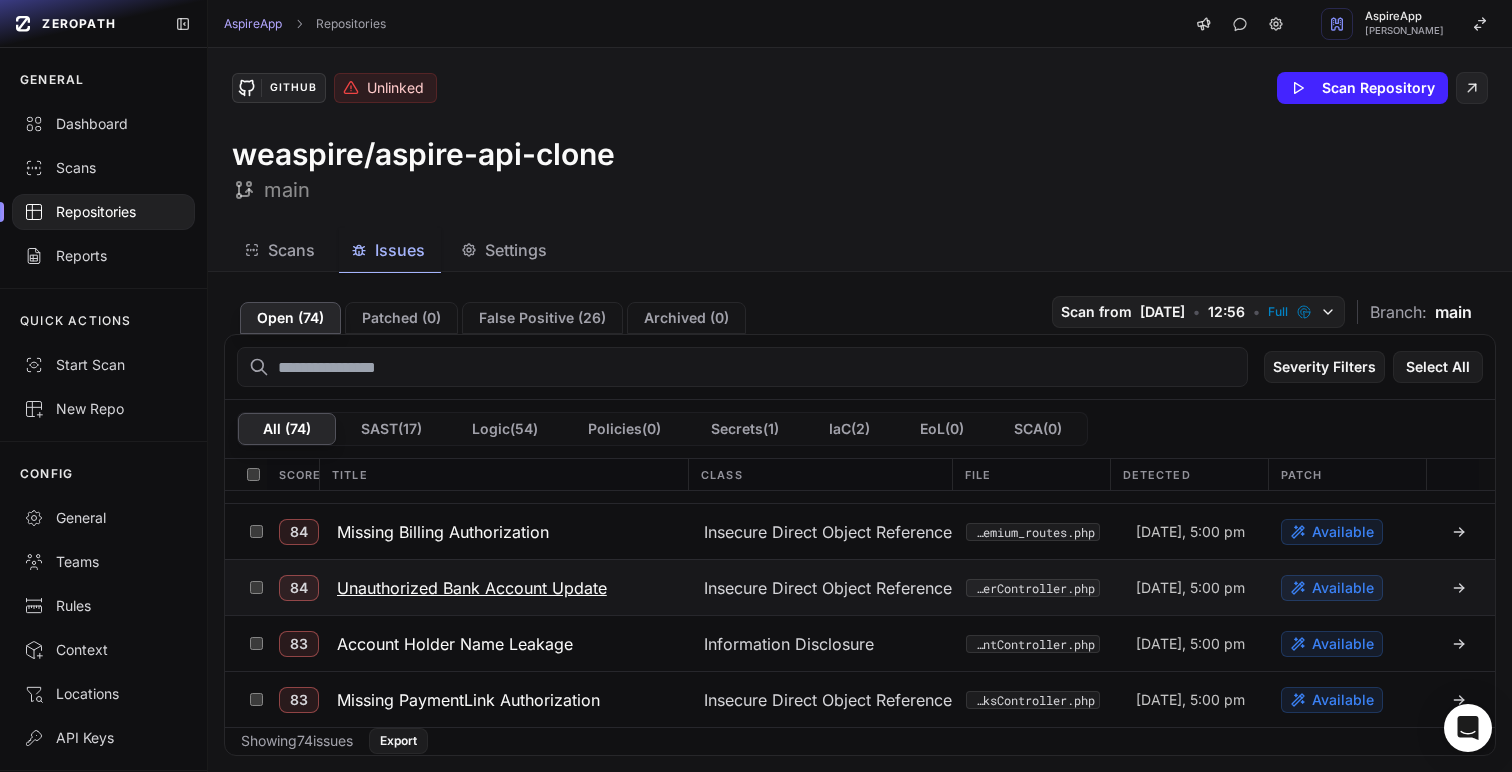 click on "Unauthorized Bank Account Update" 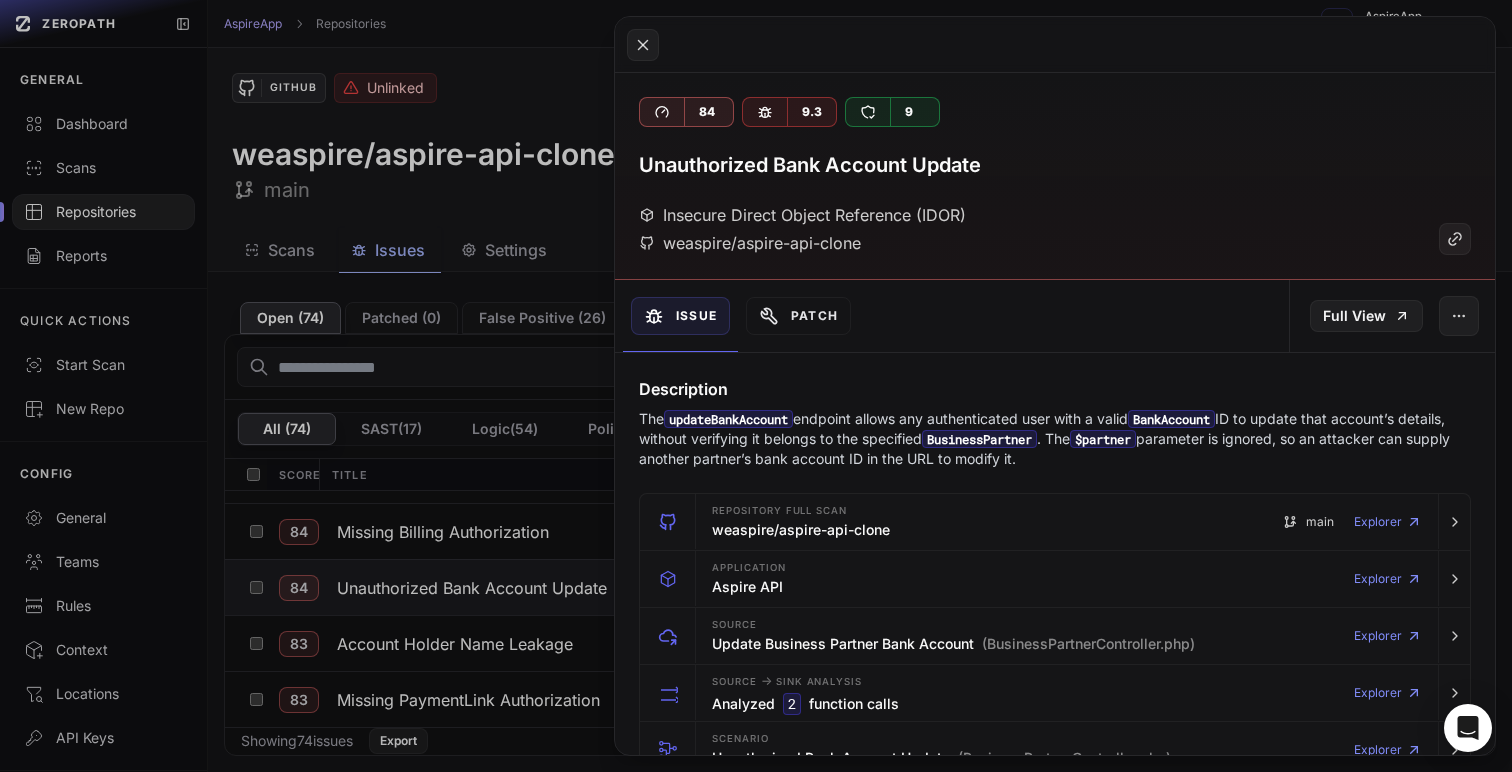 drag, startPoint x: 988, startPoint y: 445, endPoint x: 1091, endPoint y: 445, distance: 103 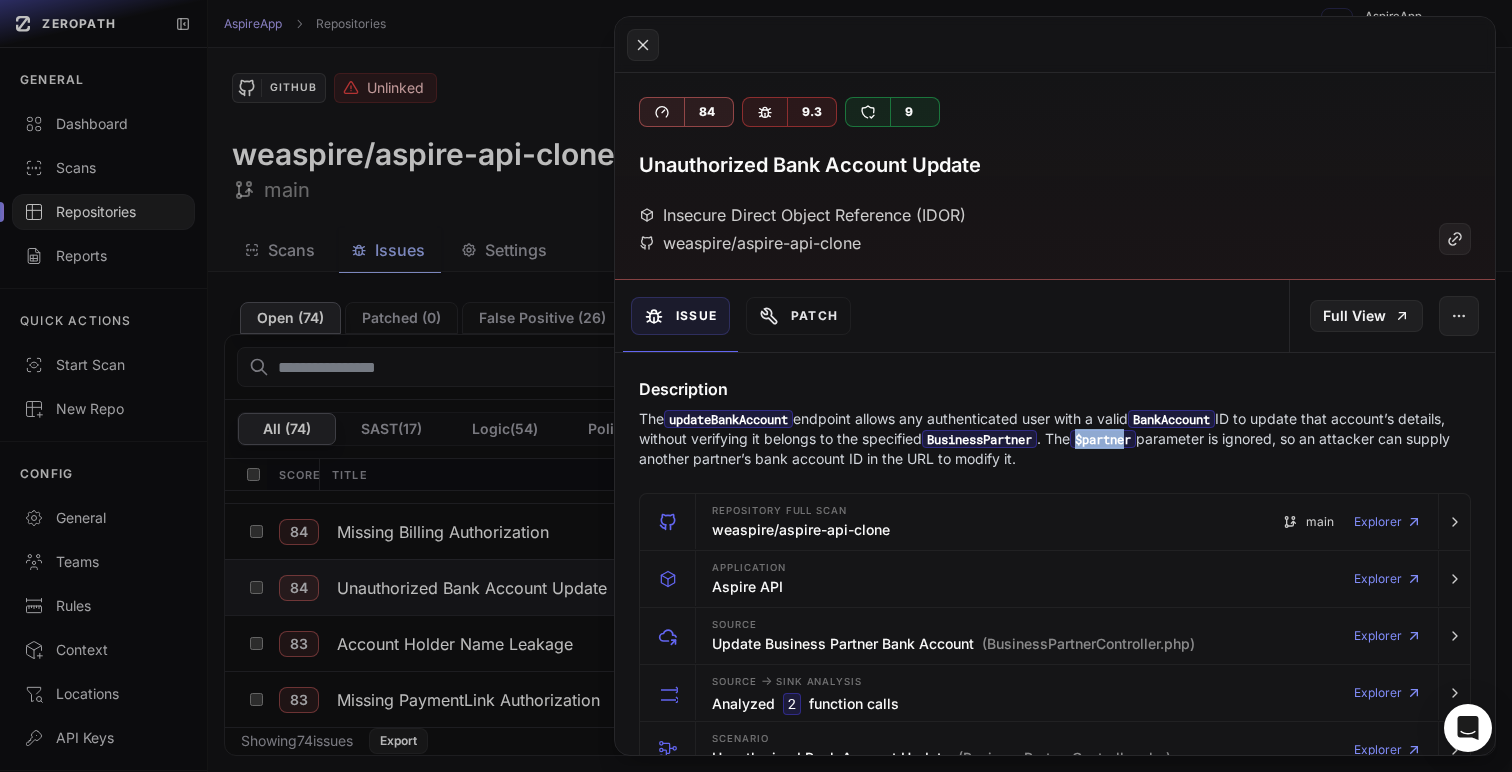 drag, startPoint x: 1143, startPoint y: 442, endPoint x: 1197, endPoint y: 441, distance: 54.00926 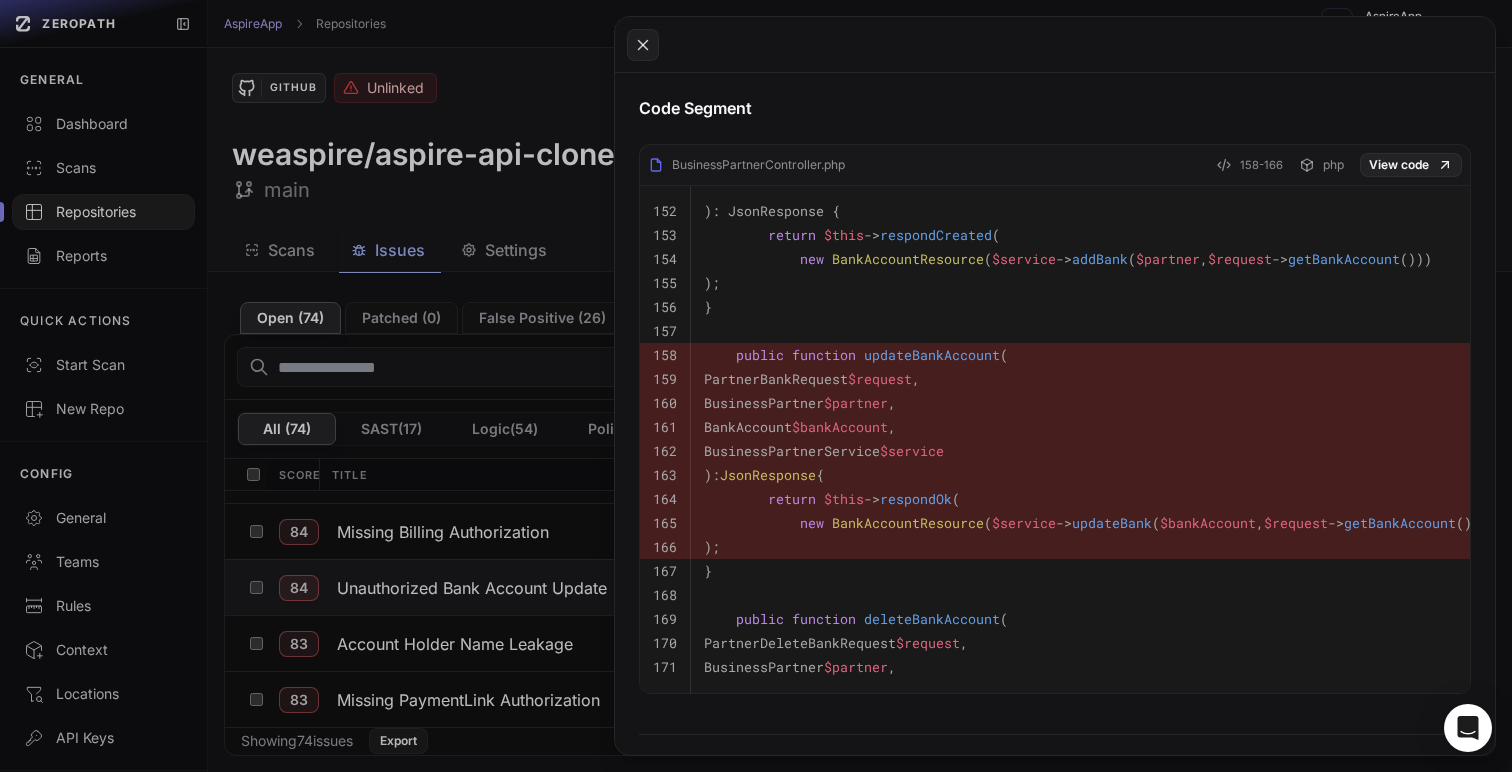 scroll, scrollTop: 949, scrollLeft: 0, axis: vertical 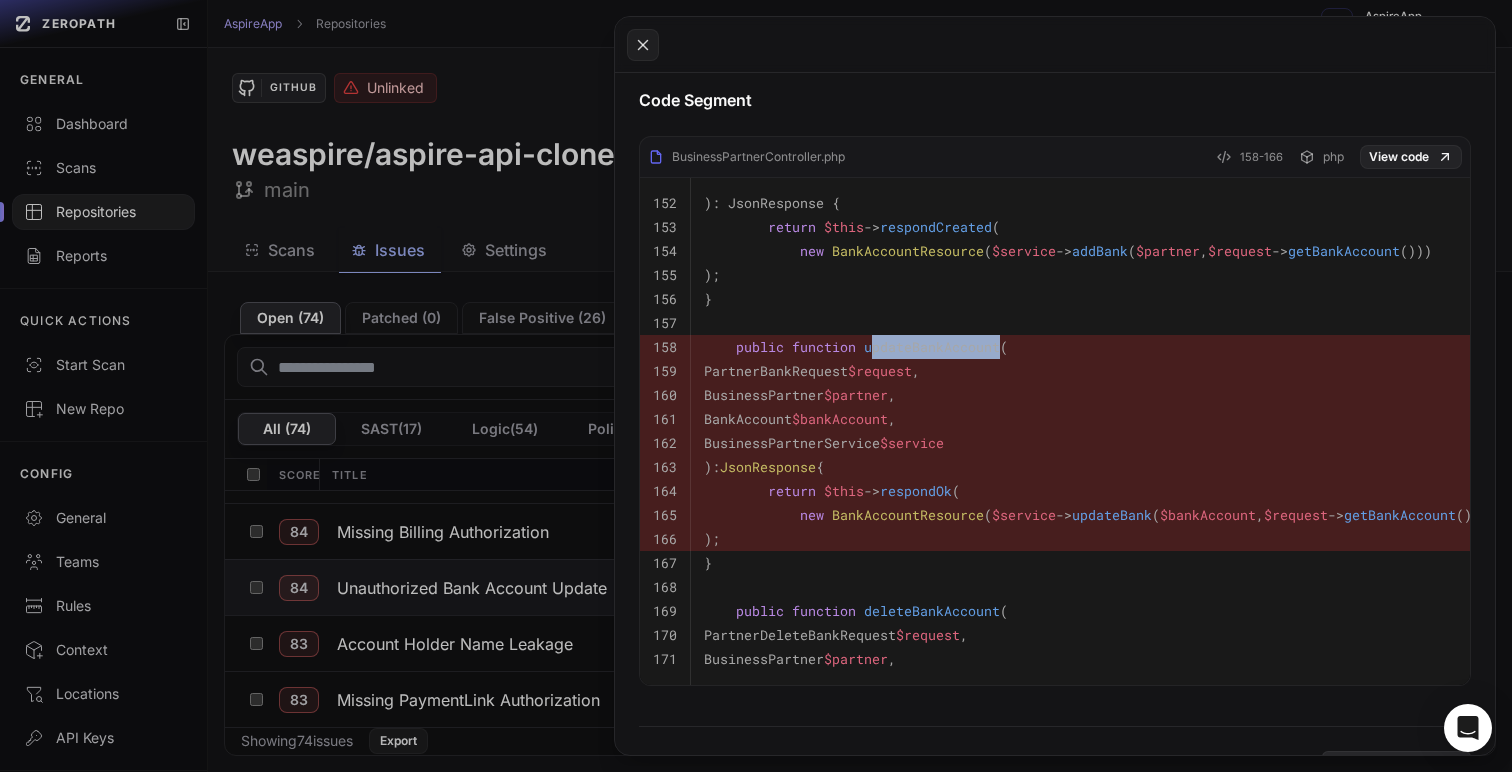 drag, startPoint x: 868, startPoint y: 354, endPoint x: 999, endPoint y: 353, distance: 131.00381 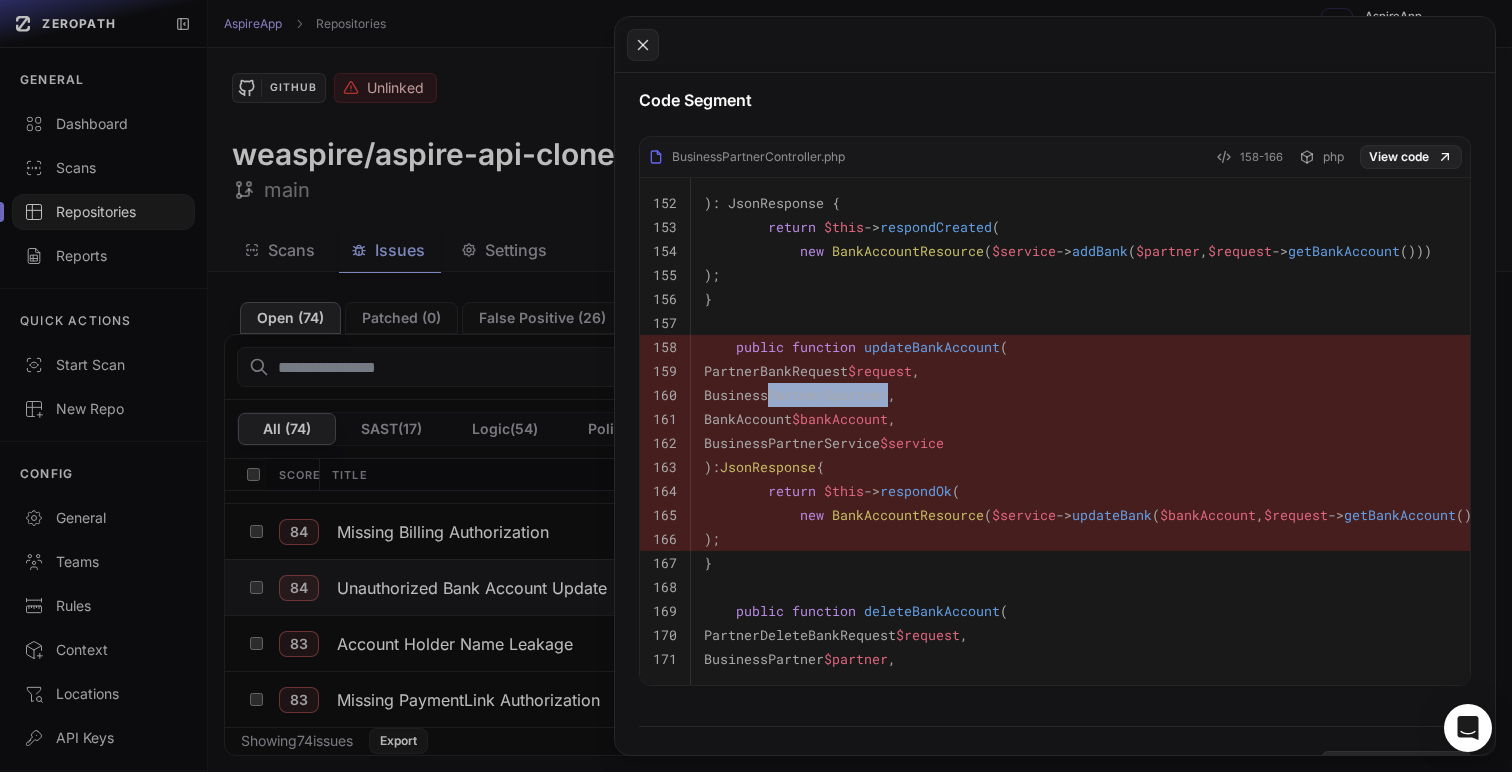 drag, startPoint x: 764, startPoint y: 398, endPoint x: 958, endPoint y: 397, distance: 194.00258 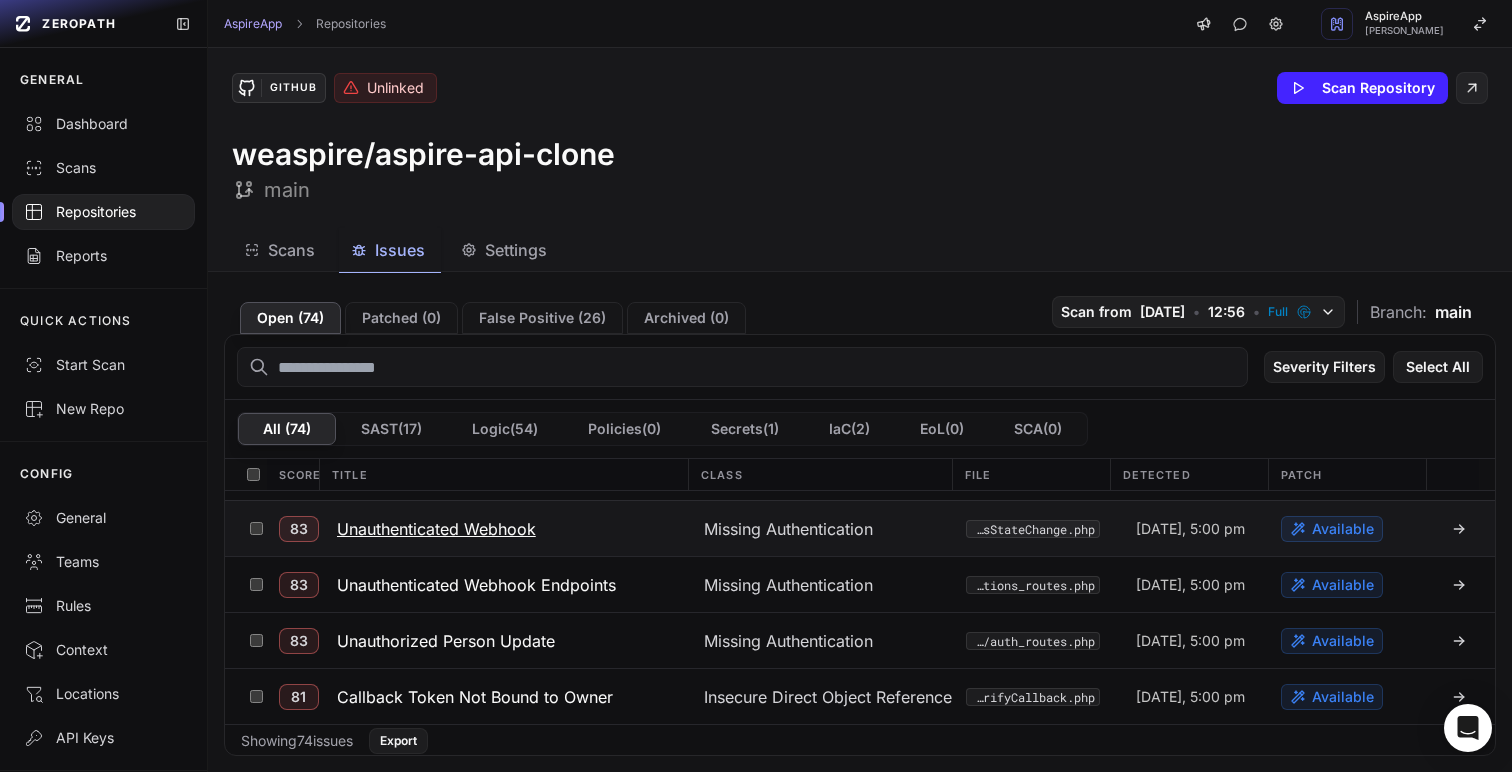 scroll, scrollTop: 666, scrollLeft: 0, axis: vertical 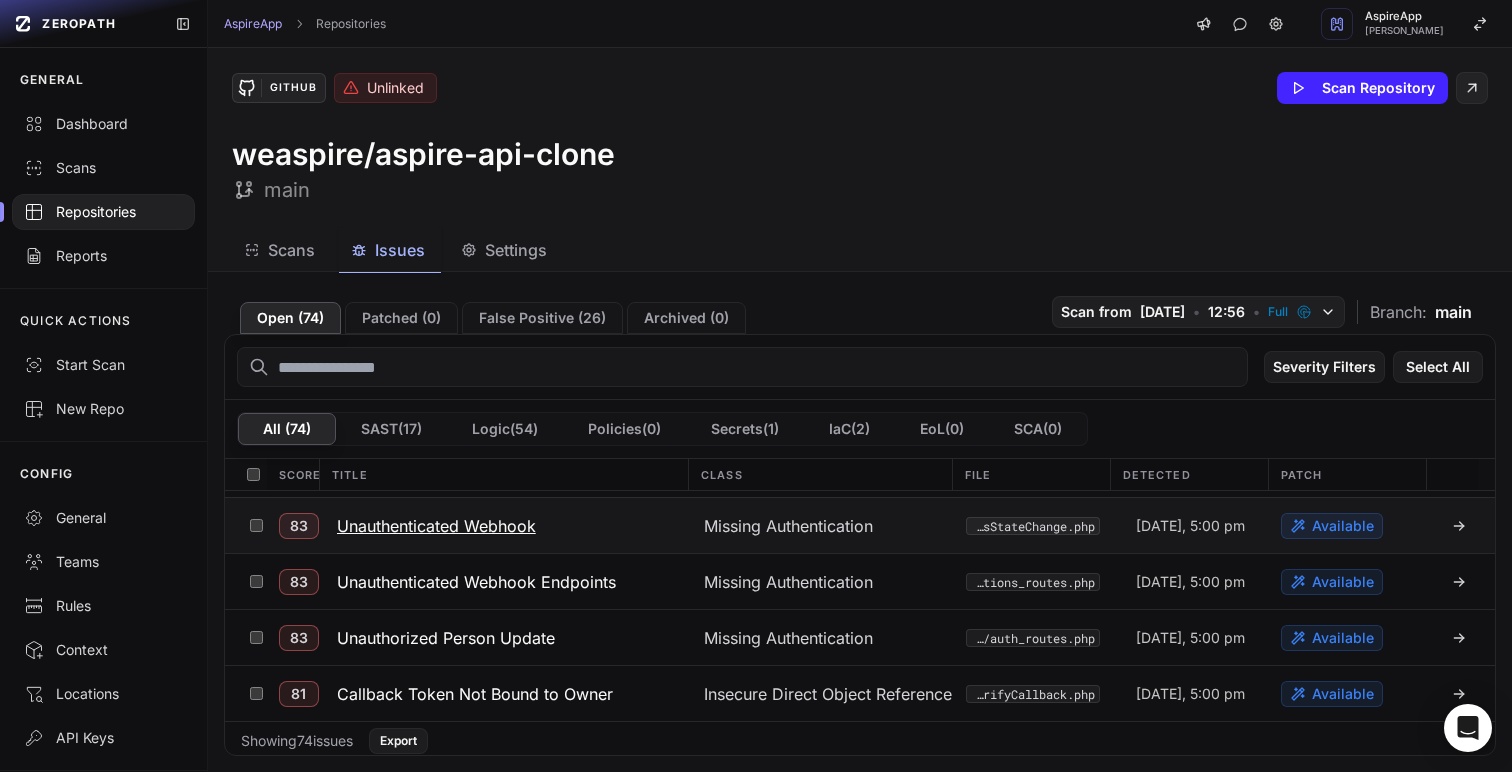 click on "Unauthenticated Webhook" 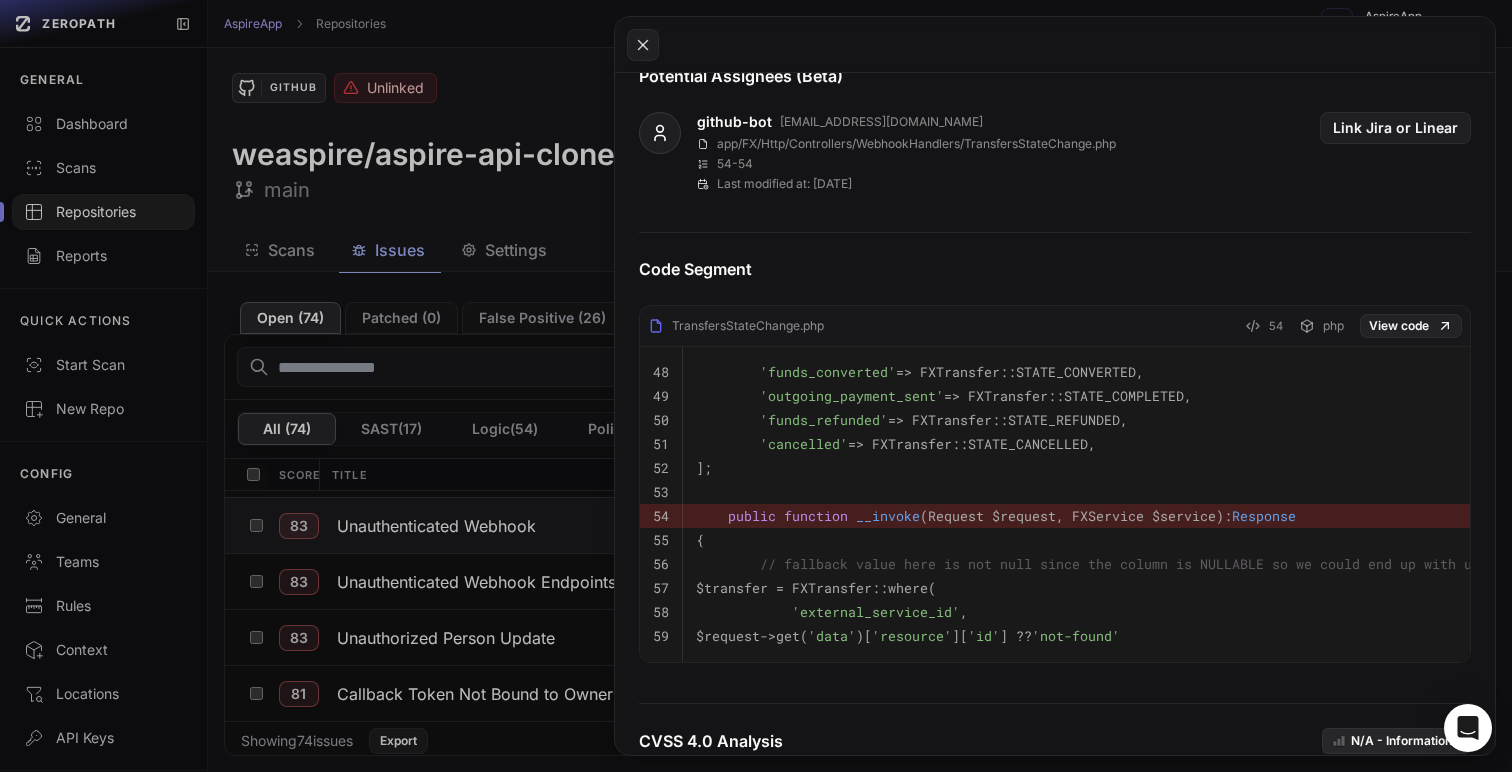 scroll, scrollTop: 768, scrollLeft: 0, axis: vertical 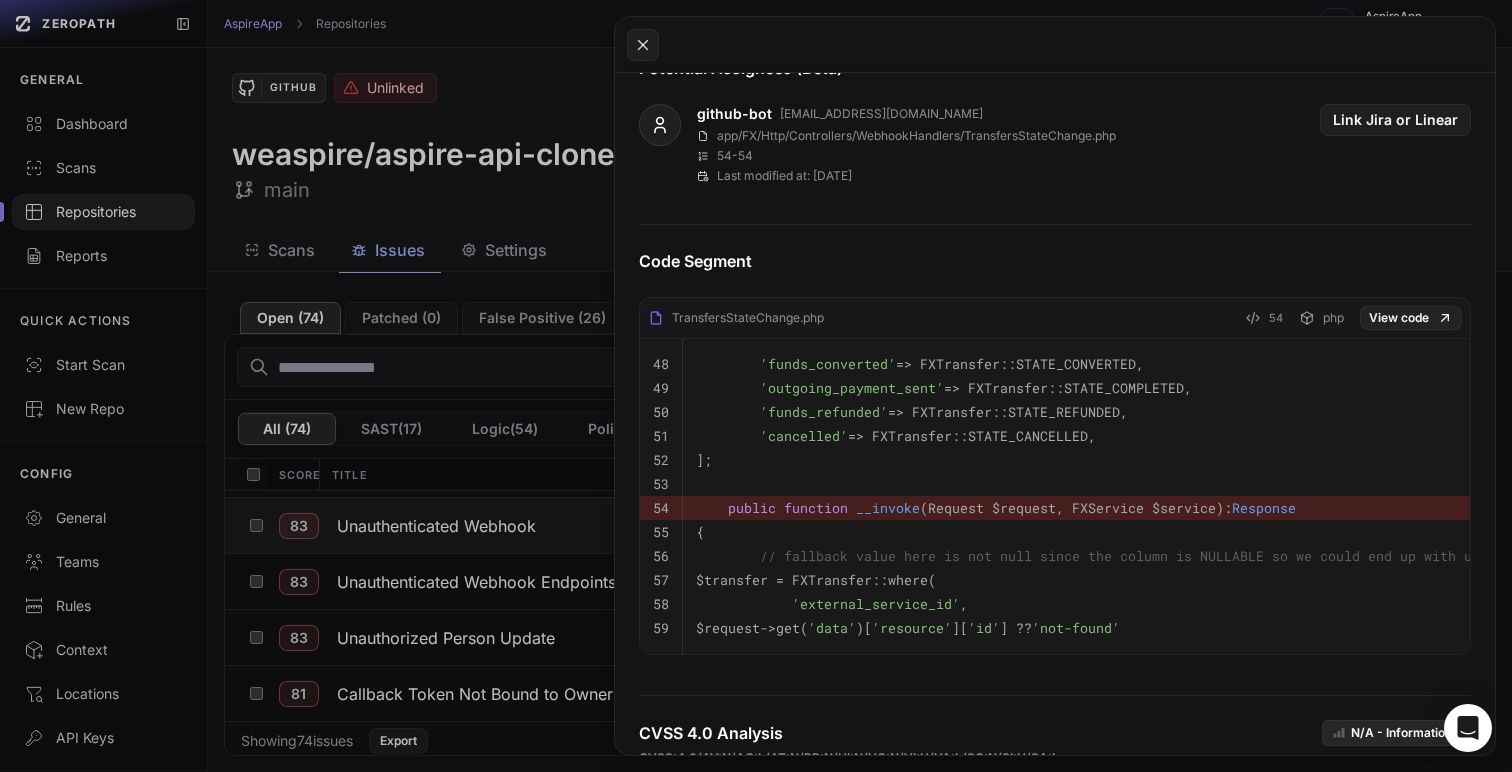 drag, startPoint x: 795, startPoint y: 631, endPoint x: 863, endPoint y: 629, distance: 68.0294 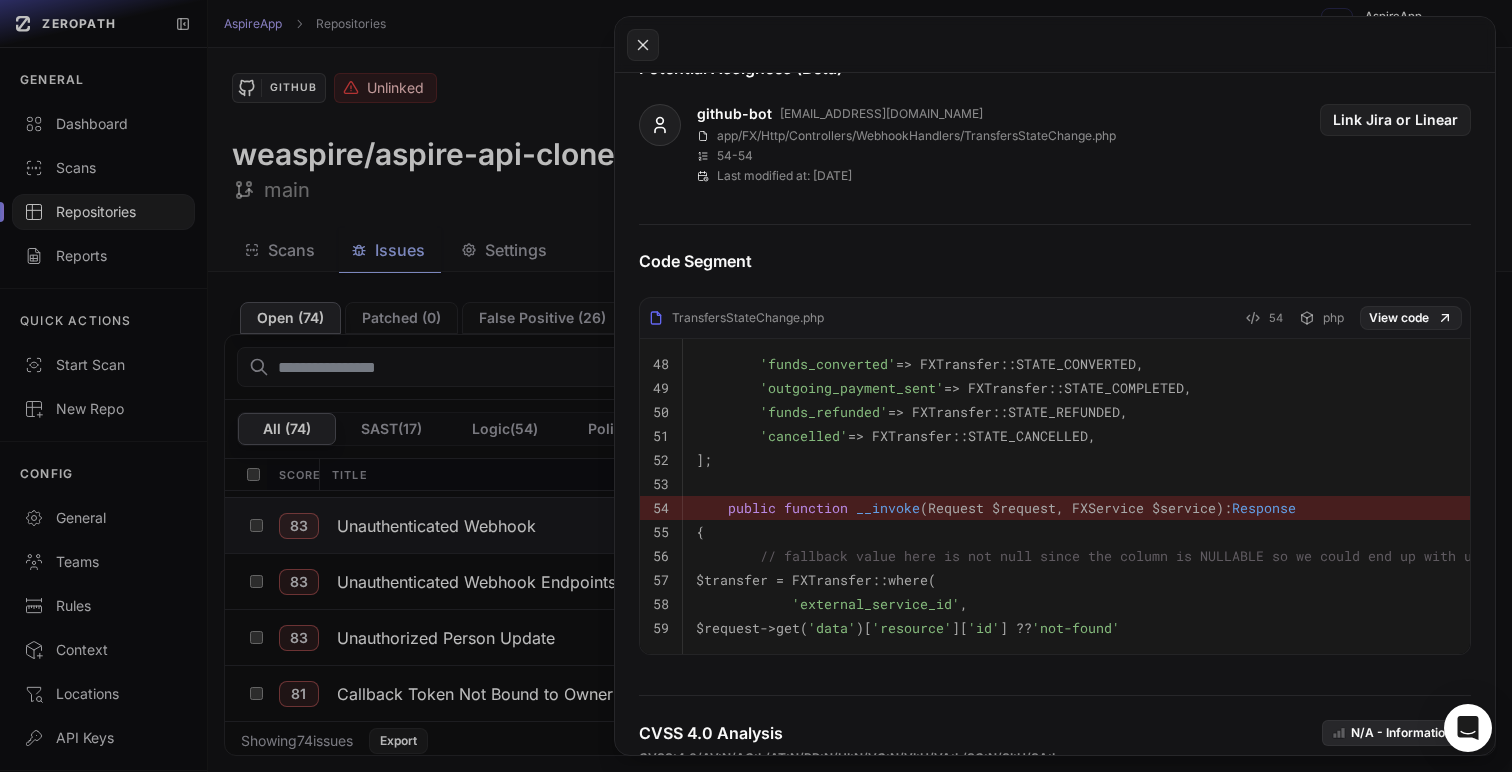 click 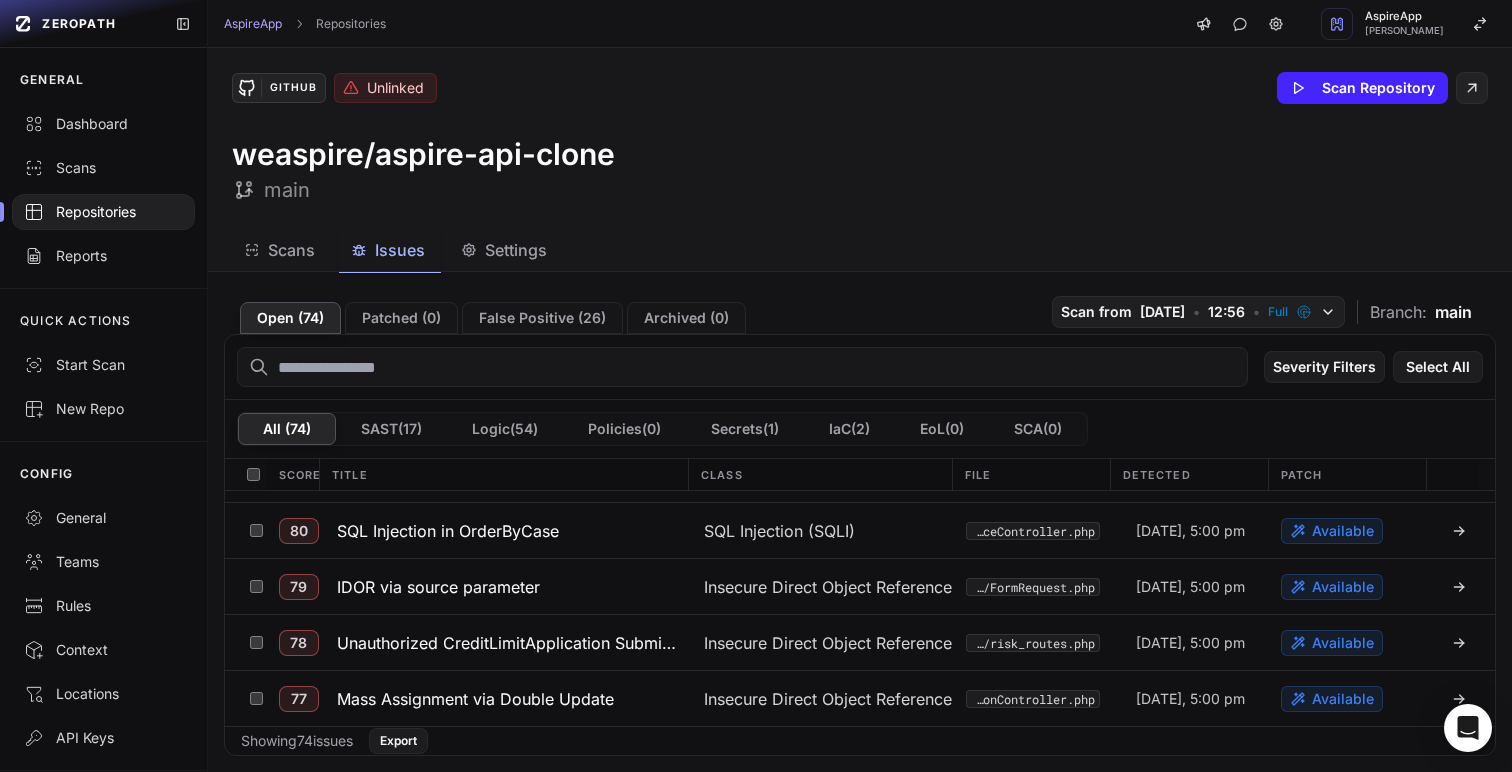scroll, scrollTop: 943, scrollLeft: 0, axis: vertical 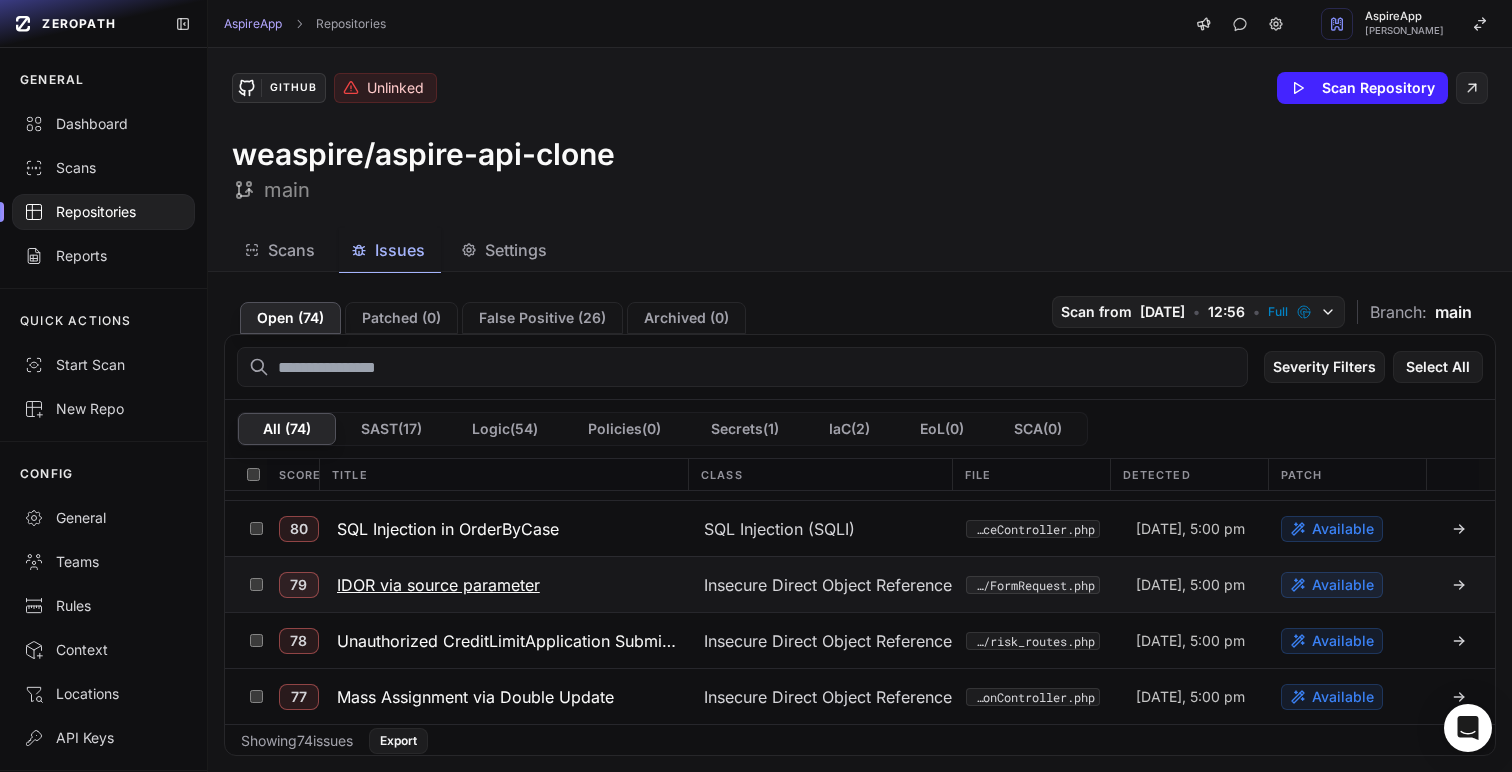 click on "IDOR via source parameter" 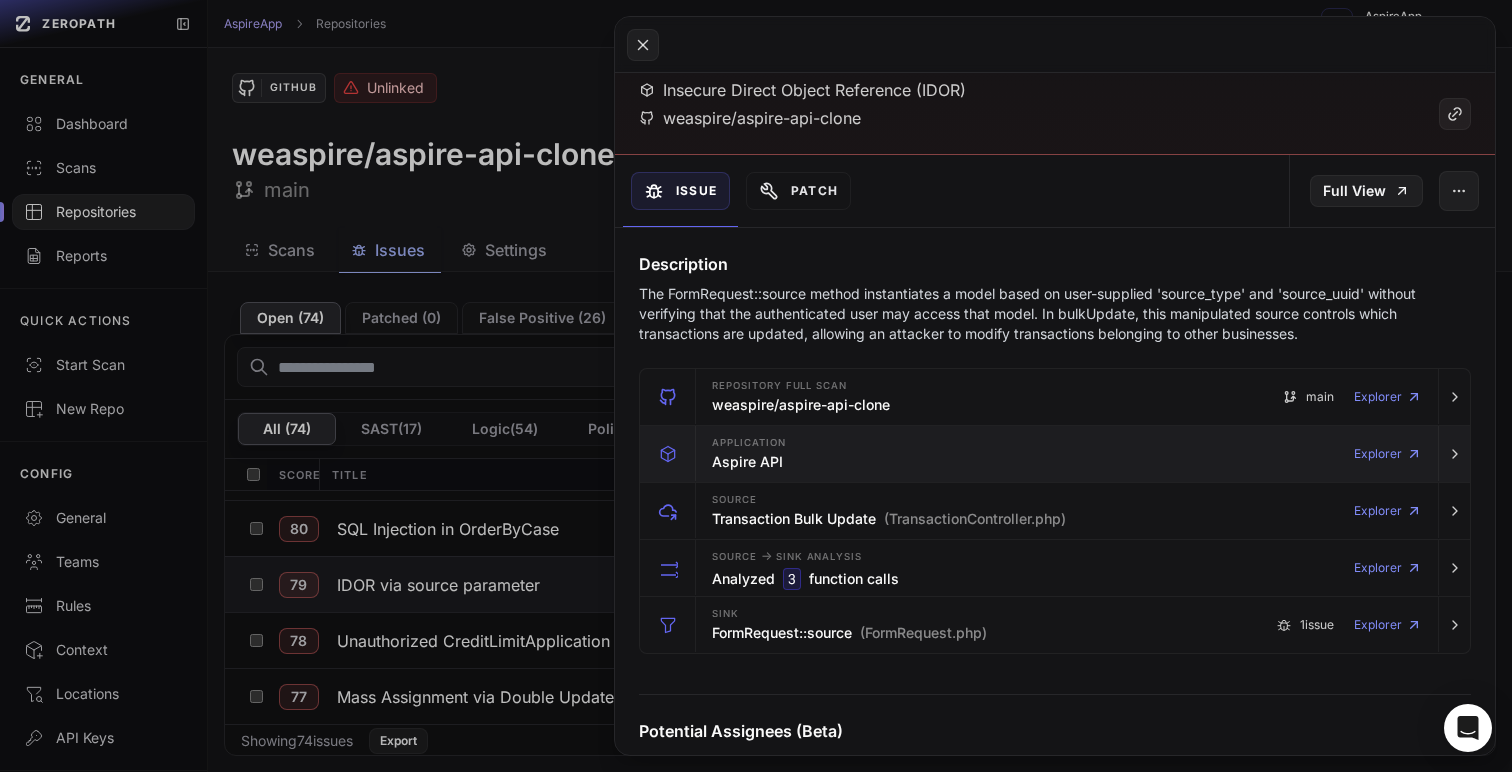 scroll, scrollTop: 147, scrollLeft: 0, axis: vertical 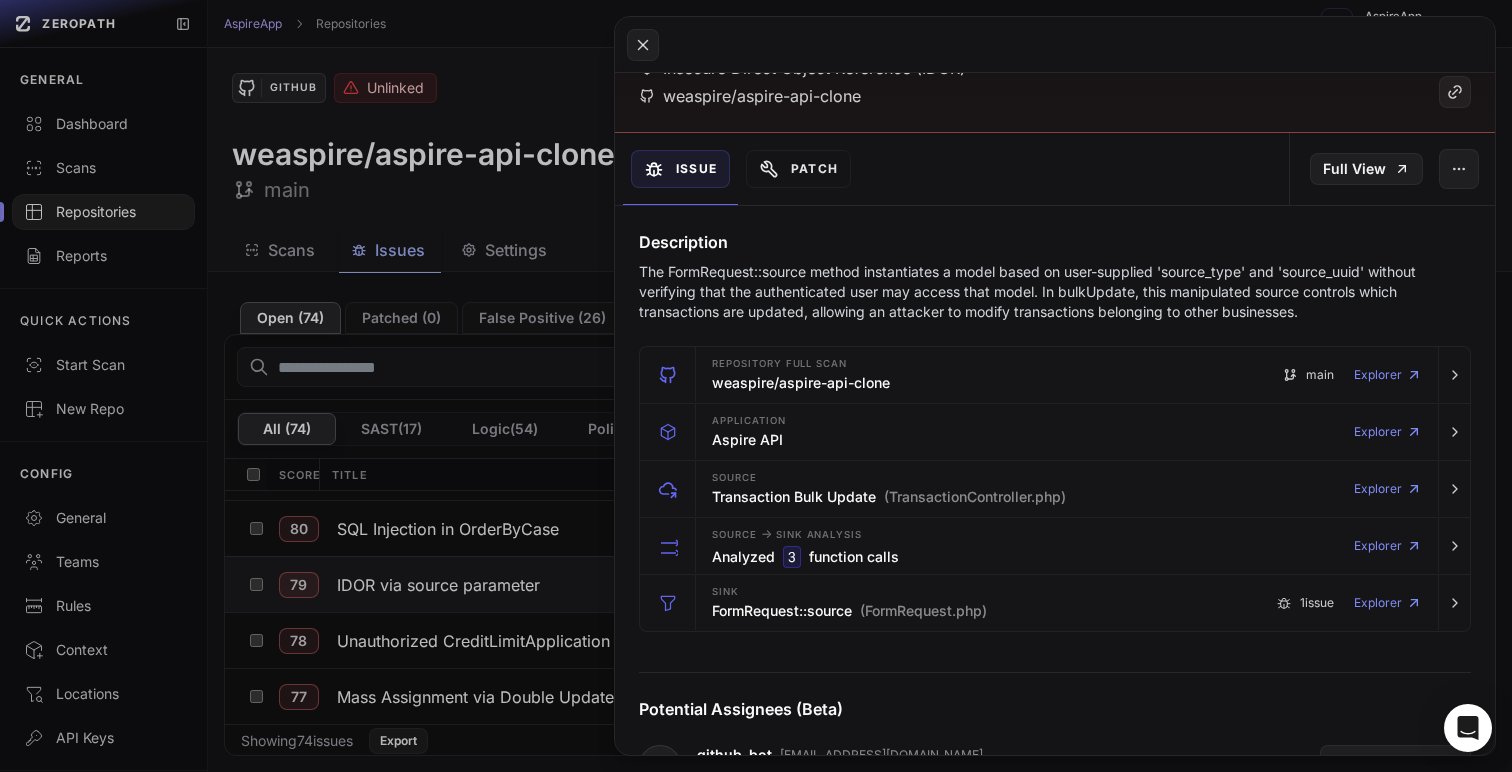 click 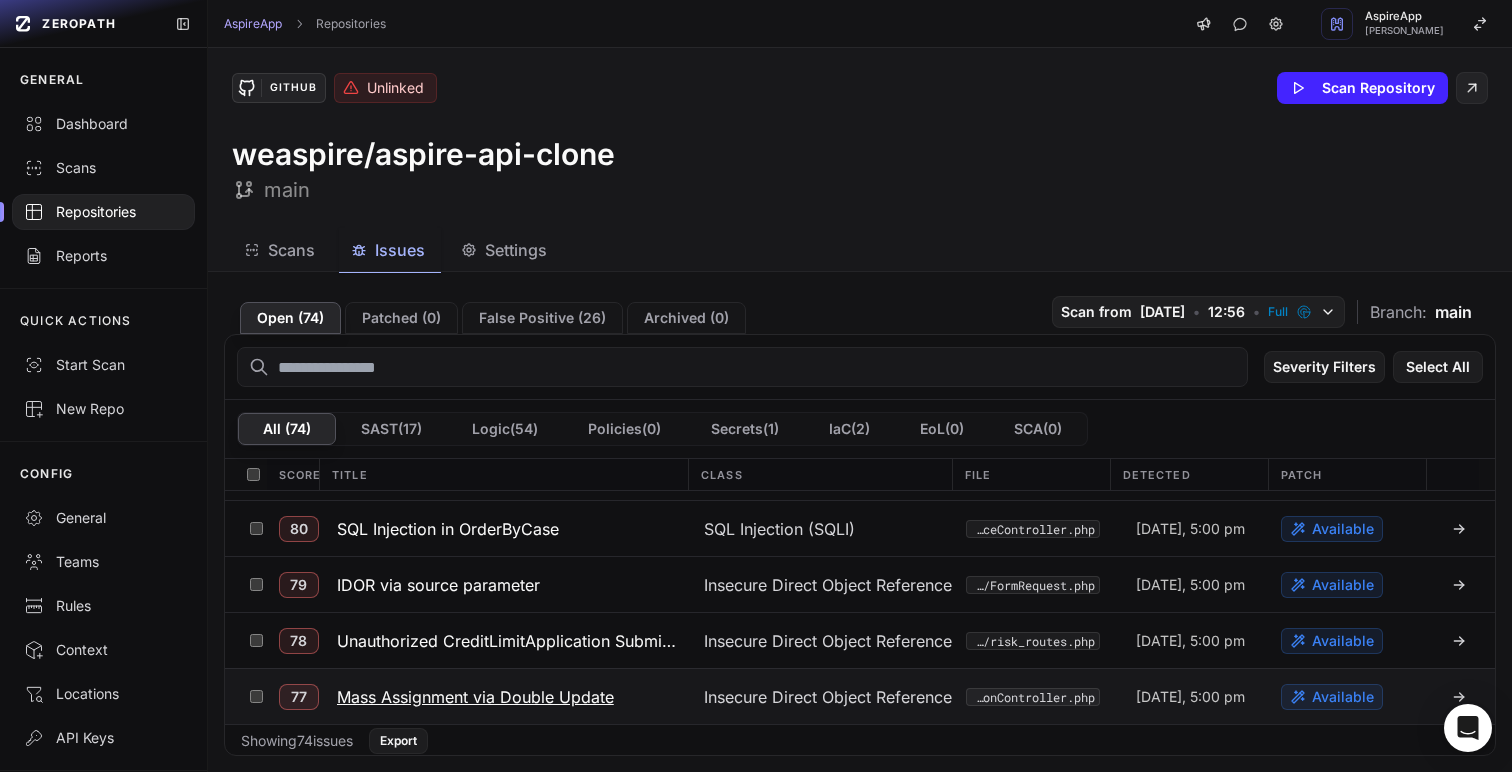 click on "Mass Assignment via Double Update" 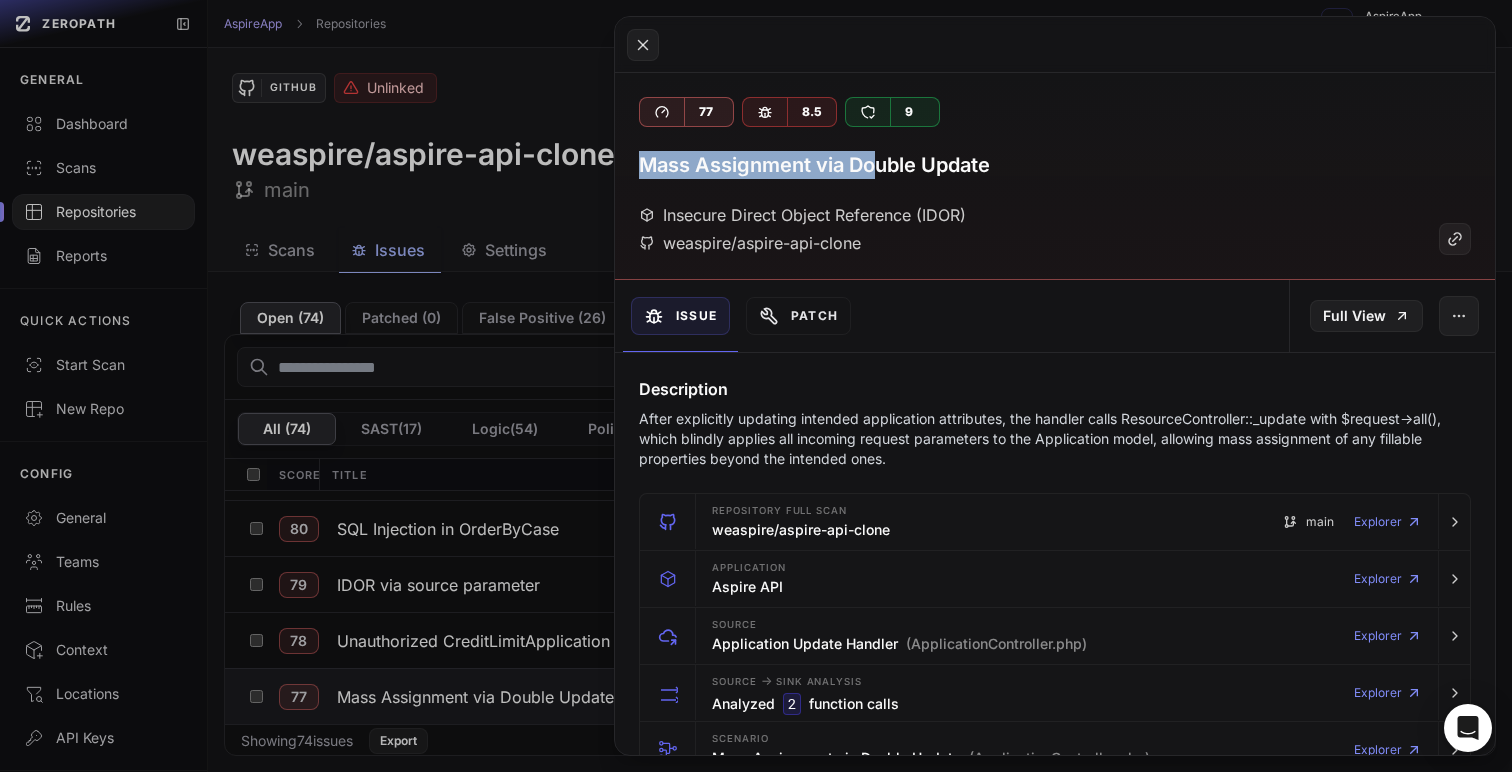 drag, startPoint x: 638, startPoint y: 159, endPoint x: 873, endPoint y: 159, distance: 235 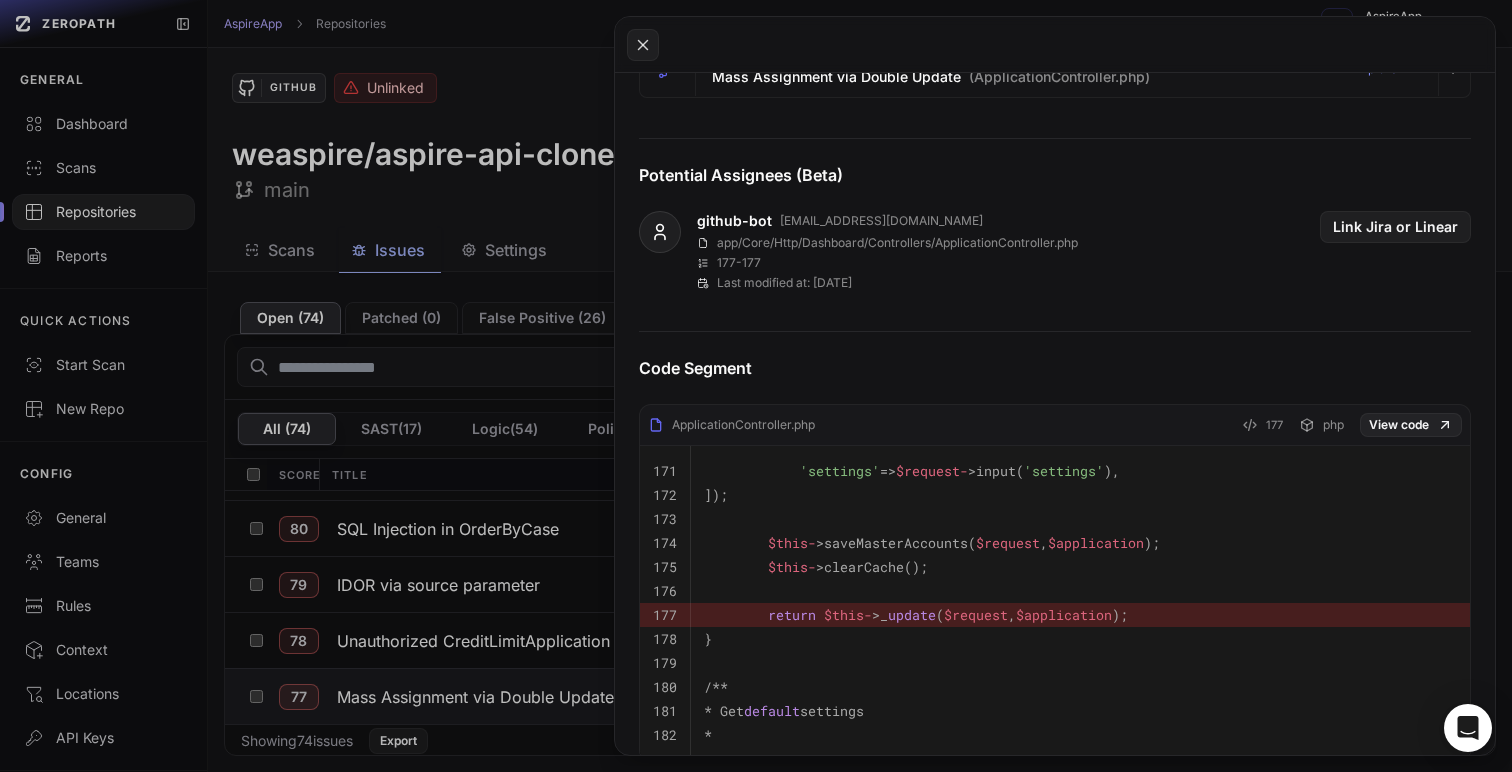 scroll, scrollTop: 727, scrollLeft: 0, axis: vertical 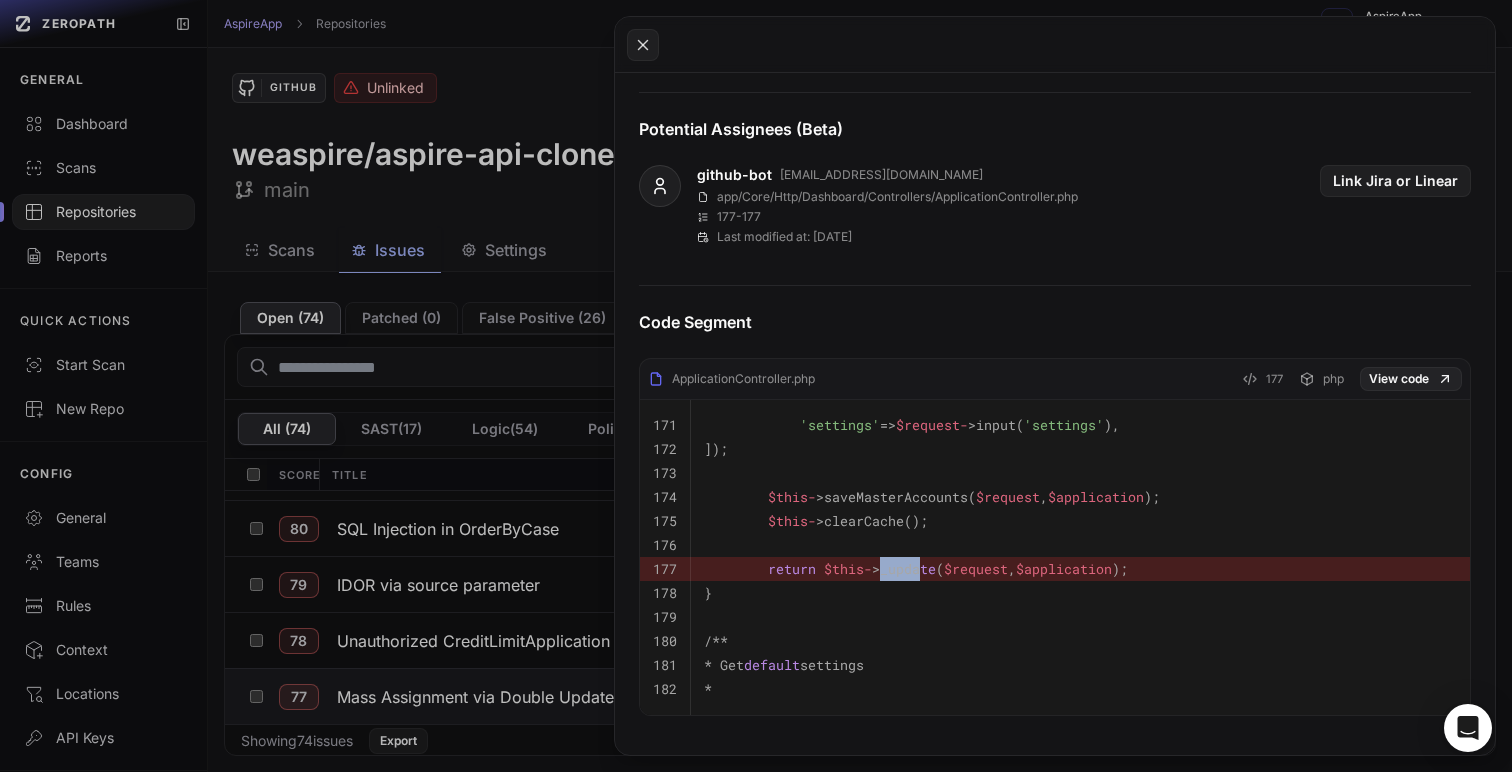 drag, startPoint x: 883, startPoint y: 574, endPoint x: 920, endPoint y: 571, distance: 37.12142 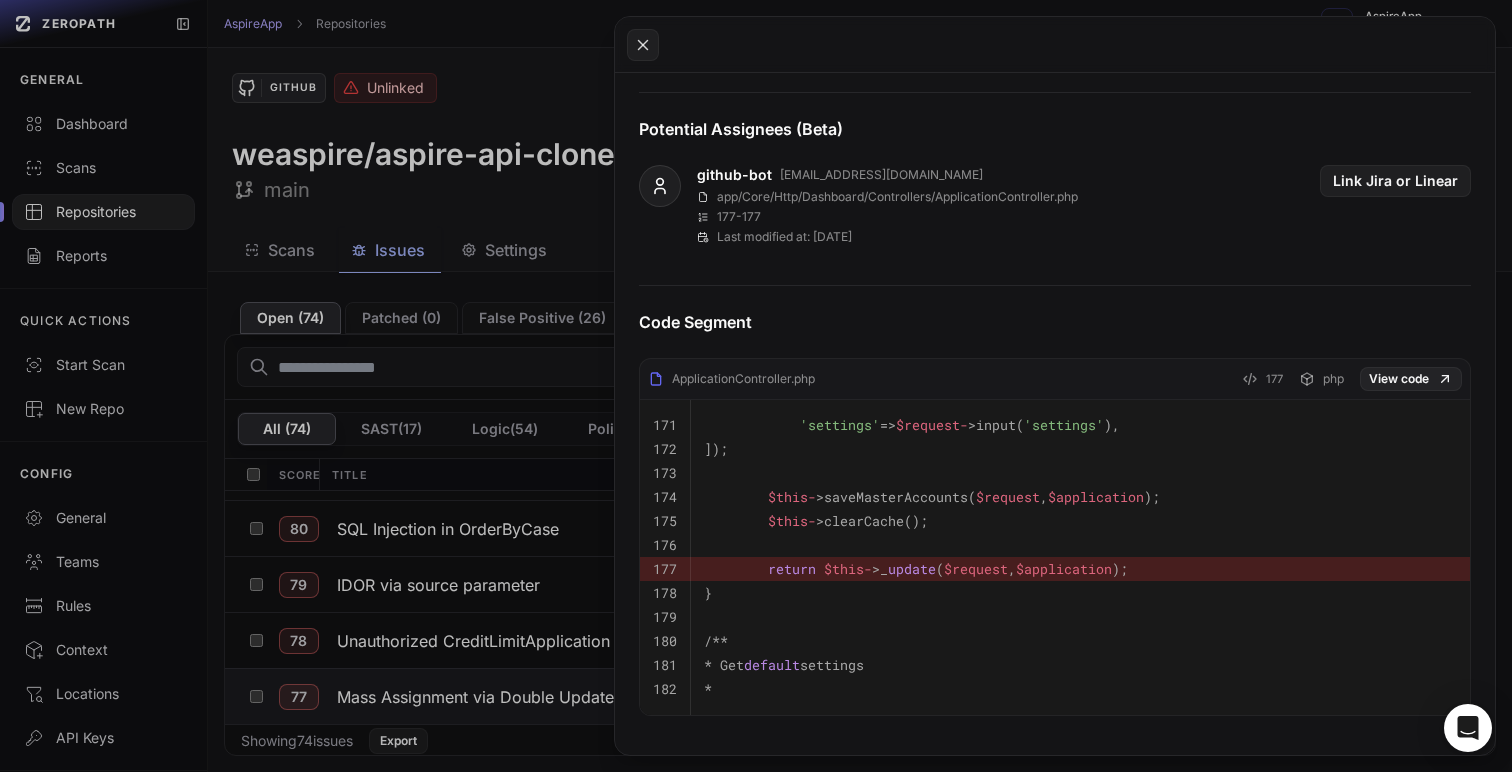 click 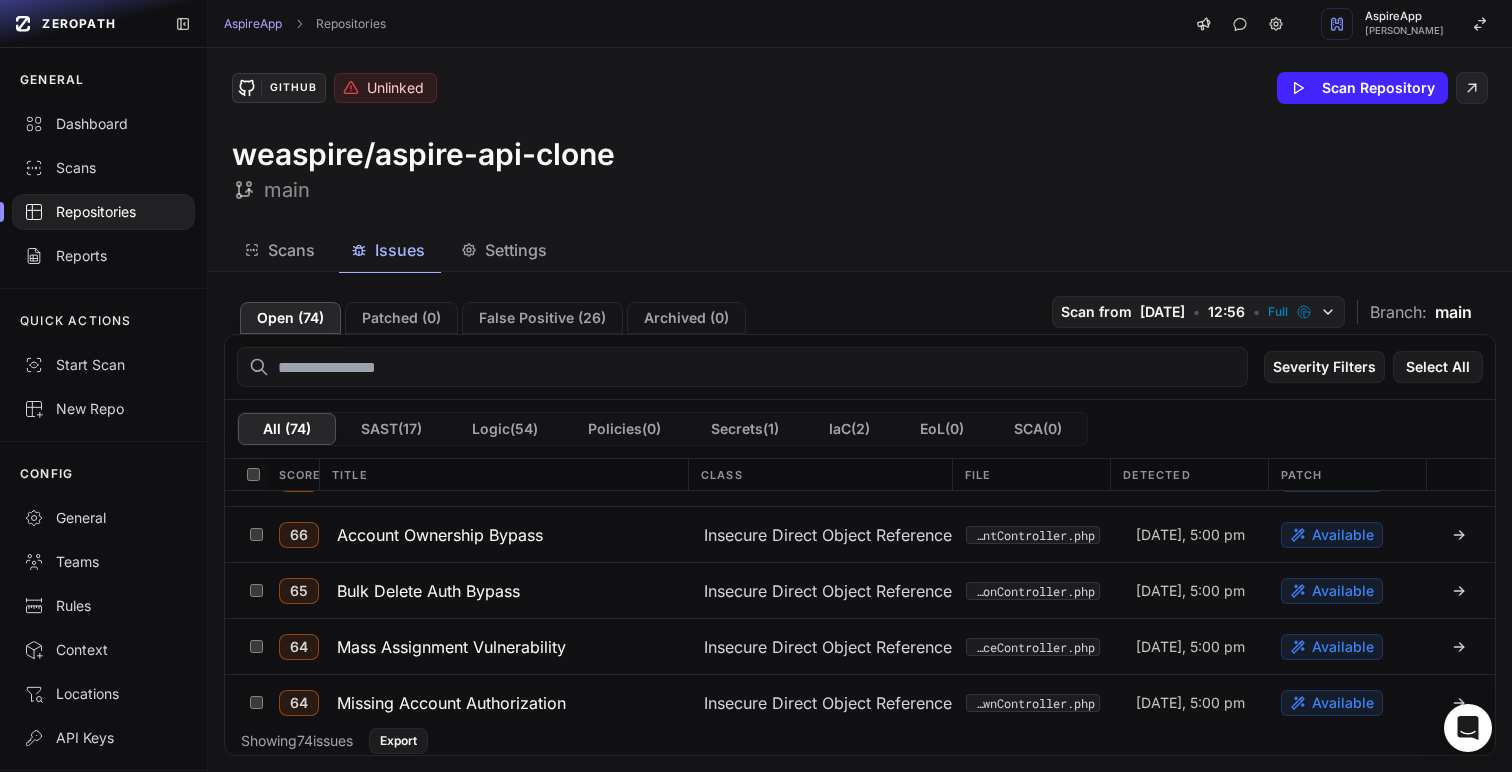 scroll, scrollTop: 2451, scrollLeft: 0, axis: vertical 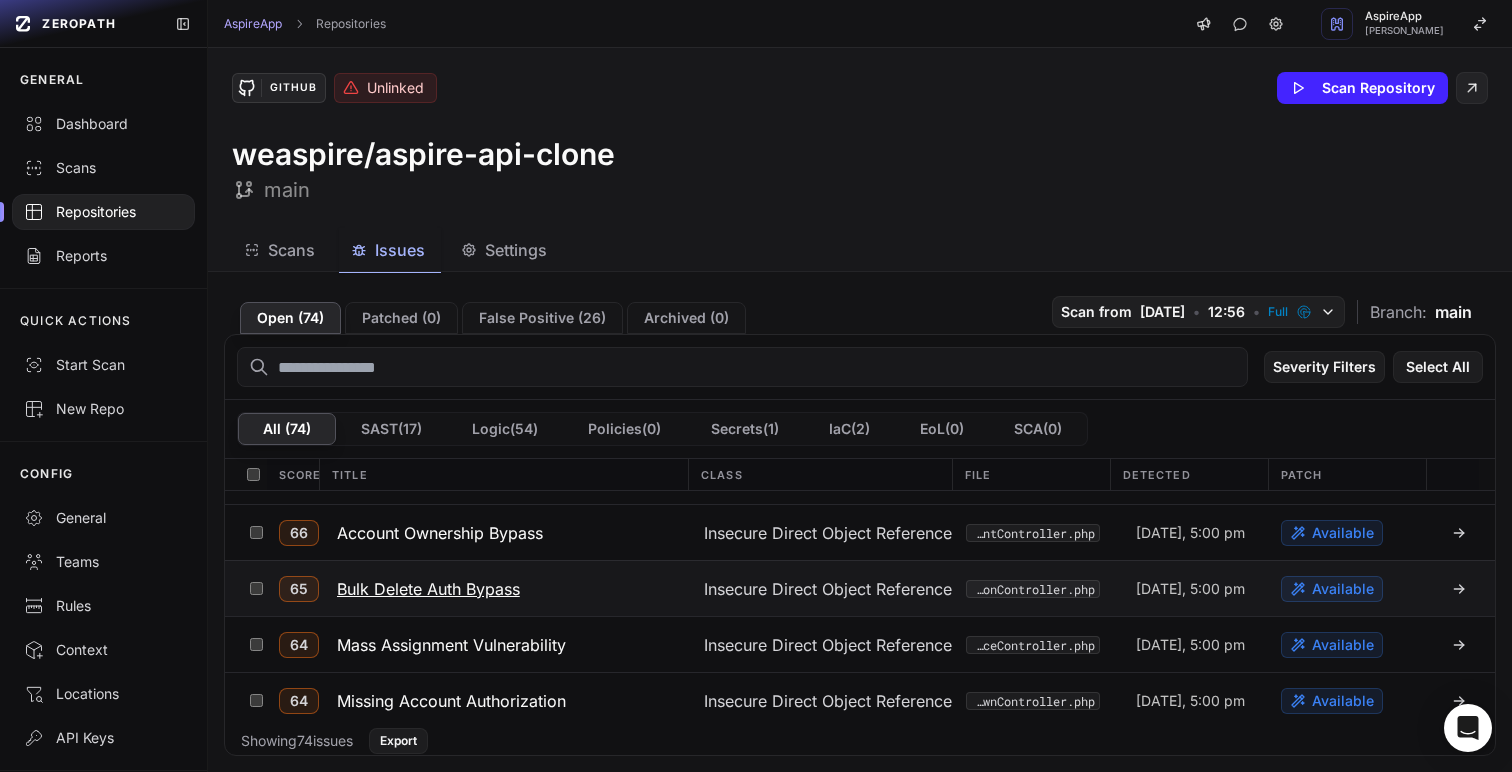 click on "Bulk Delete Auth Bypass" 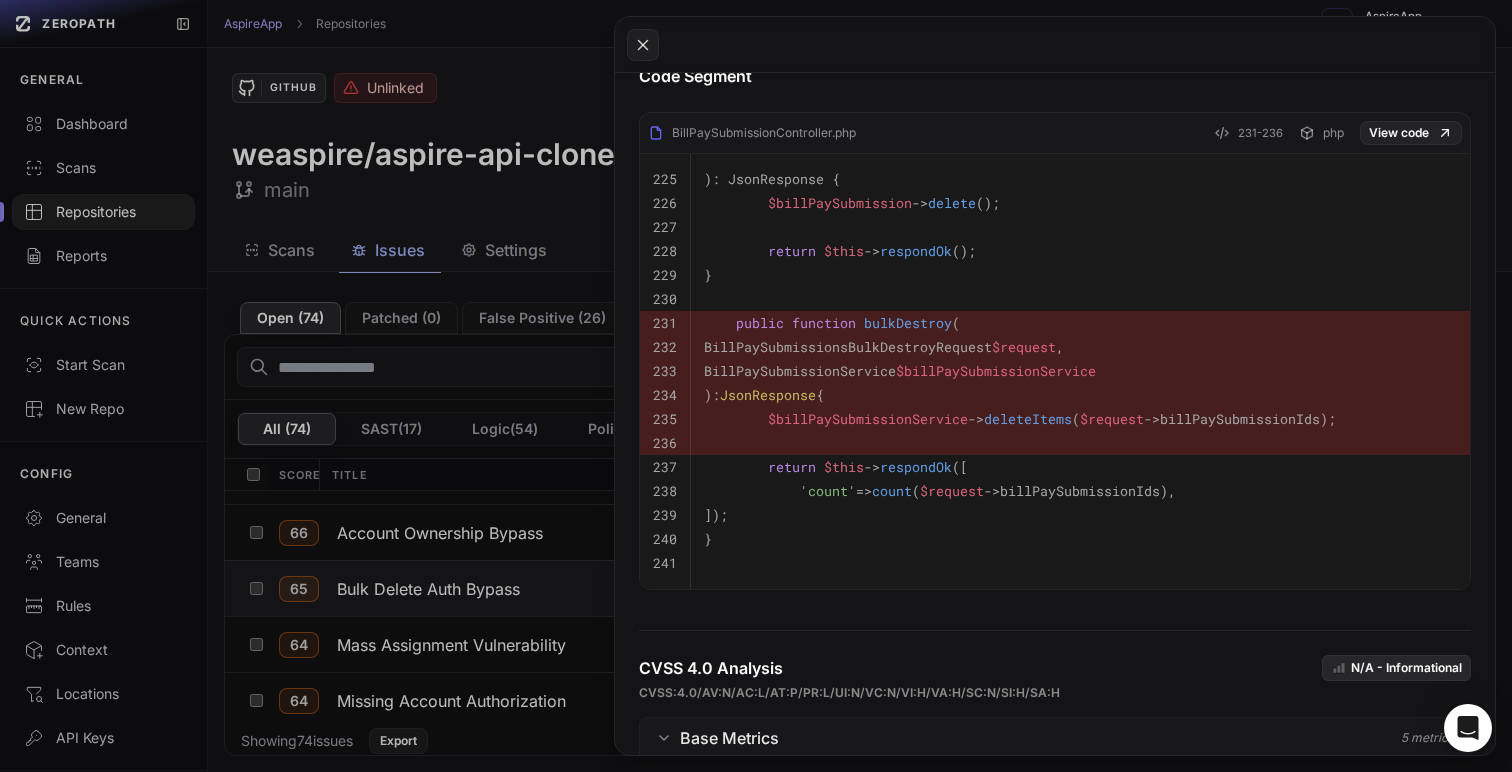 scroll, scrollTop: 960, scrollLeft: 0, axis: vertical 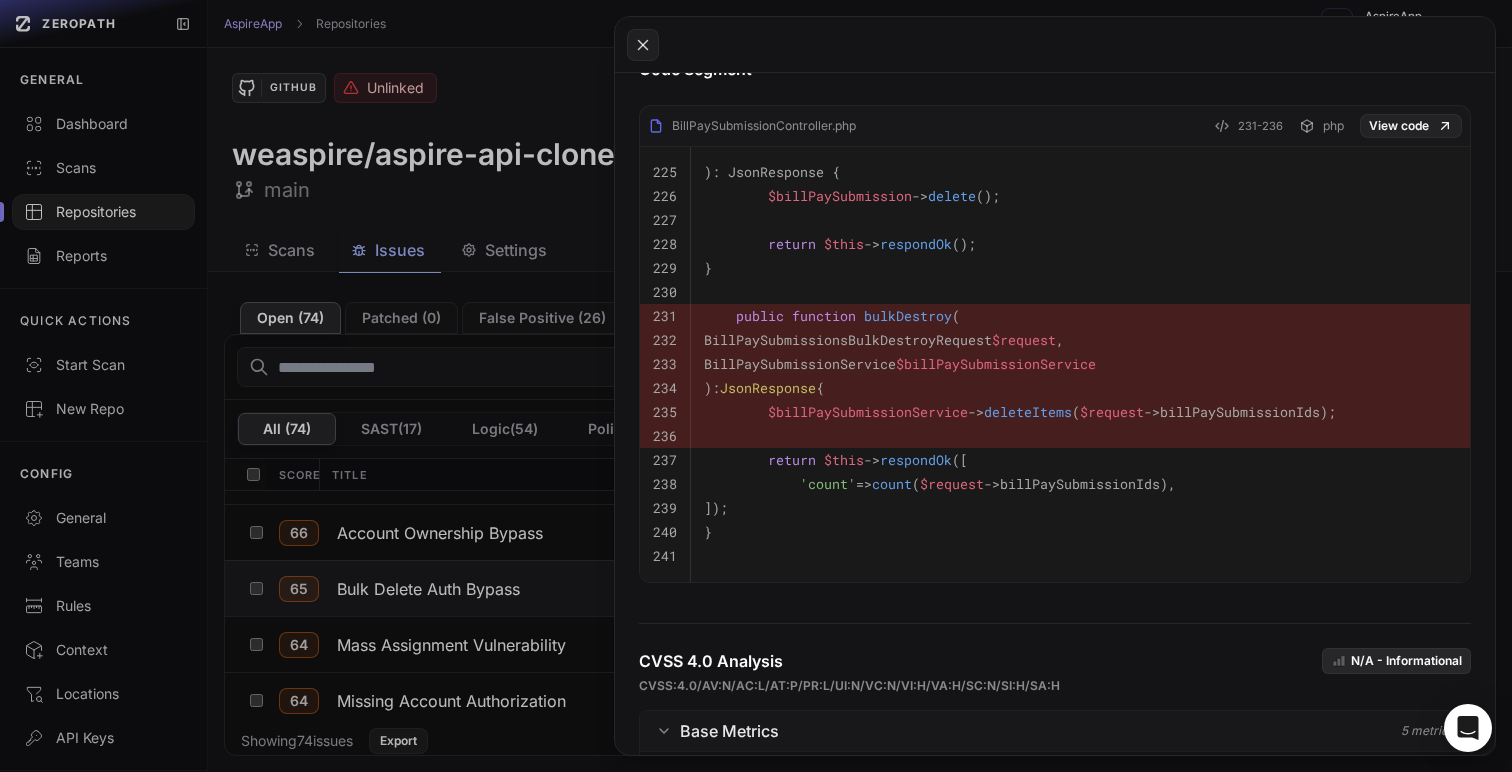 click 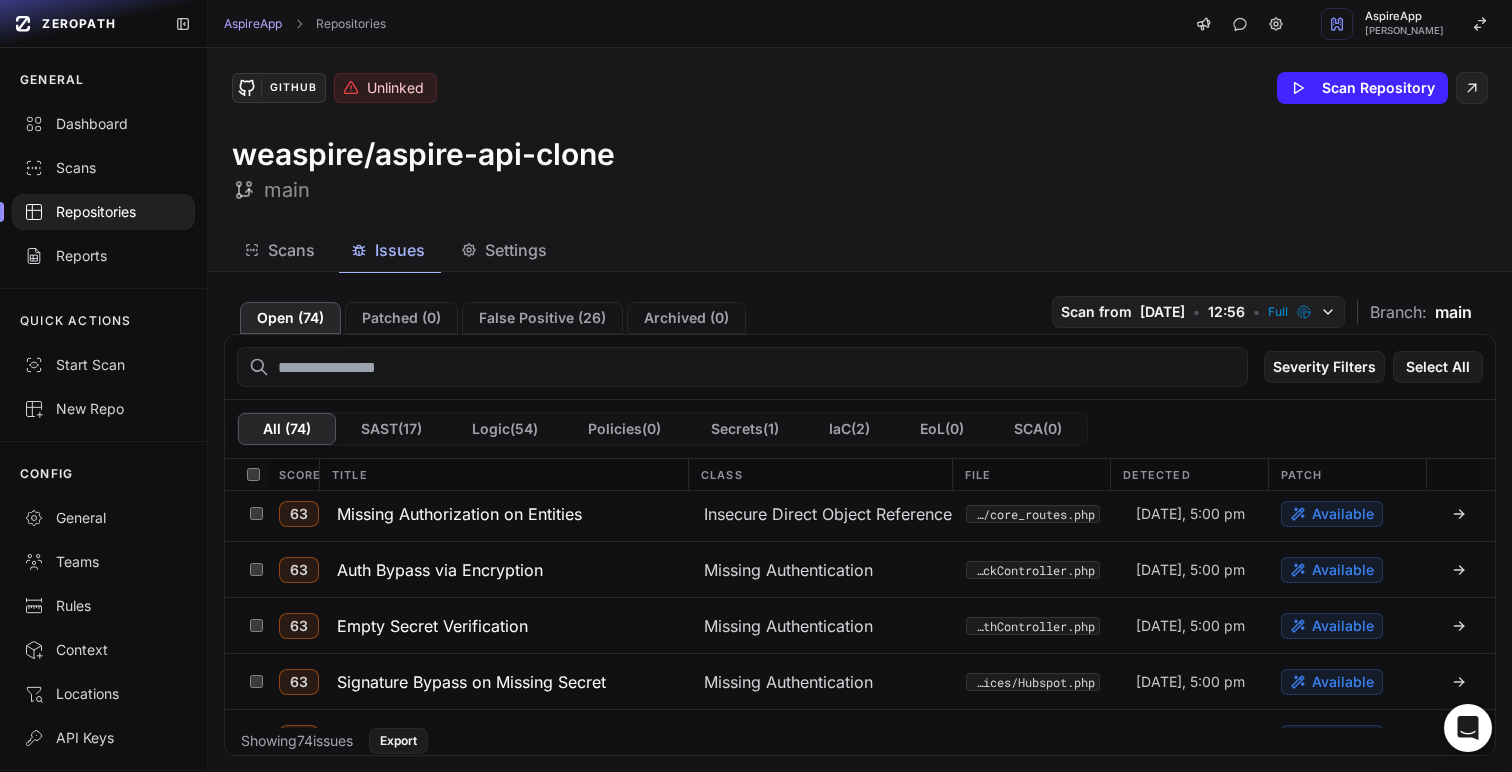 scroll, scrollTop: 3194, scrollLeft: 0, axis: vertical 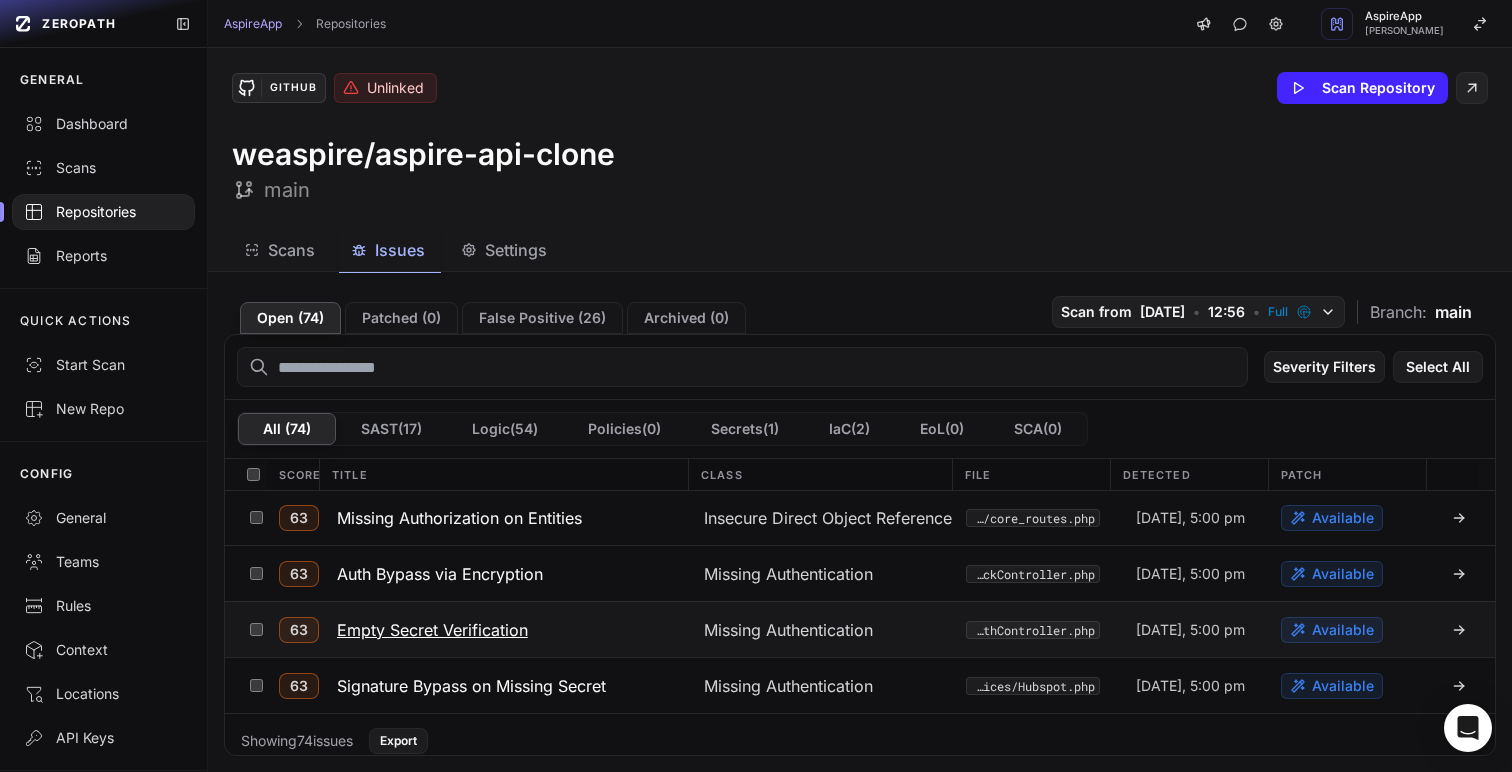 click on "Empty Secret Verification" 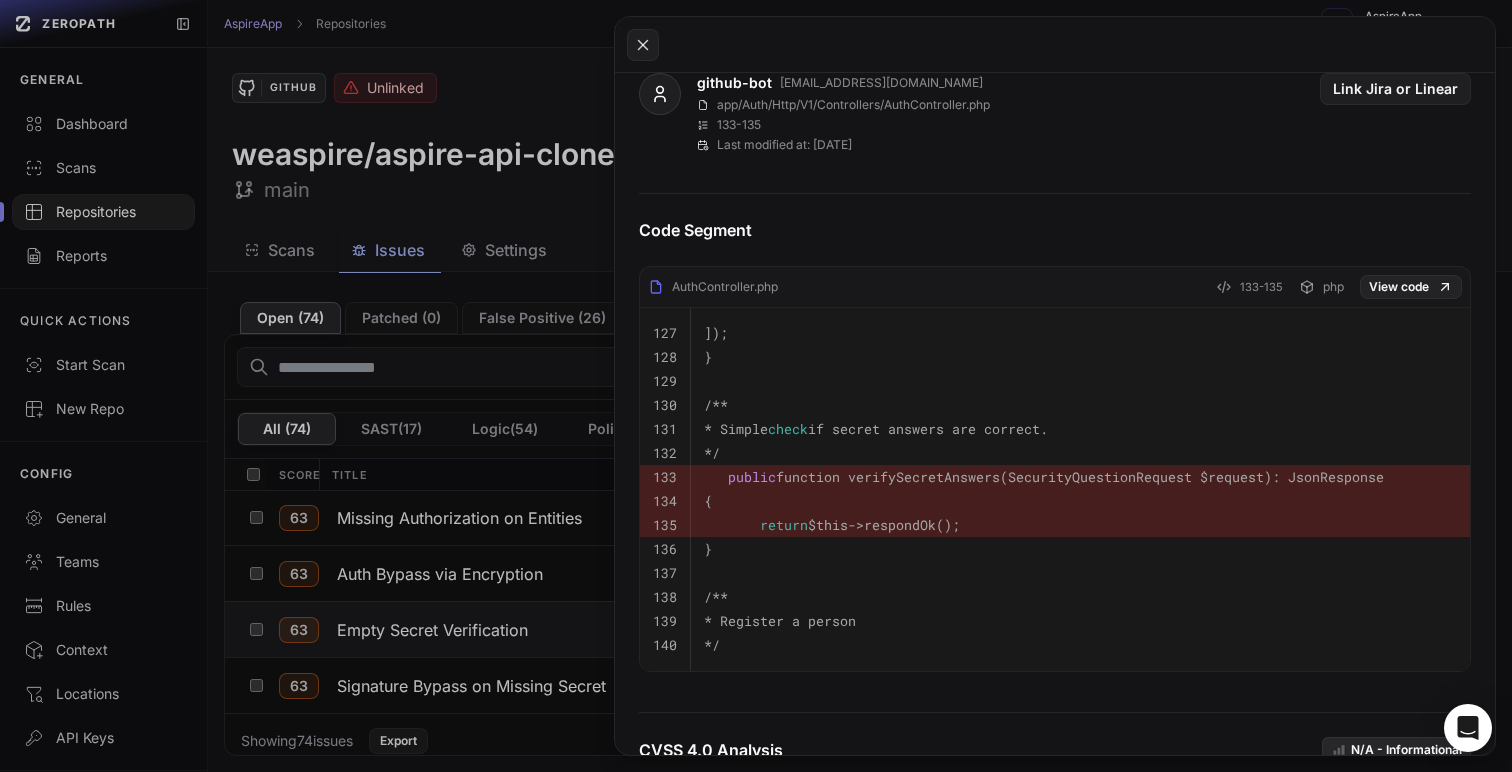scroll, scrollTop: 800, scrollLeft: 0, axis: vertical 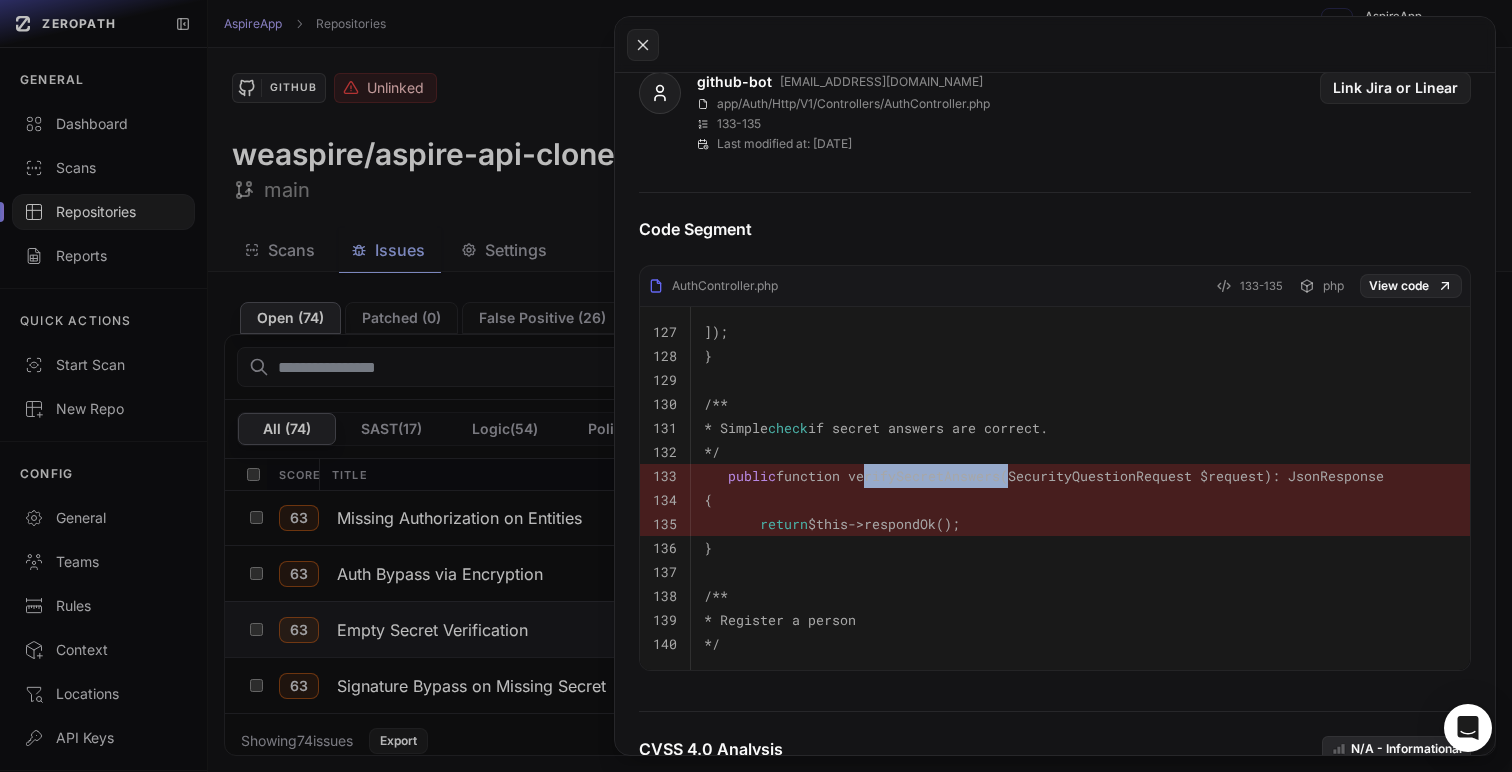 drag, startPoint x: 873, startPoint y: 483, endPoint x: 1018, endPoint y: 481, distance: 145.0138 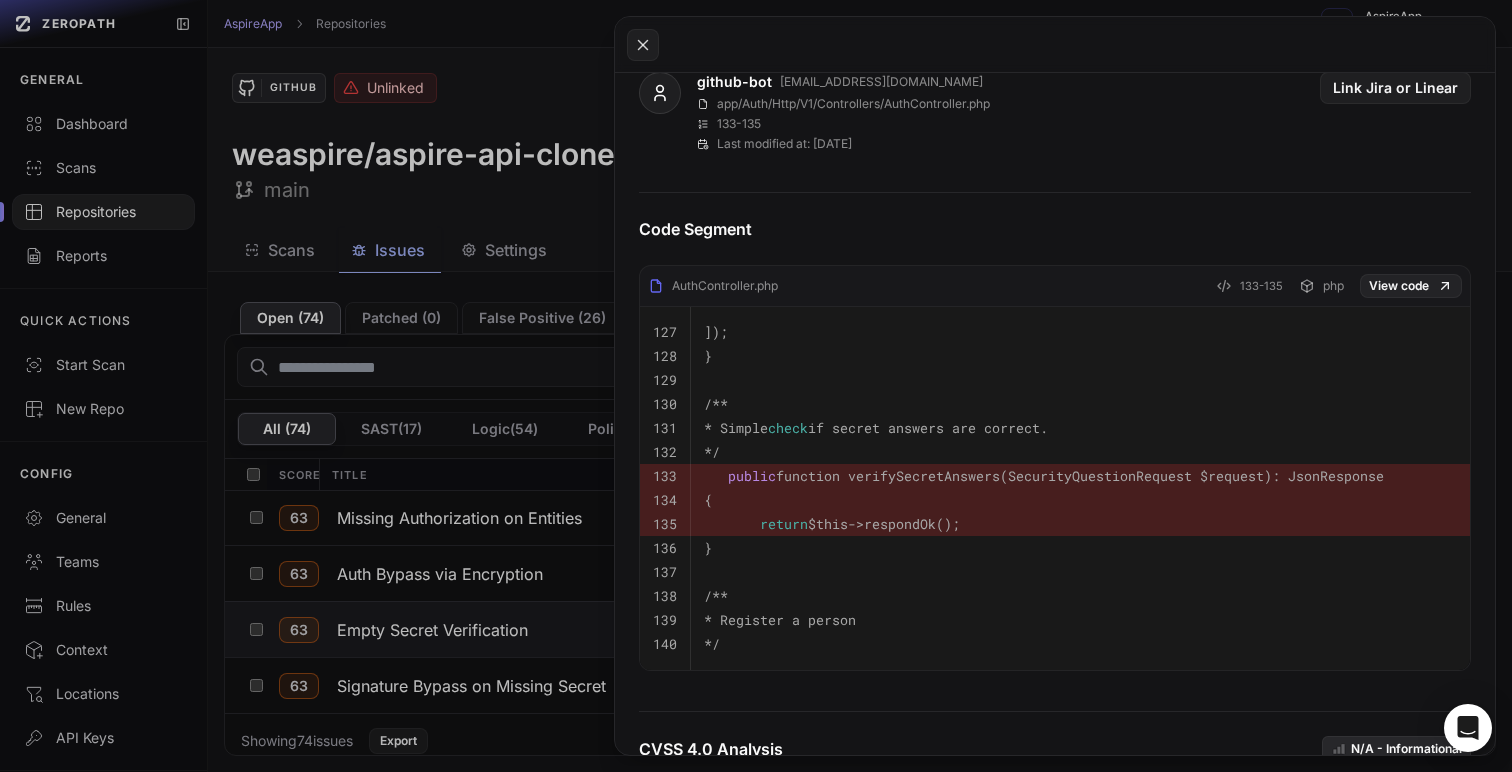click on "}" at bounding box center (1080, 548) 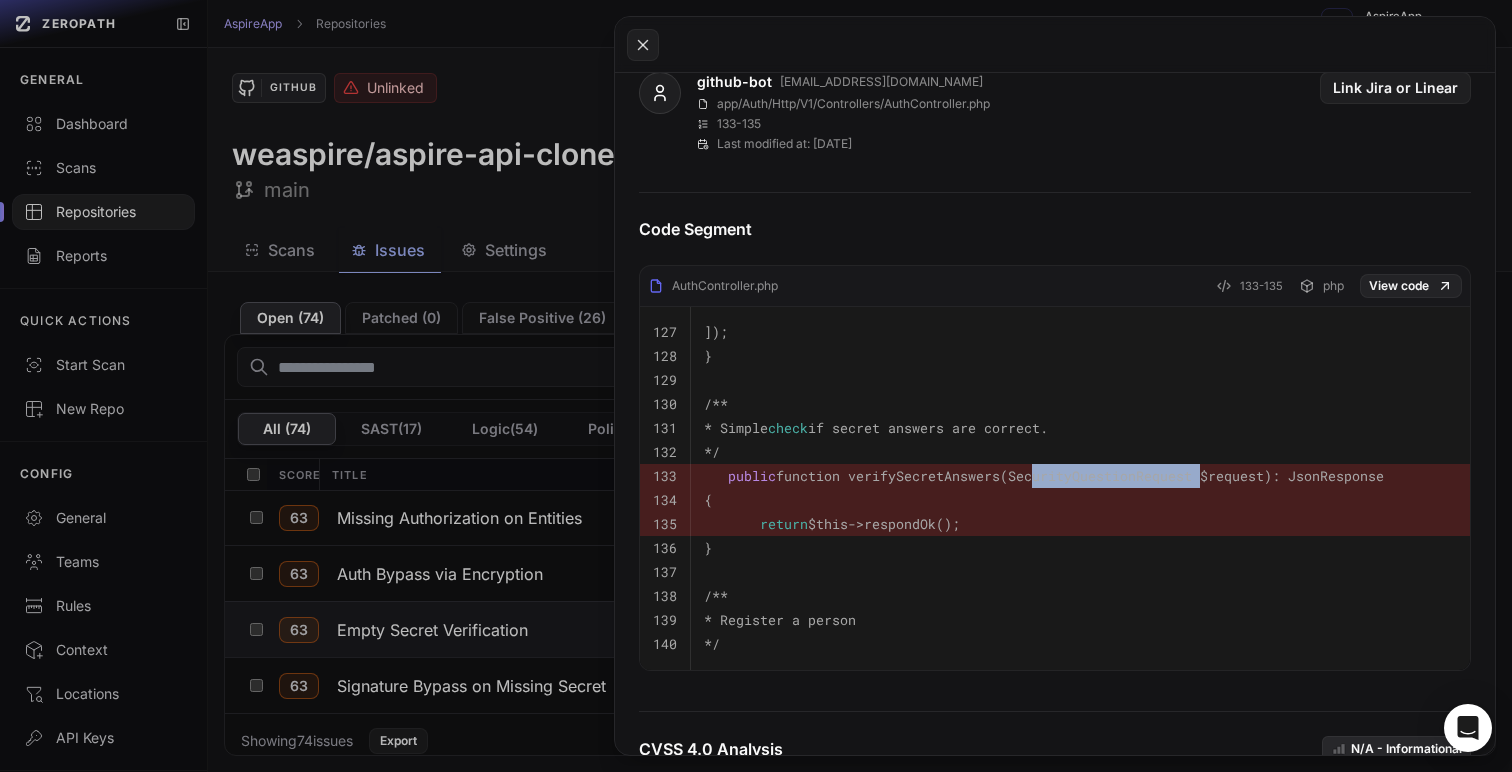 drag, startPoint x: 1038, startPoint y: 479, endPoint x: 1204, endPoint y: 477, distance: 166.01205 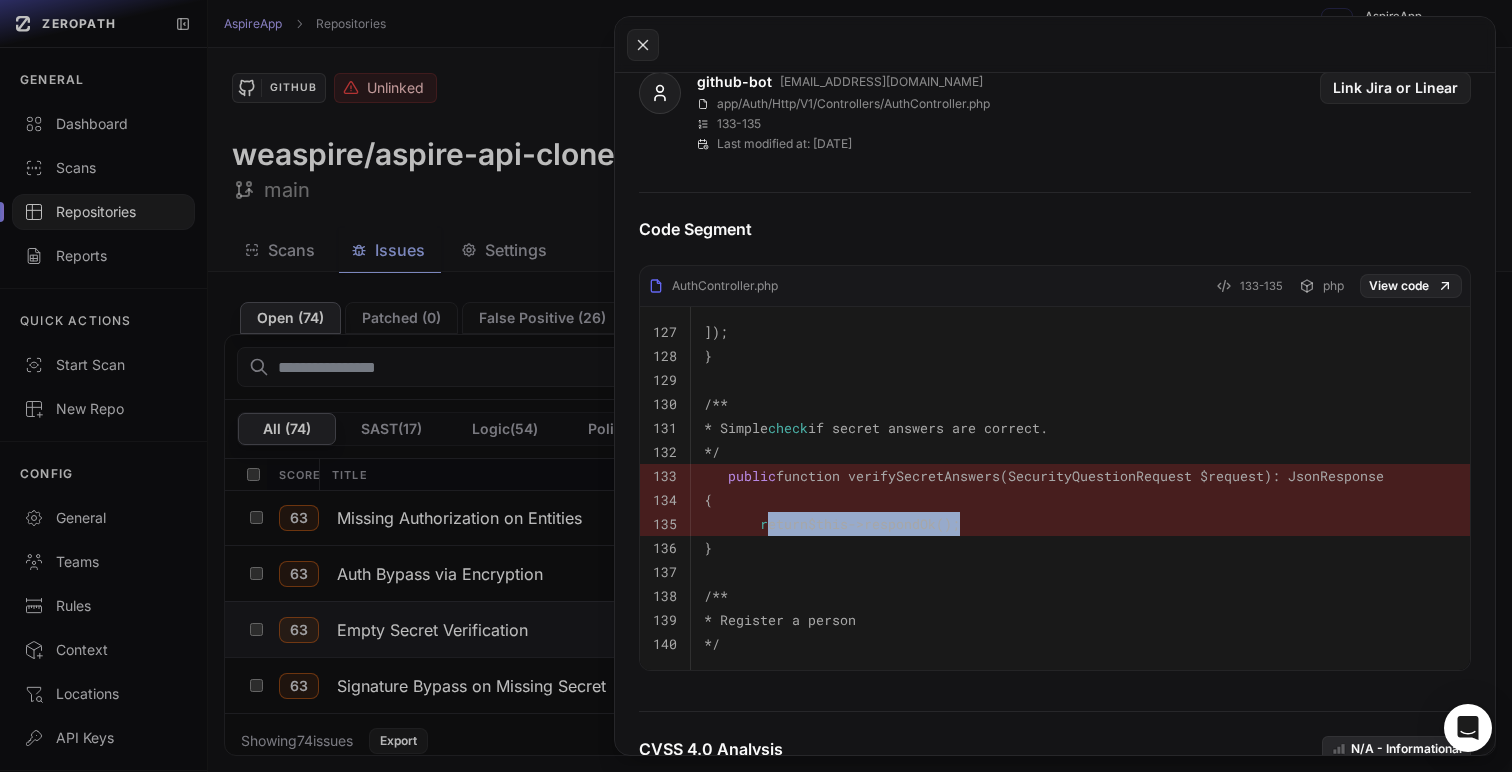 drag, startPoint x: 992, startPoint y: 525, endPoint x: 765, endPoint y: 528, distance: 227.01982 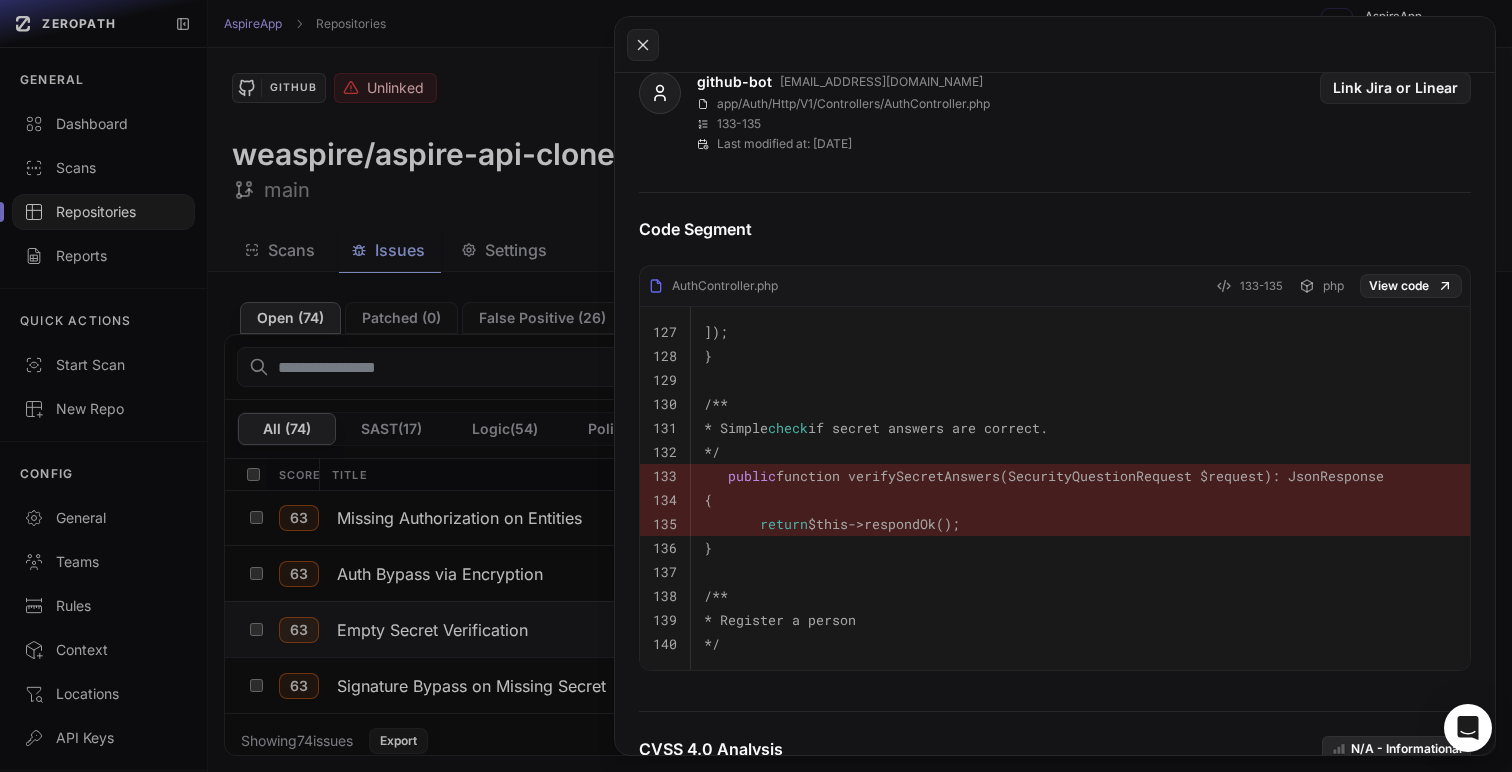 drag, startPoint x: 784, startPoint y: 281, endPoint x: 673, endPoint y: 286, distance: 111.11256 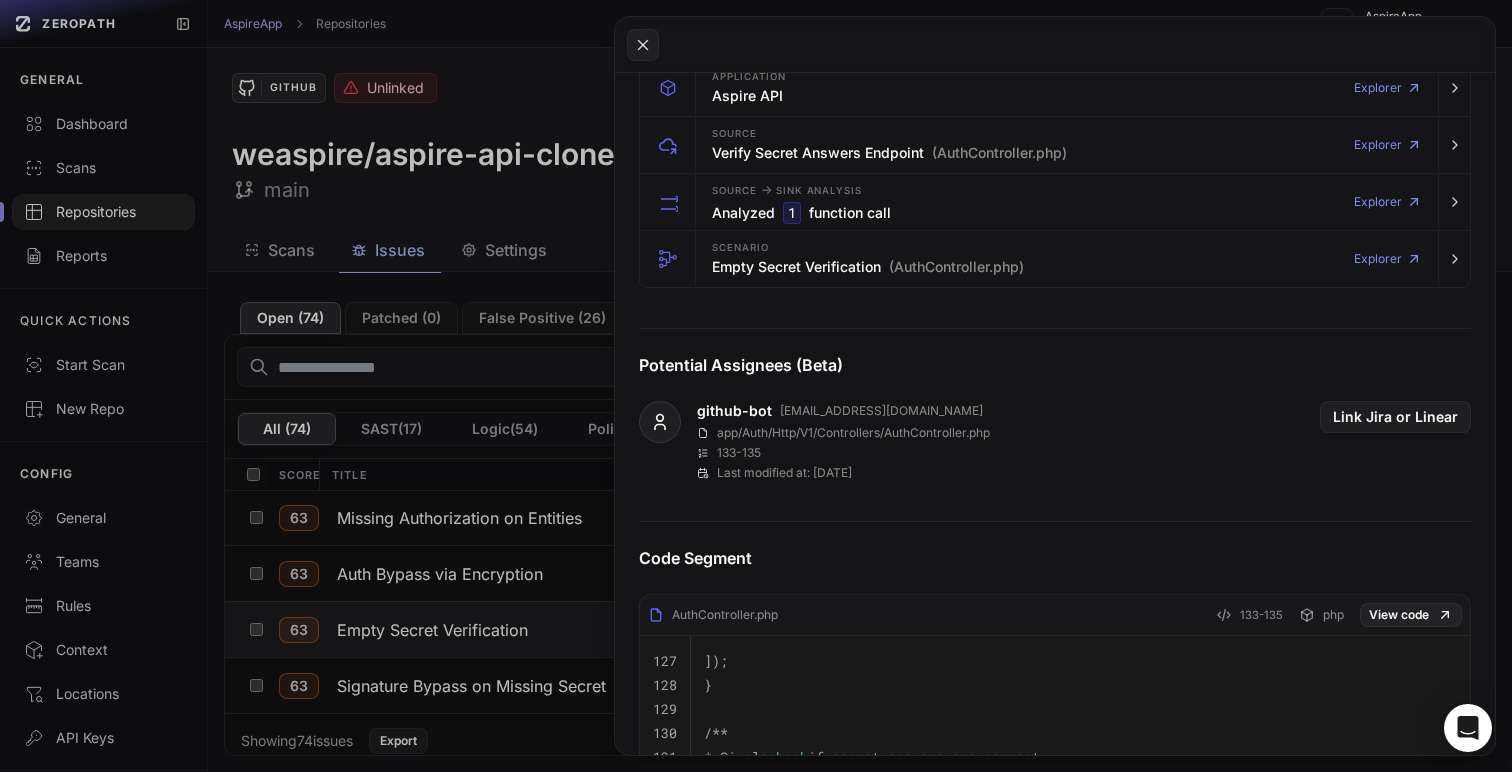 scroll, scrollTop: 467, scrollLeft: 0, axis: vertical 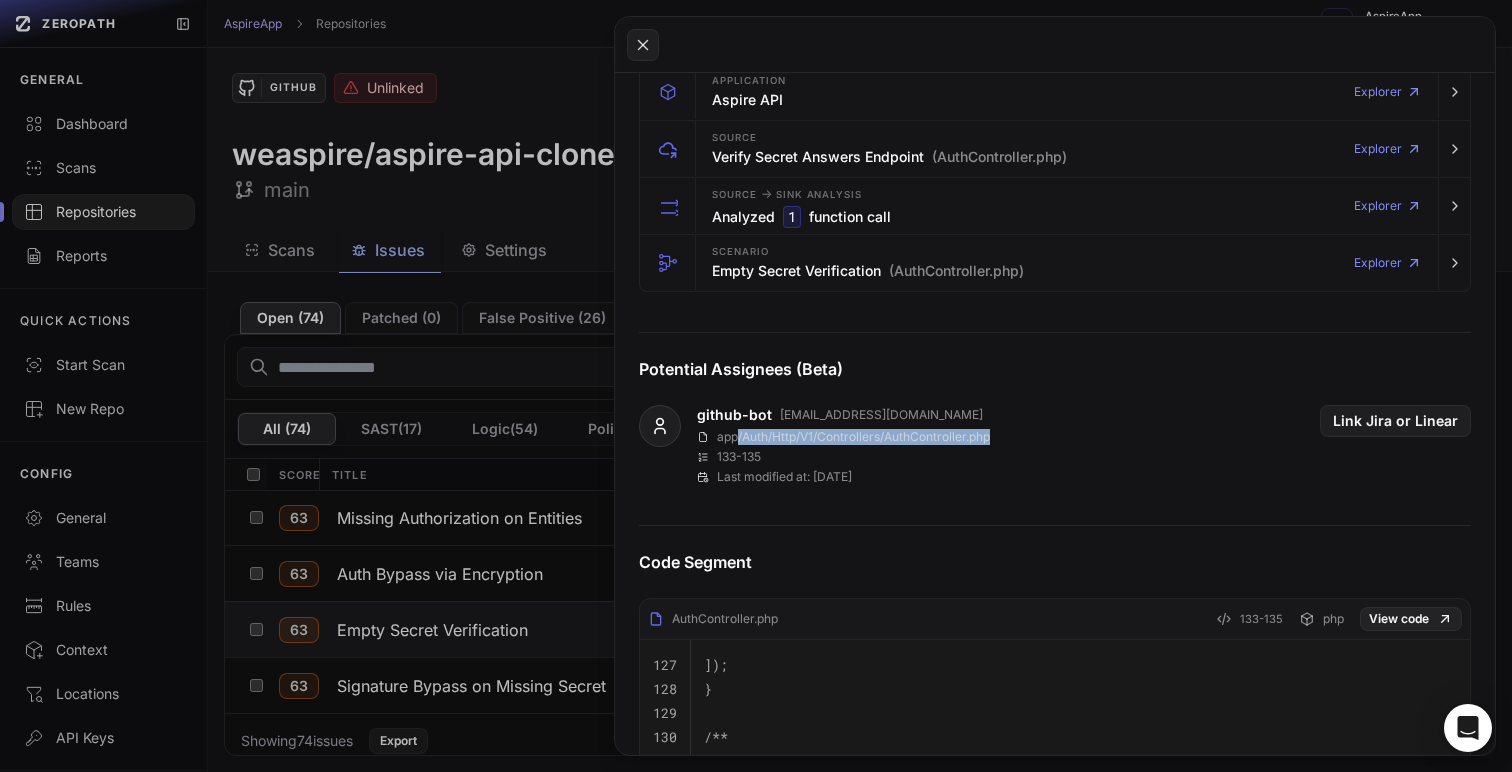 drag, startPoint x: 737, startPoint y: 439, endPoint x: 996, endPoint y: 433, distance: 259.0695 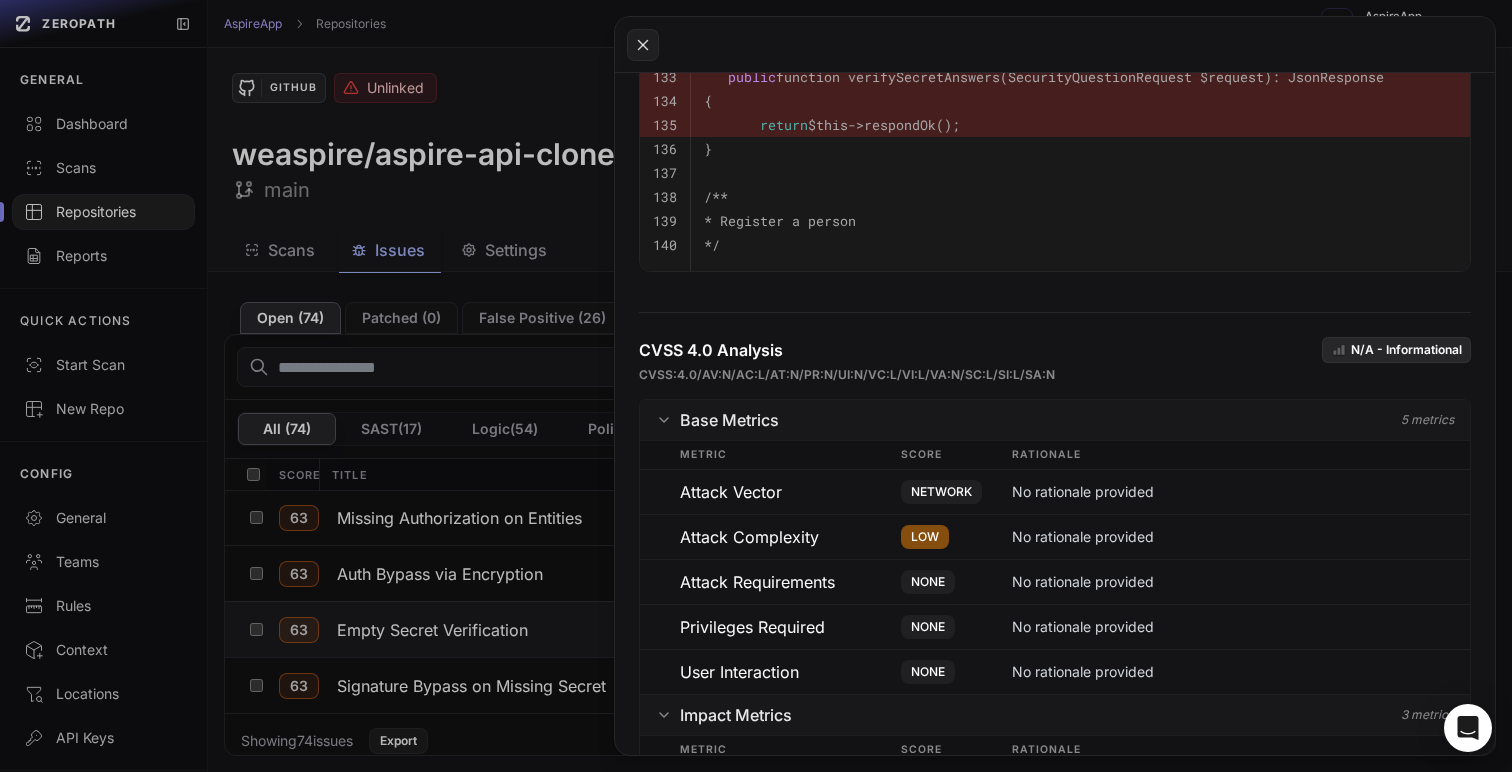 scroll, scrollTop: 1206, scrollLeft: 0, axis: vertical 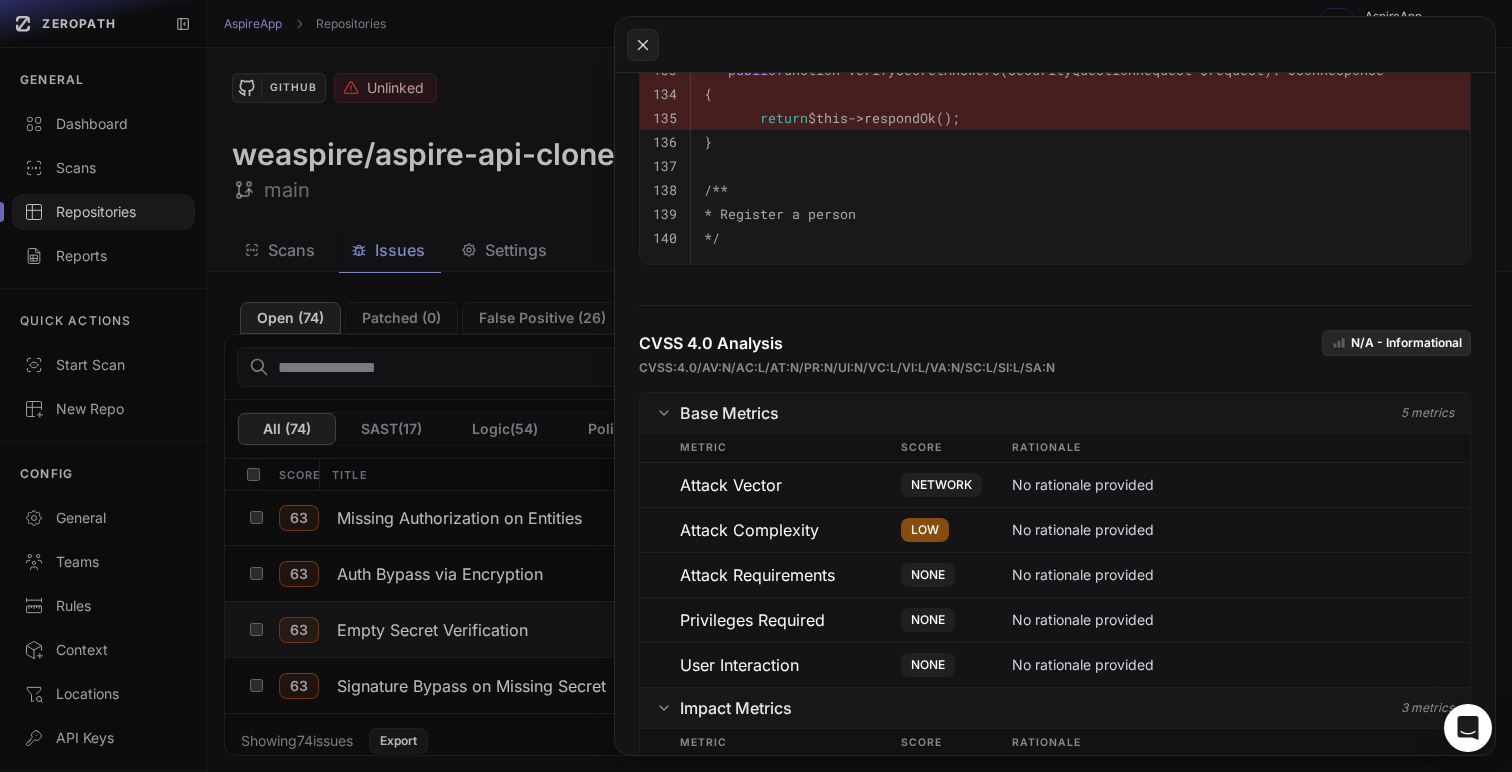 click on "CVSS 4.0 Analysis     N/A - Informational" at bounding box center [1055, 343] 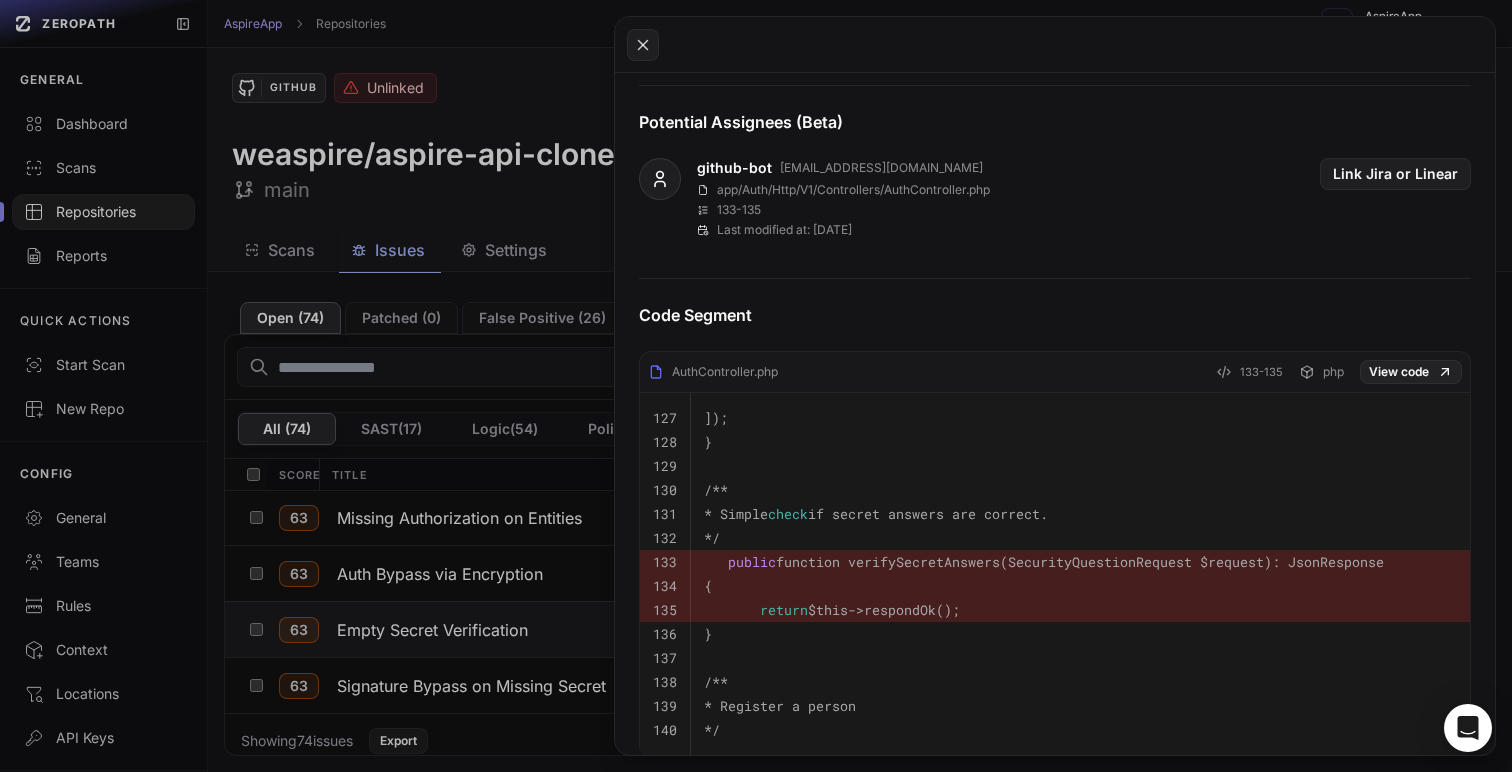 click on "Code Segment         AuthController.php     133-135     php   View code    127             ]);     128         }     129
130         /**     131          * Simple  check  if secret answers are correct.     132          */     133          public  function verifySecretAnswers(SecurityQuestionRequest $request): JsonResponse     134         {     135              return  $this->respondOk();     136         }     137
138         /**     139          * Register a person     140          */" at bounding box center (1055, 509) 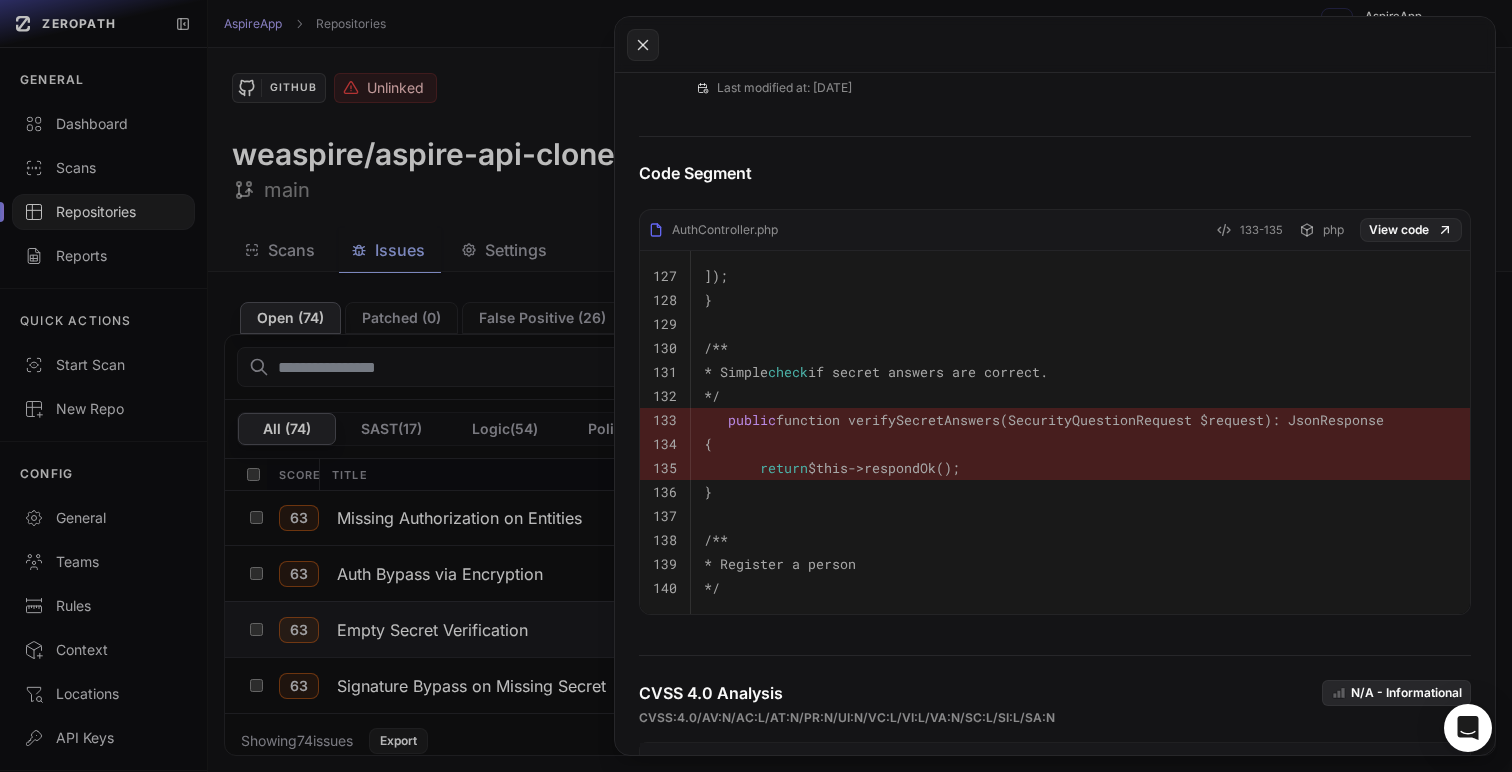 scroll, scrollTop: 871, scrollLeft: 0, axis: vertical 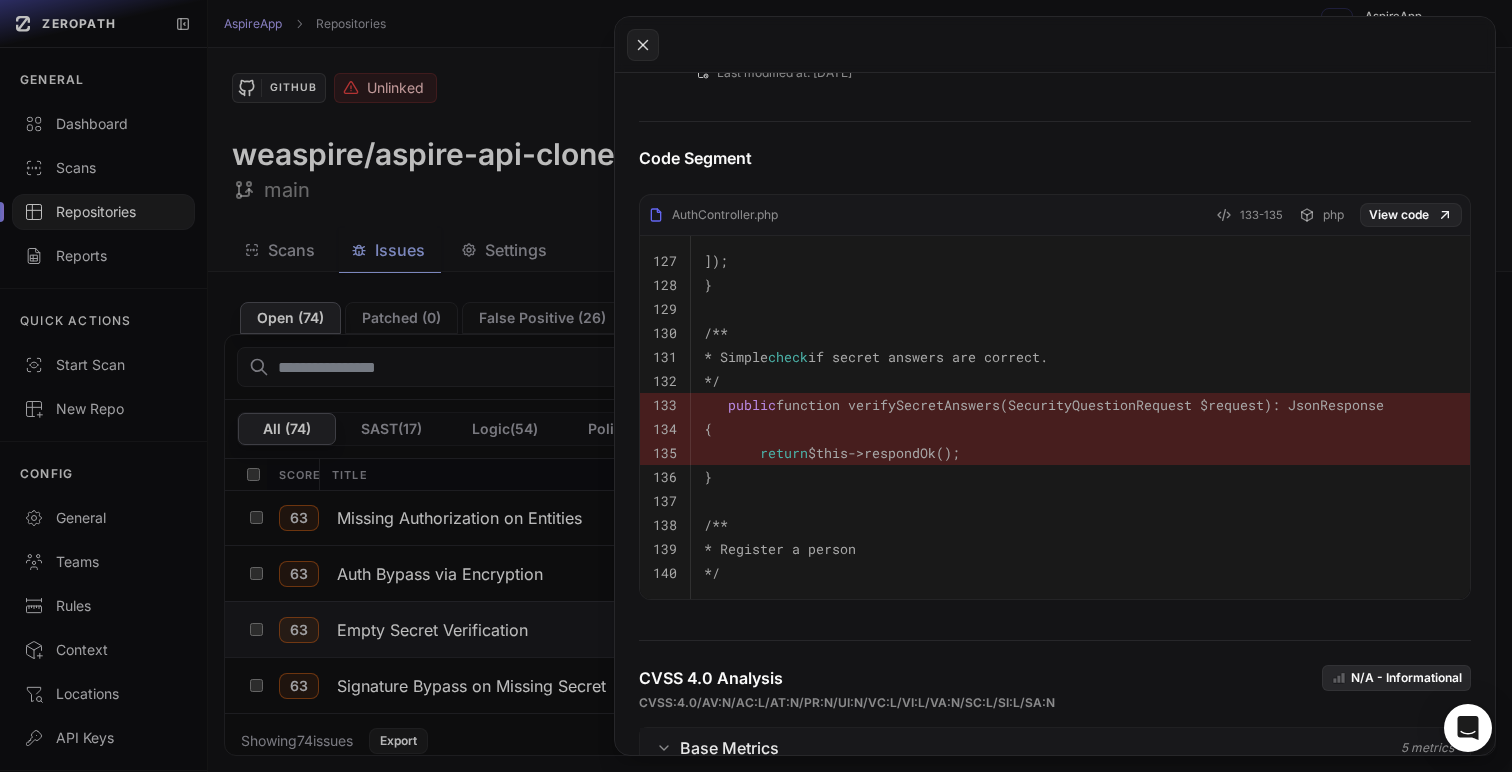click 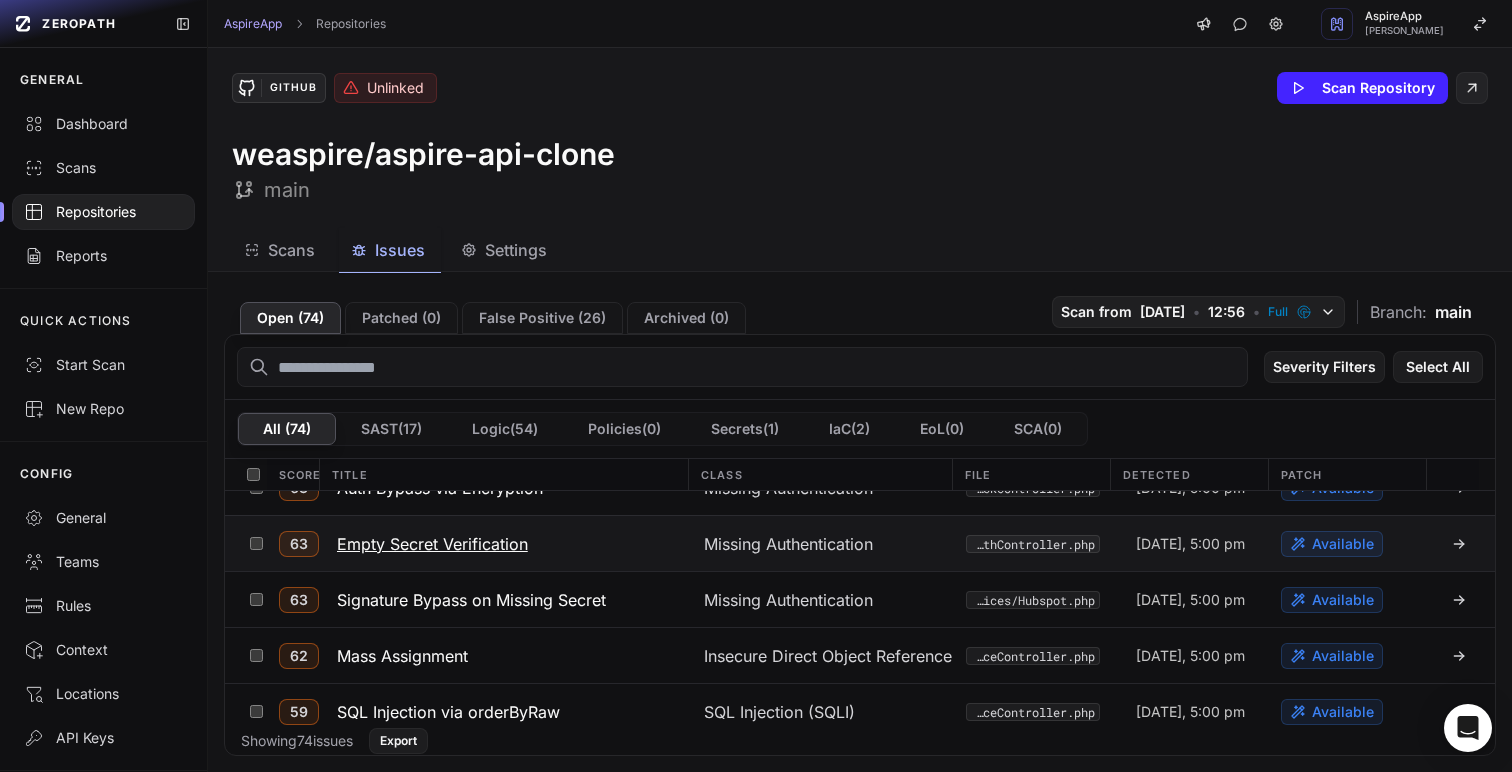 scroll, scrollTop: 3318, scrollLeft: 0, axis: vertical 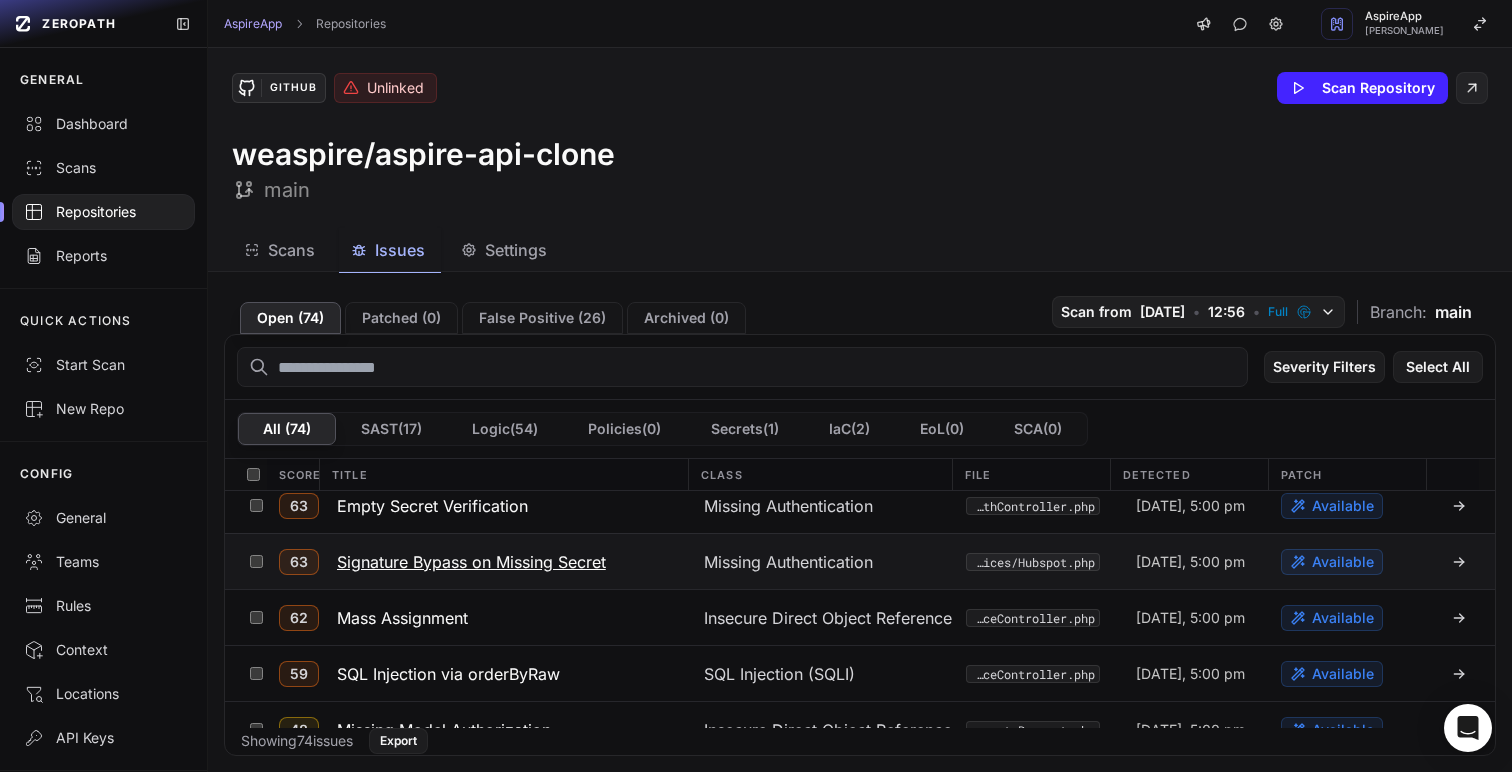 click on "Signature Bypass on Missing Secret" 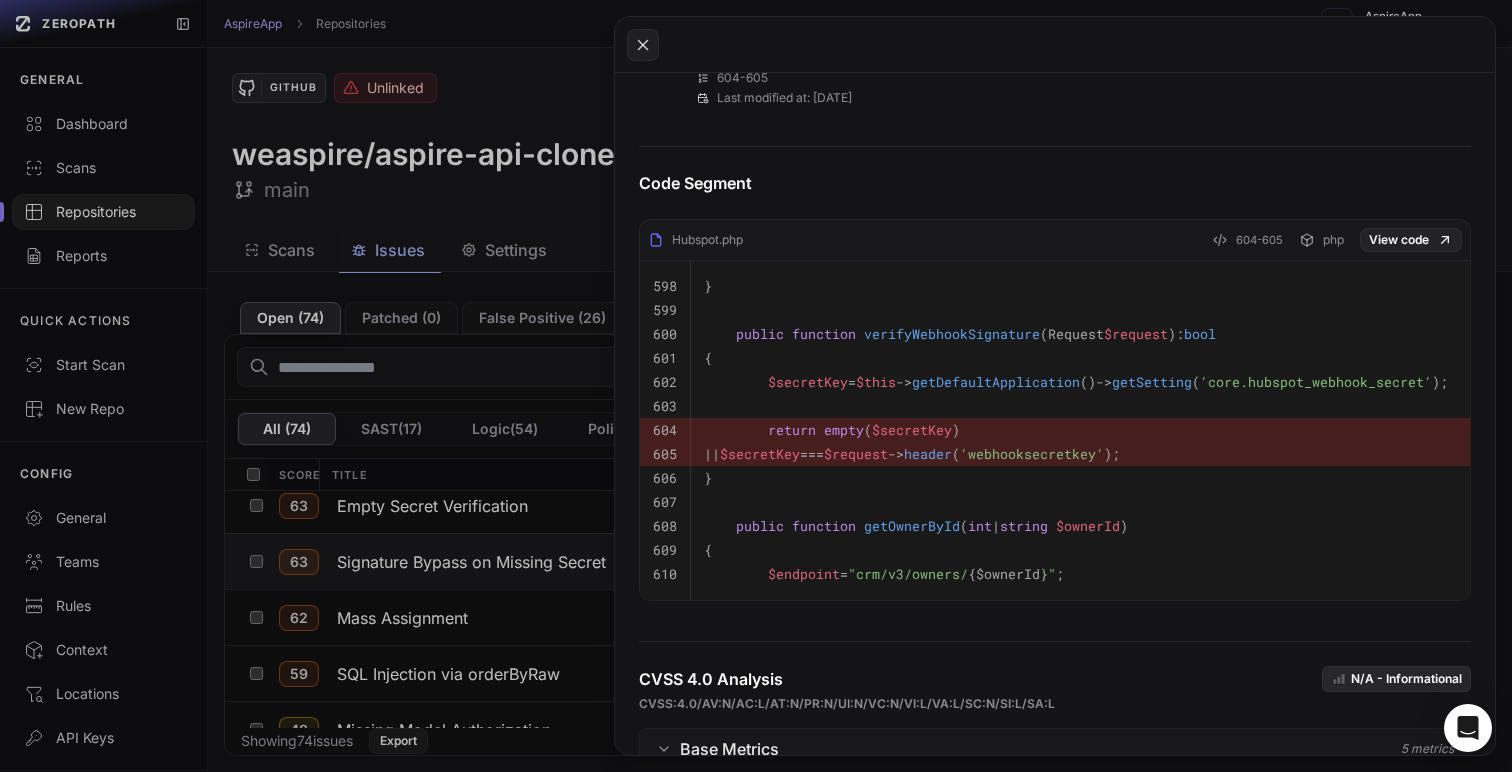 scroll, scrollTop: 844, scrollLeft: 0, axis: vertical 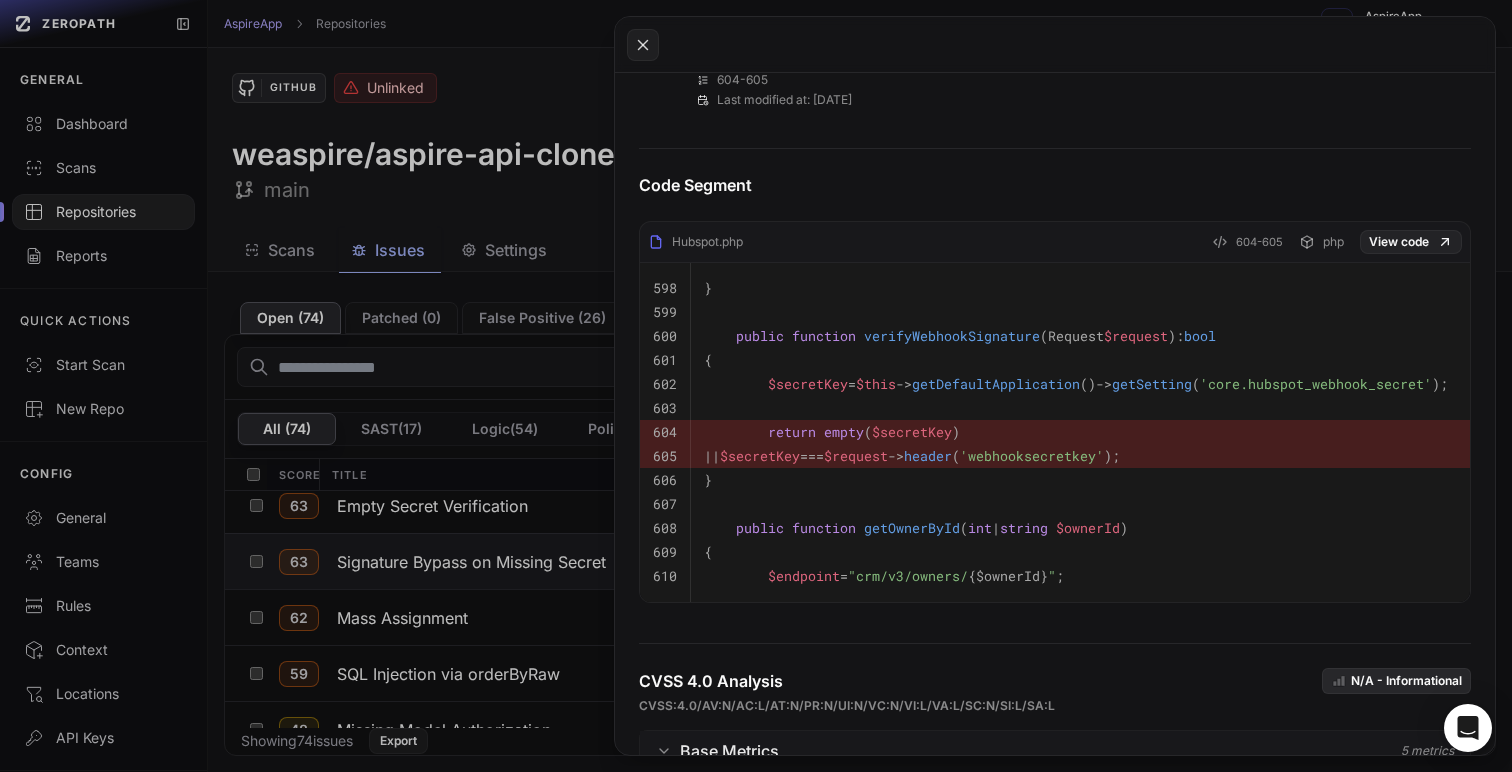 click on "'webhooksecretkey'" at bounding box center [1032, 456] 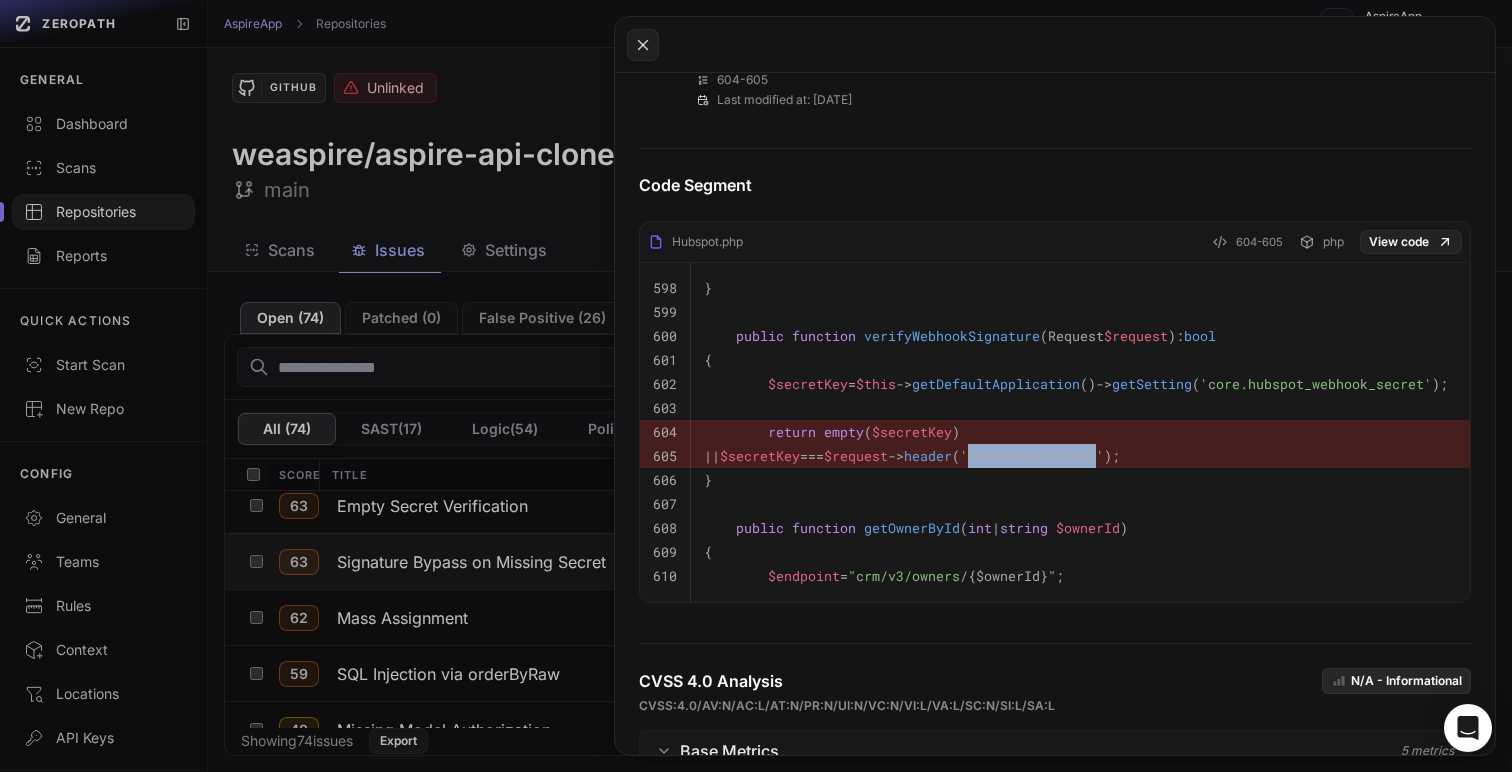 click on "'webhooksecretkey'" at bounding box center [1032, 456] 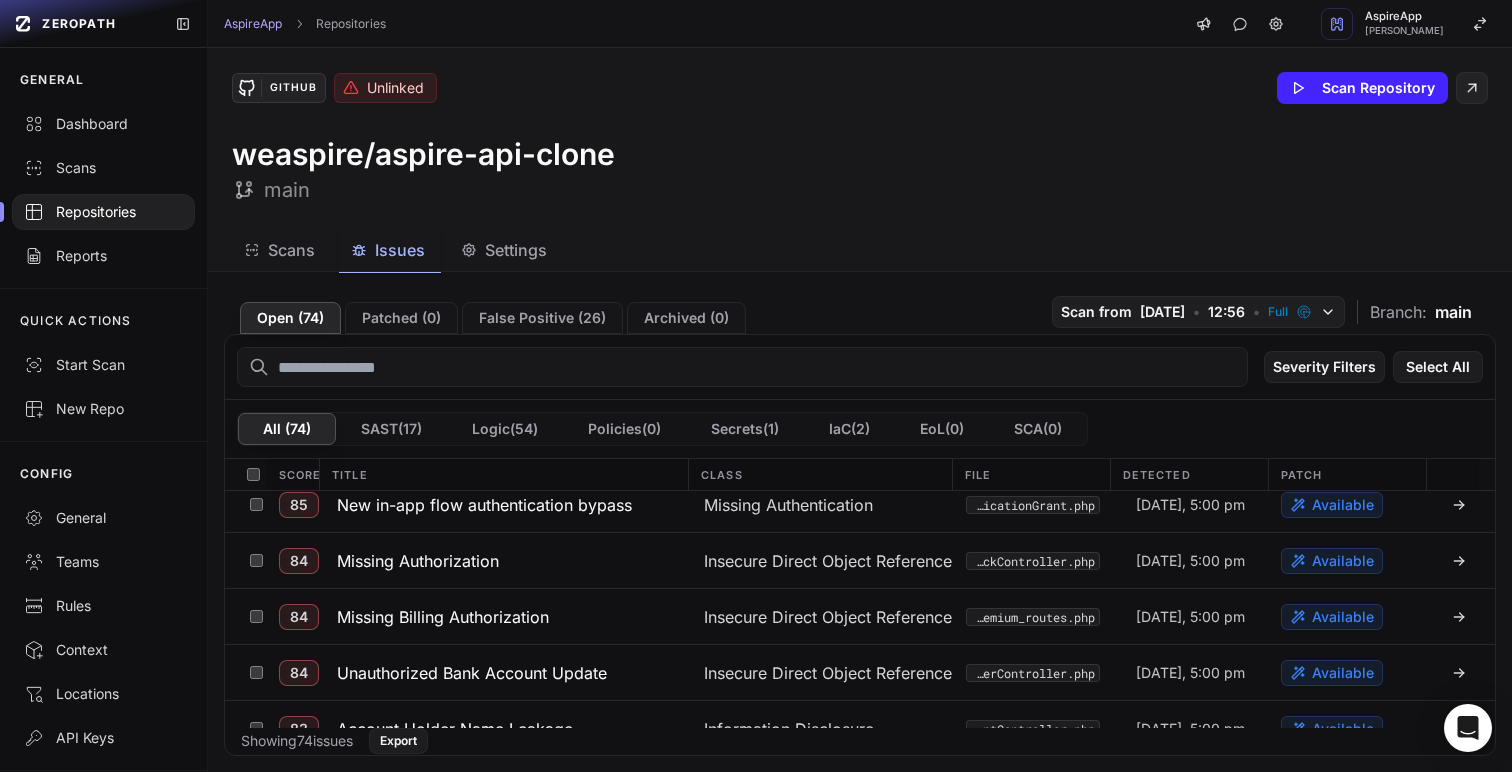 scroll, scrollTop: 0, scrollLeft: 0, axis: both 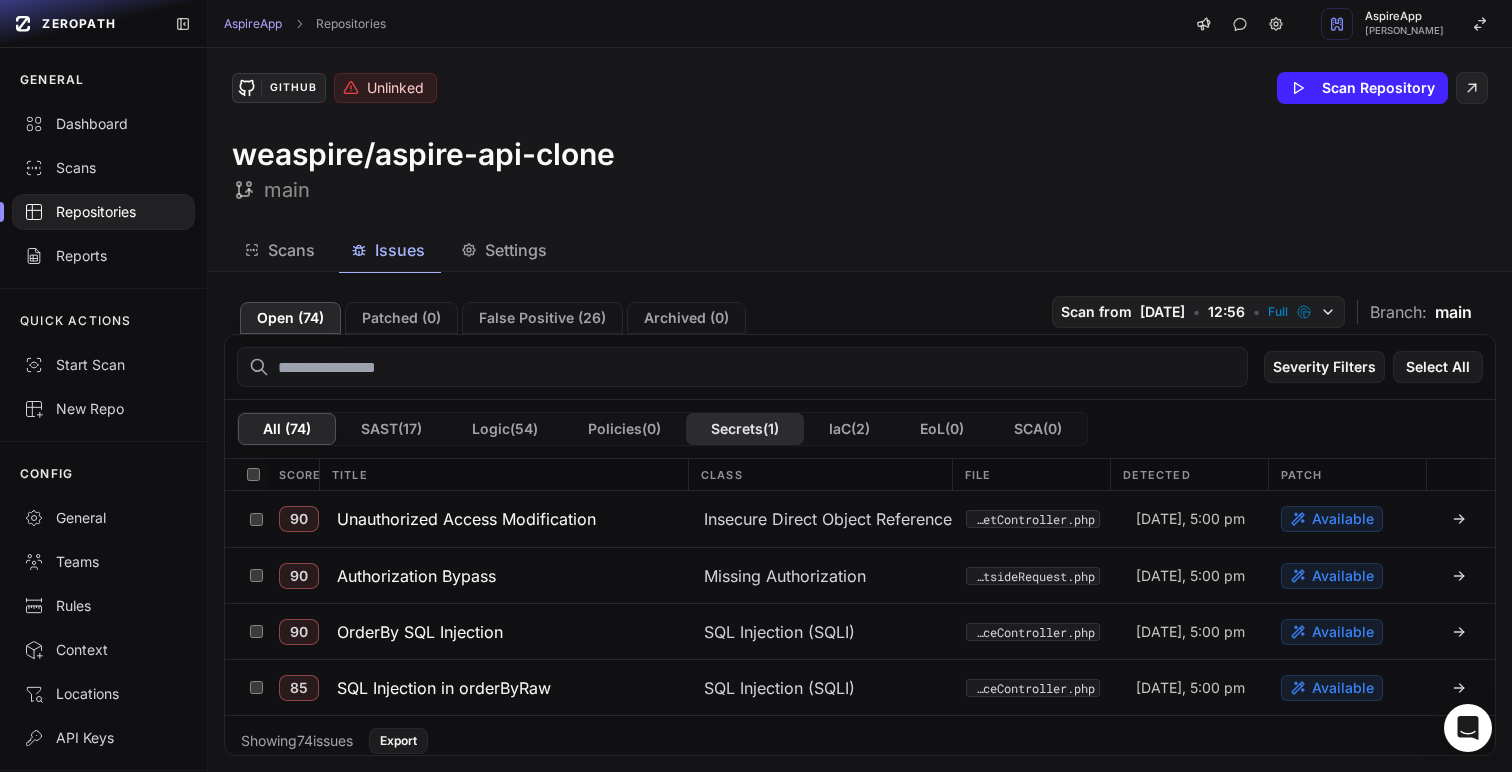click on "Secrets  ( 1 )" at bounding box center (745, 429) 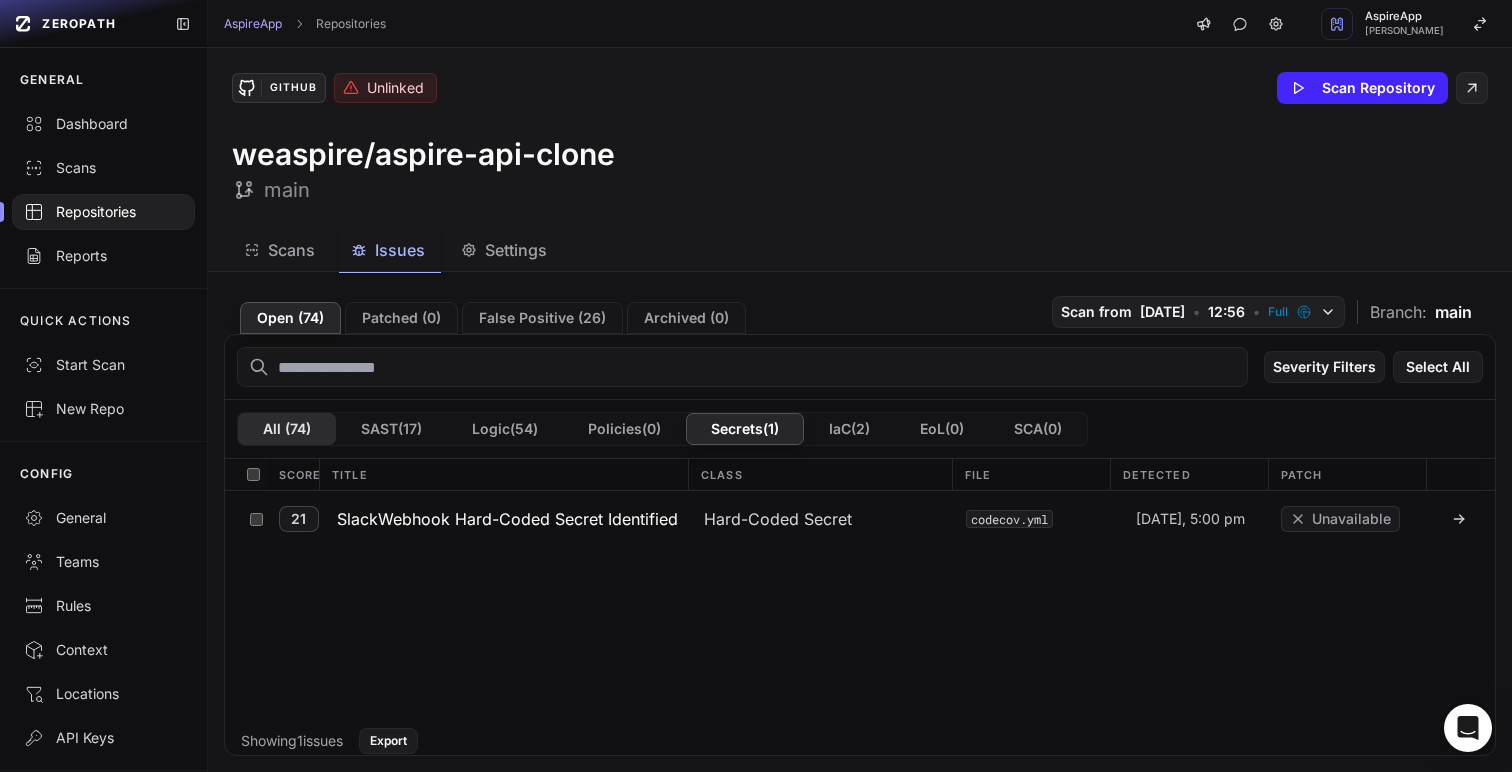 click on "All ( 74 )" at bounding box center [287, 429] 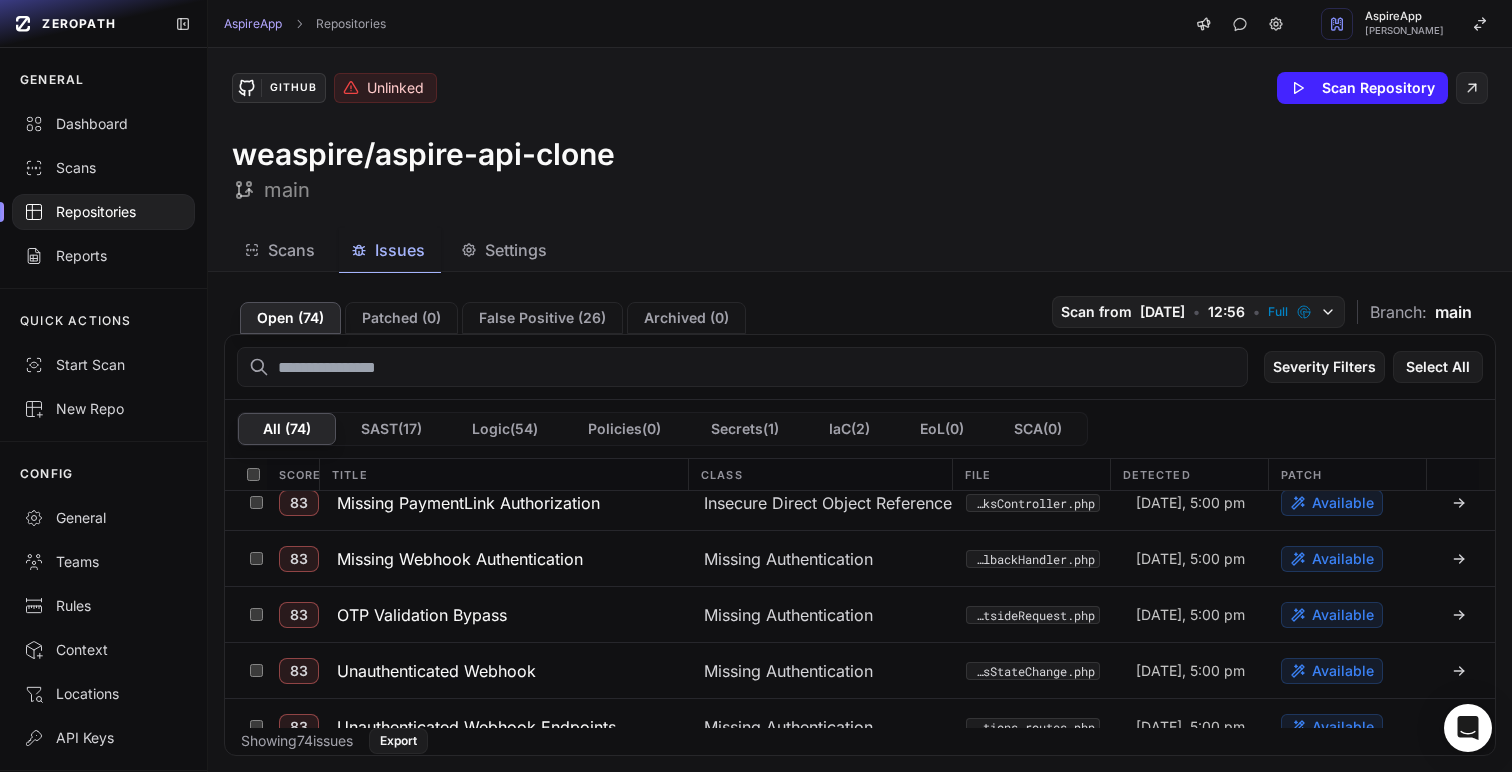 scroll, scrollTop: 0, scrollLeft: 0, axis: both 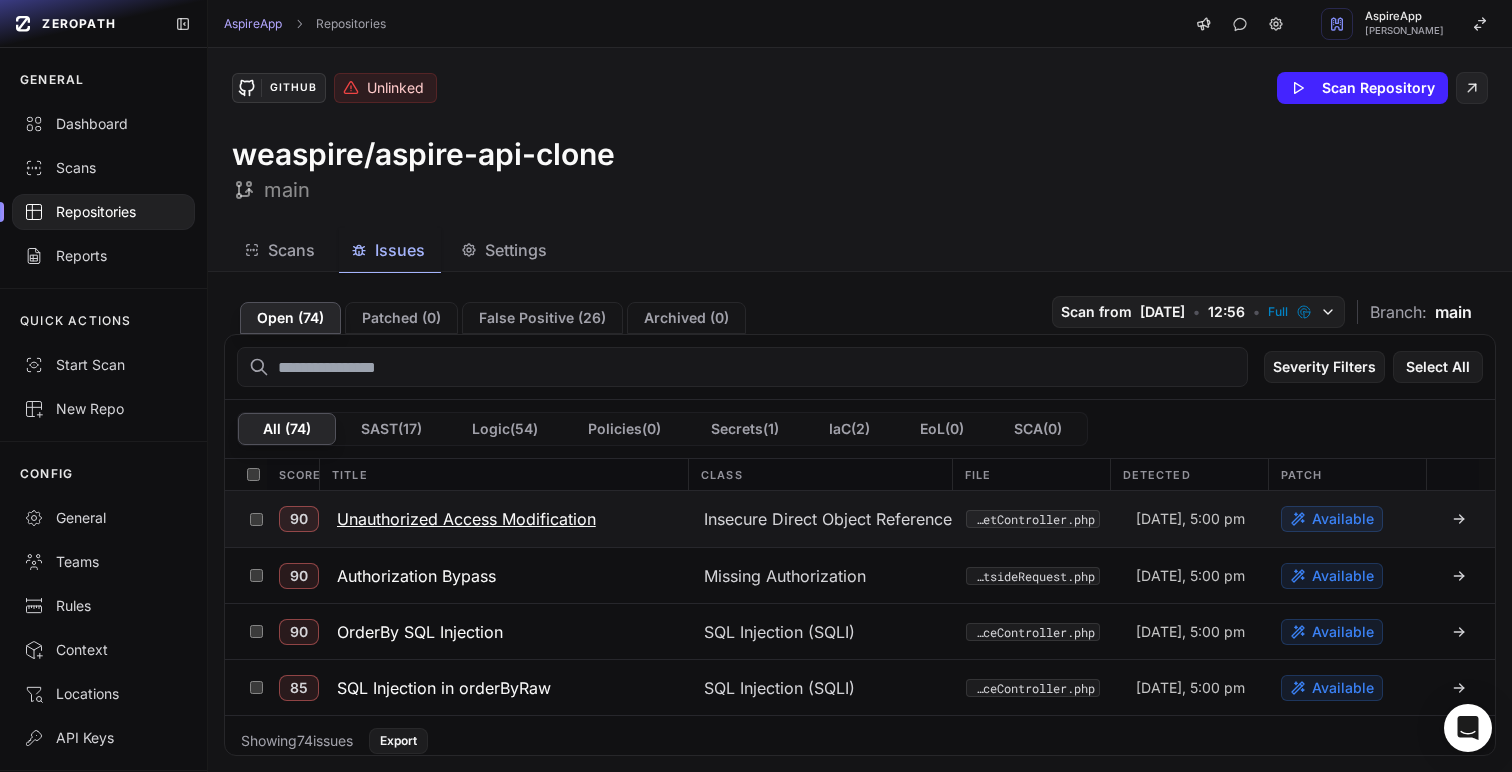click on "Unauthorized Access Modification" 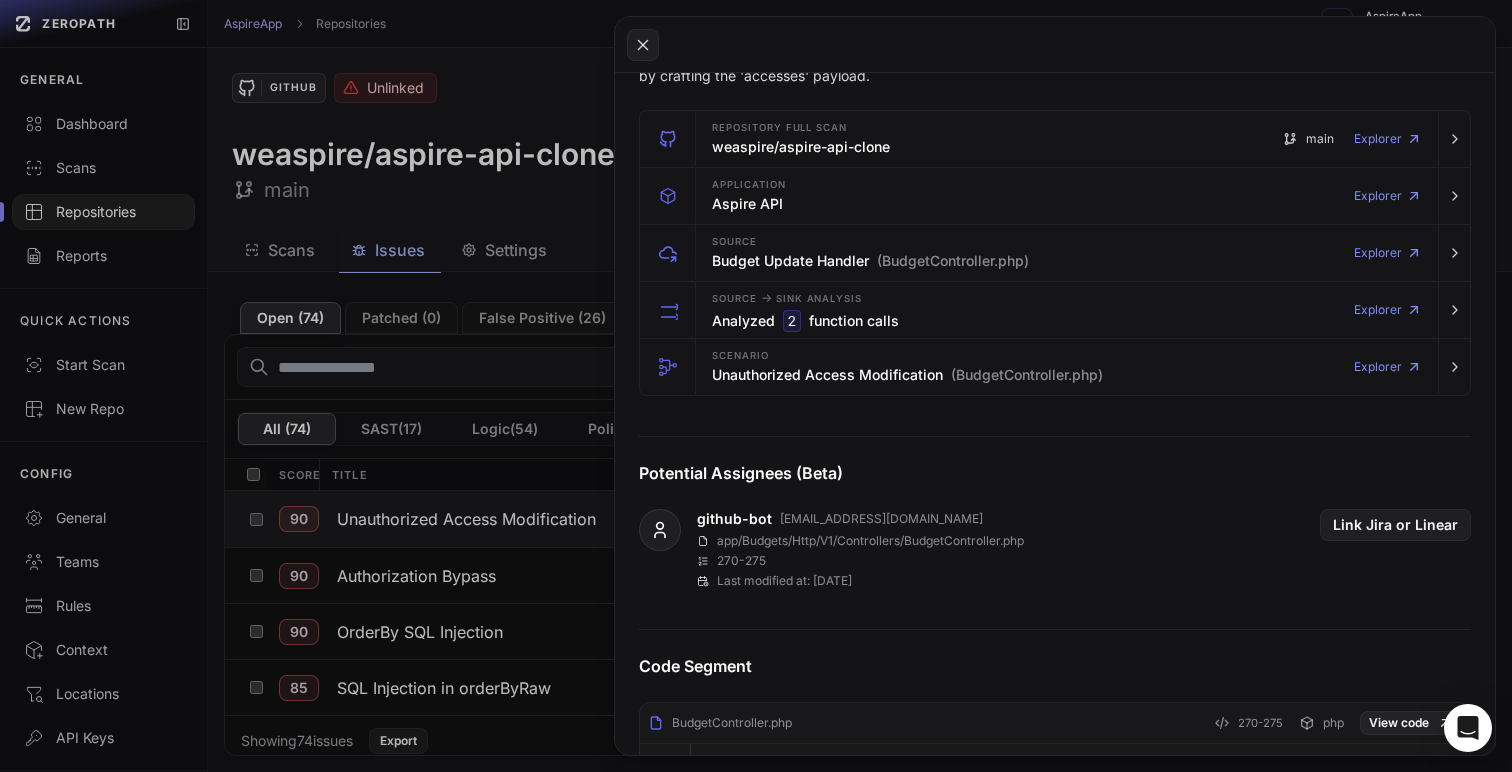 scroll, scrollTop: 390, scrollLeft: 0, axis: vertical 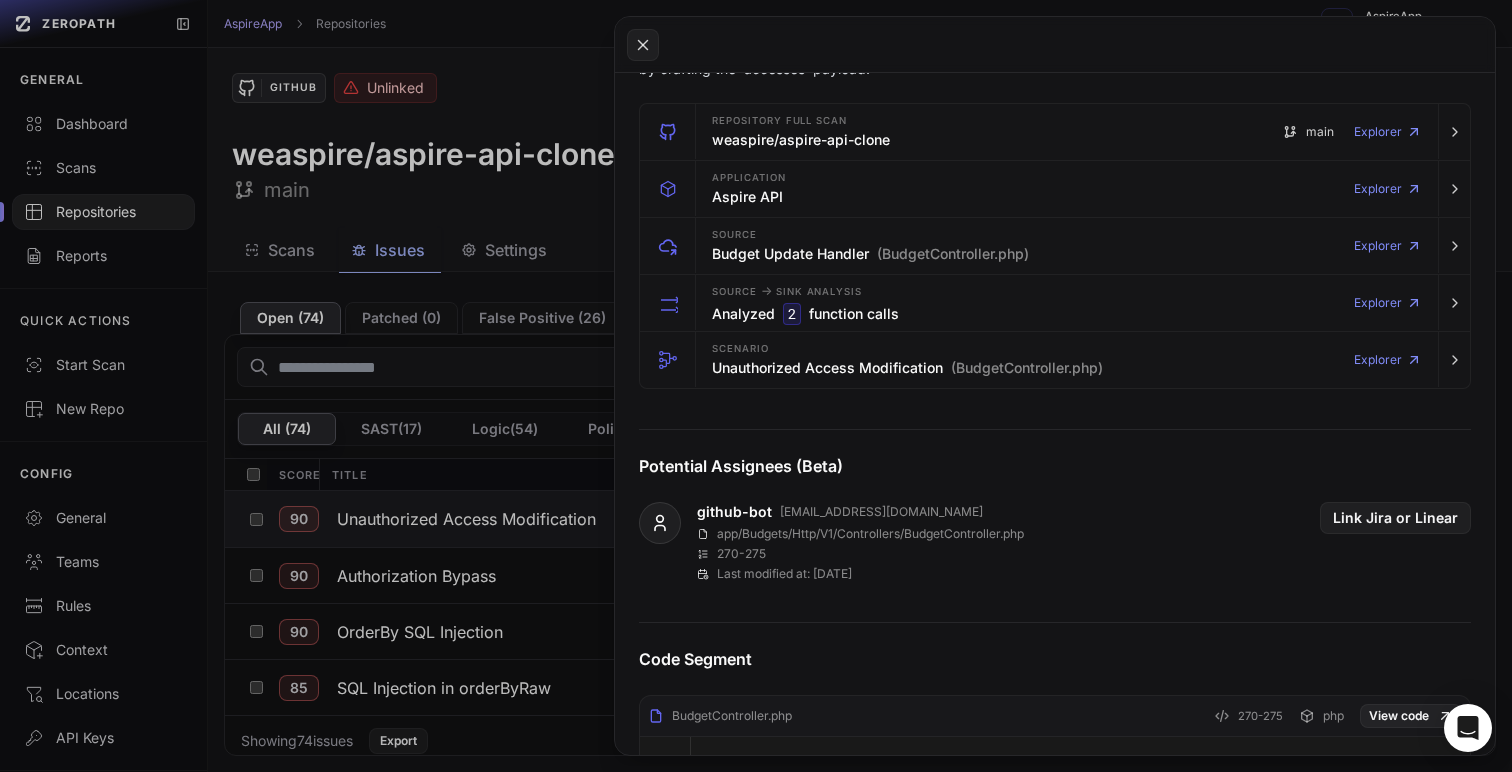 click 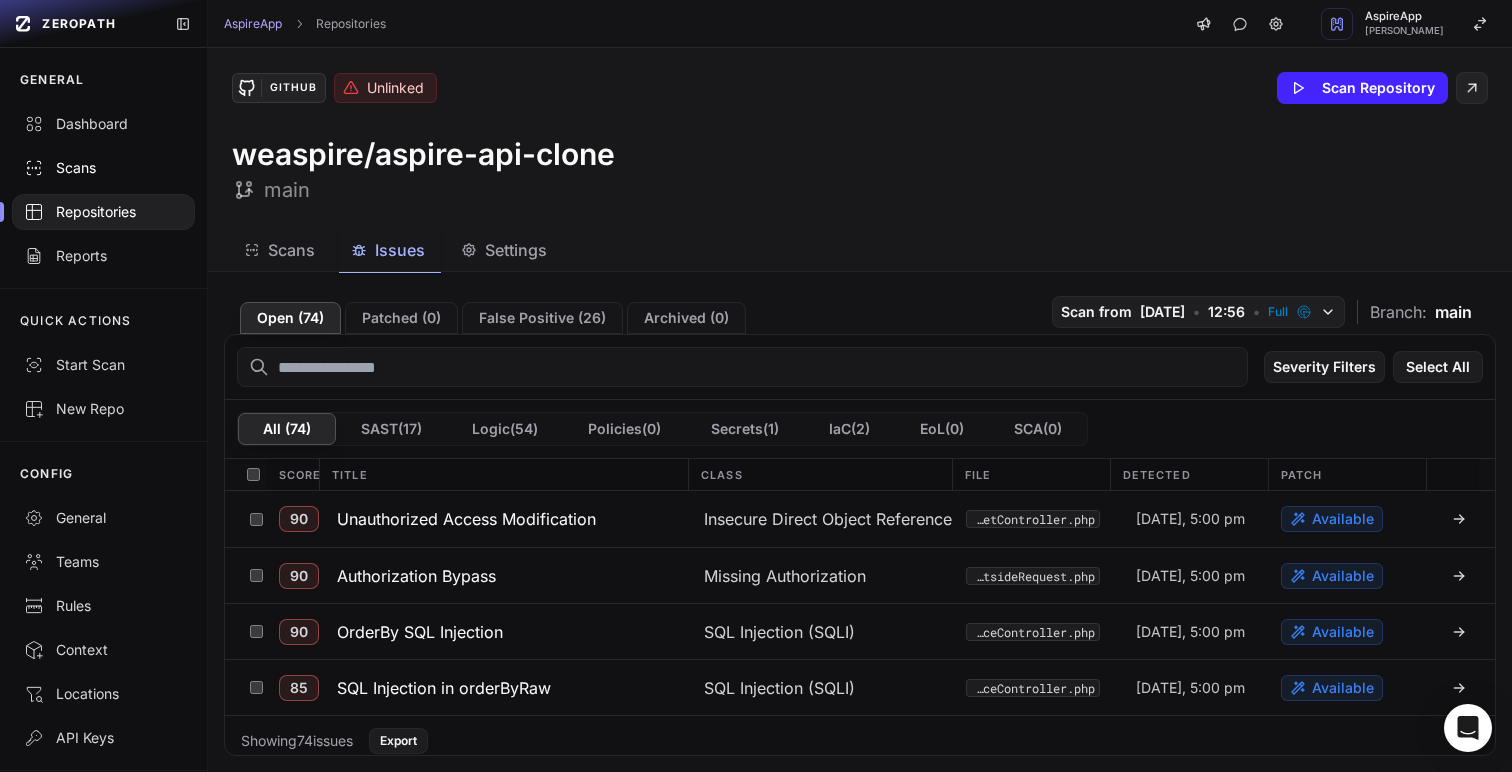 click on "Scans" at bounding box center [103, 168] 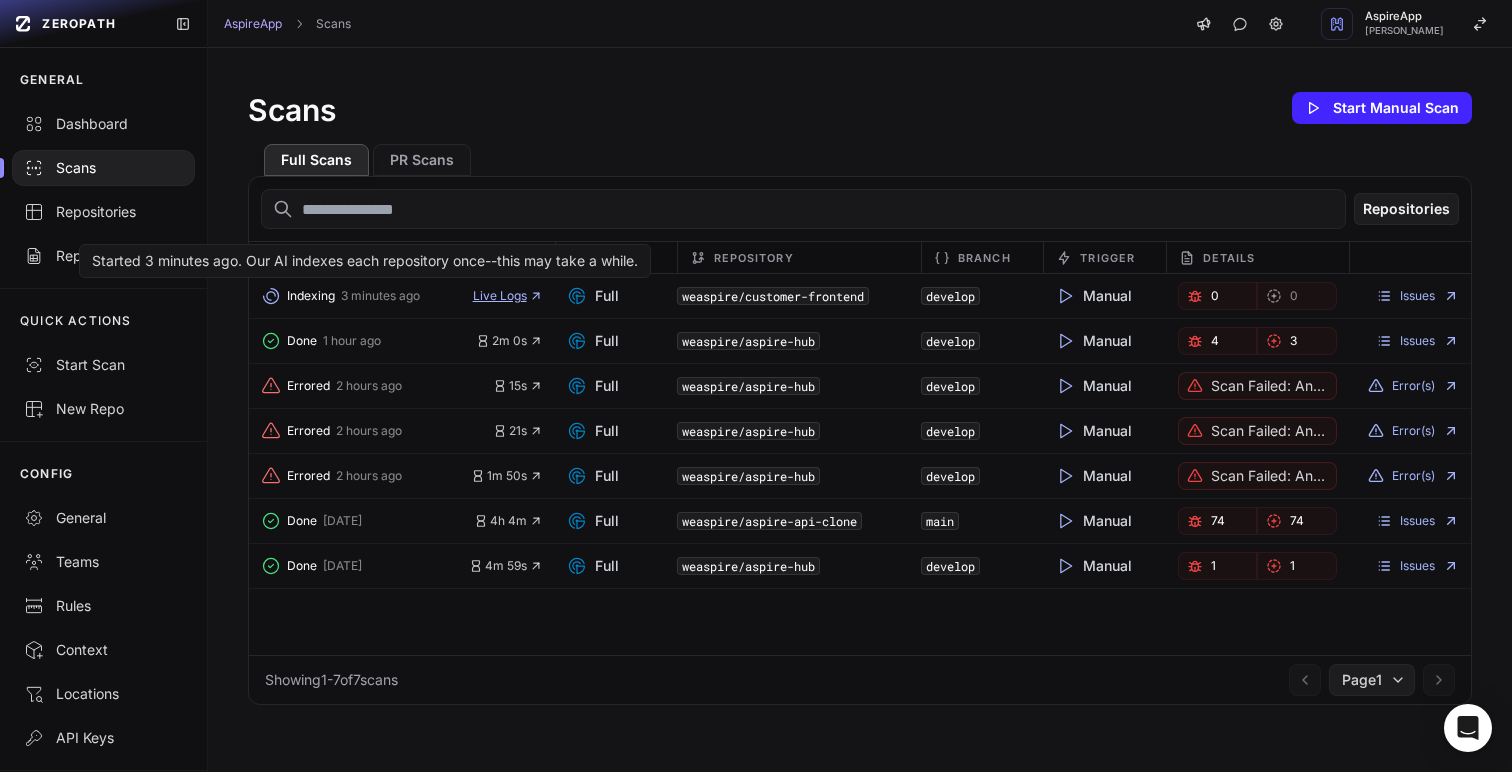 click on "Live Logs" at bounding box center (508, 296) 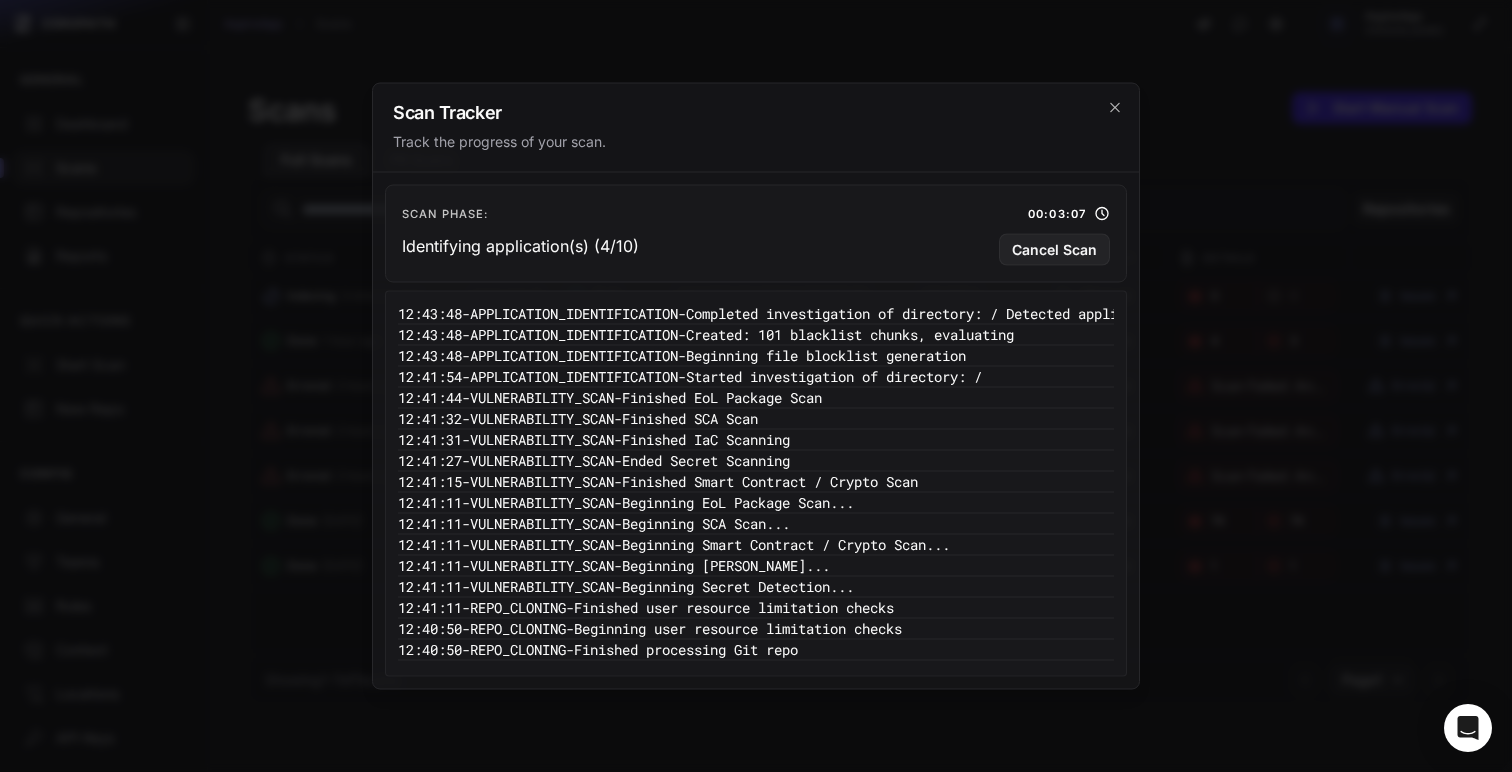 scroll, scrollTop: 18, scrollLeft: 0, axis: vertical 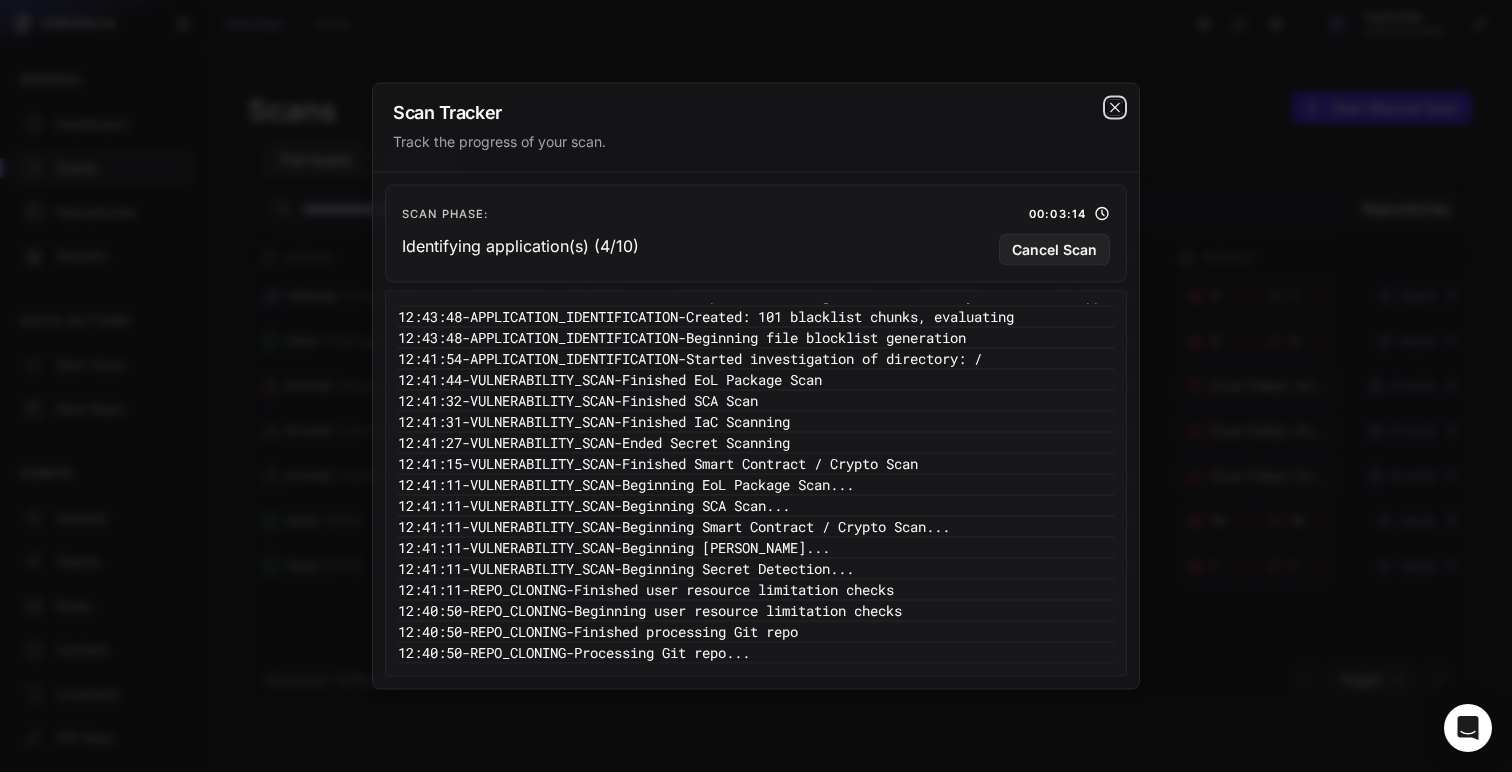 click 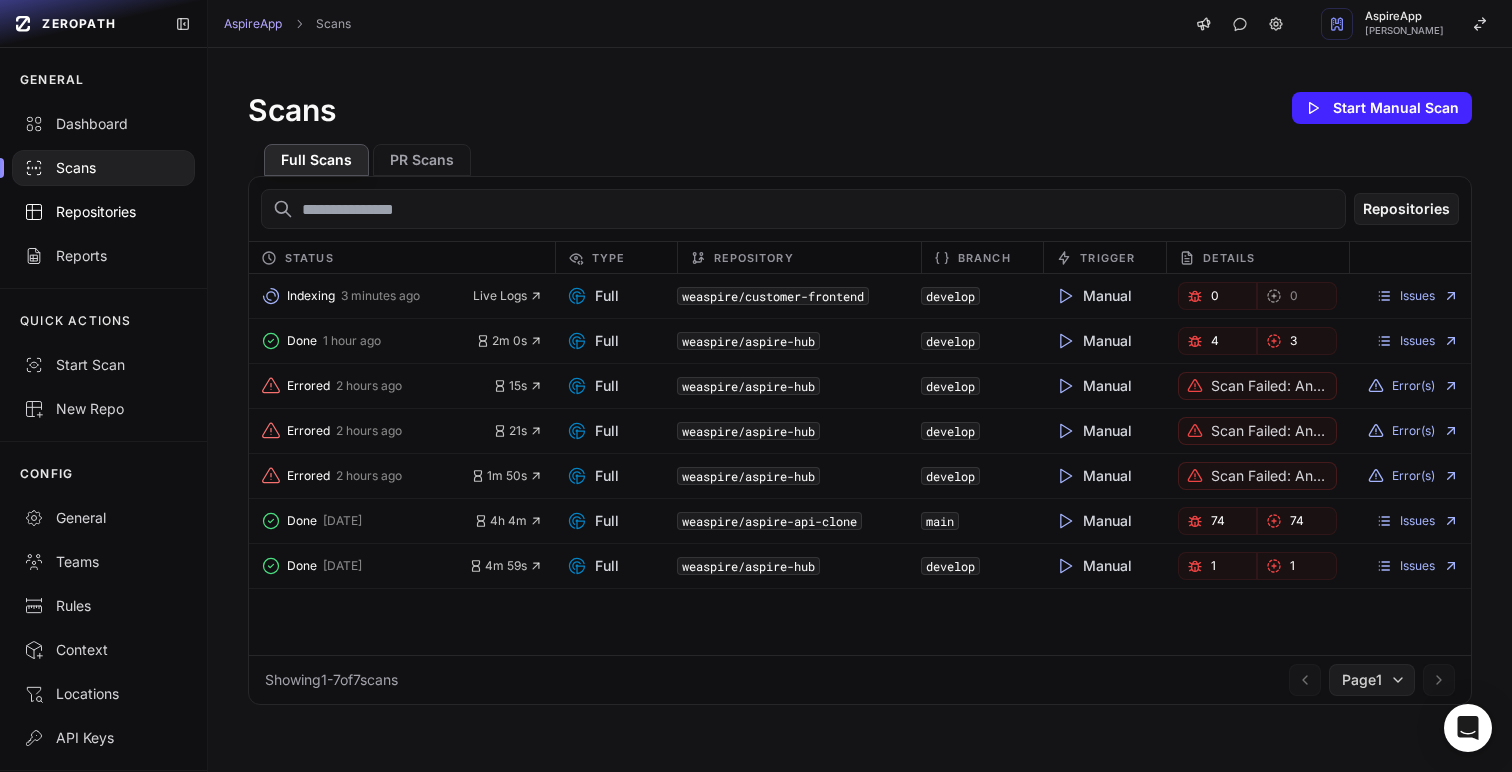 click on "Repositories" at bounding box center [103, 212] 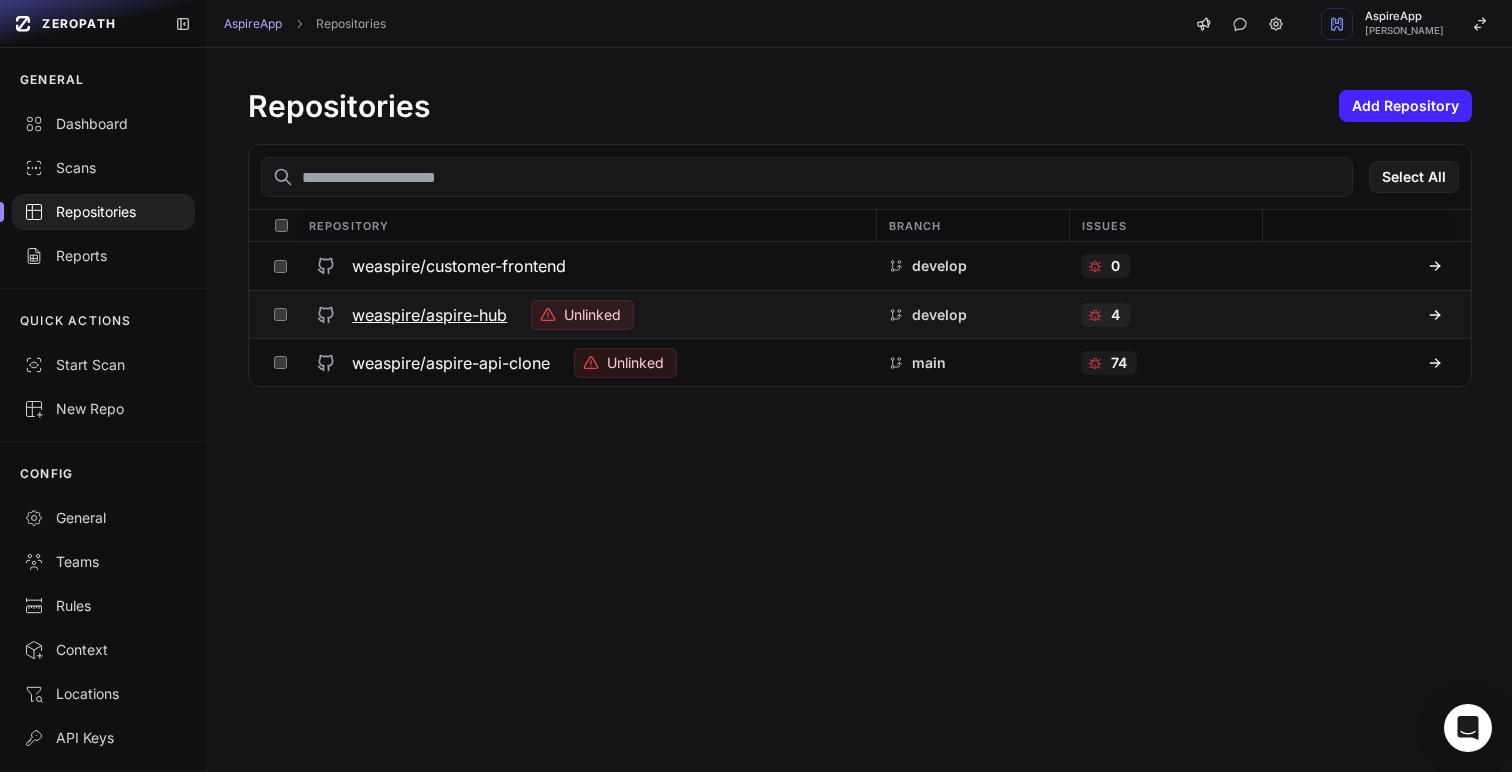 click on "4" 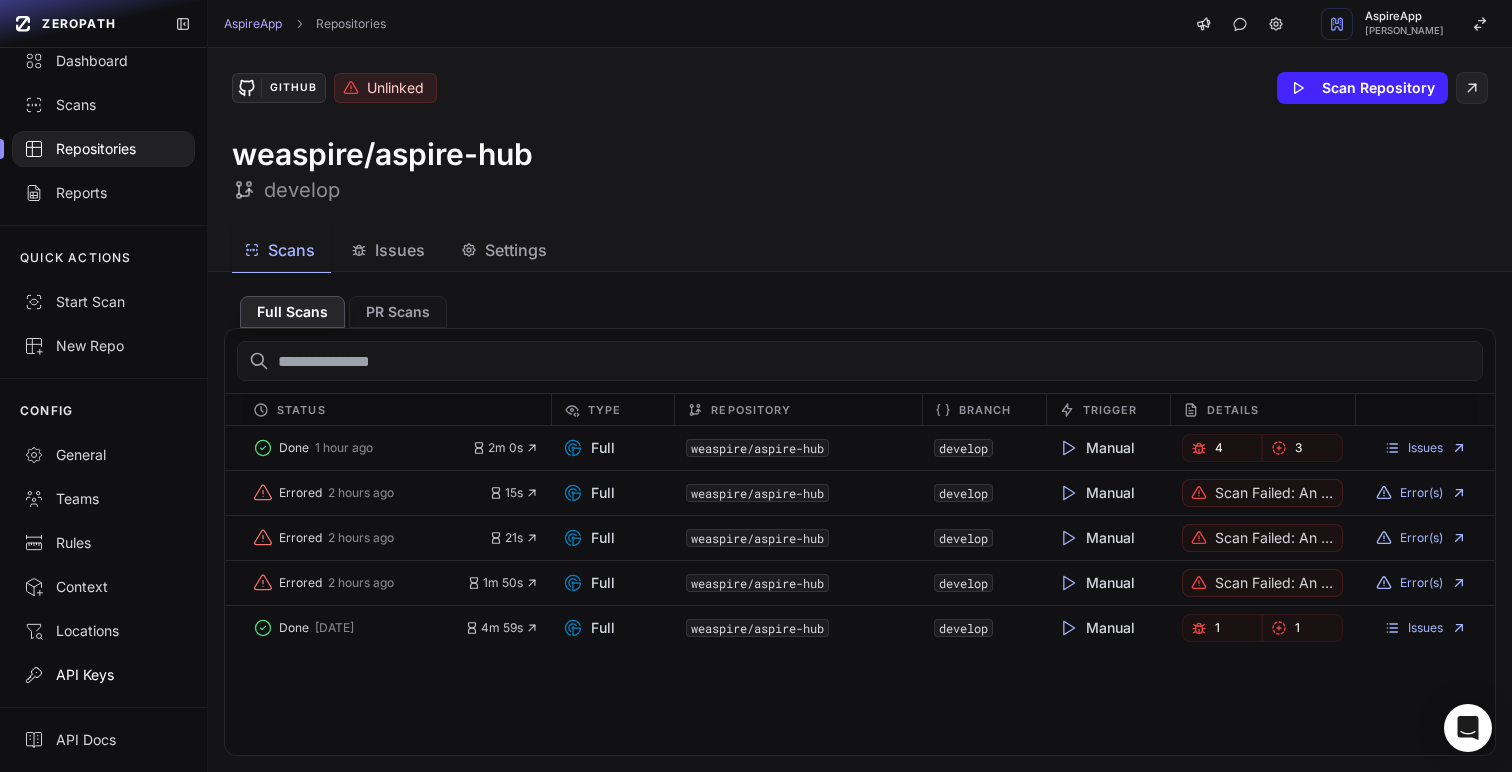scroll, scrollTop: 0, scrollLeft: 0, axis: both 